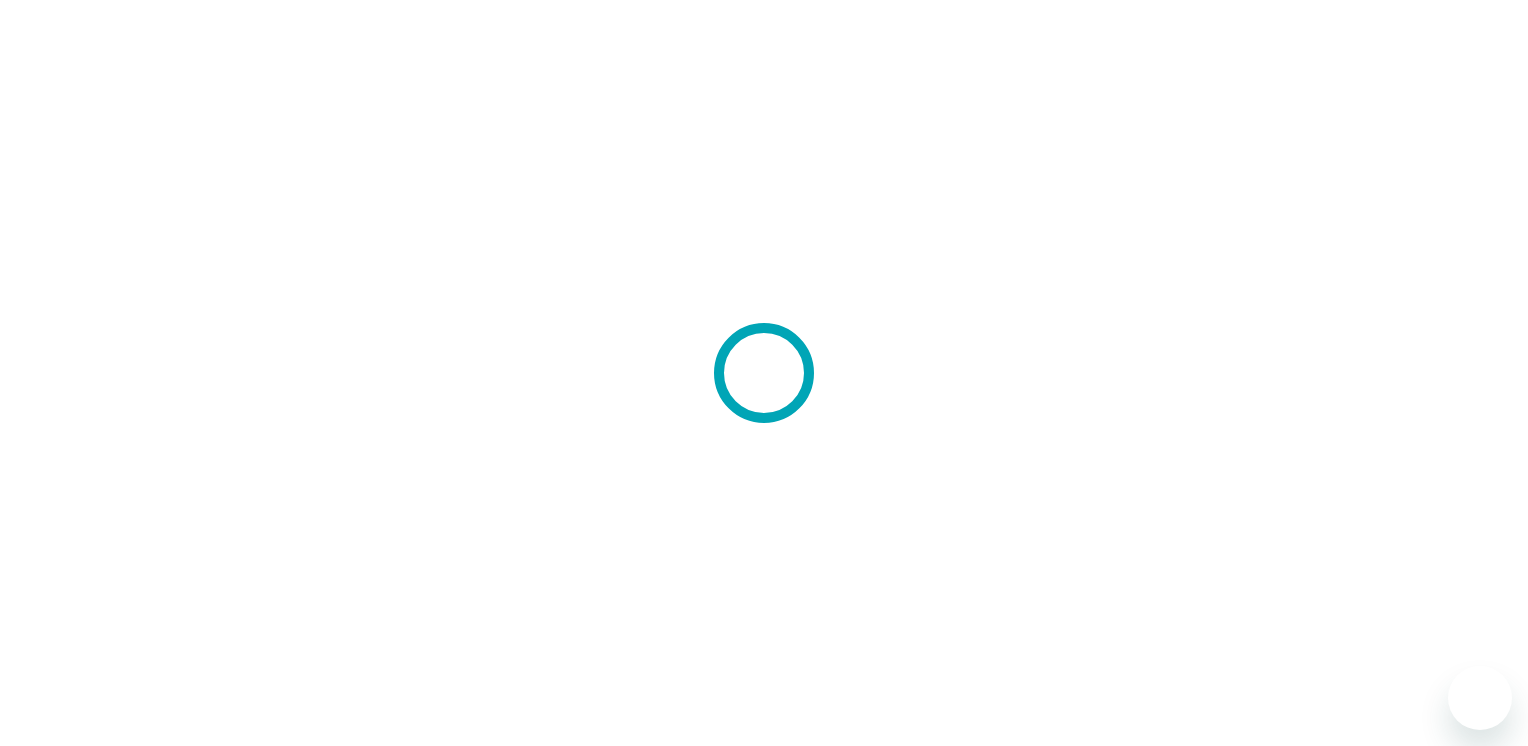 scroll, scrollTop: 0, scrollLeft: 0, axis: both 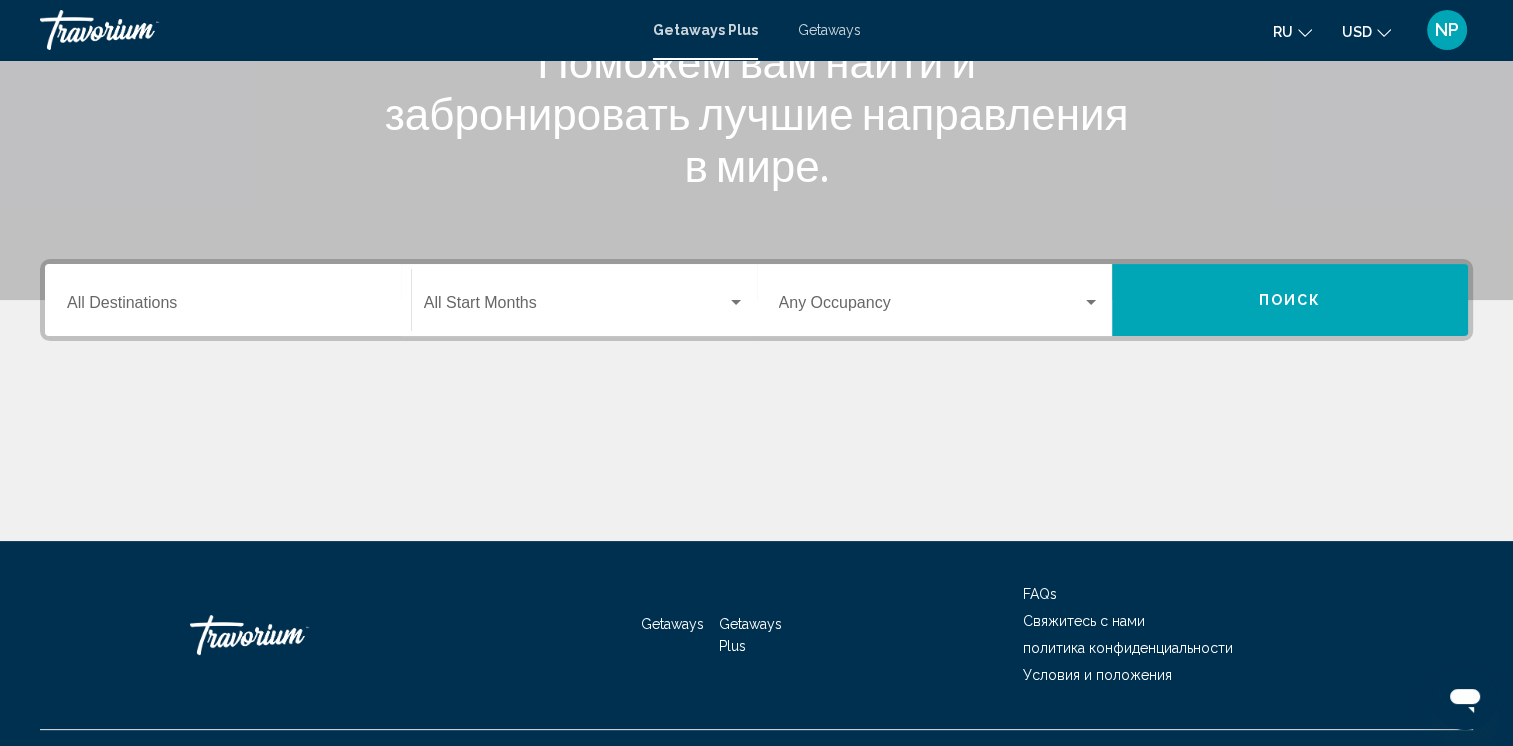 click on "Start Month All Start Months" at bounding box center (584, 300) 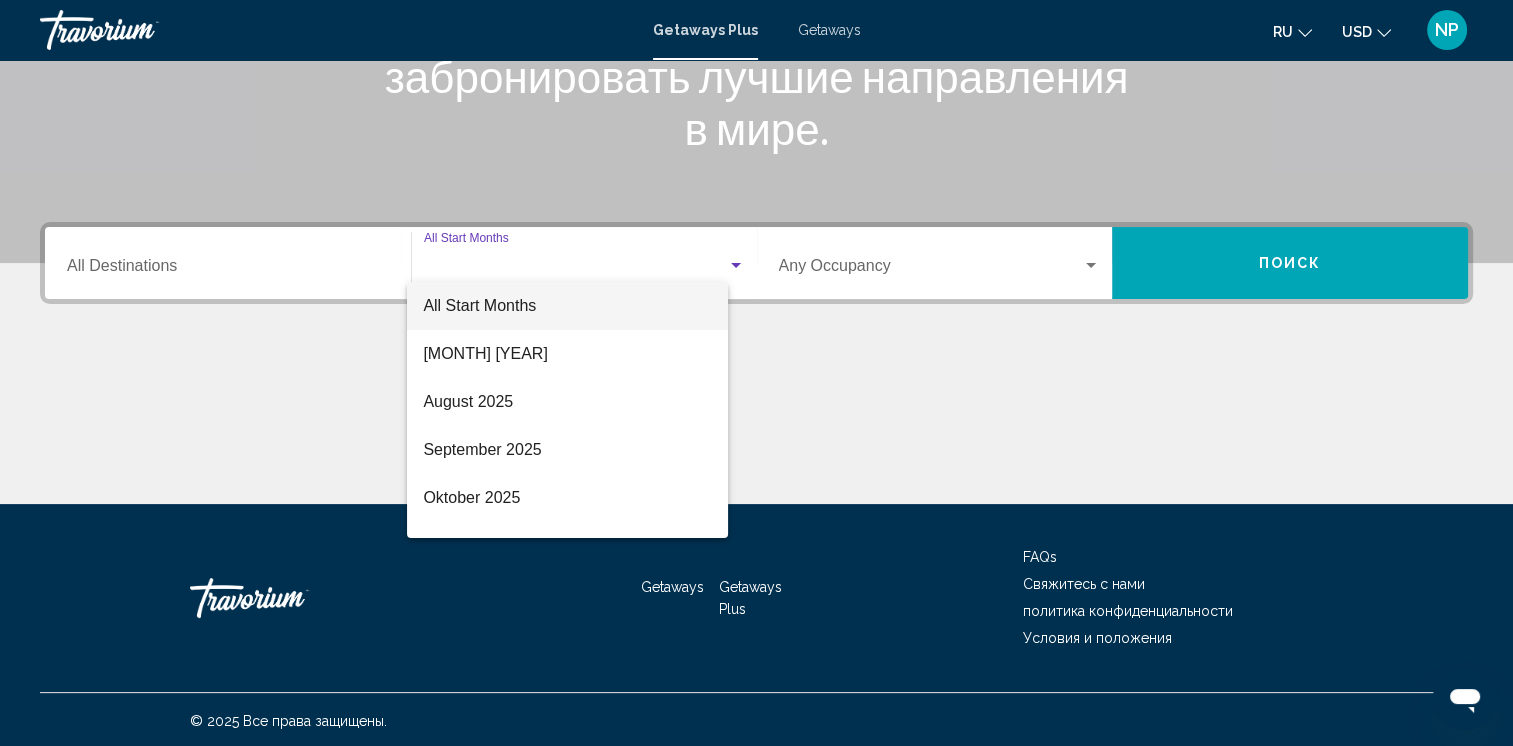 scroll, scrollTop: 339, scrollLeft: 0, axis: vertical 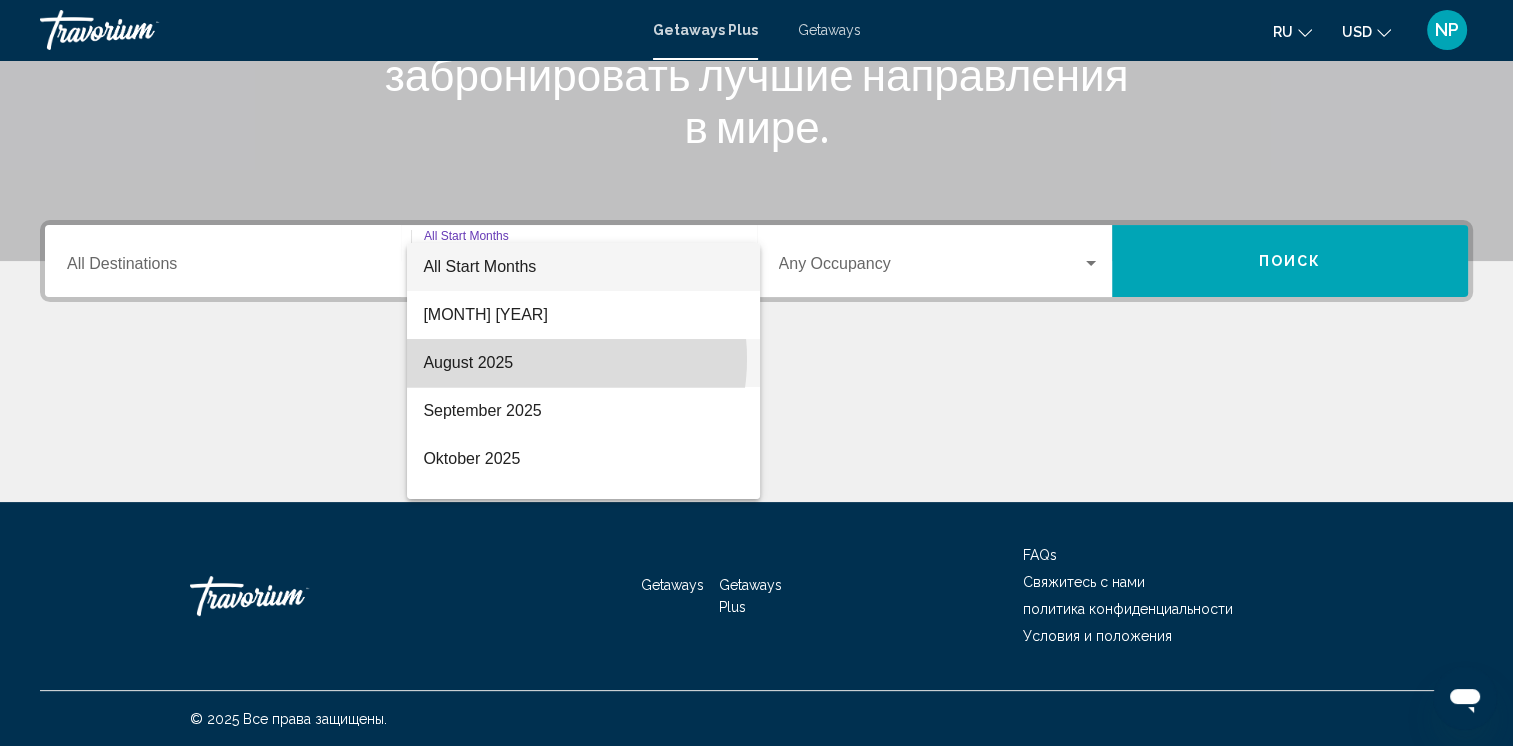 click on "August 2025" at bounding box center (583, 363) 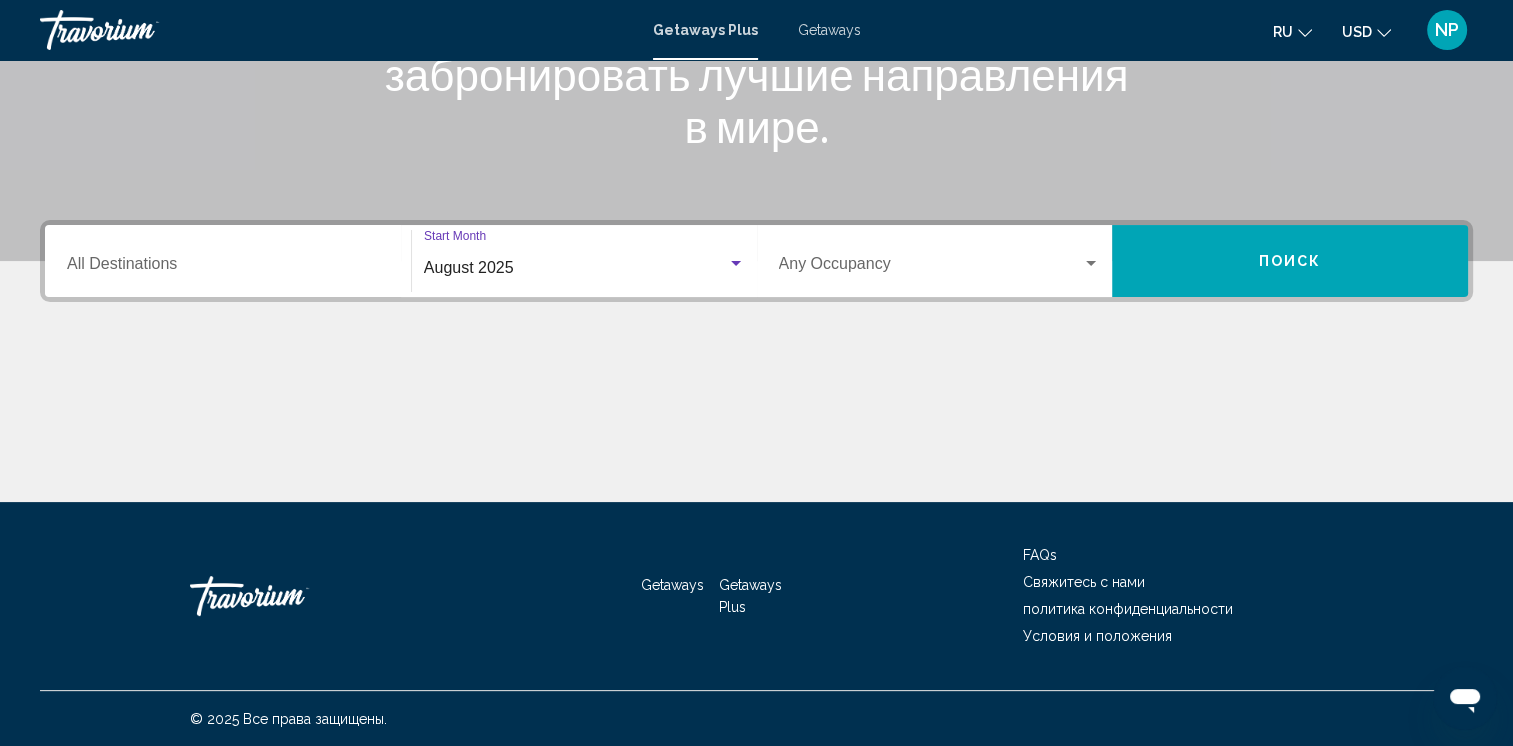 click at bounding box center [931, 268] 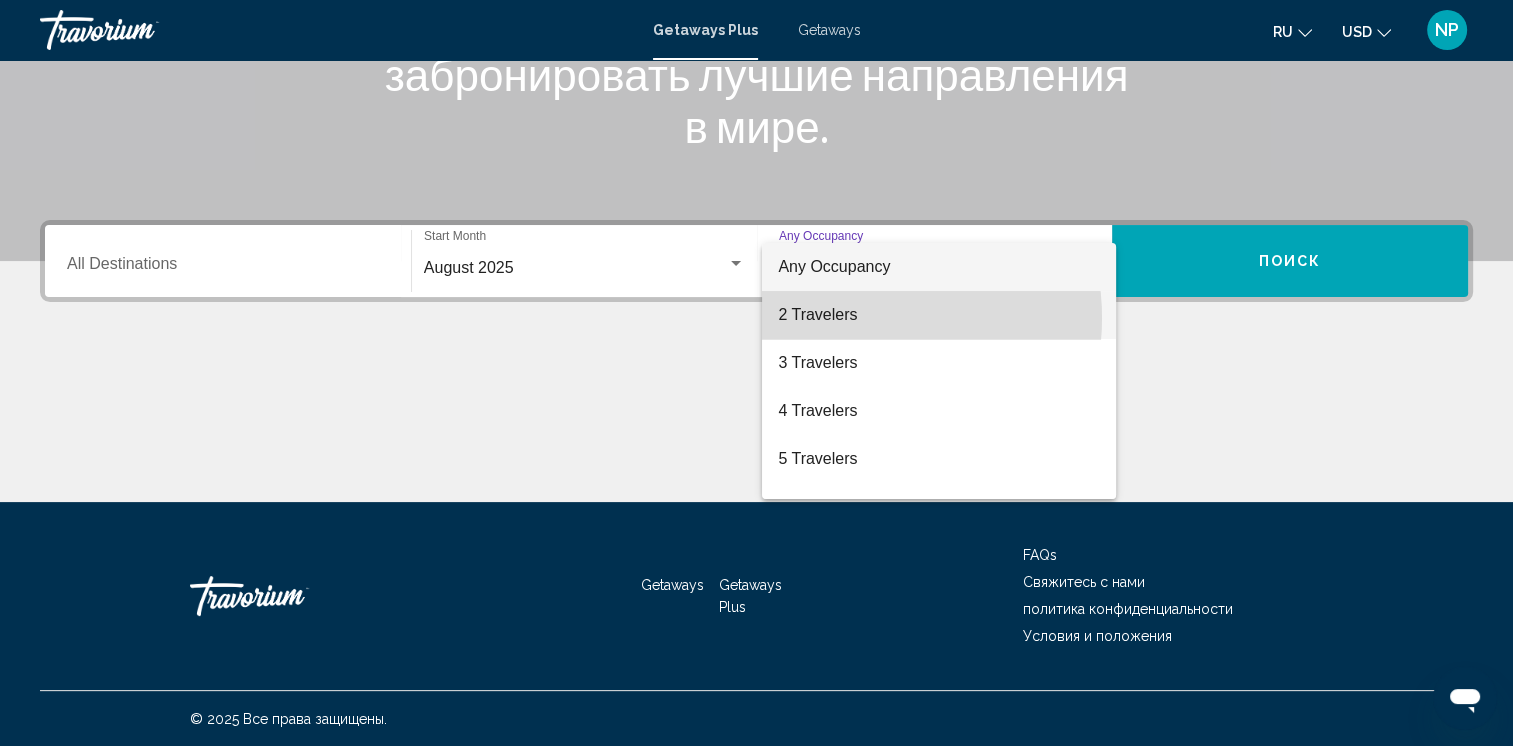click on "2 Travelers" at bounding box center (939, 315) 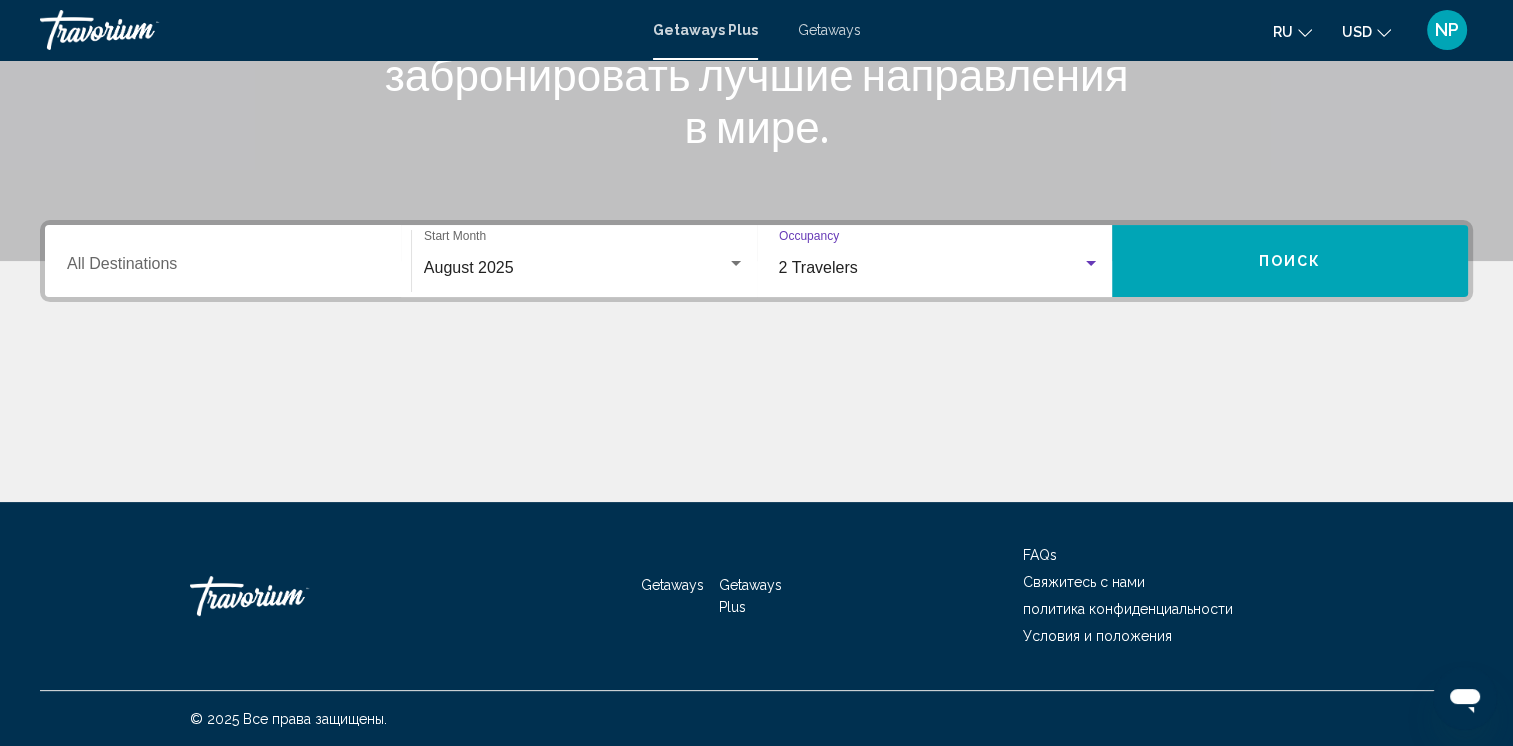 click on "Destination All Destinations" at bounding box center (228, 268) 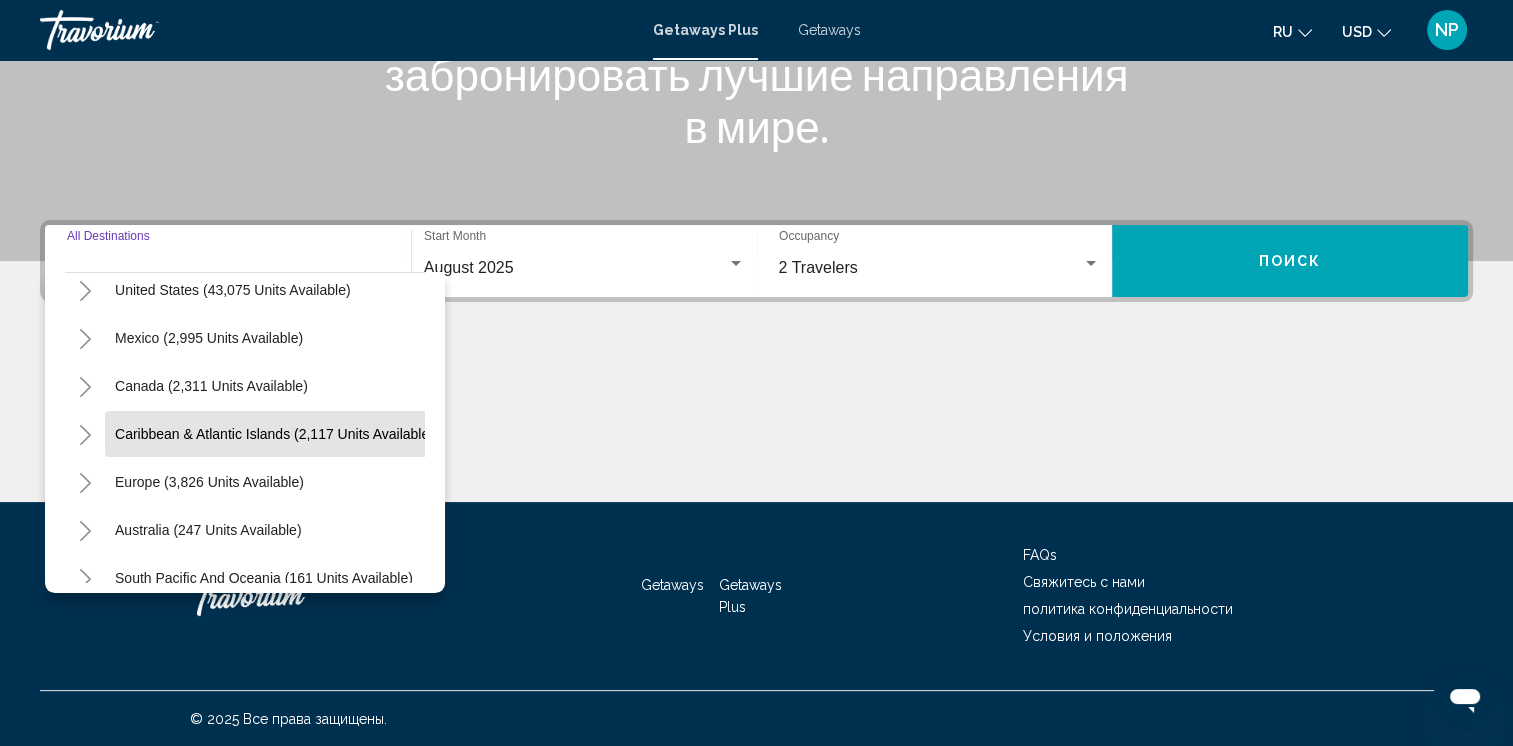 scroll, scrollTop: 100, scrollLeft: 0, axis: vertical 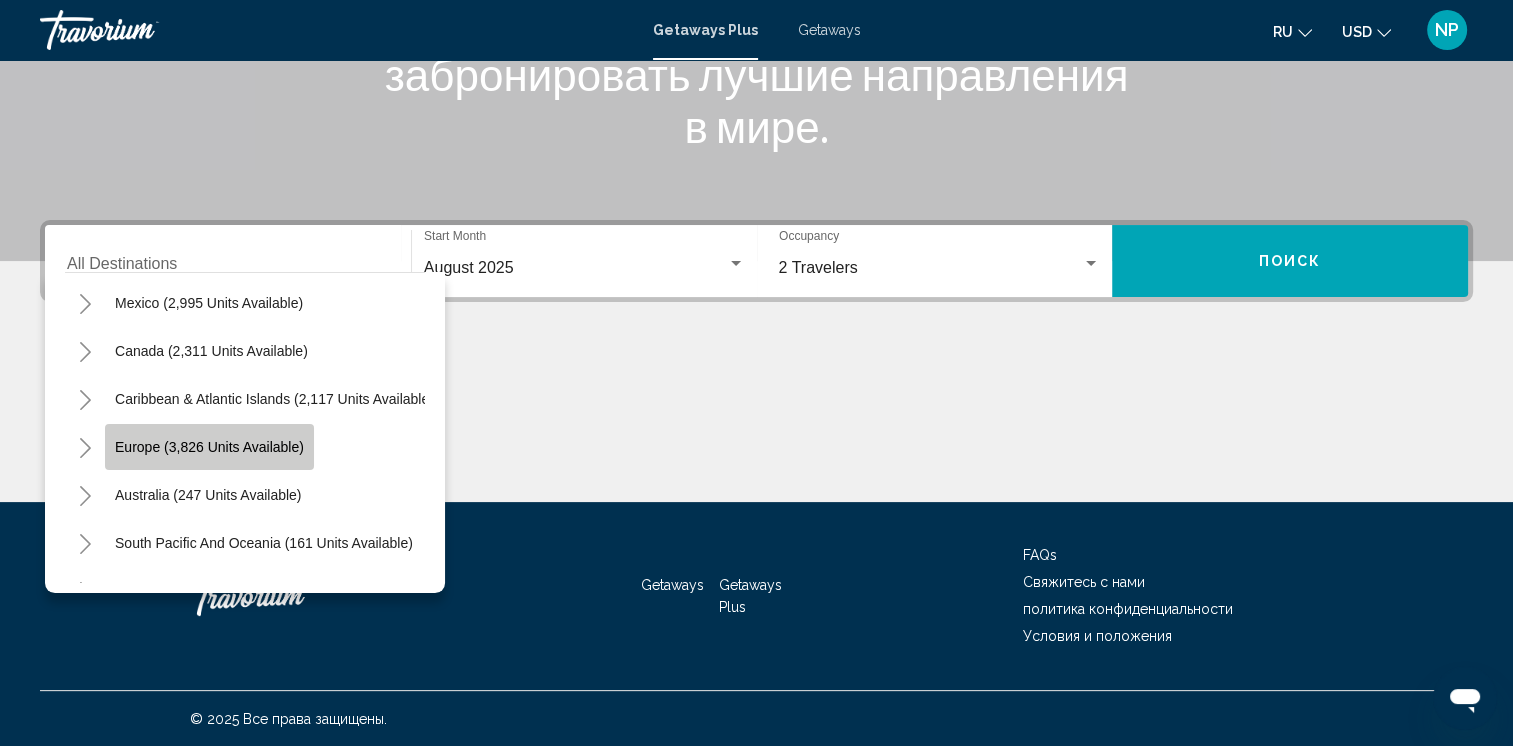 click on "Europe (3,826 units available)" at bounding box center (209, 447) 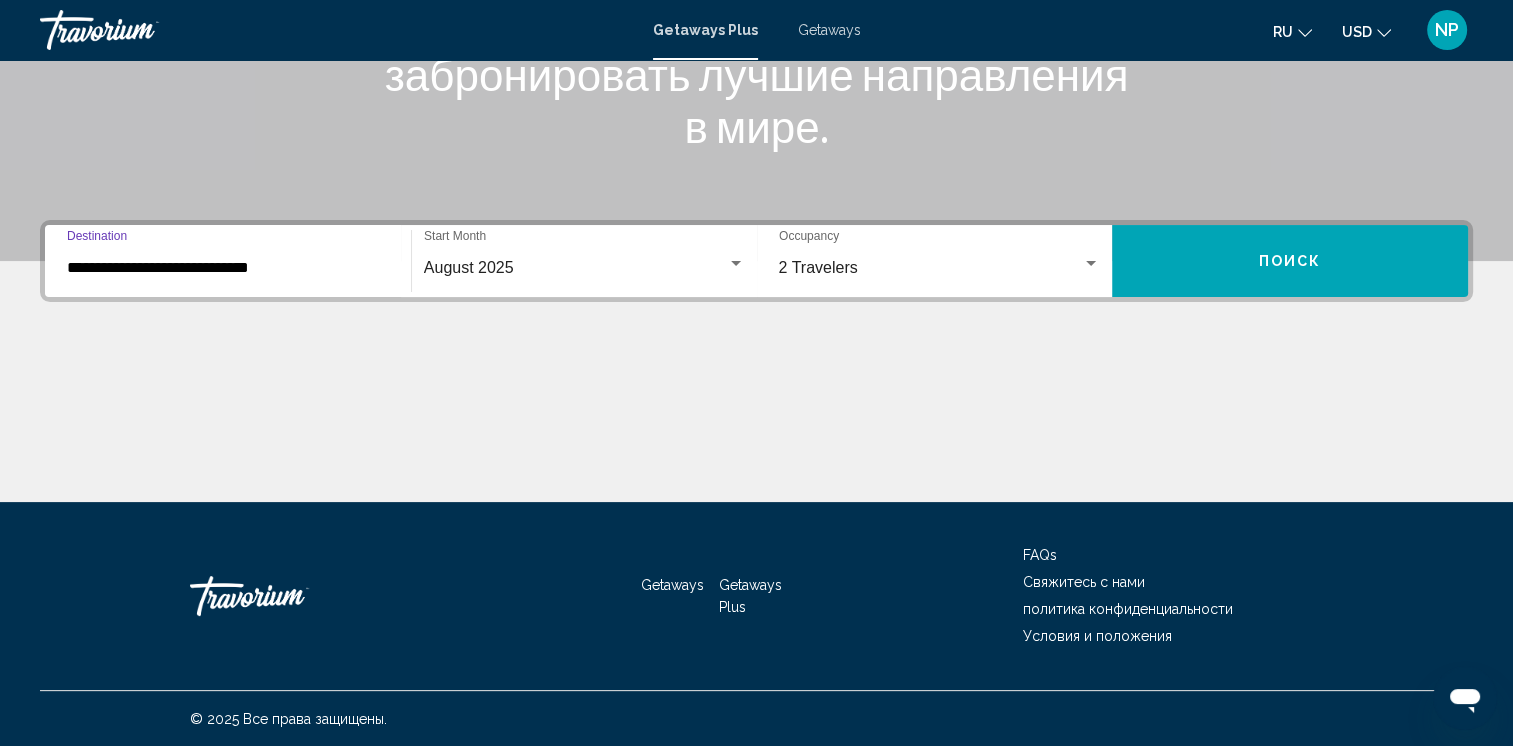 click on "**********" at bounding box center (228, 268) 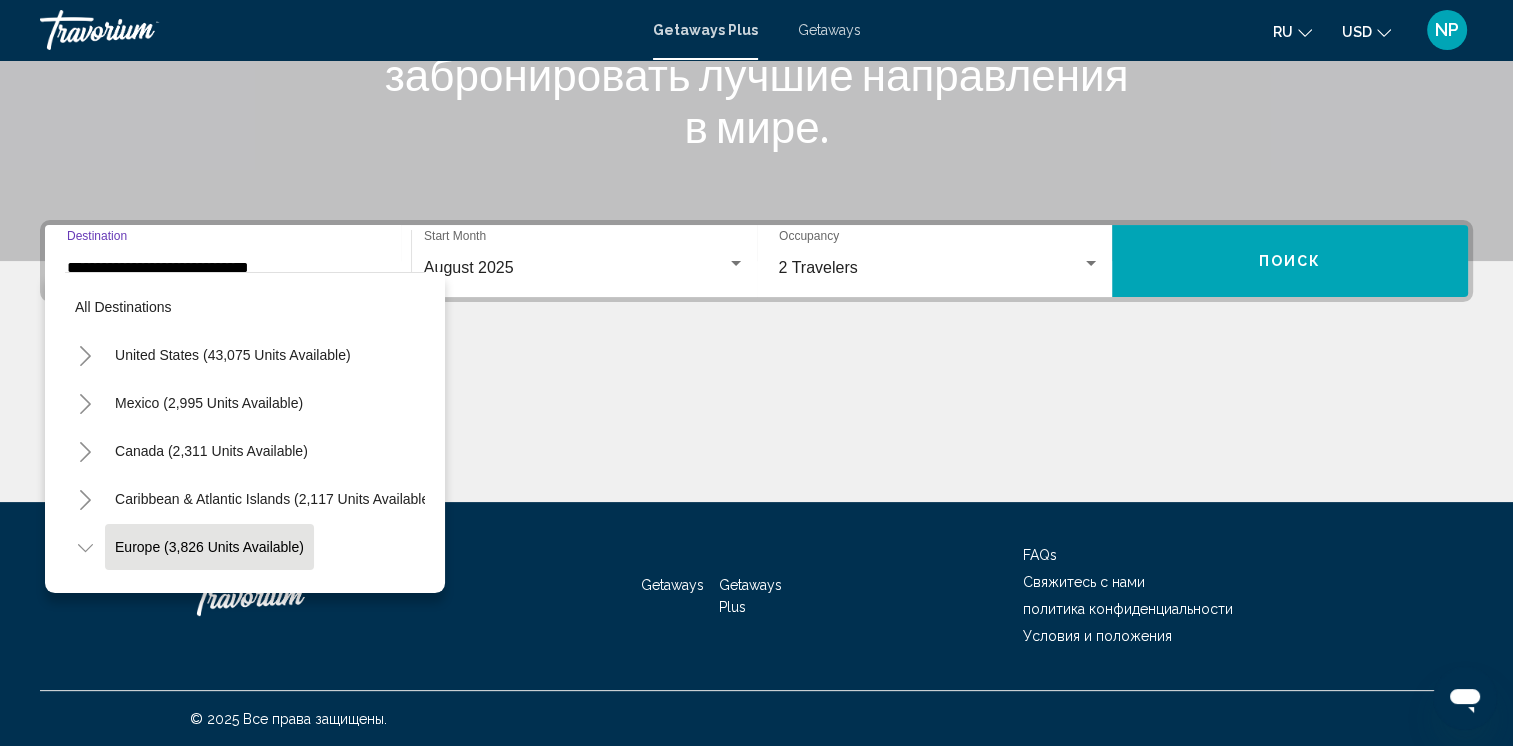 scroll, scrollTop: 100, scrollLeft: 0, axis: vertical 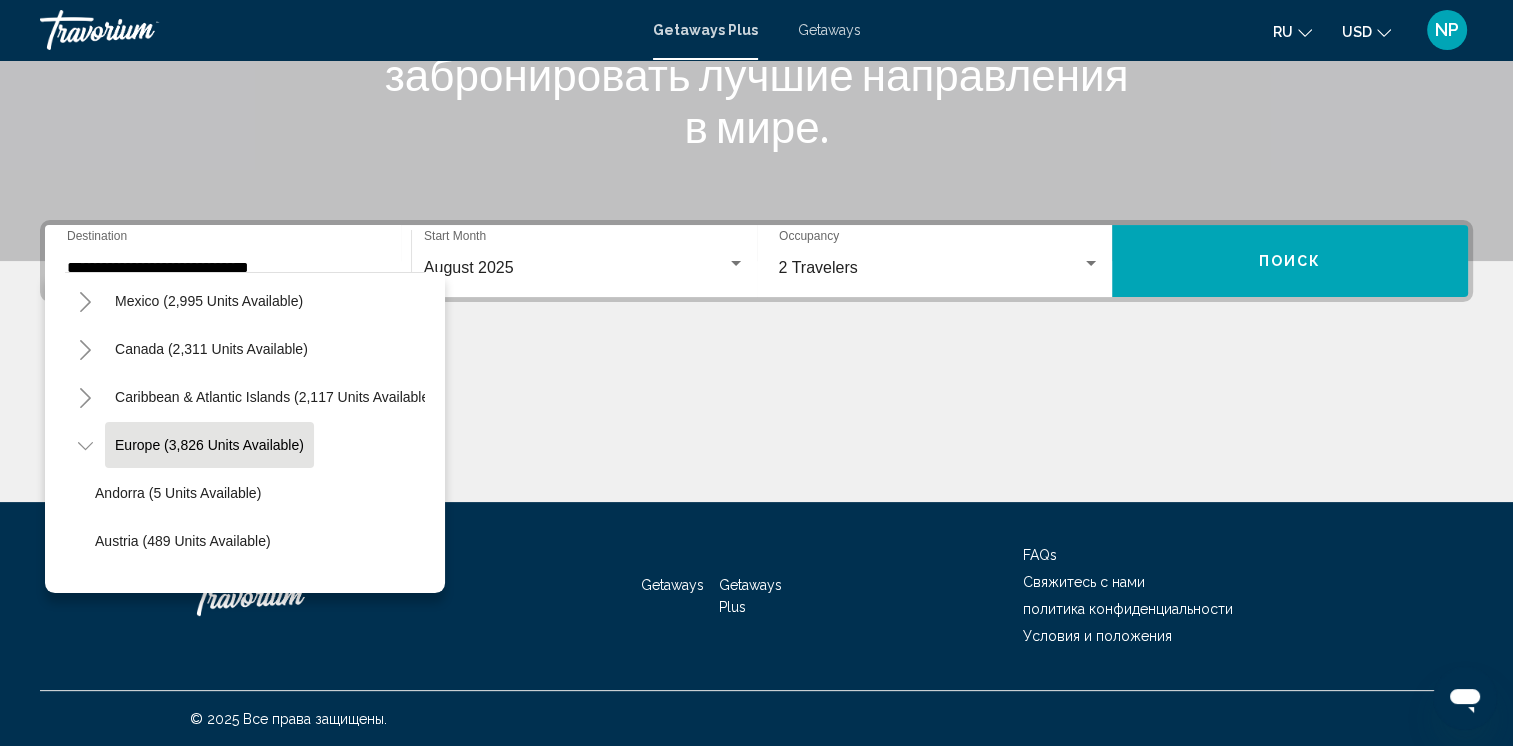 click on "Europe (3,826 units available)" at bounding box center (209, 445) 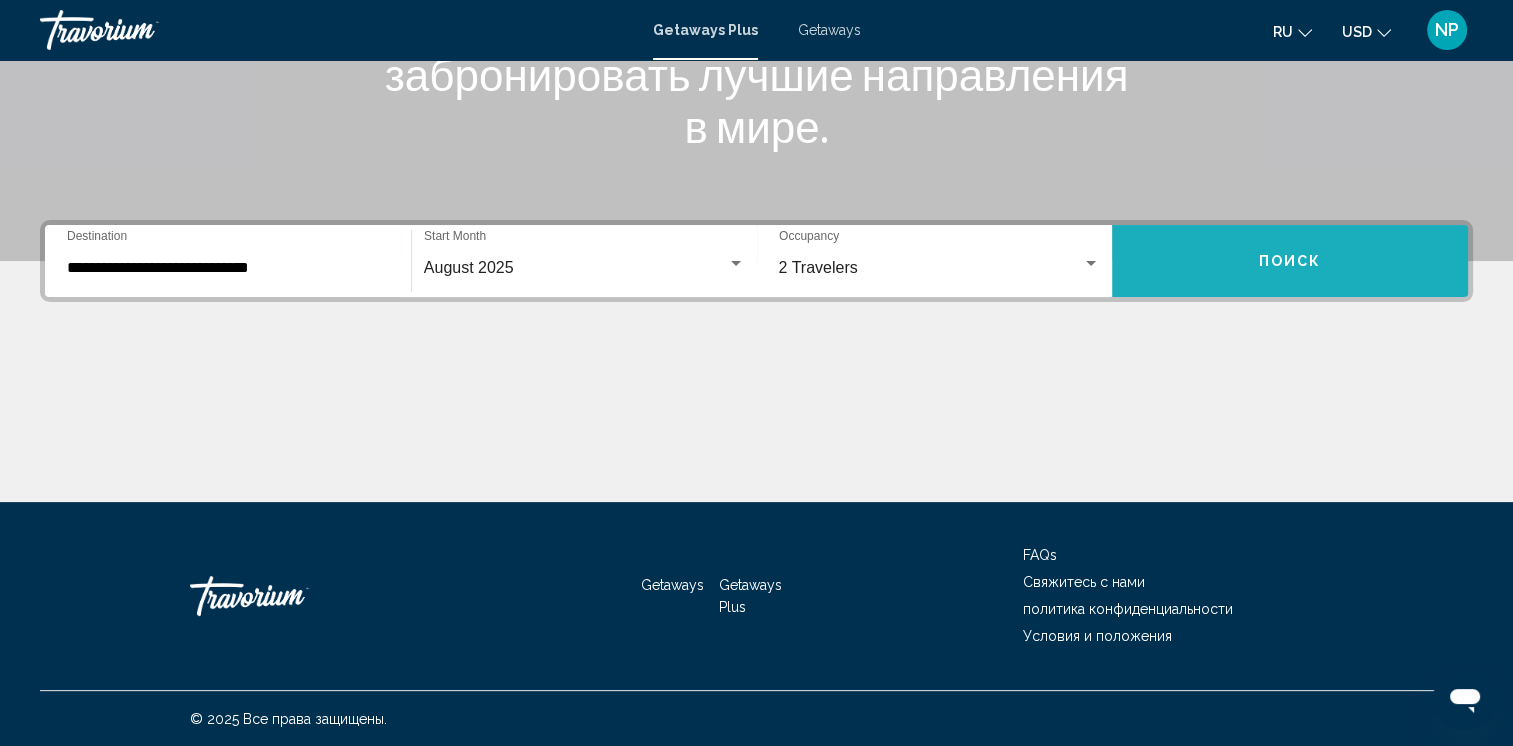 click on "Поиск" at bounding box center (1290, 261) 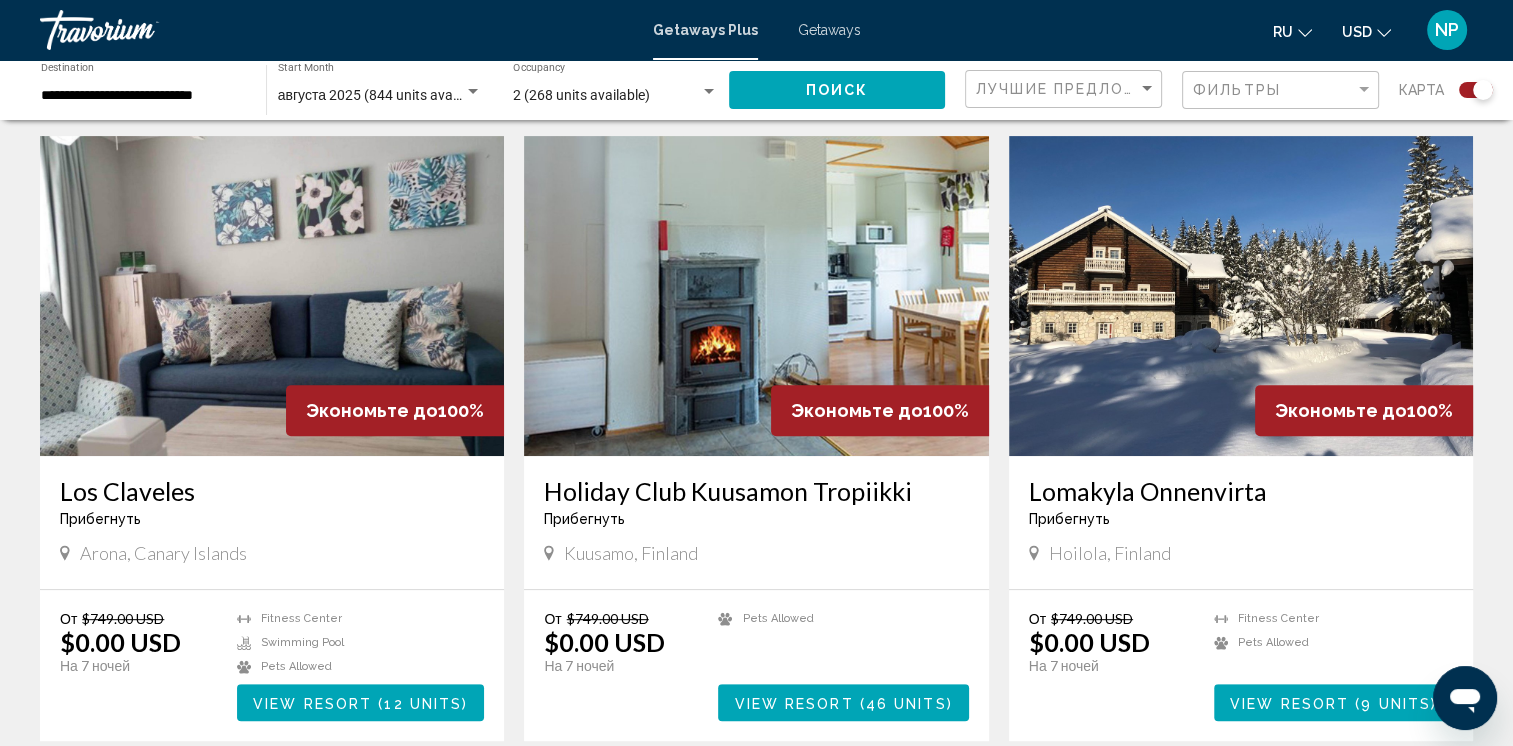 scroll, scrollTop: 800, scrollLeft: 0, axis: vertical 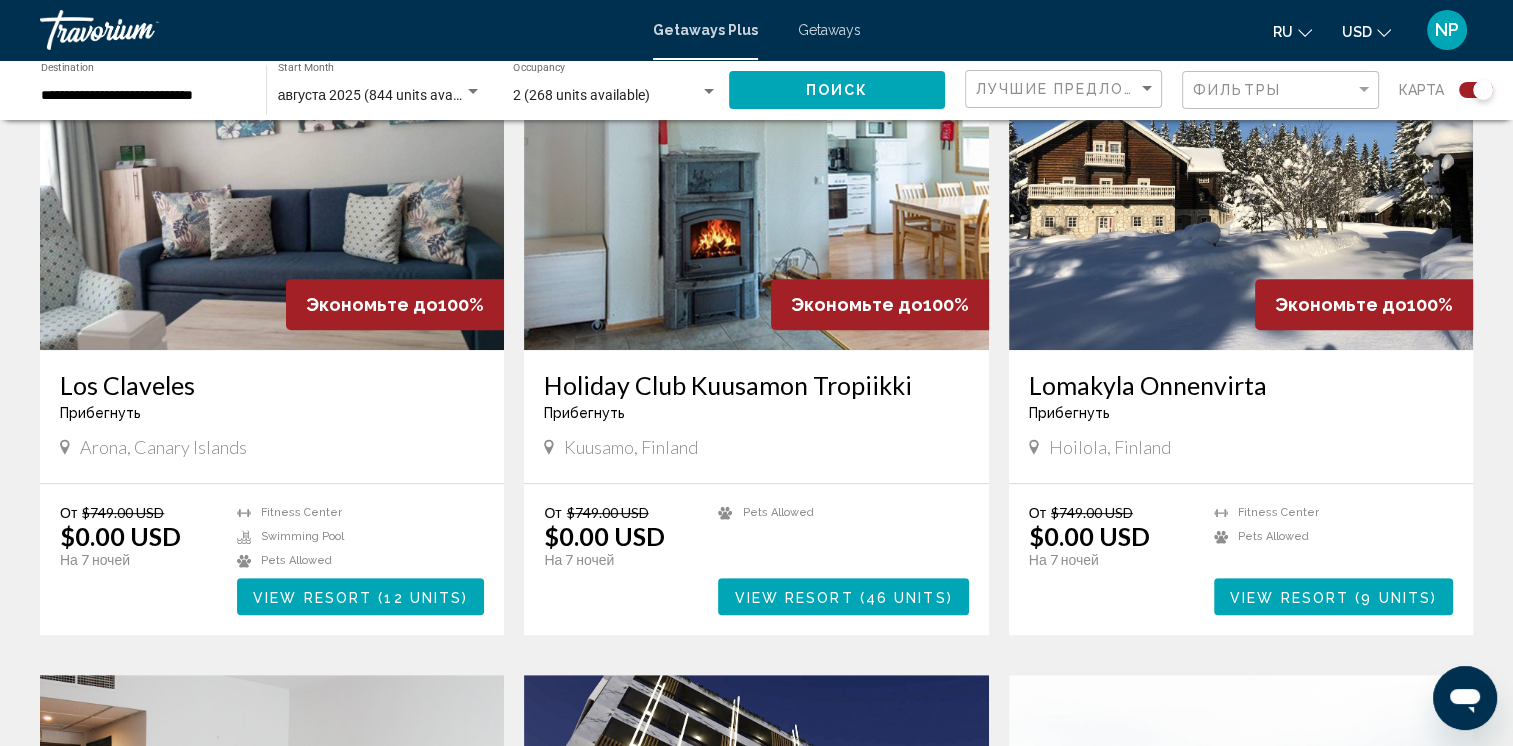 click on "Los Claveles" at bounding box center (272, 385) 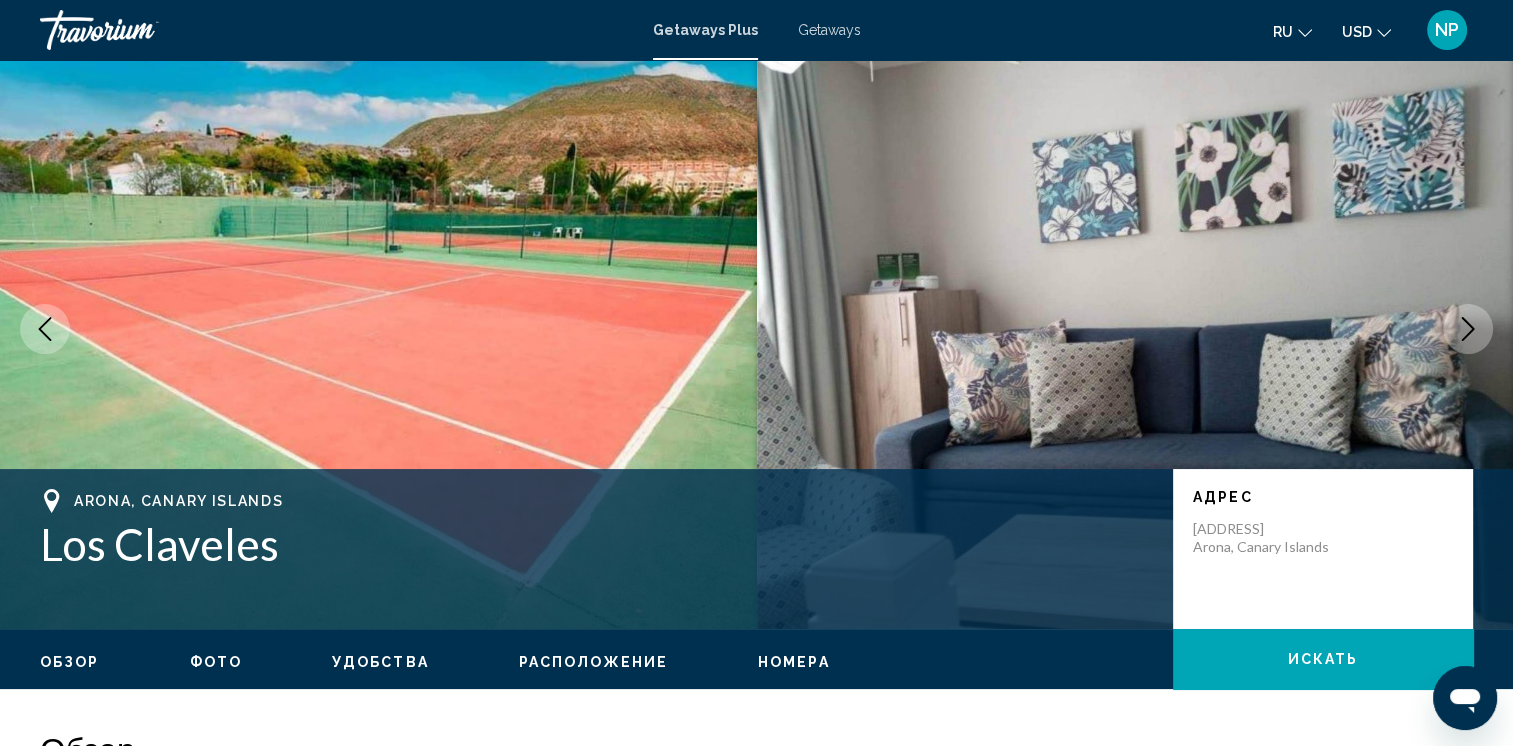 scroll, scrollTop: 0, scrollLeft: 0, axis: both 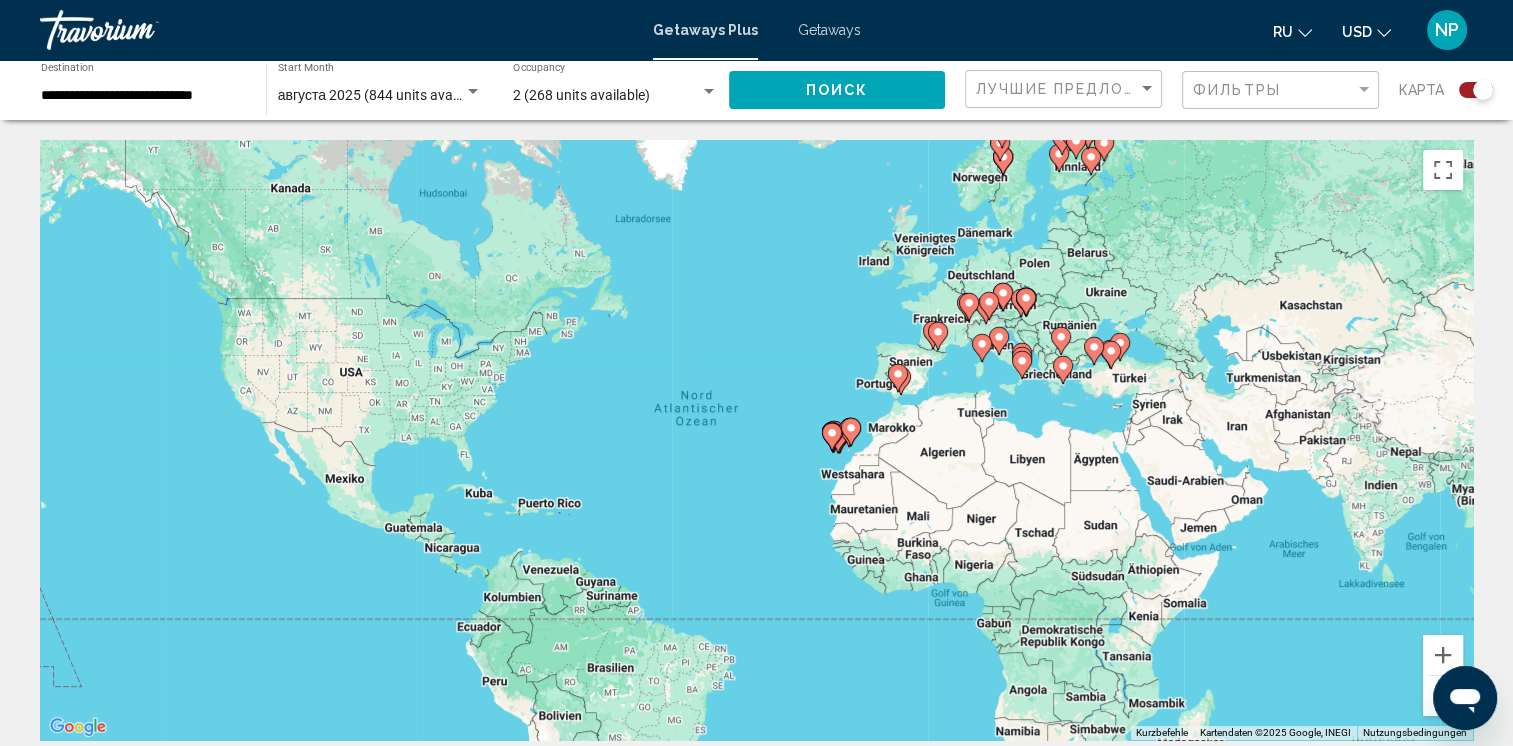 click at bounding box center [473, 91] 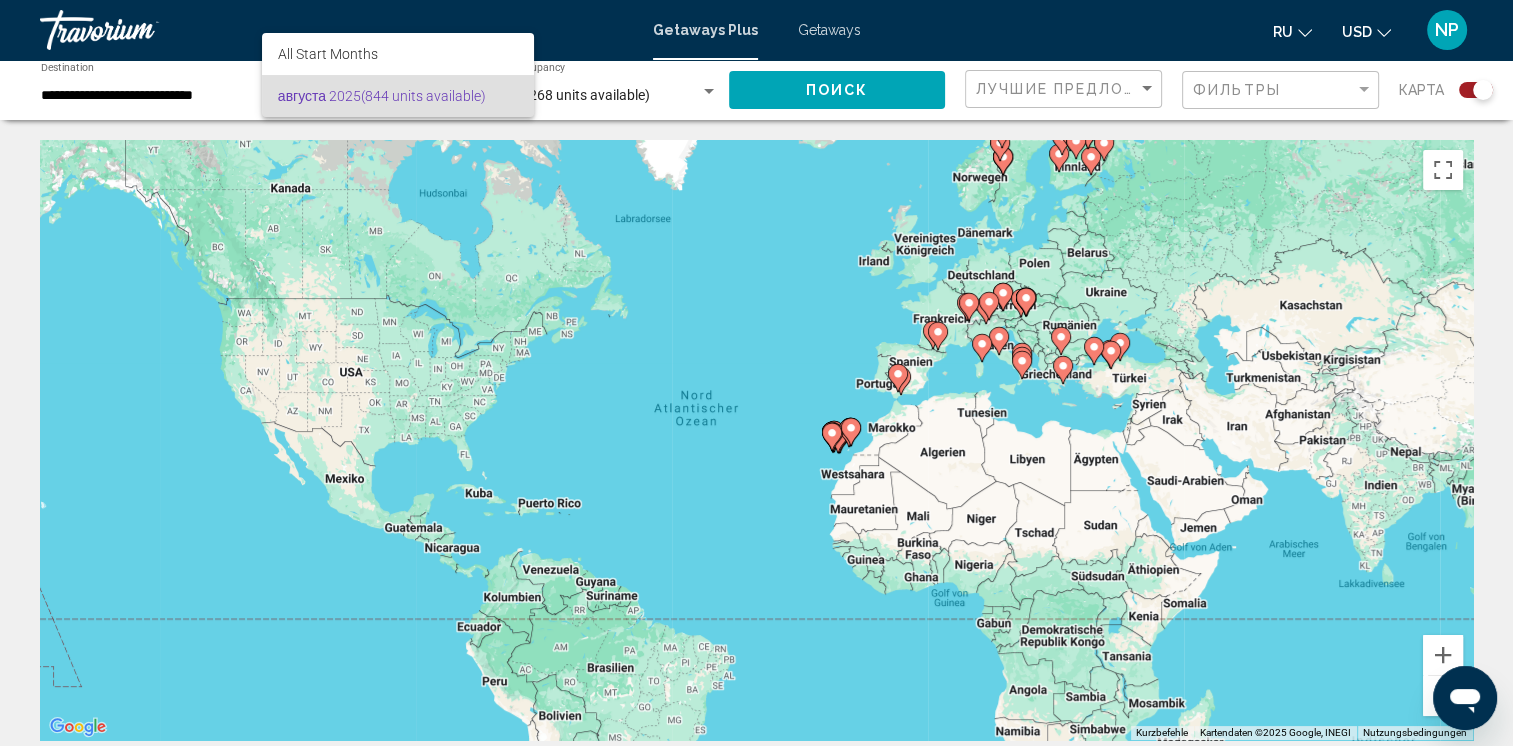 click on "августа 2025  (844 units available)" at bounding box center [398, 96] 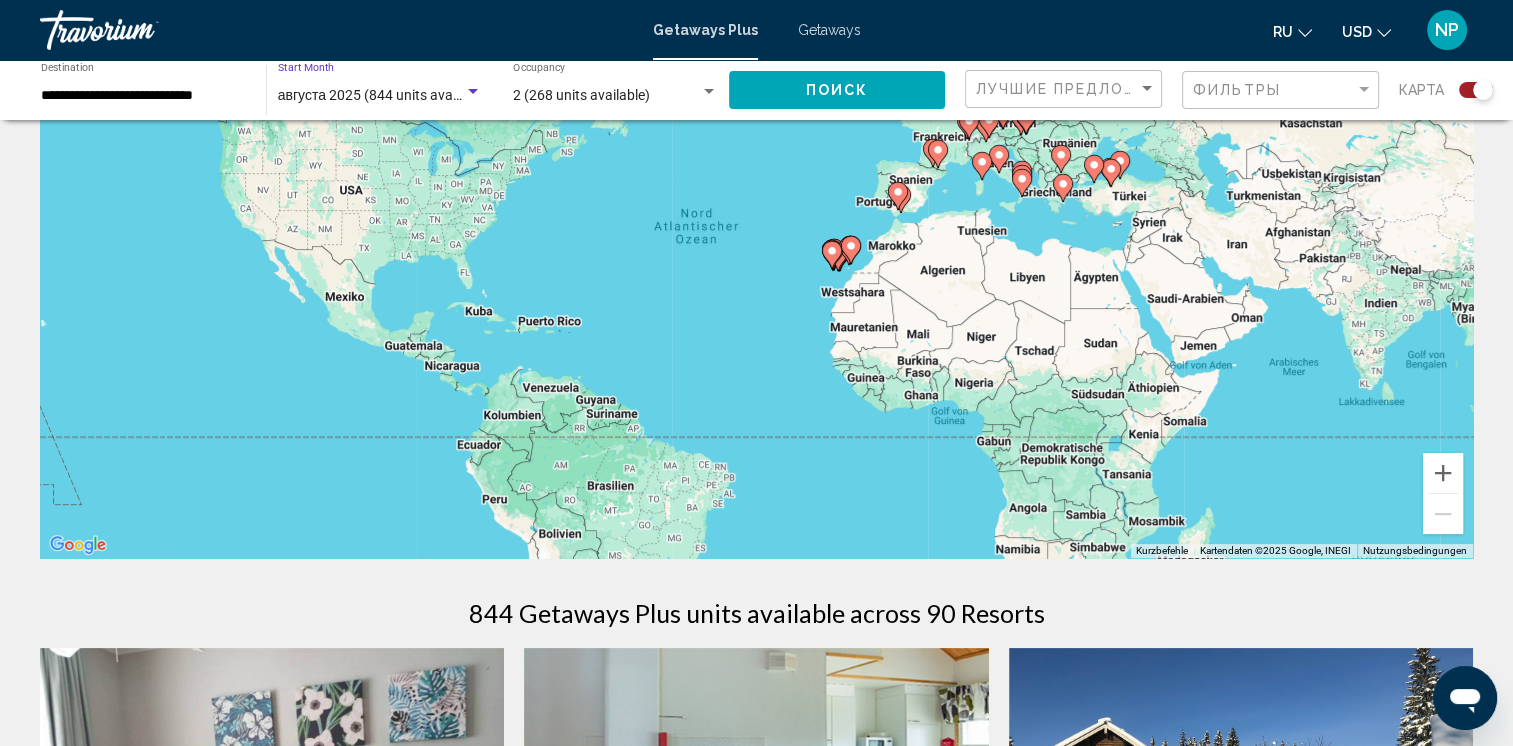 scroll, scrollTop: 0, scrollLeft: 0, axis: both 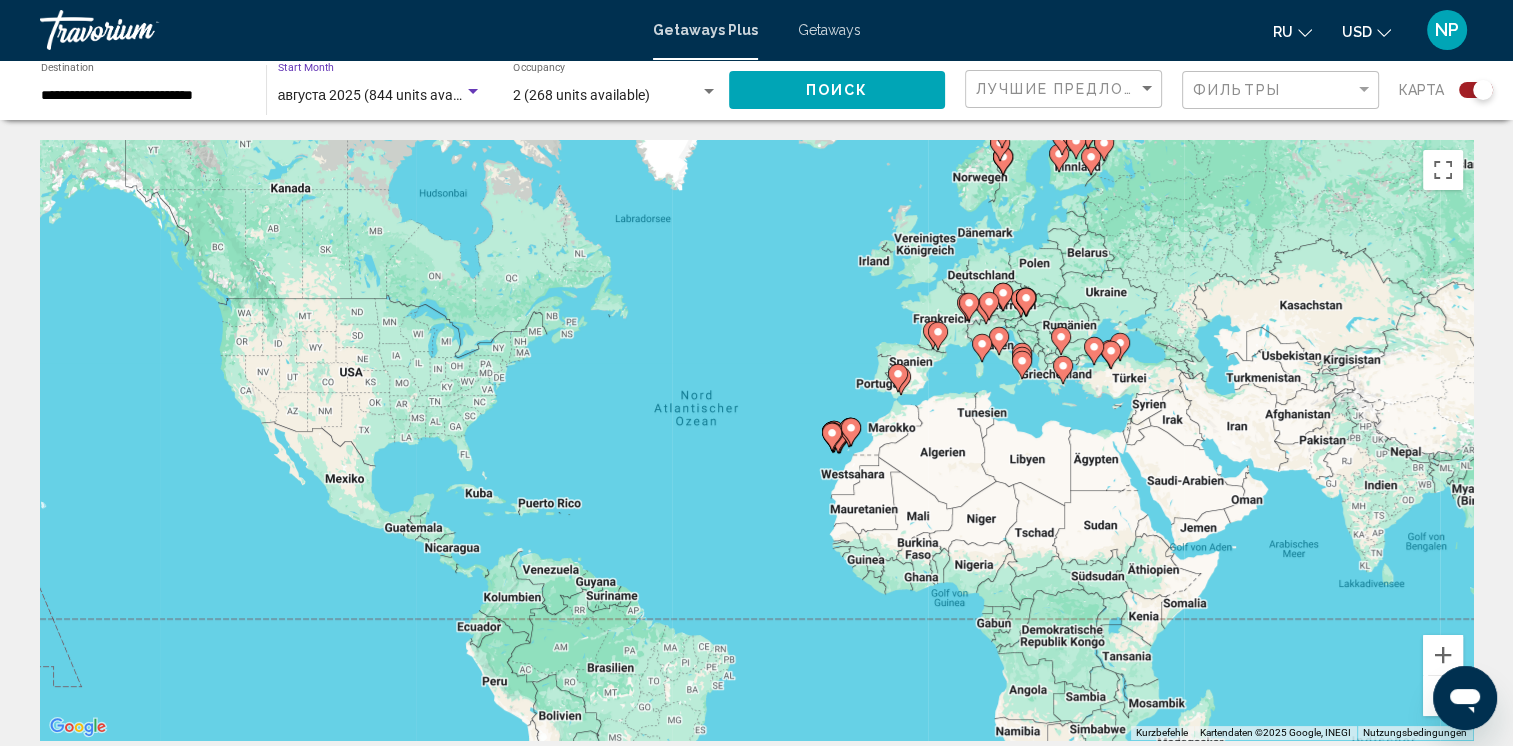 click on "**********" at bounding box center [143, 96] 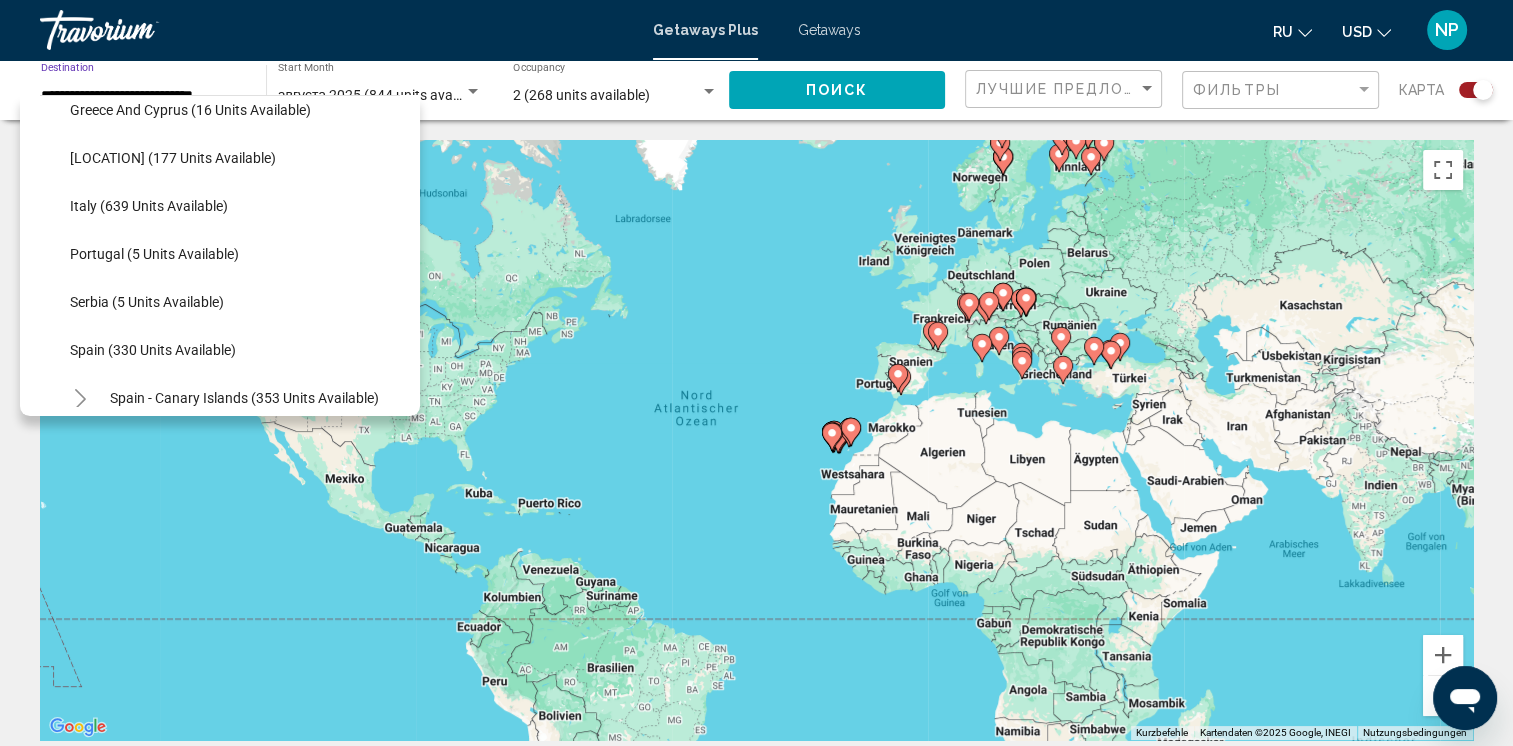 scroll, scrollTop: 526, scrollLeft: 0, axis: vertical 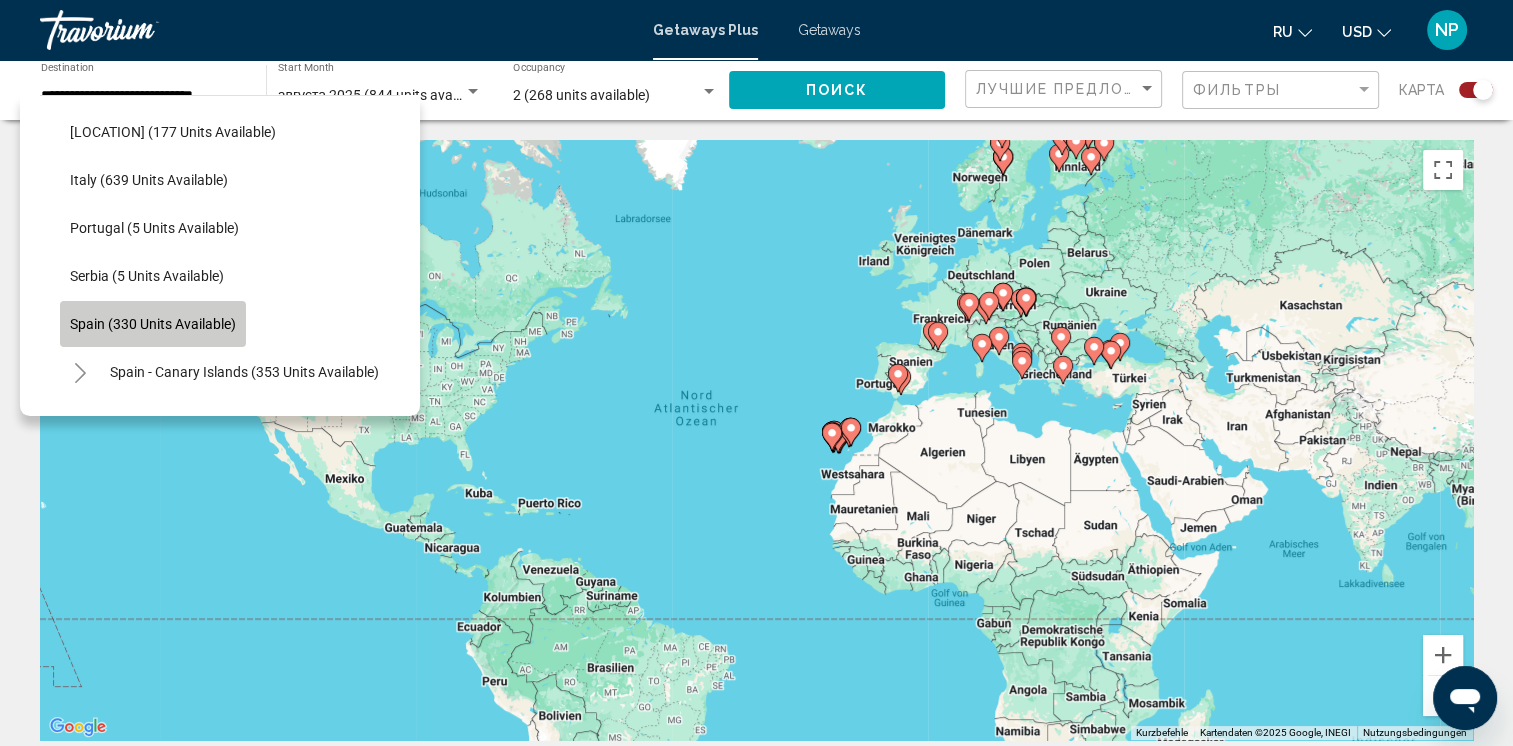 click on "Spain (330 units available)" at bounding box center (153, 324) 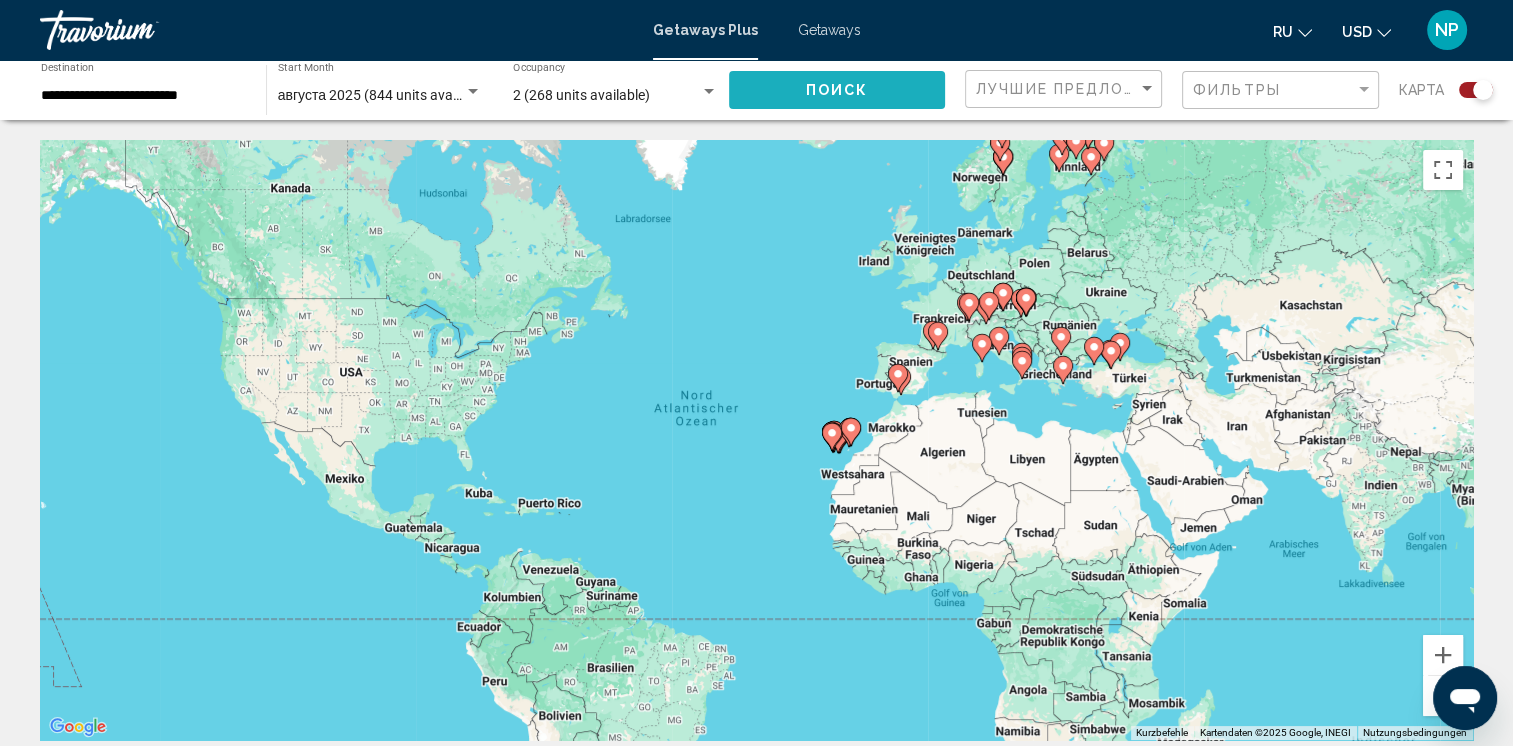 click on "Поиск" at bounding box center (837, 91) 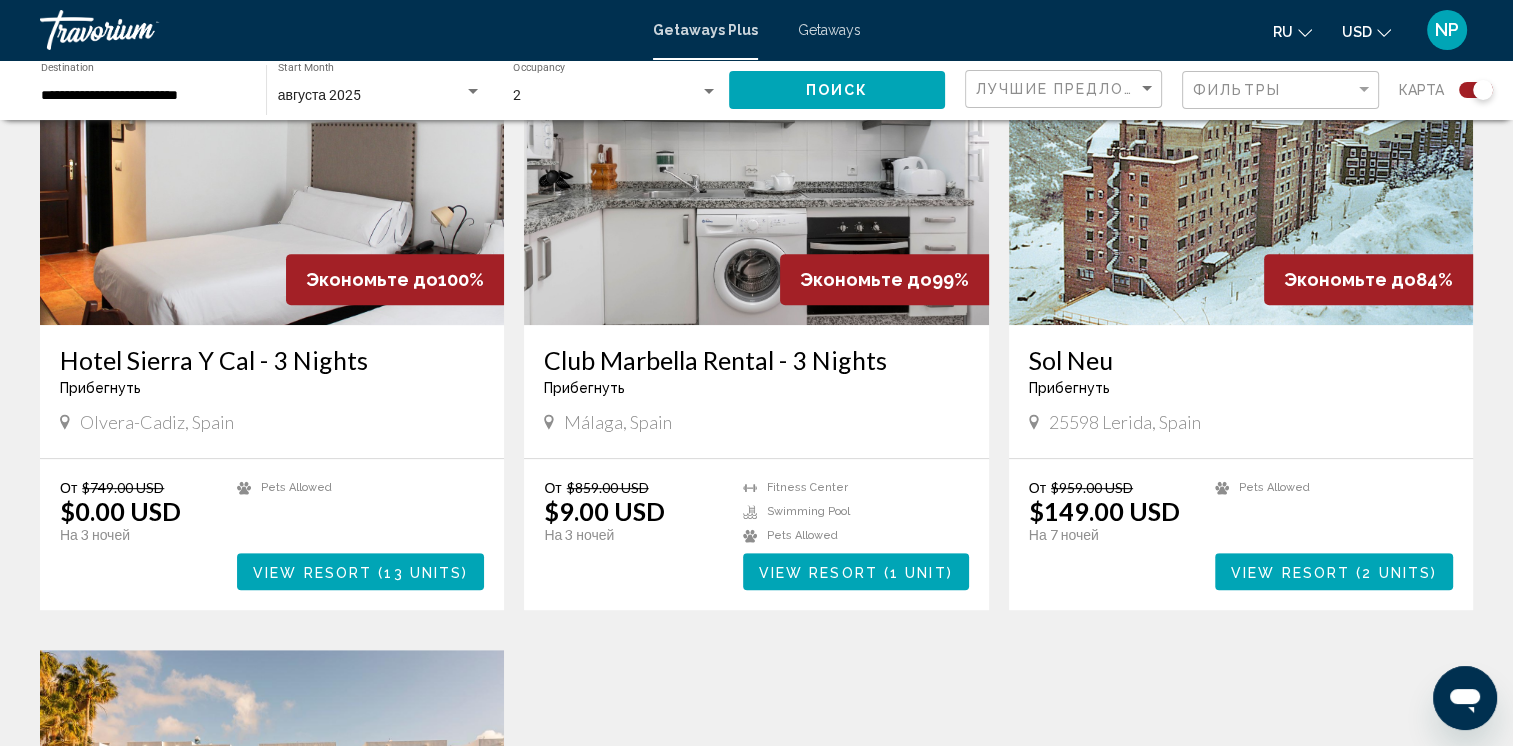scroll, scrollTop: 600, scrollLeft: 0, axis: vertical 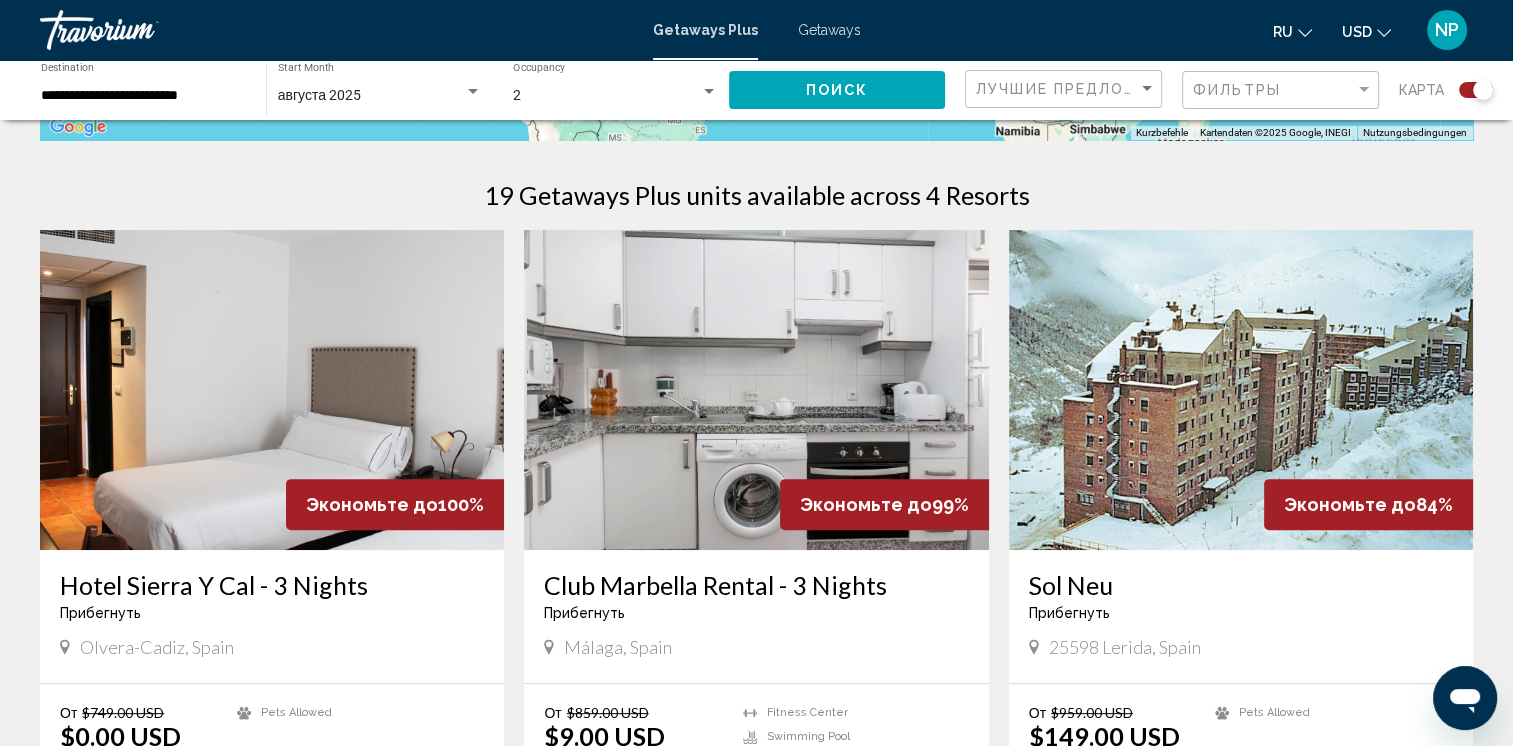 click at bounding box center (272, 390) 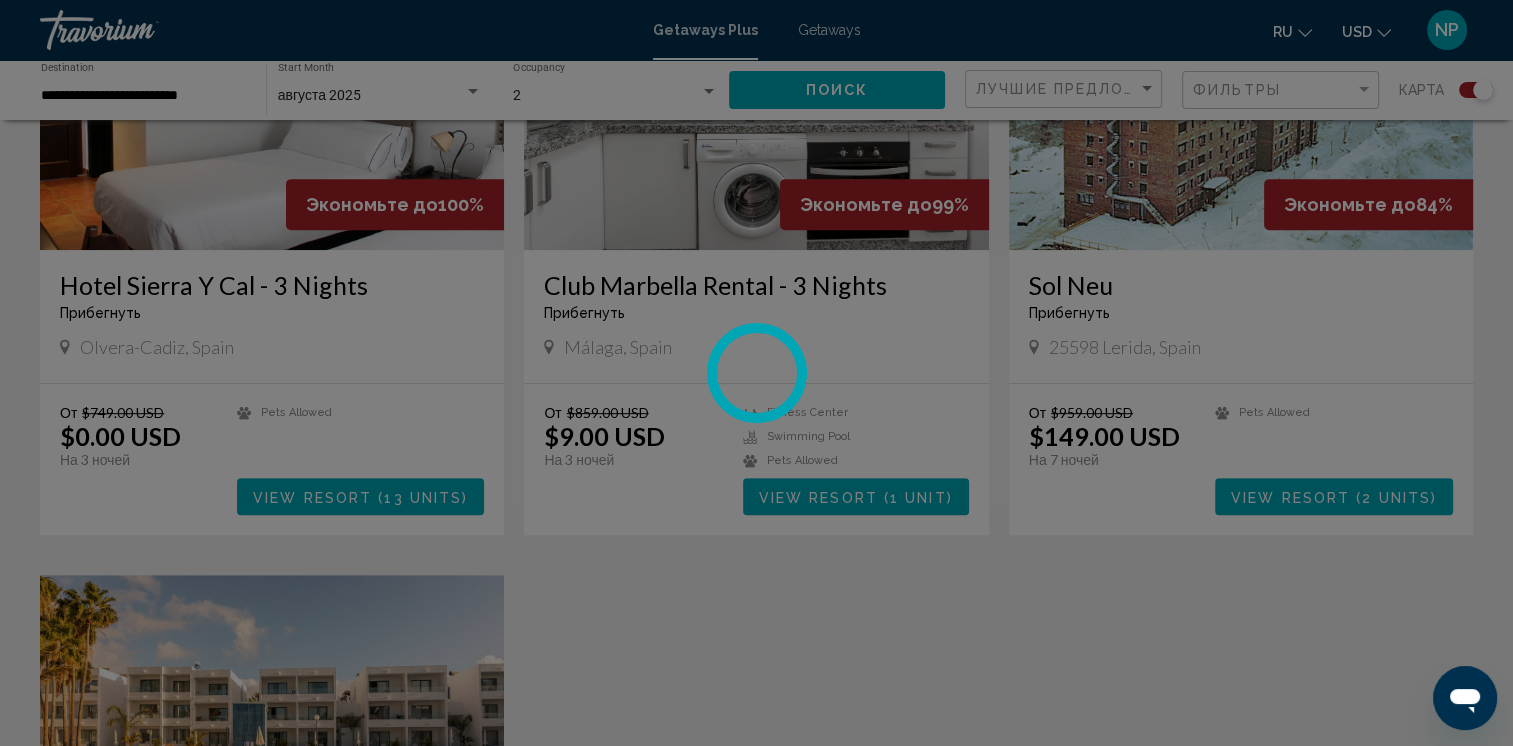 scroll, scrollTop: 600, scrollLeft: 0, axis: vertical 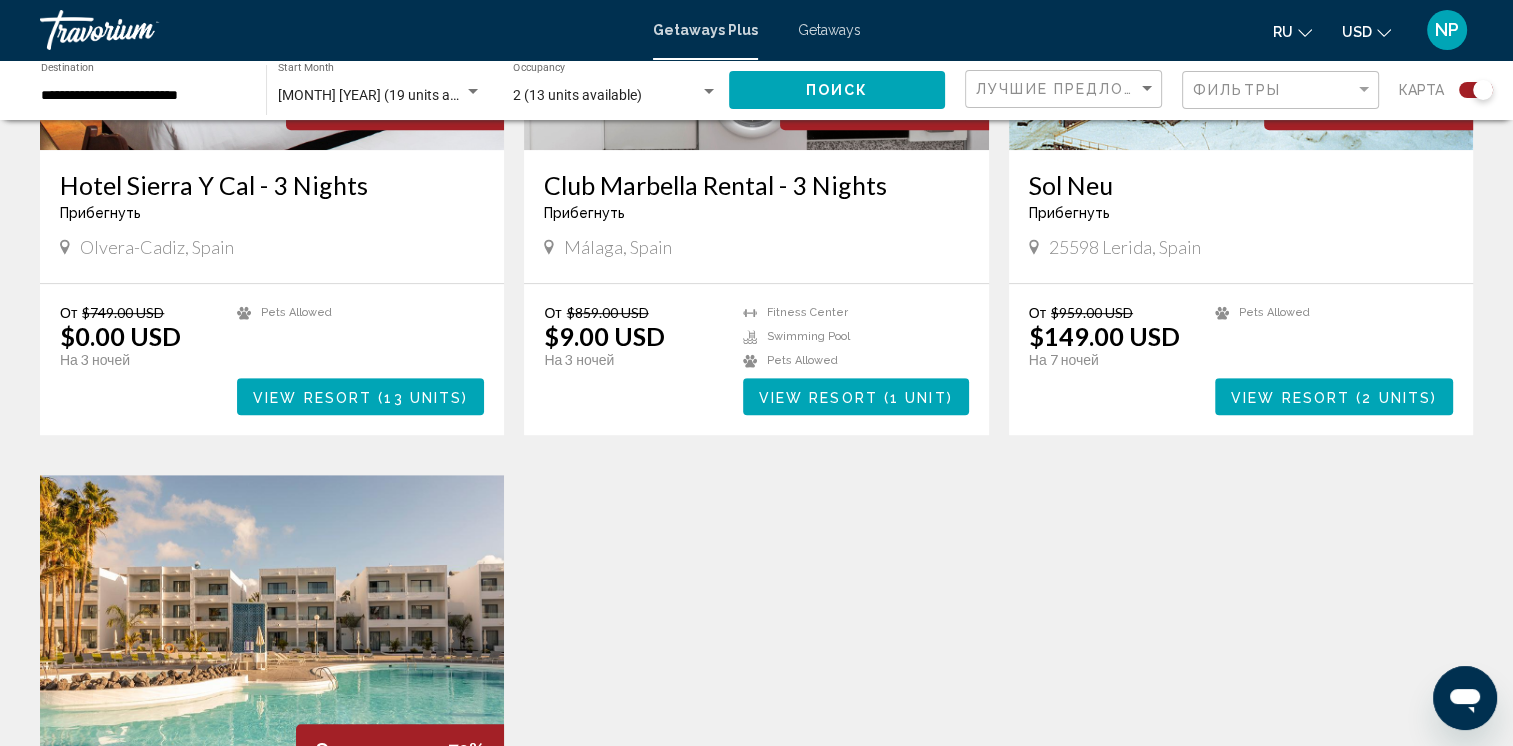 click at bounding box center [1384, 33] 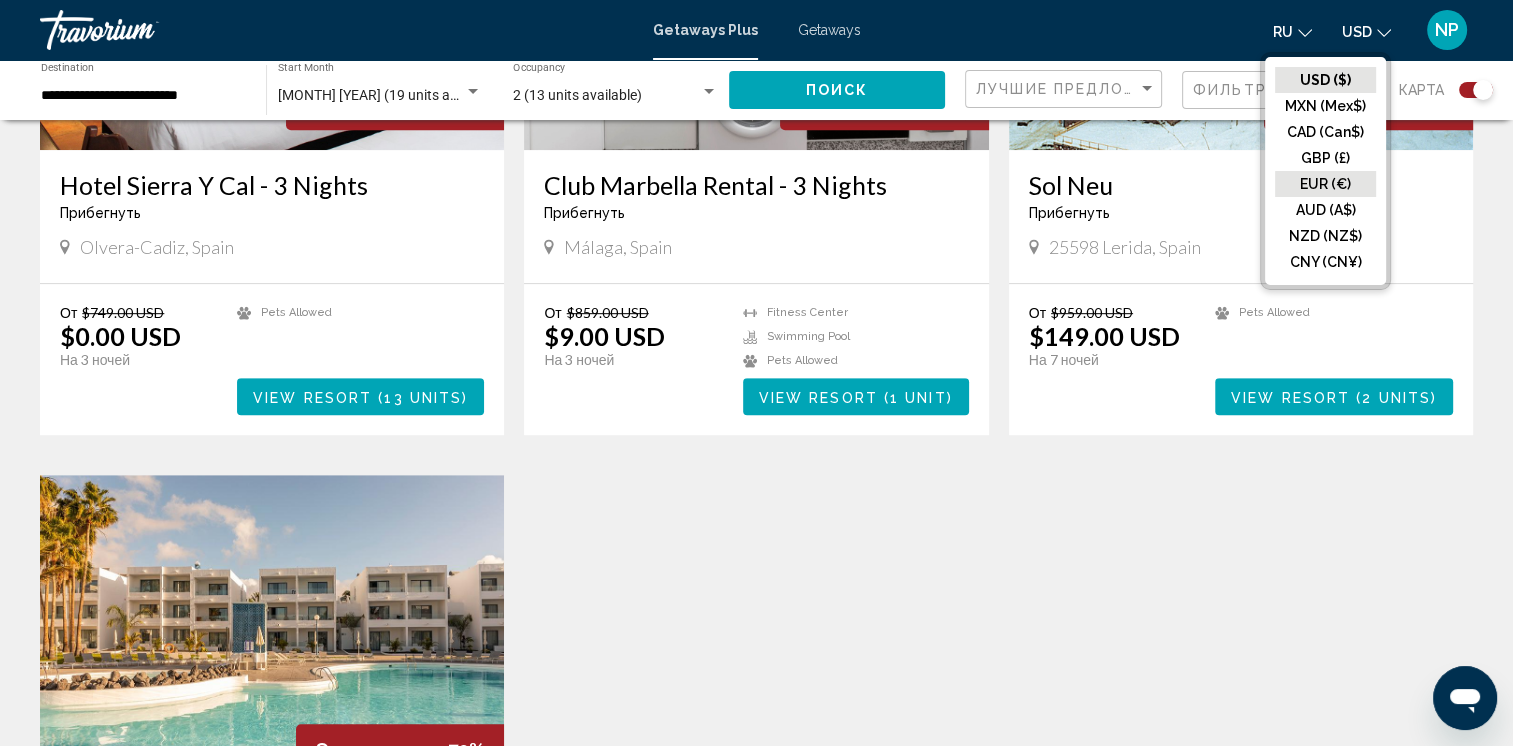 click on "EUR (€)" at bounding box center (1325, 80) 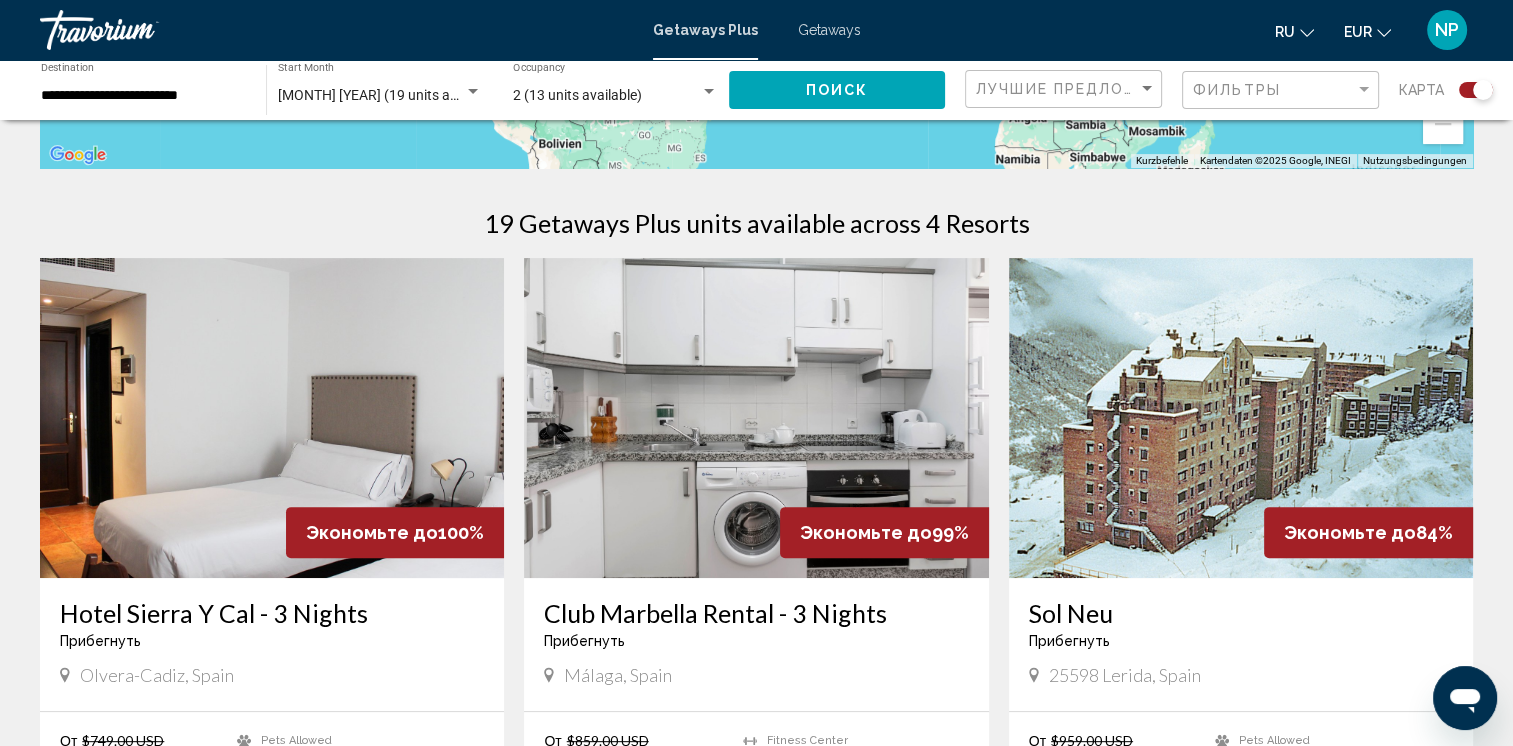 scroll, scrollTop: 400, scrollLeft: 0, axis: vertical 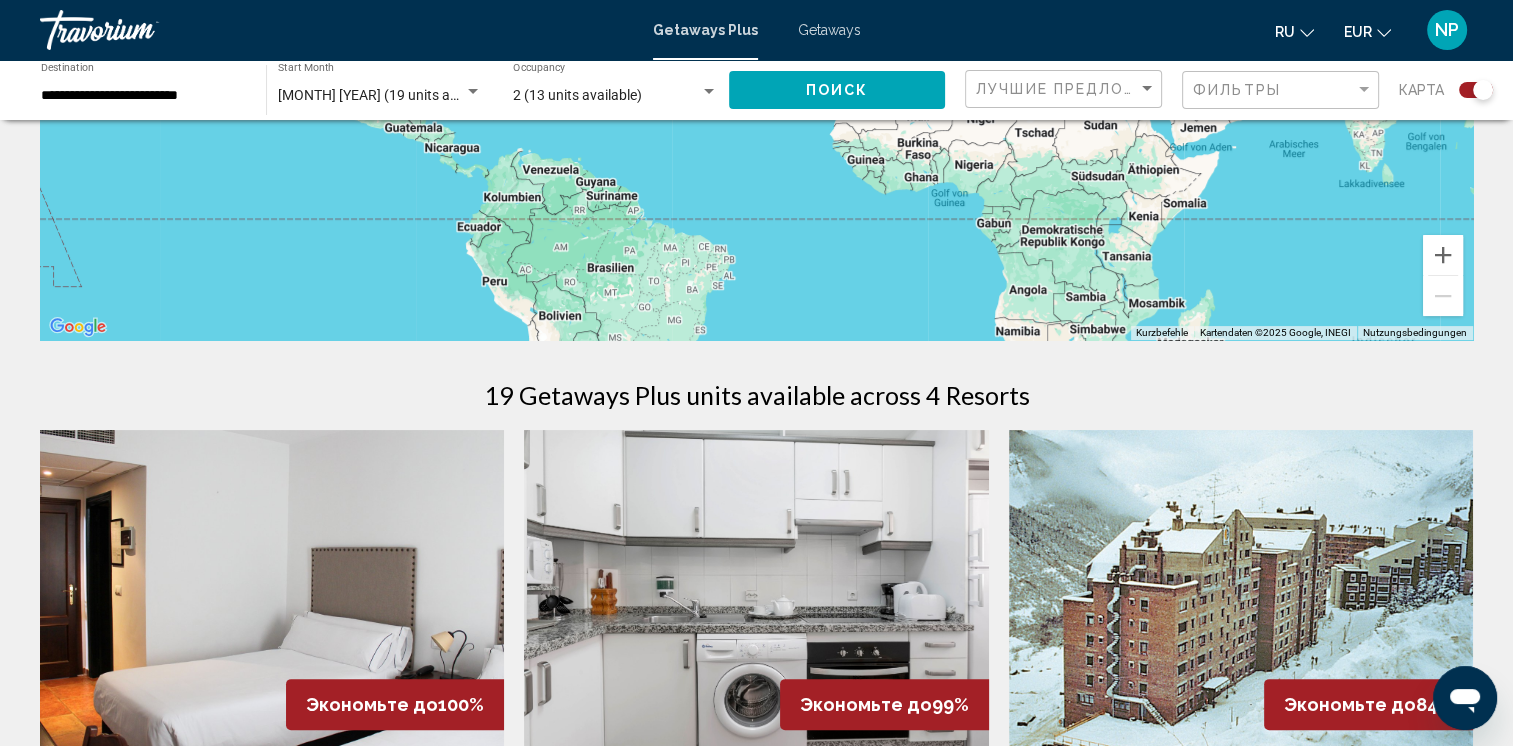 click on "**********" at bounding box center (143, 96) 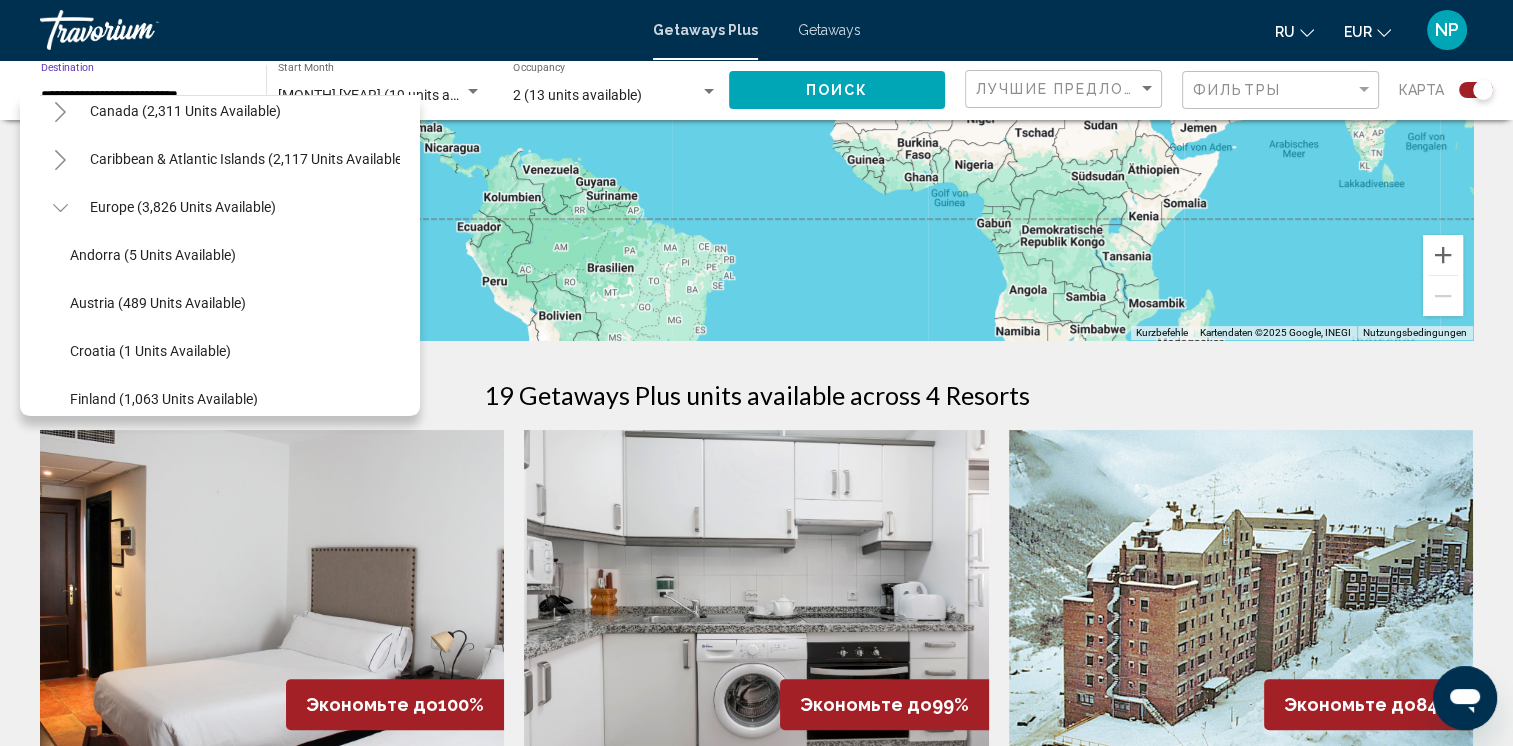 scroll, scrollTop: 0, scrollLeft: 0, axis: both 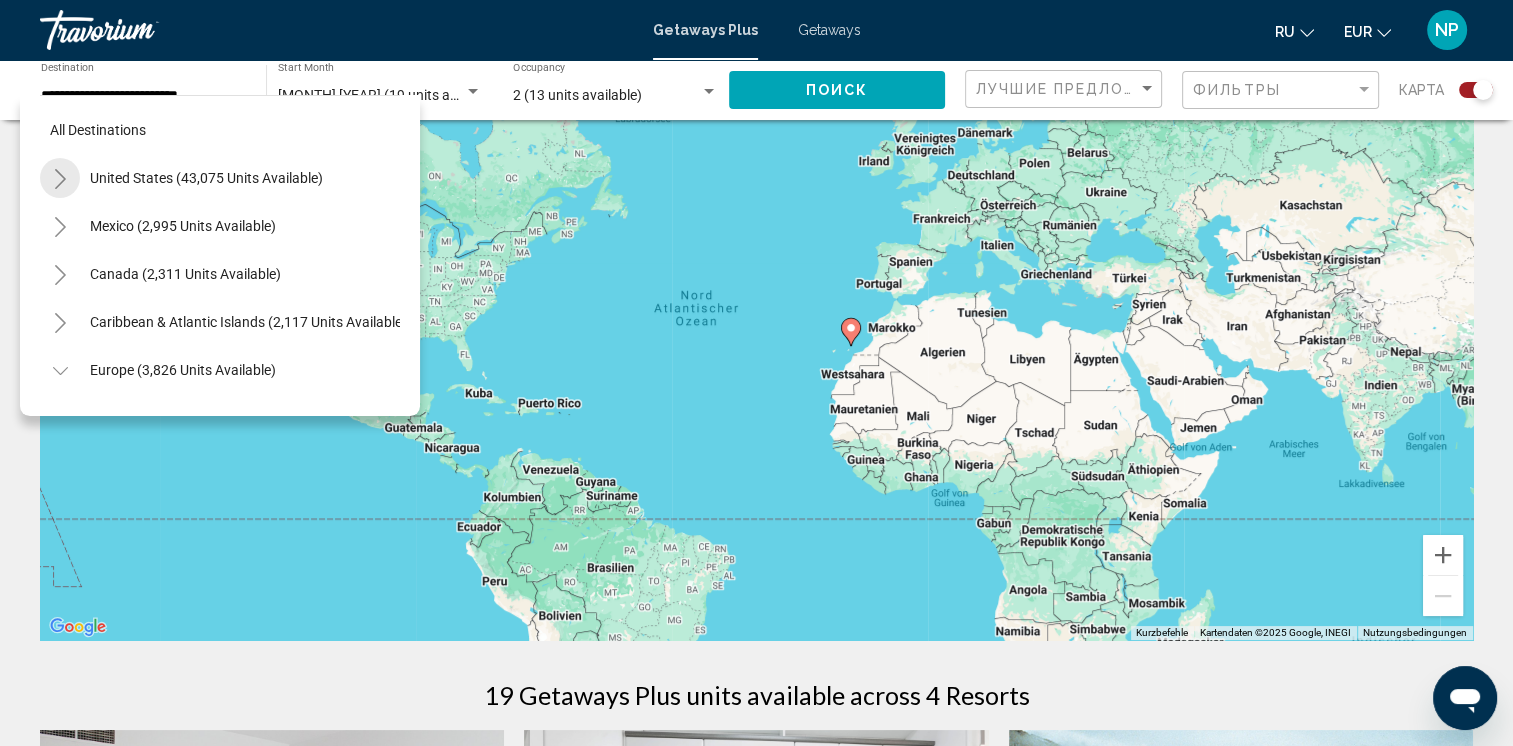 click at bounding box center [60, 179] 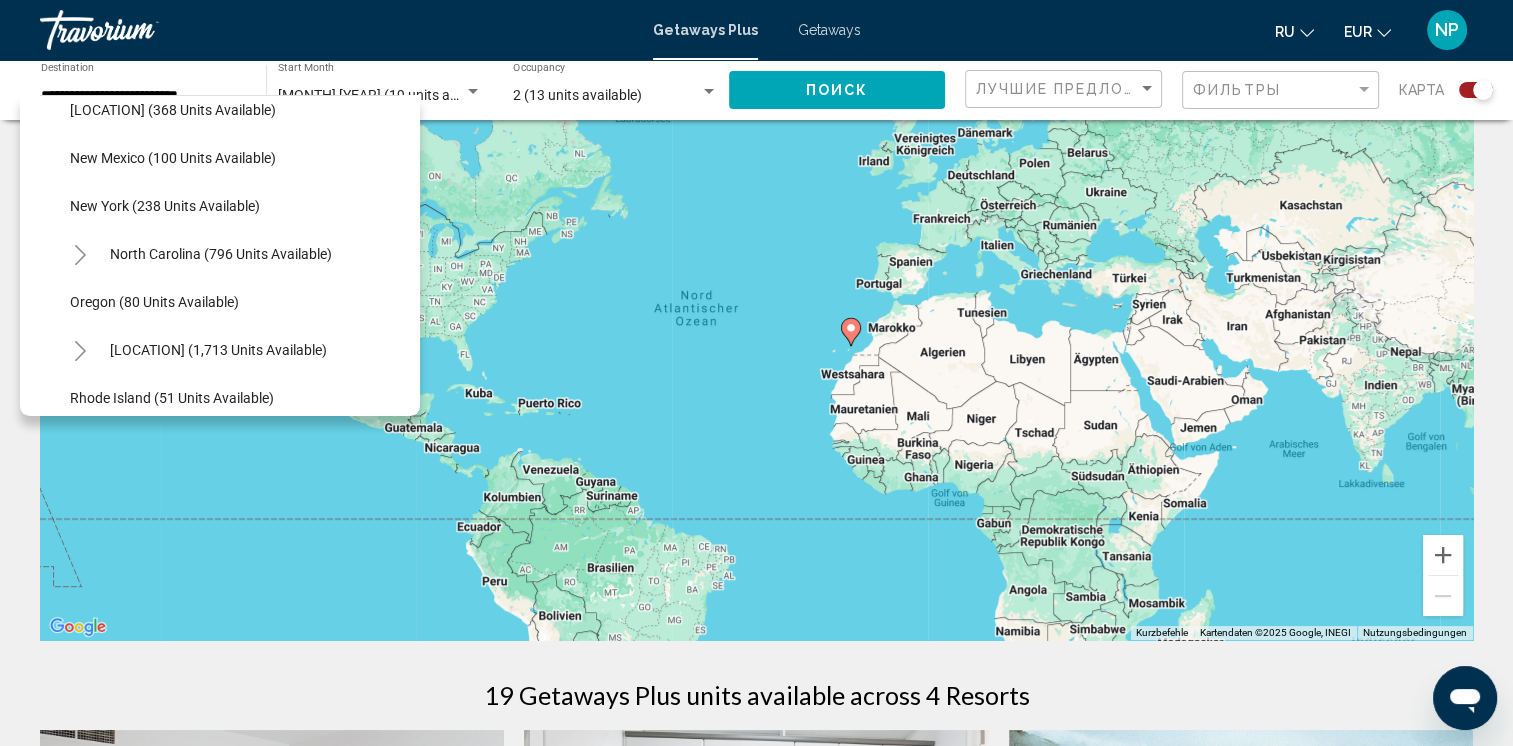 scroll, scrollTop: 1200, scrollLeft: 0, axis: vertical 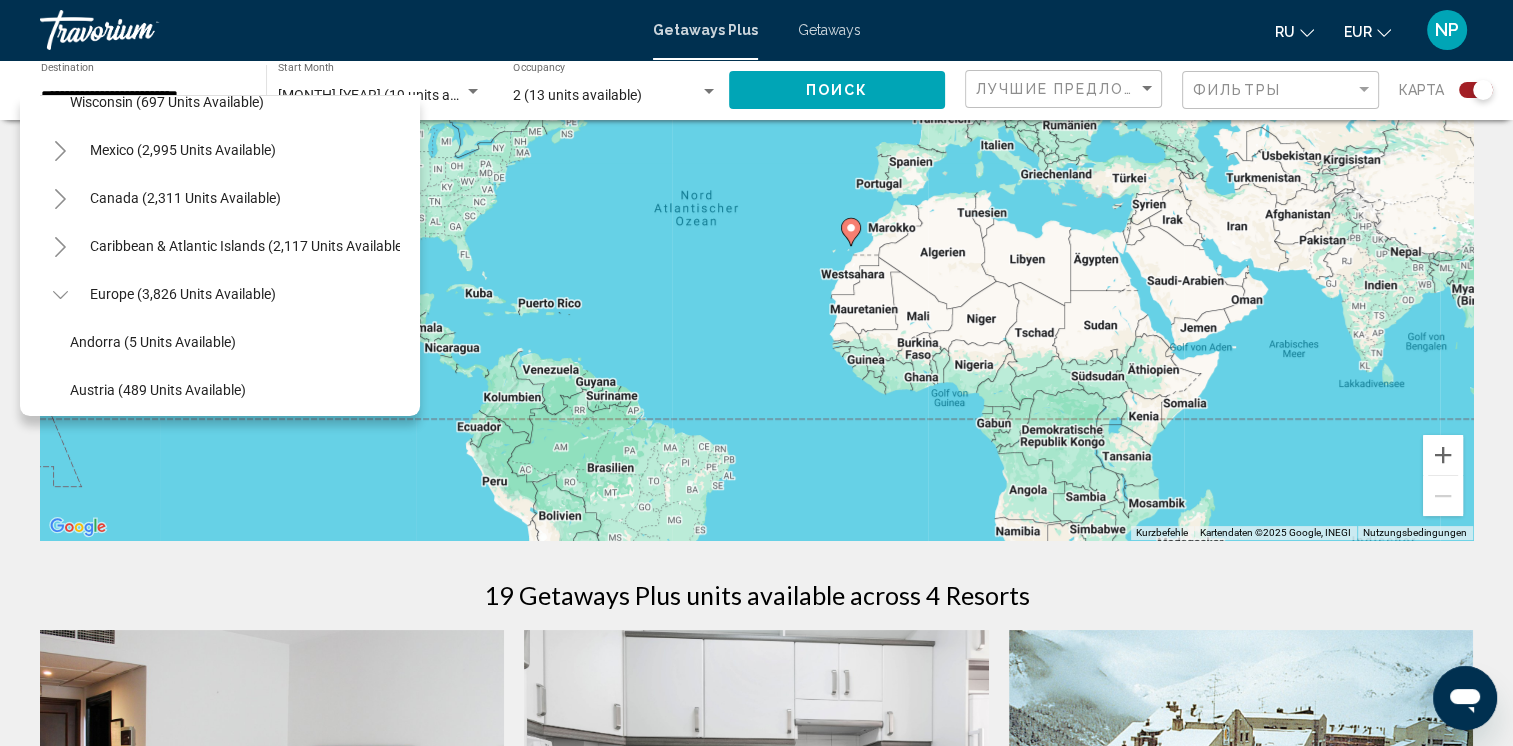 click at bounding box center [60, 247] 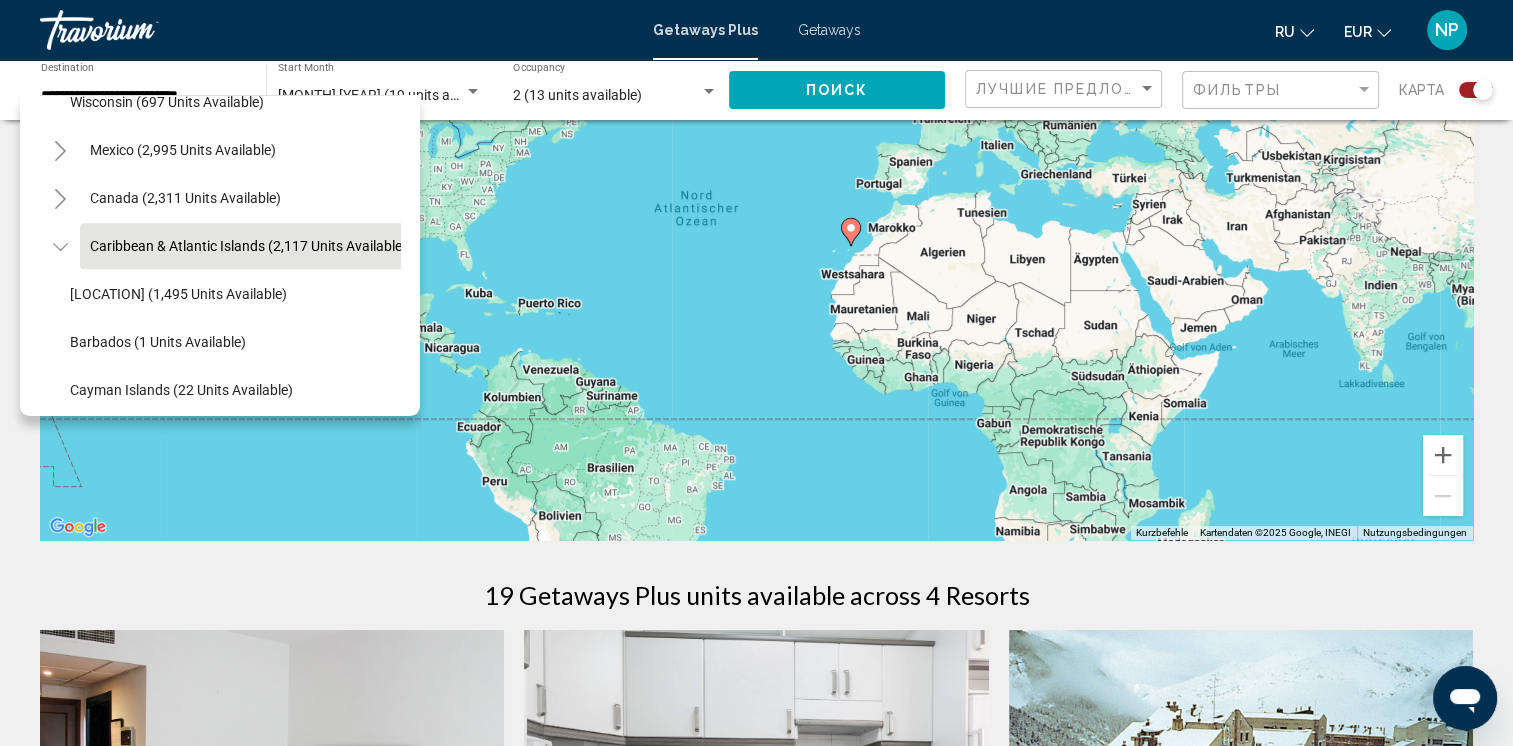 scroll, scrollTop: 1800, scrollLeft: 0, axis: vertical 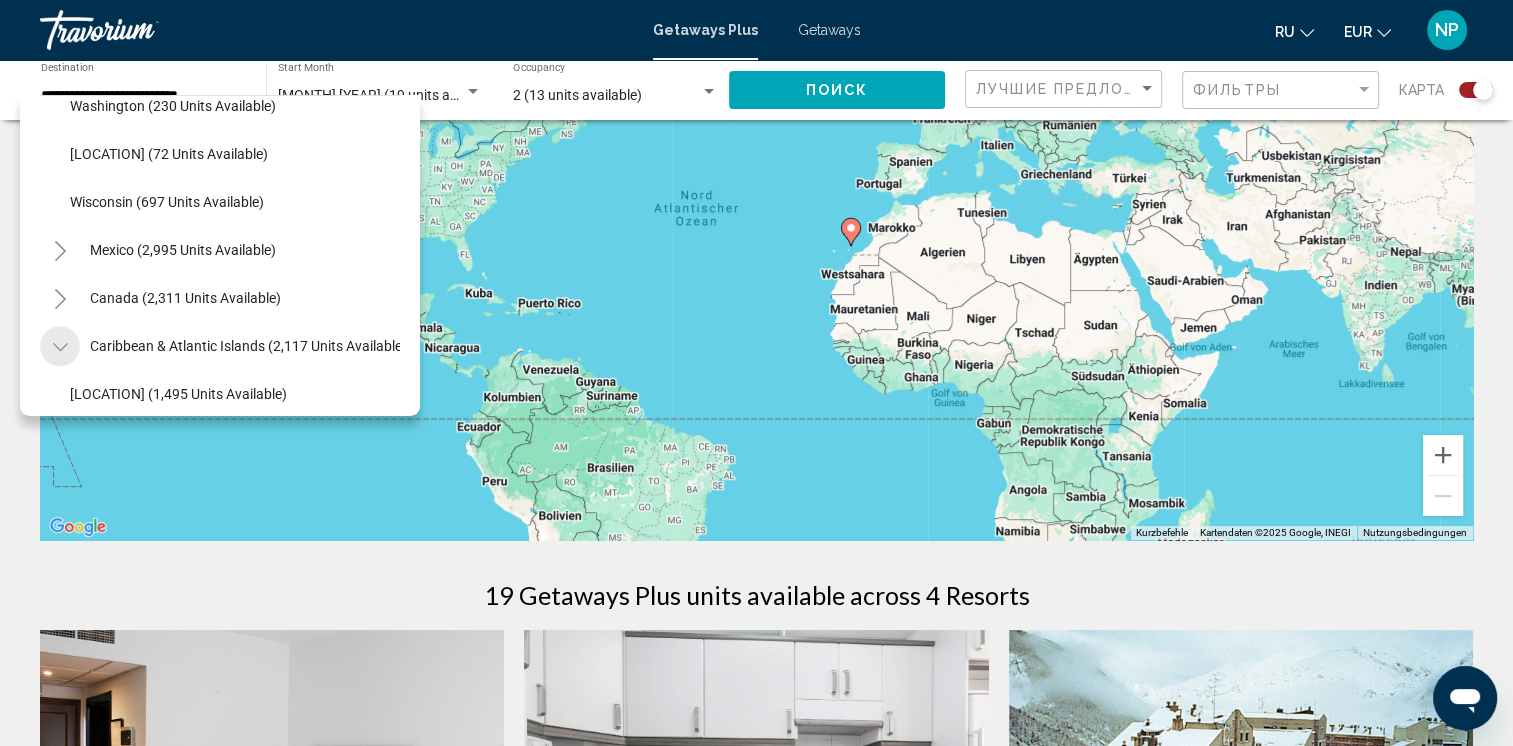 click at bounding box center [60, 347] 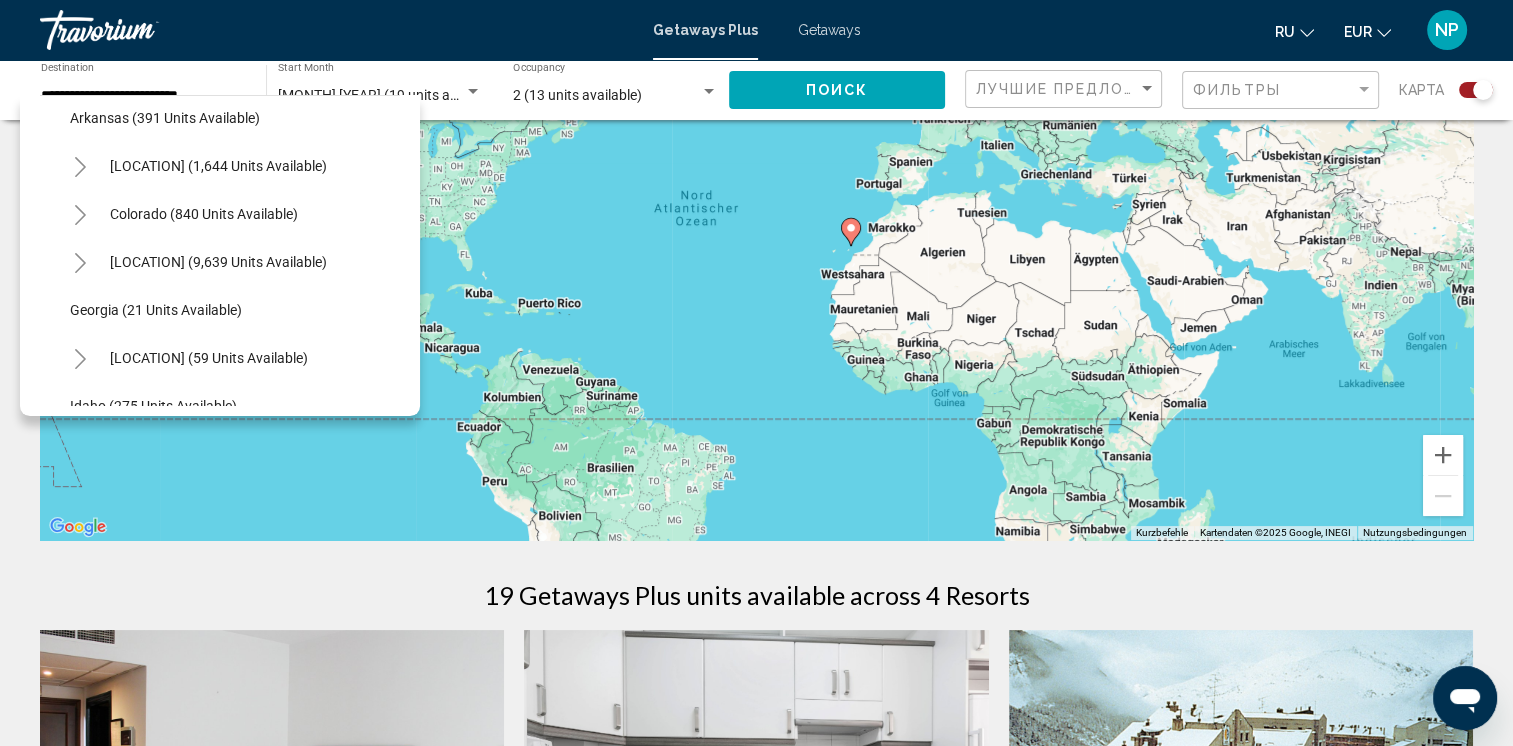 scroll, scrollTop: 200, scrollLeft: 0, axis: vertical 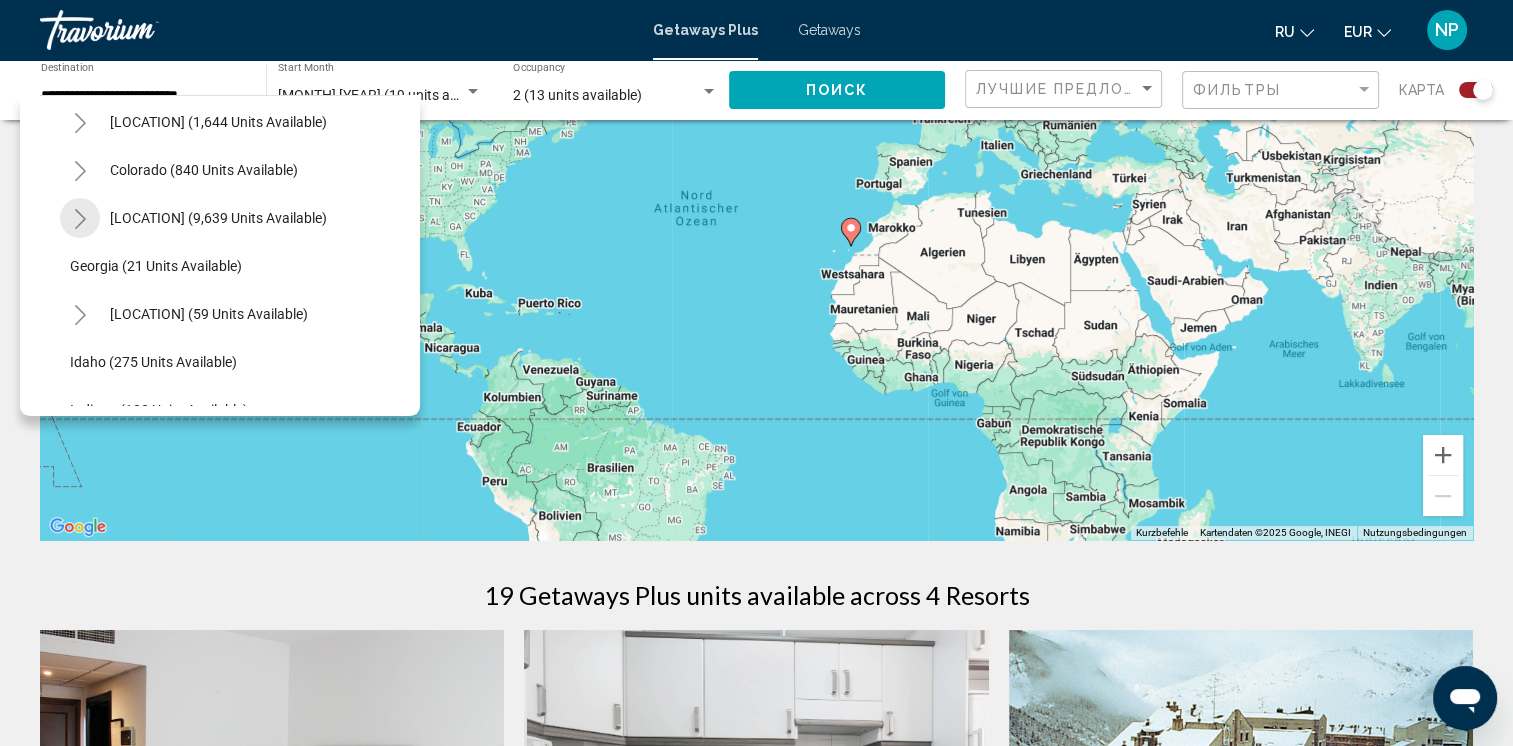 click at bounding box center [80, 219] 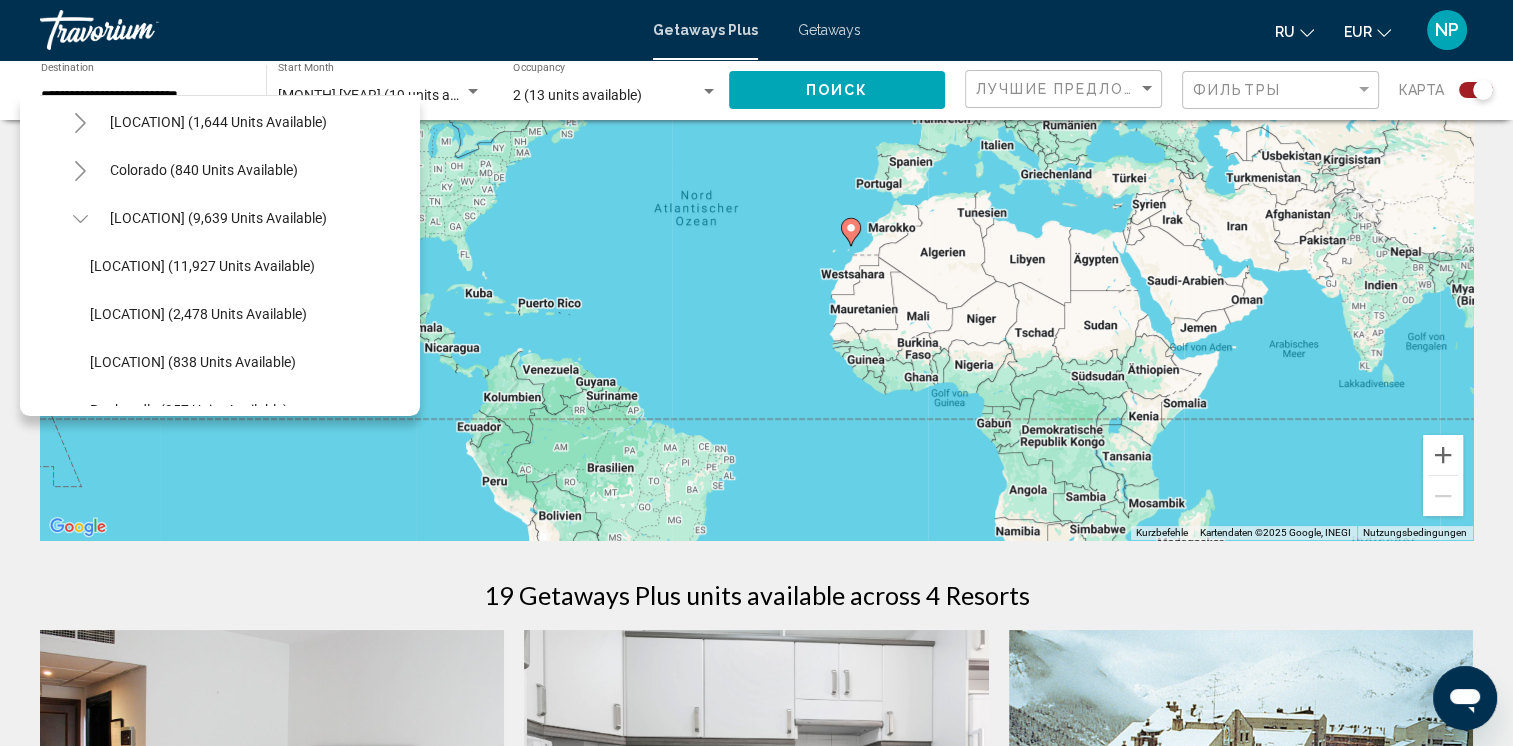 scroll, scrollTop: 100, scrollLeft: 0, axis: vertical 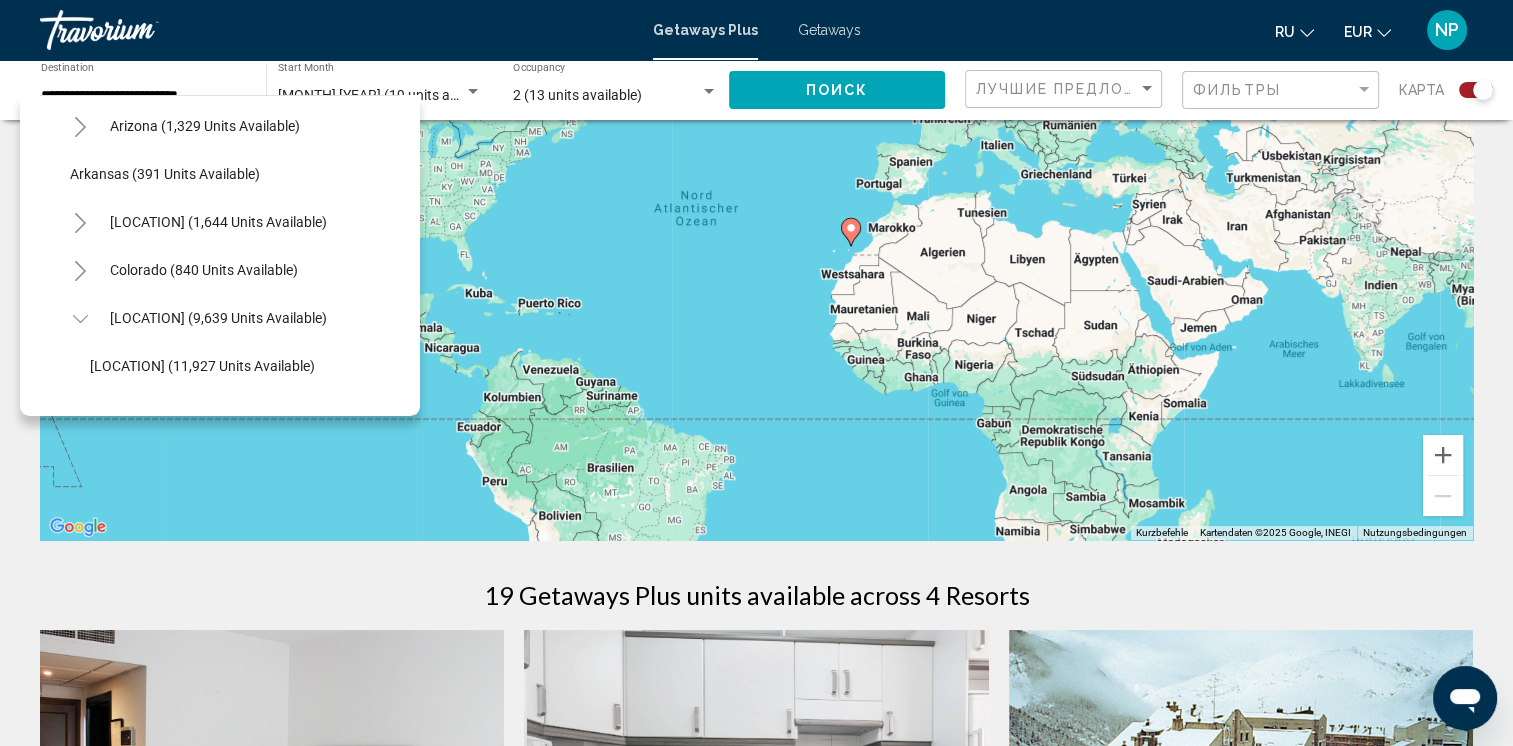 click at bounding box center [80, 319] 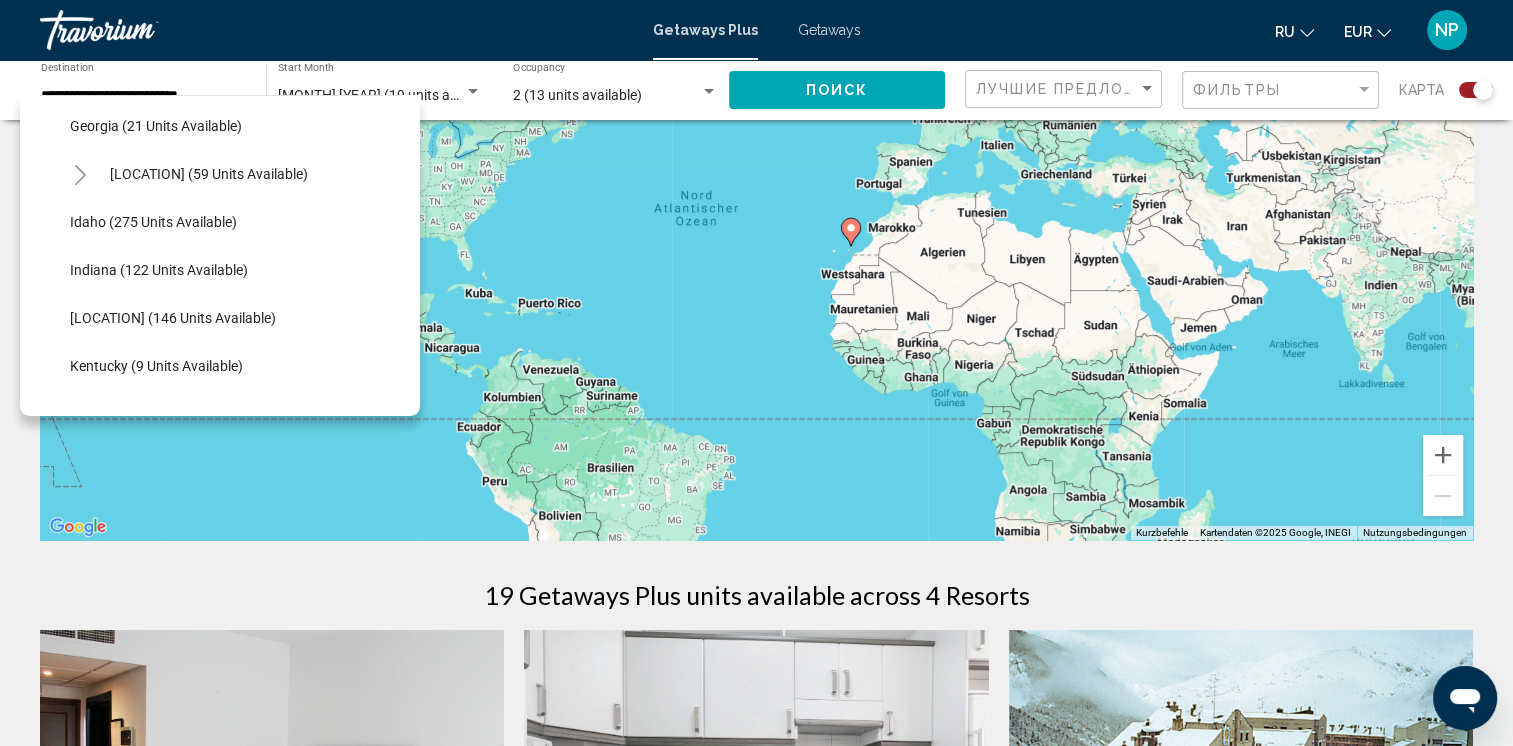 scroll, scrollTop: 300, scrollLeft: 0, axis: vertical 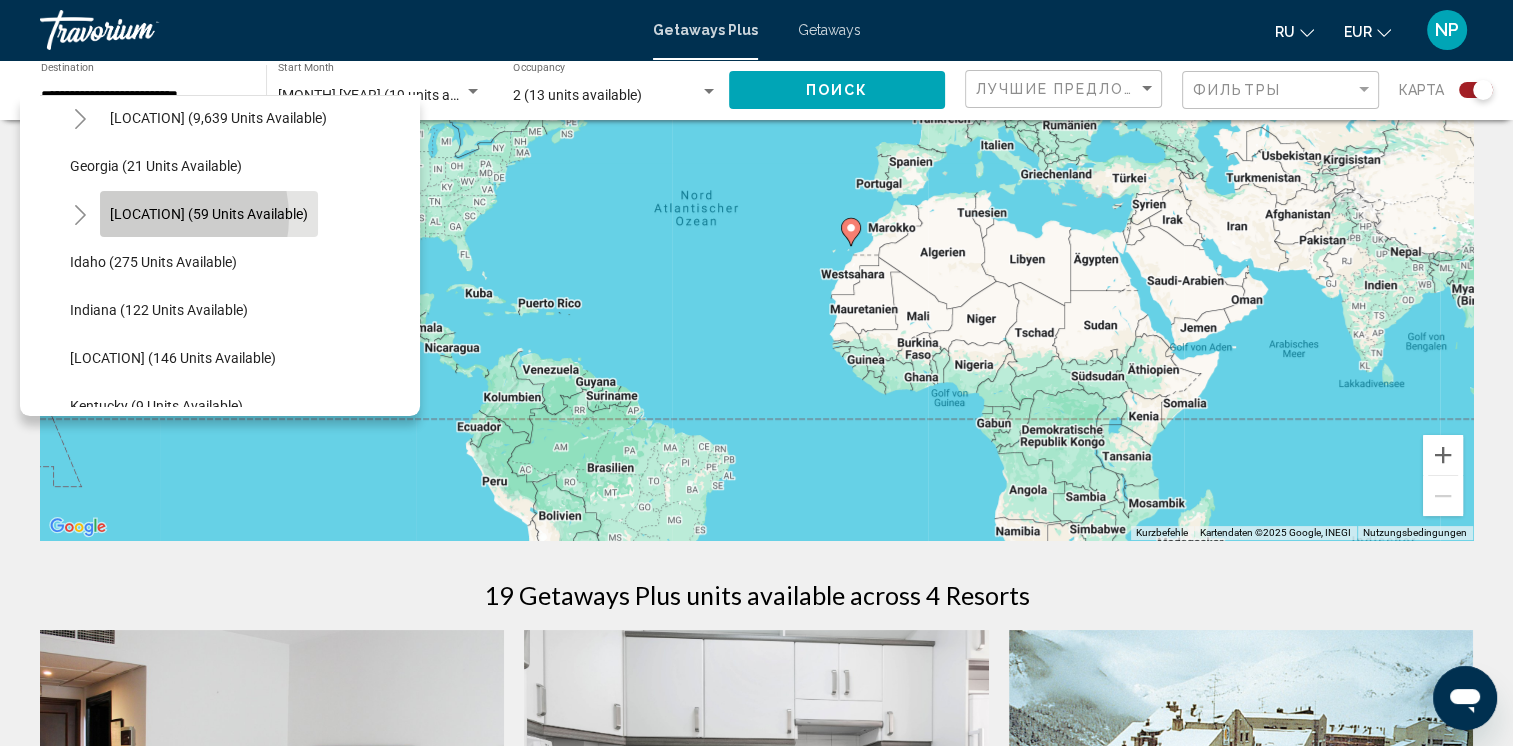 click on "Hawaii (59 units available)" at bounding box center [209, 214] 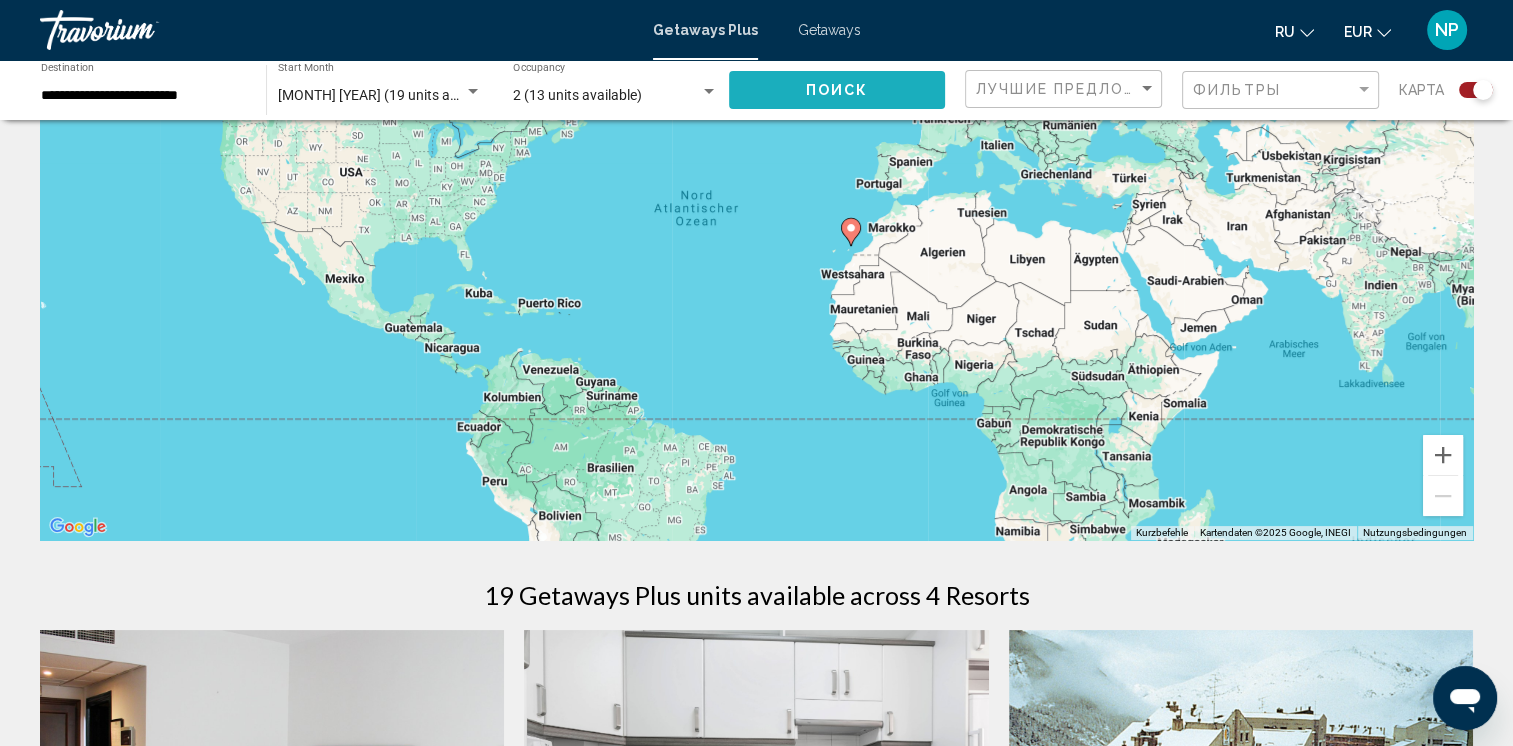 click on "Поиск" at bounding box center [837, 89] 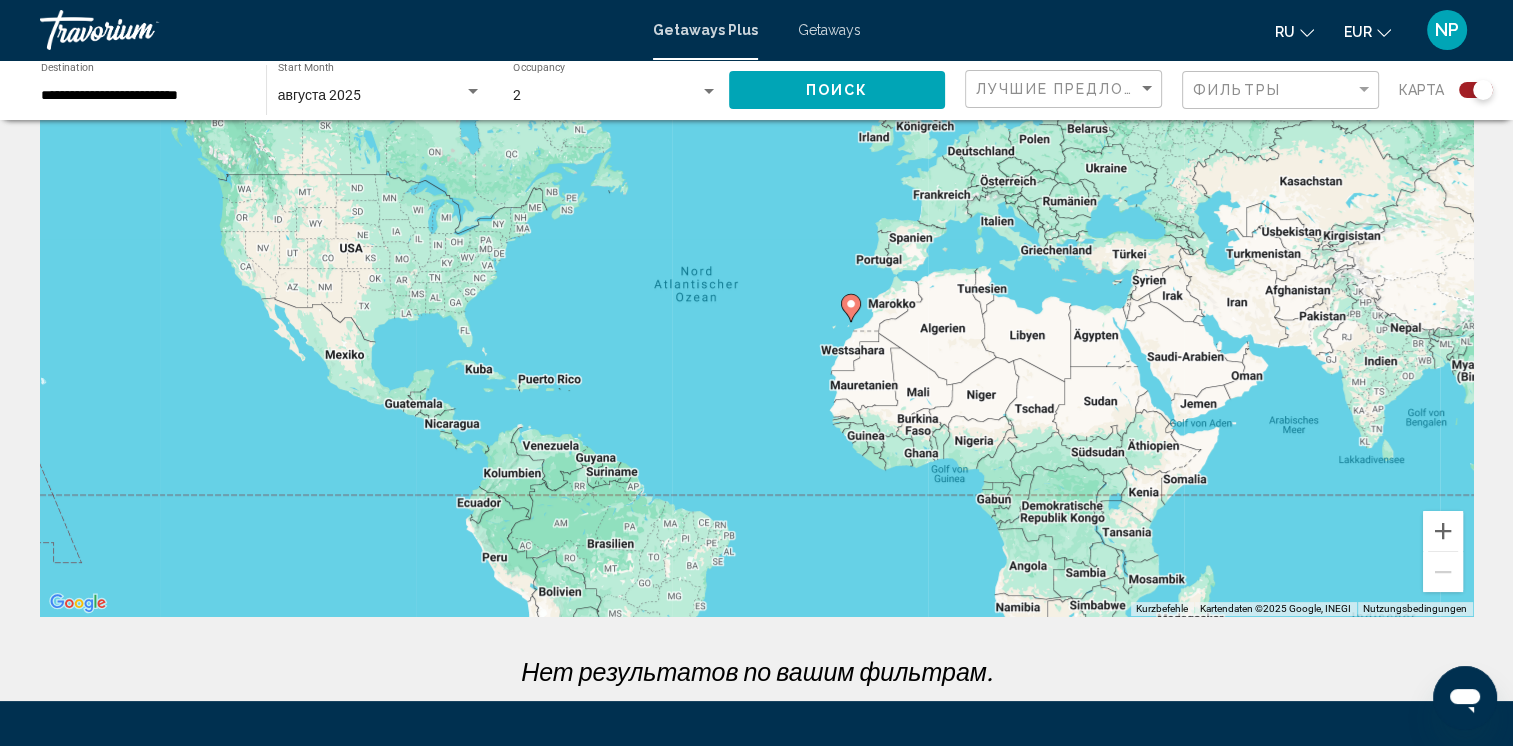 scroll, scrollTop: 0, scrollLeft: 0, axis: both 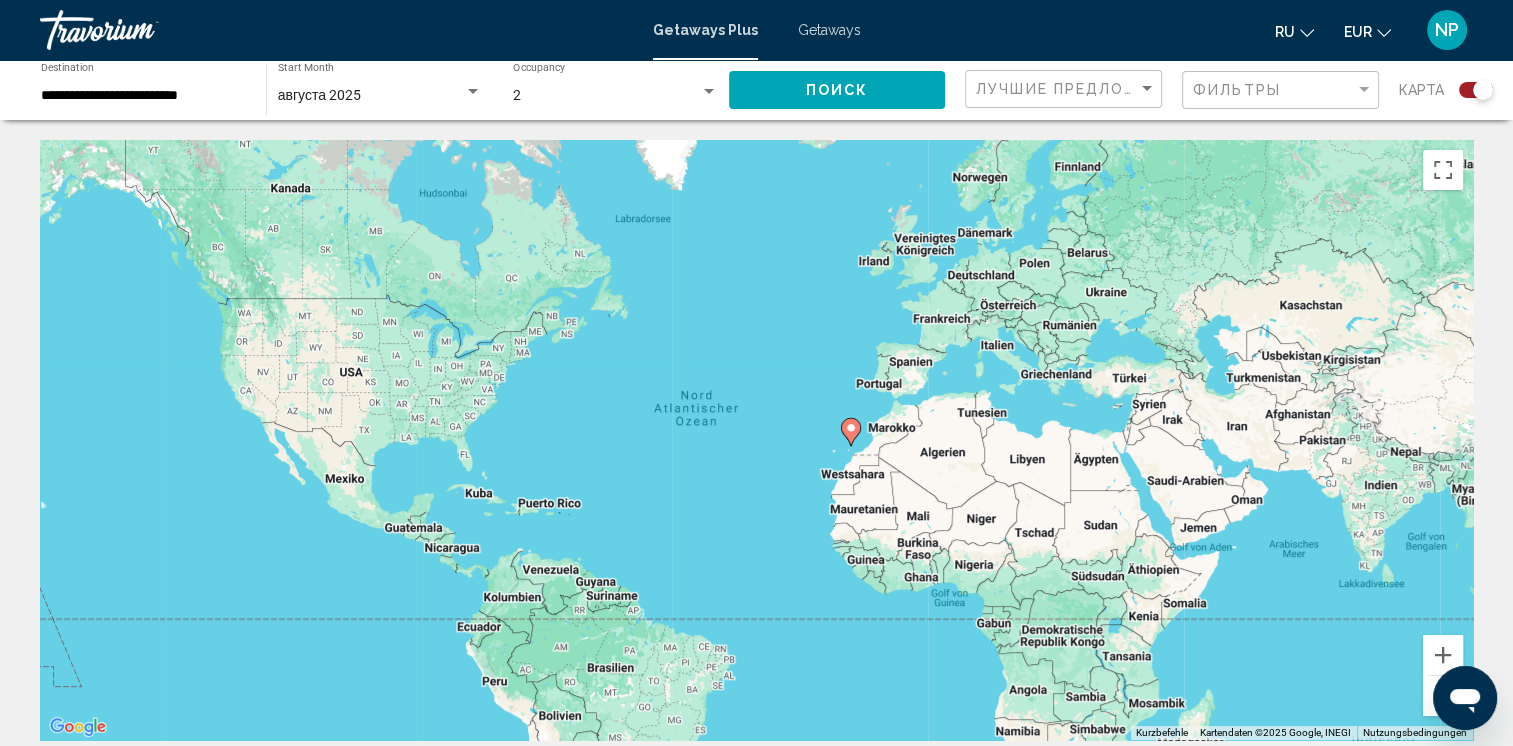 click on "Поиск" at bounding box center (837, 91) 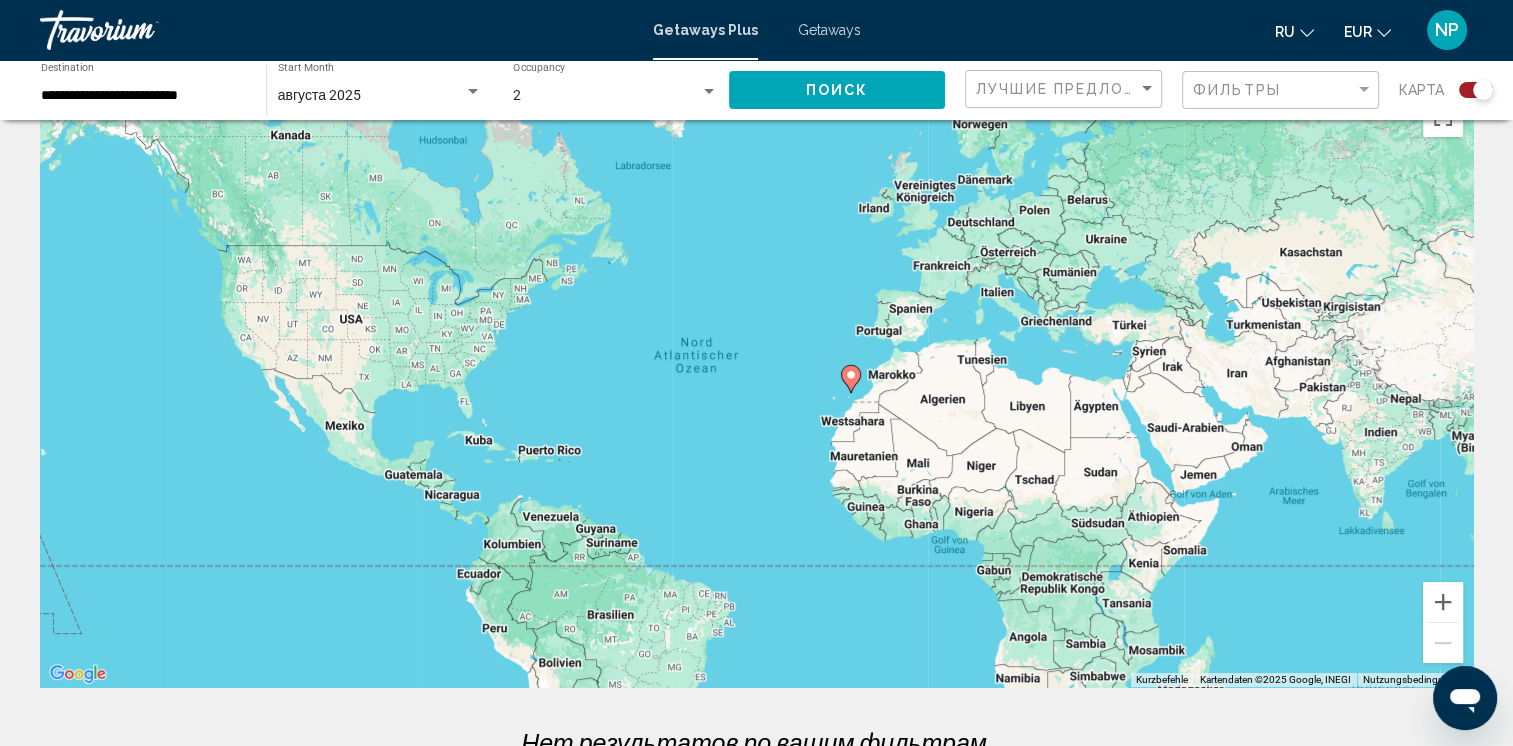 scroll, scrollTop: 0, scrollLeft: 0, axis: both 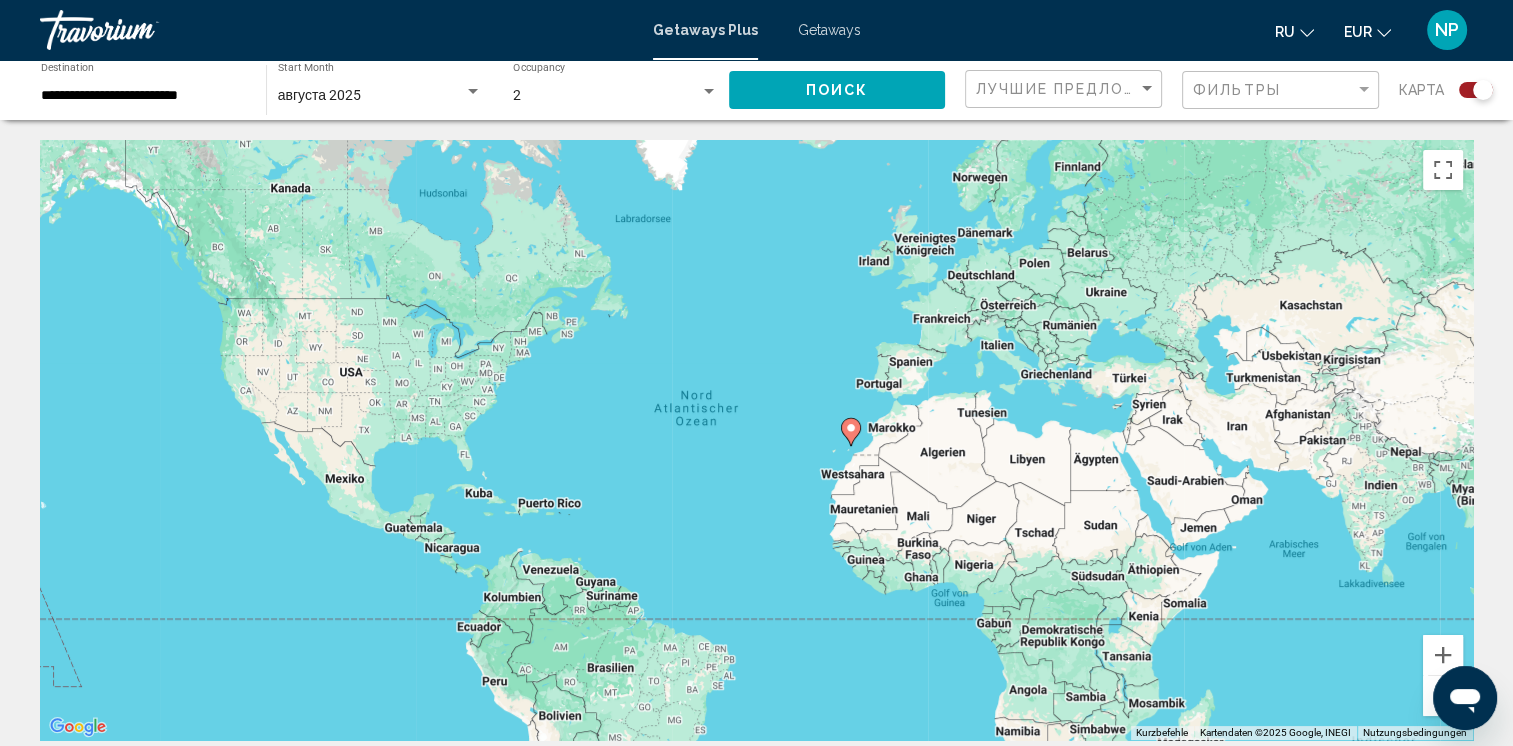click at bounding box center (473, 92) 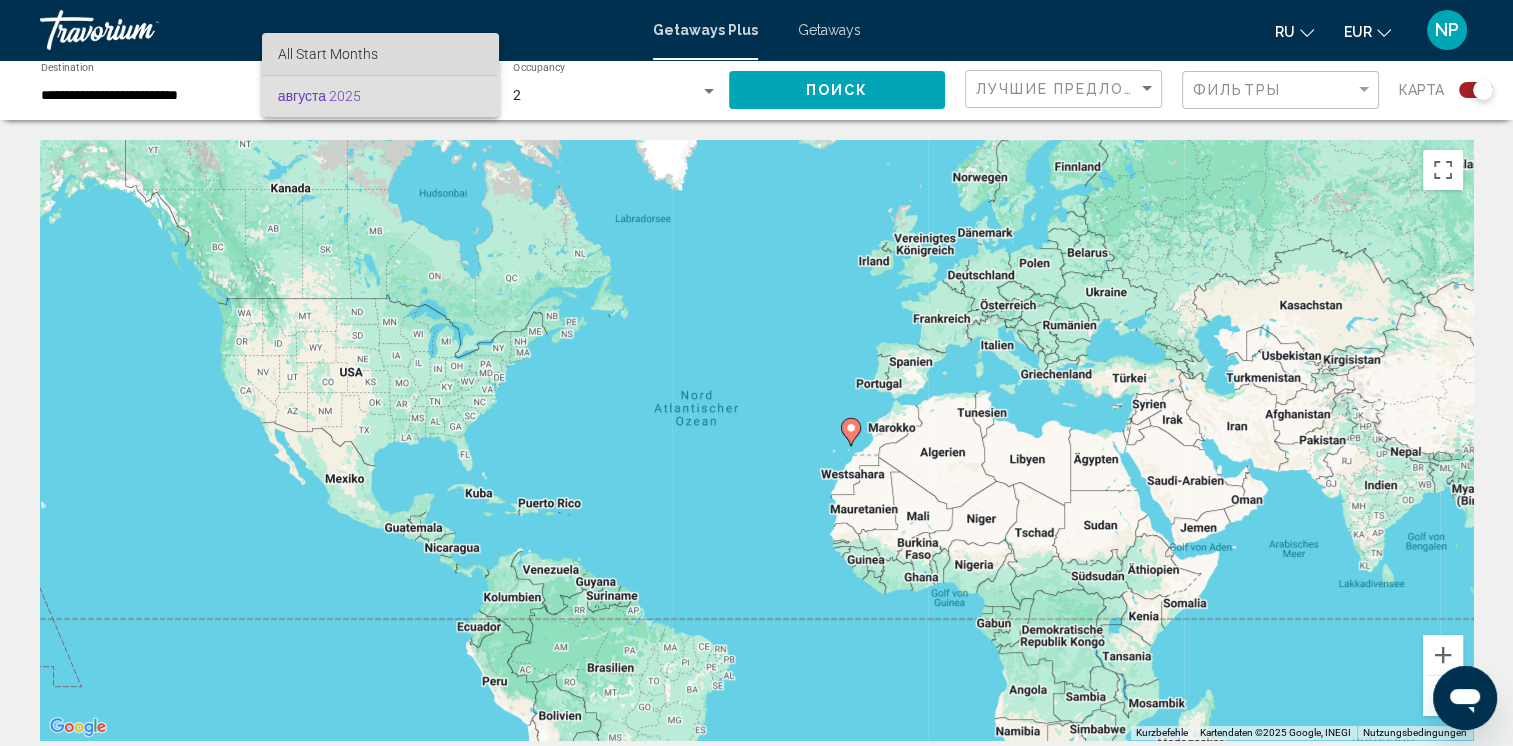 click on "All Start Months" at bounding box center (328, 54) 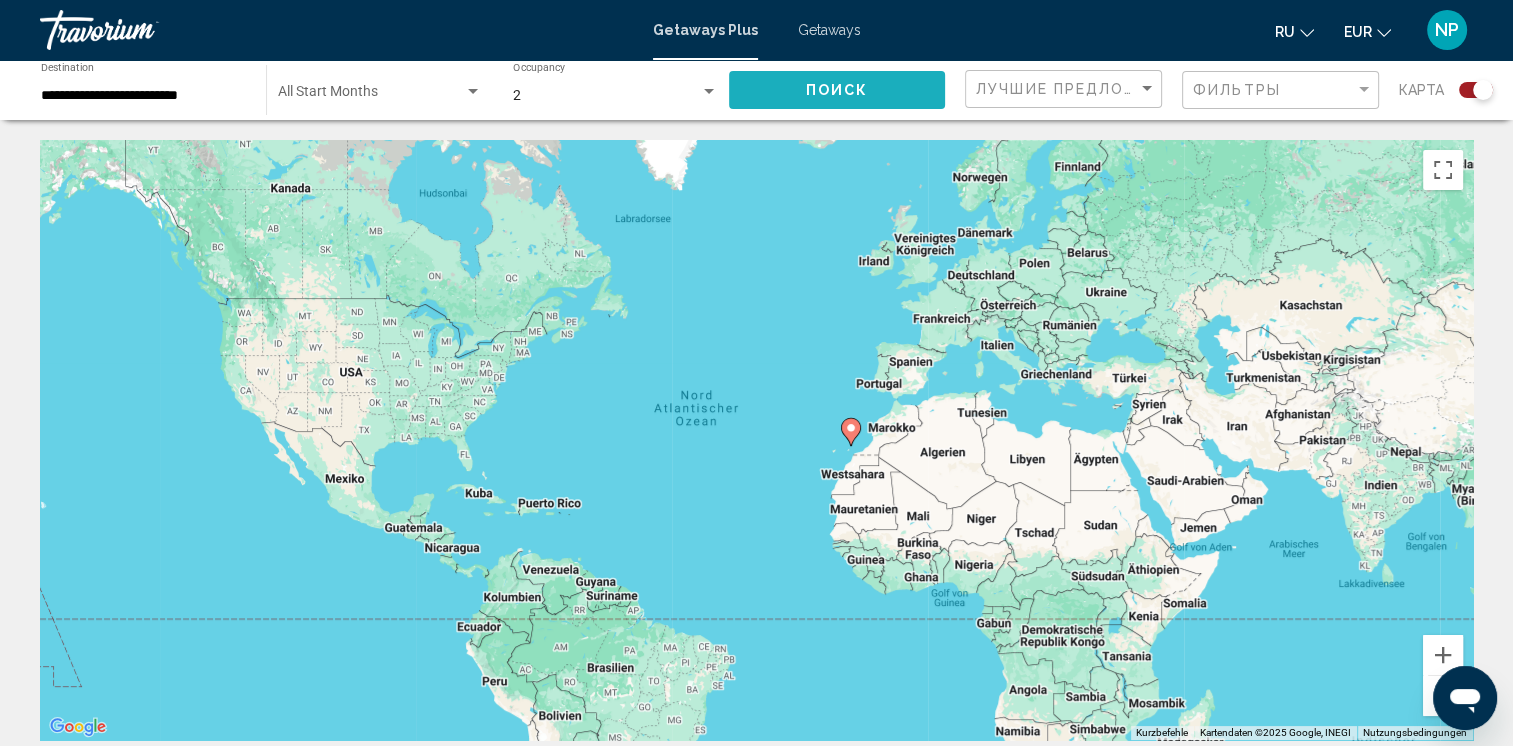 click on "Поиск" at bounding box center [837, 89] 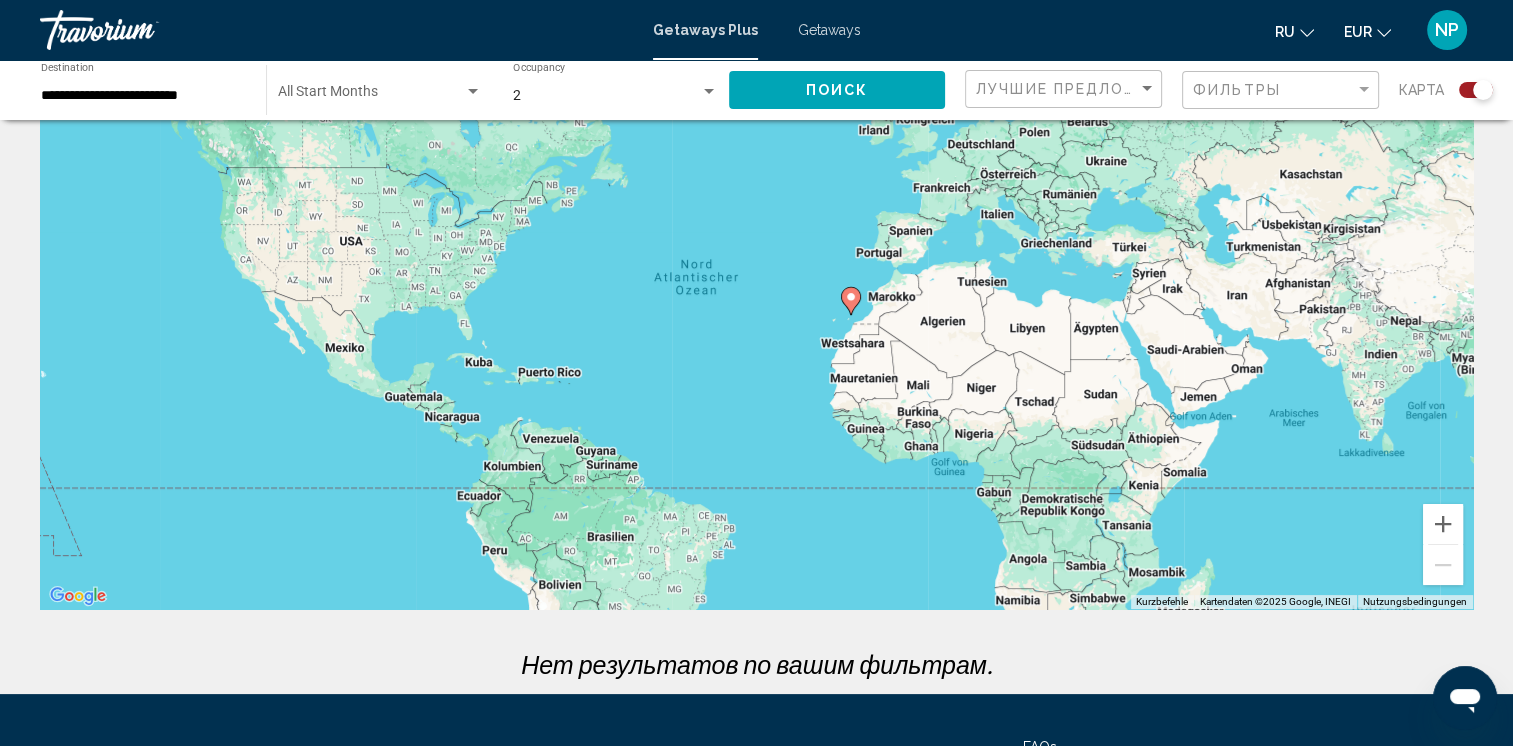 scroll, scrollTop: 0, scrollLeft: 0, axis: both 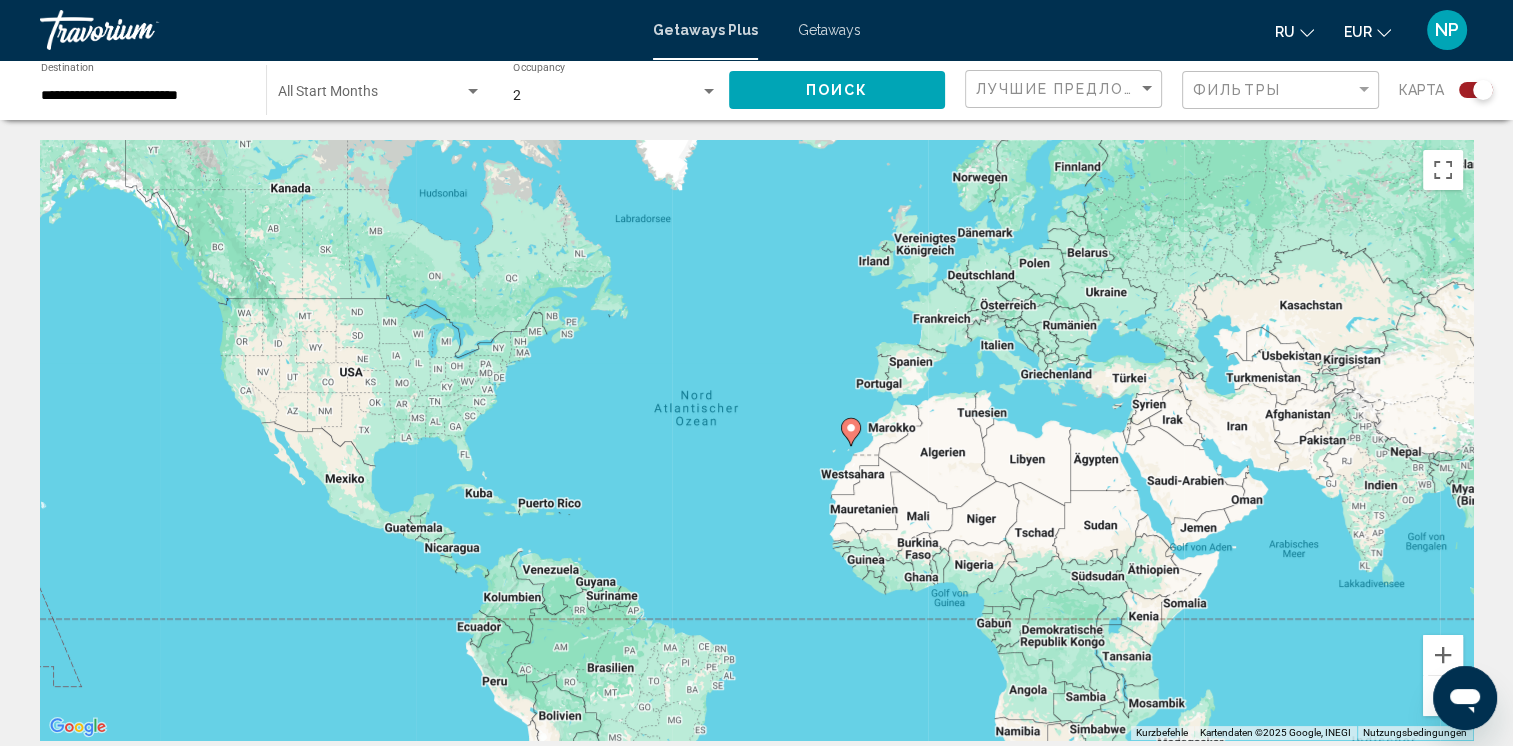 click on "**********" at bounding box center [143, 96] 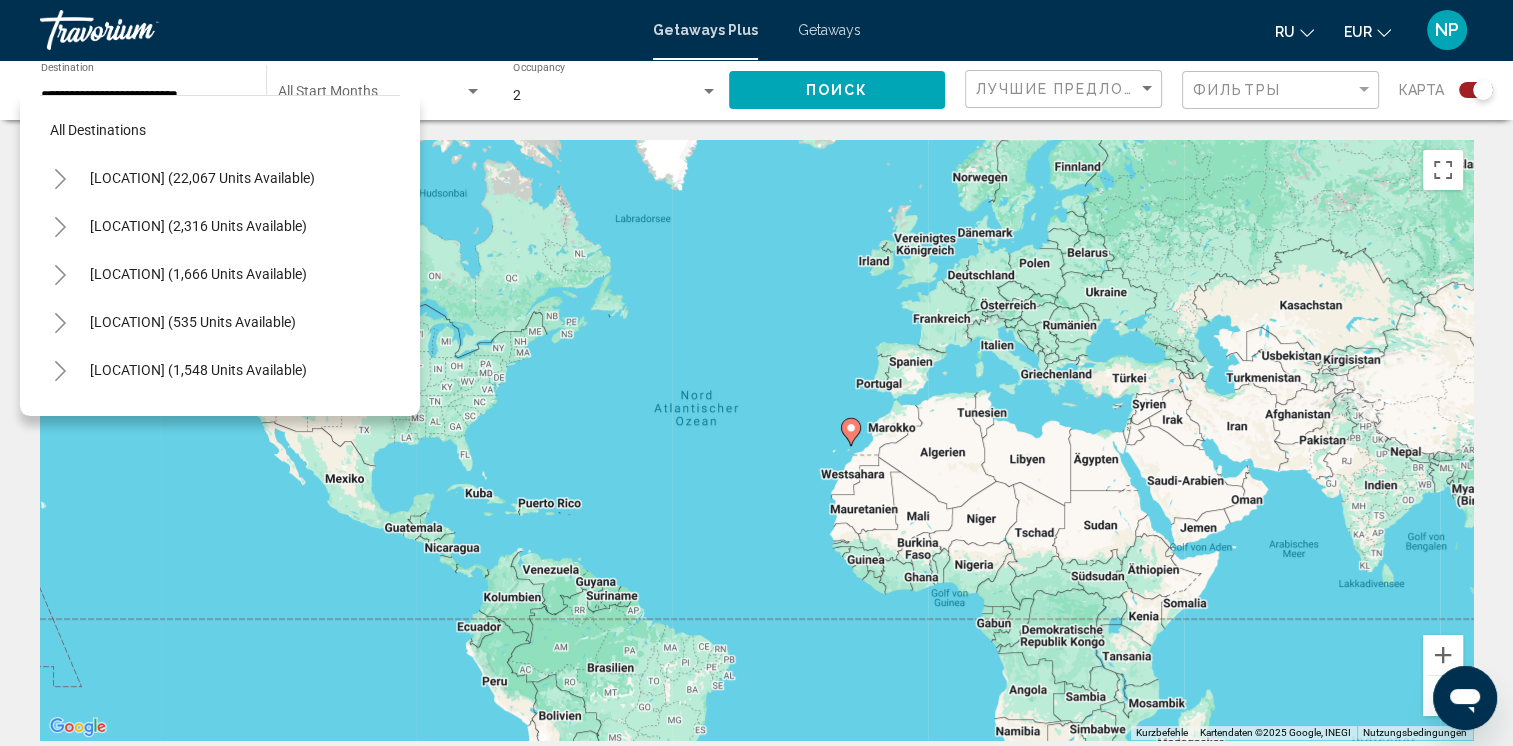 click on "Start Month All Start Months" at bounding box center (380, 90) 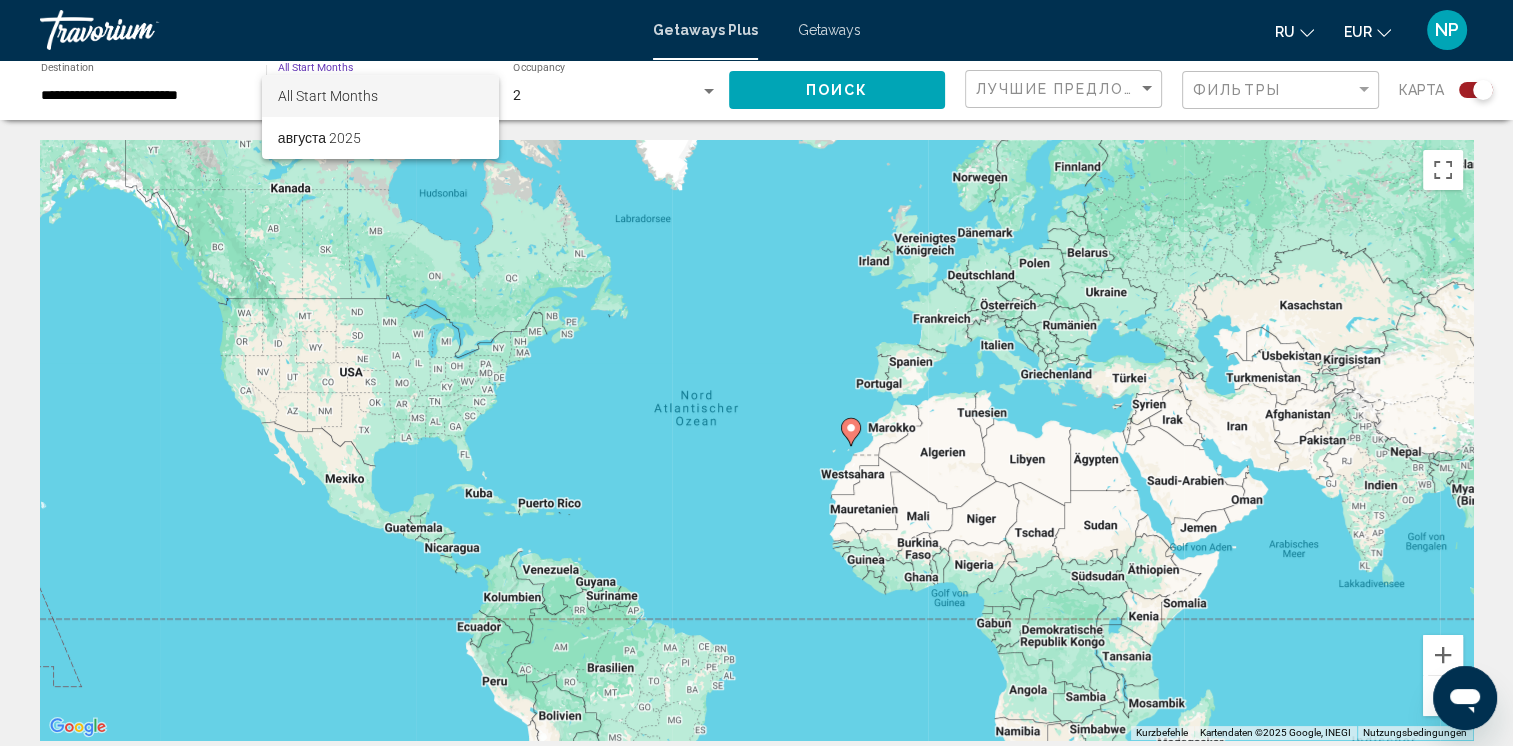 click on "All Start Months" at bounding box center [380, 96] 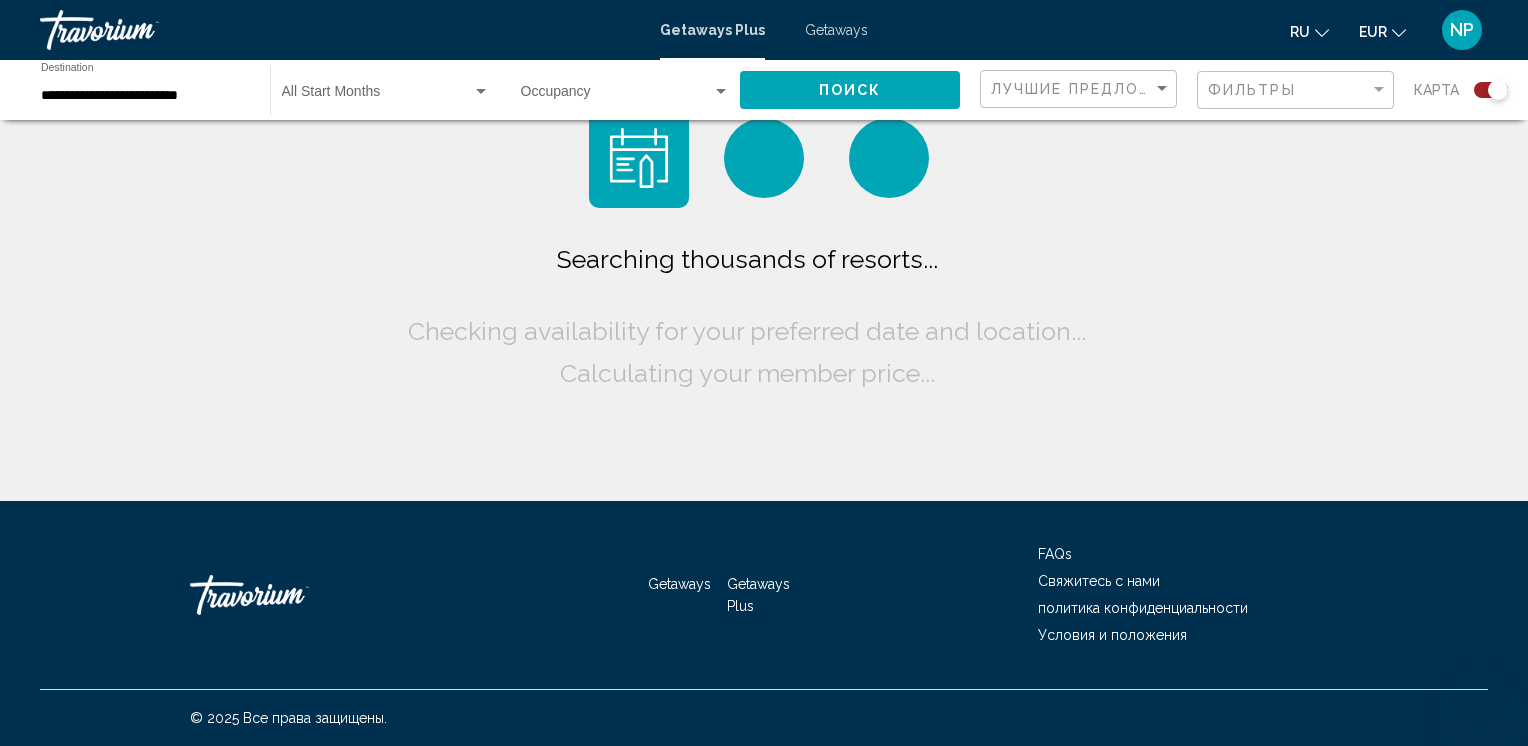 scroll, scrollTop: 0, scrollLeft: 0, axis: both 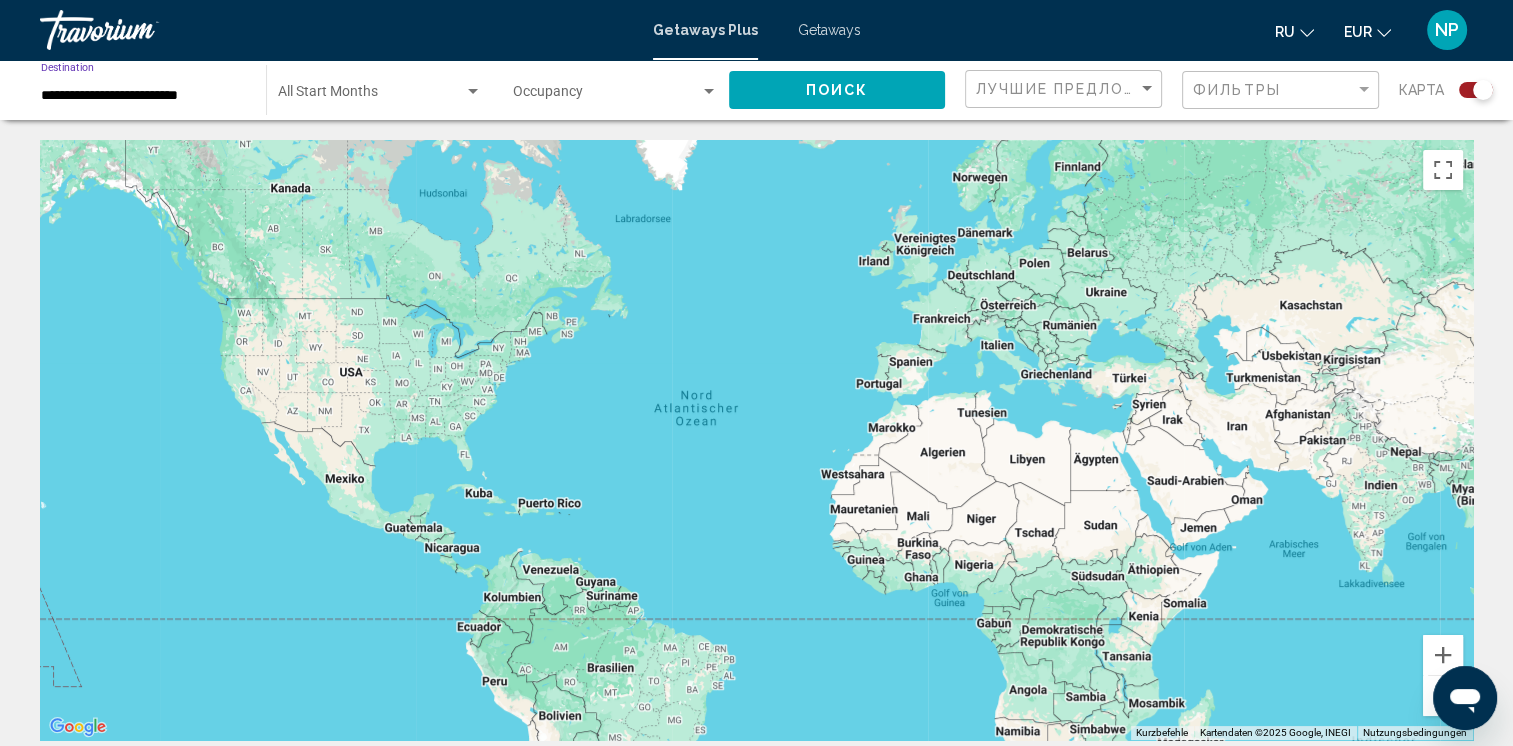 click on "**********" at bounding box center (143, 96) 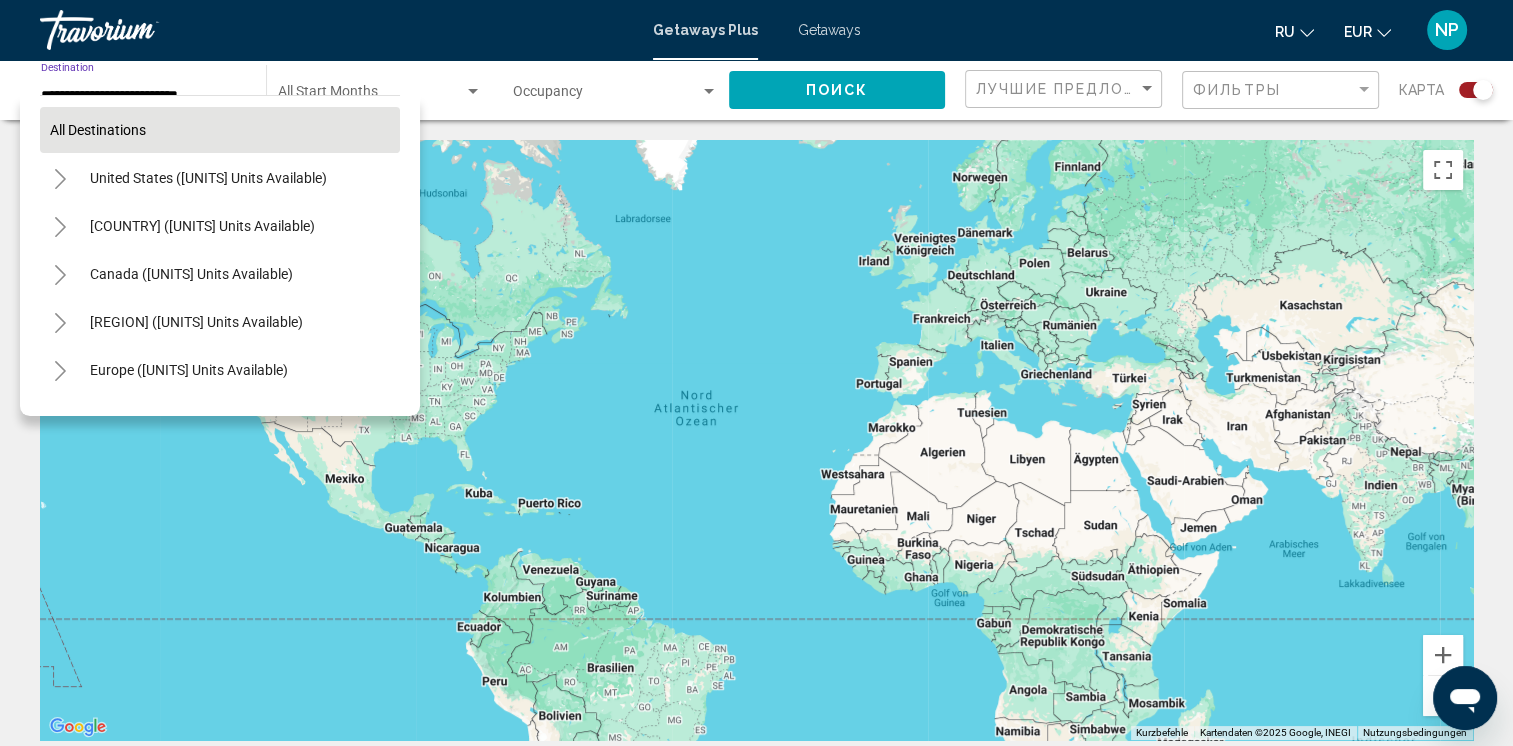 click on "All destinations" at bounding box center (220, 130) 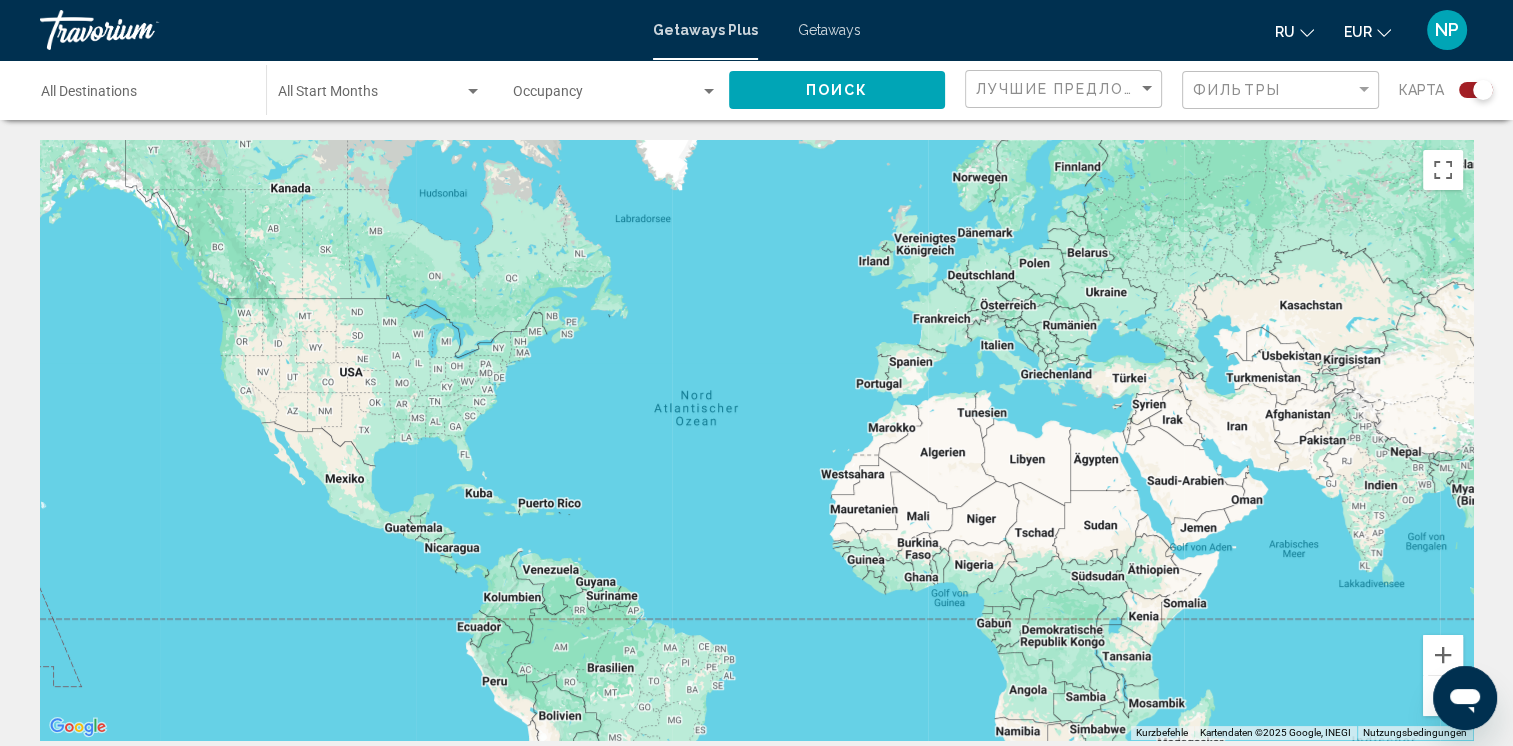 click on "Поиск" at bounding box center (837, 89) 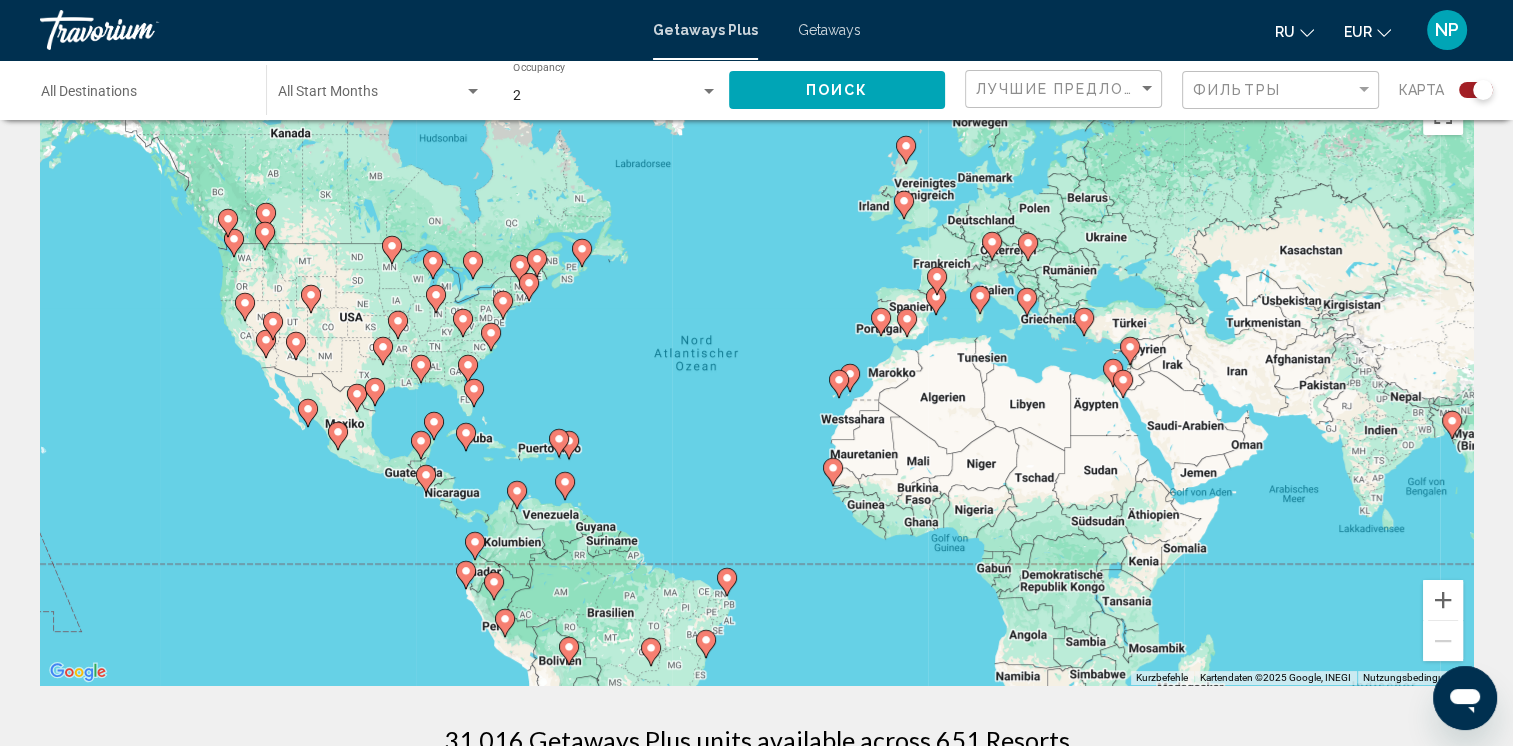 scroll, scrollTop: 0, scrollLeft: 0, axis: both 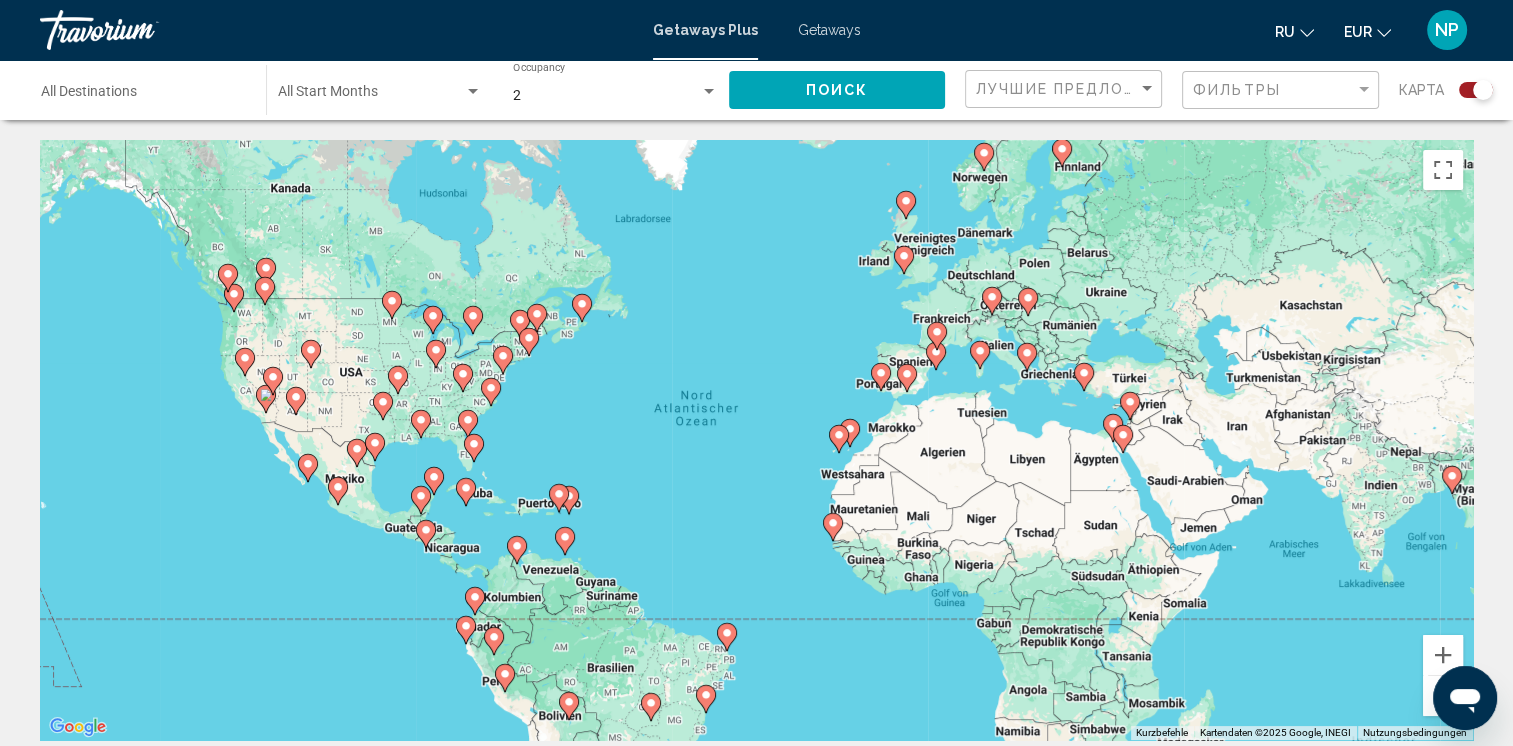 click on "Destination All Destinations" at bounding box center [143, 96] 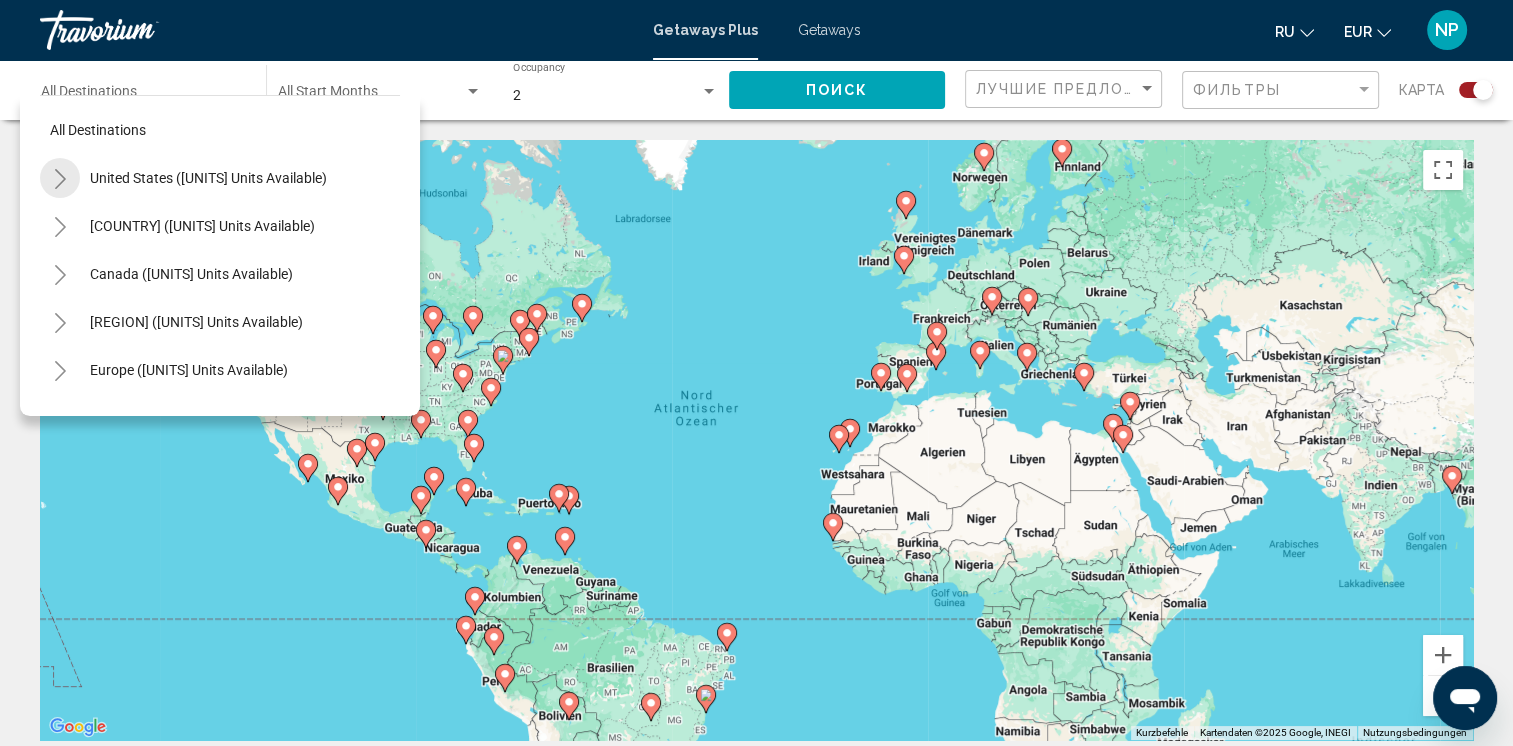 click at bounding box center (60, 179) 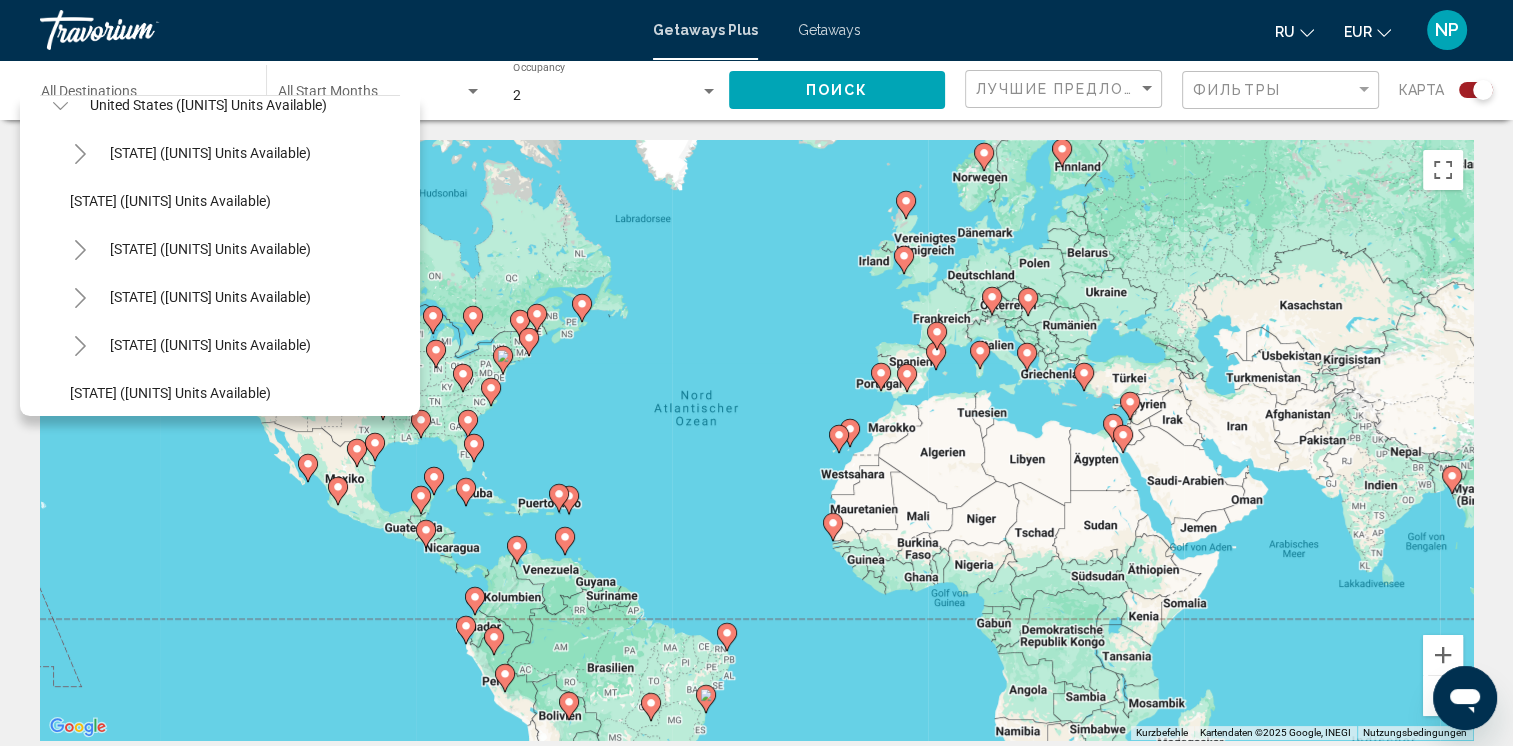 scroll, scrollTop: 100, scrollLeft: 0, axis: vertical 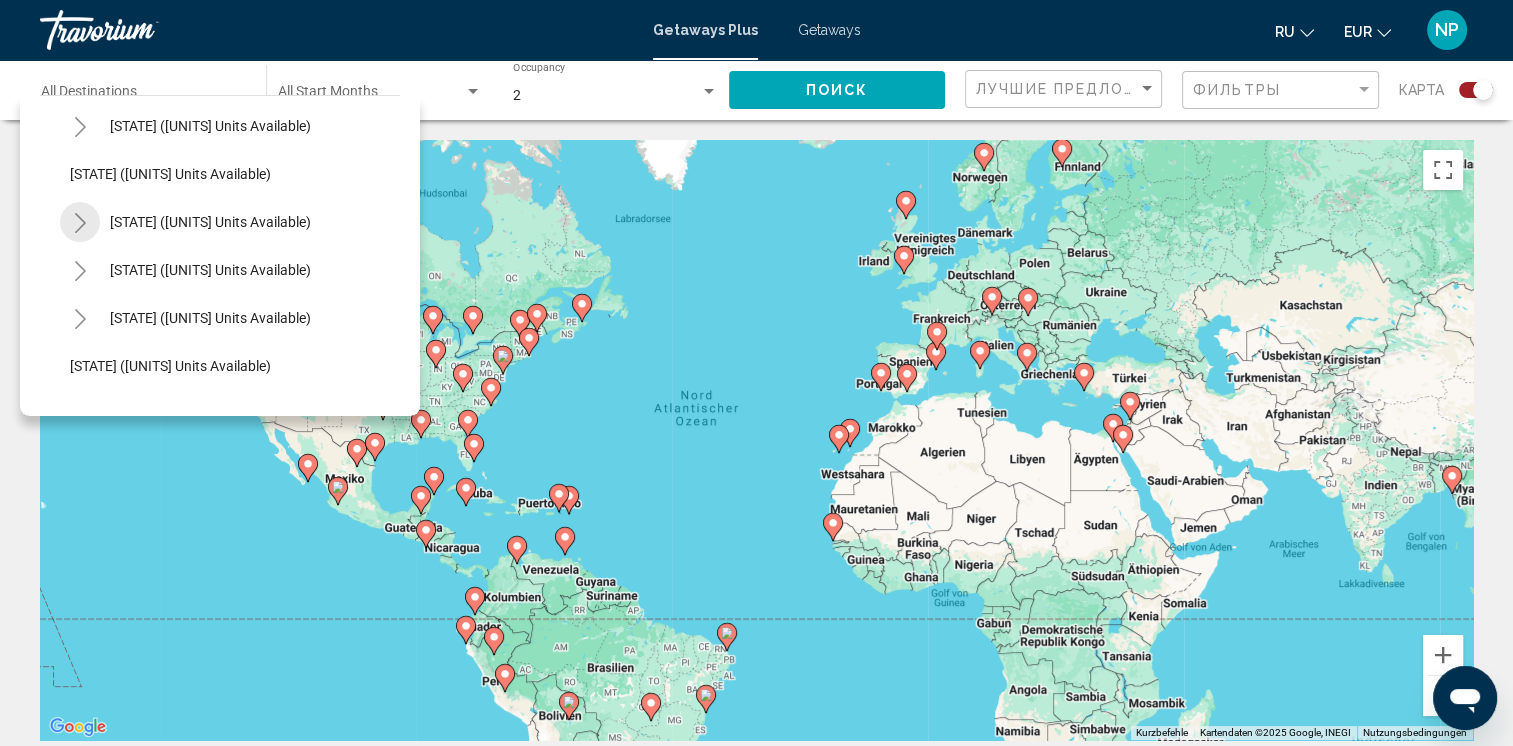 click at bounding box center [80, 223] 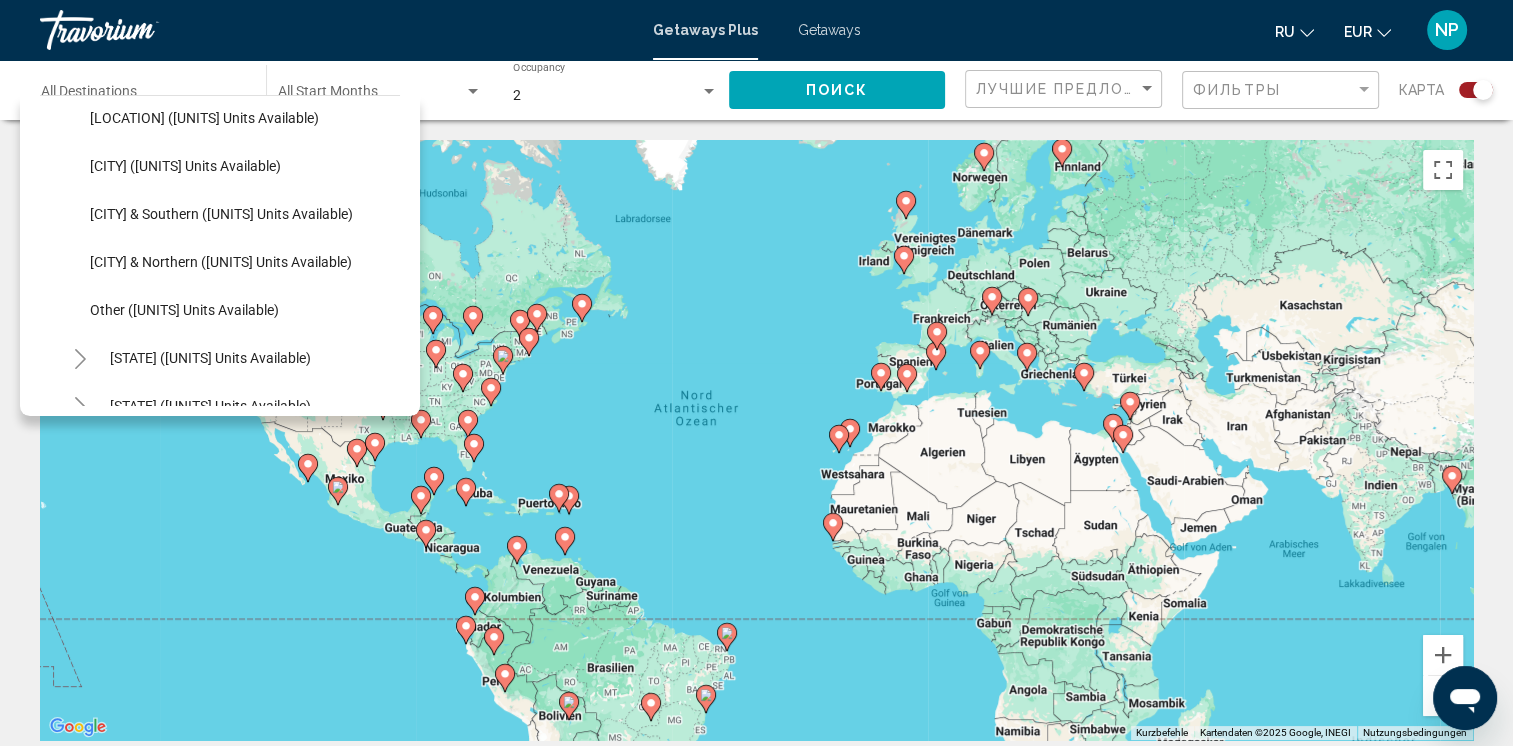 scroll, scrollTop: 400, scrollLeft: 0, axis: vertical 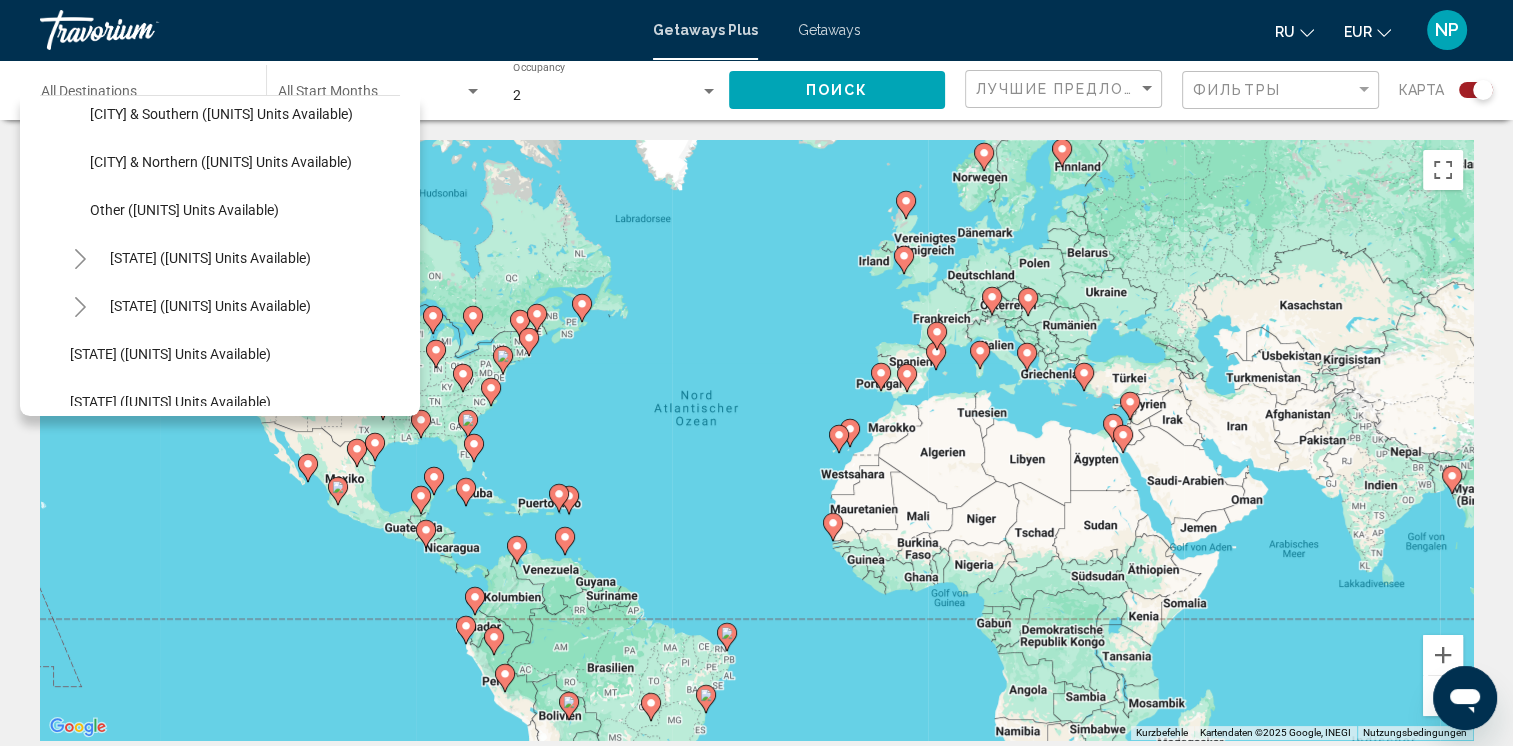 click at bounding box center (80, 307) 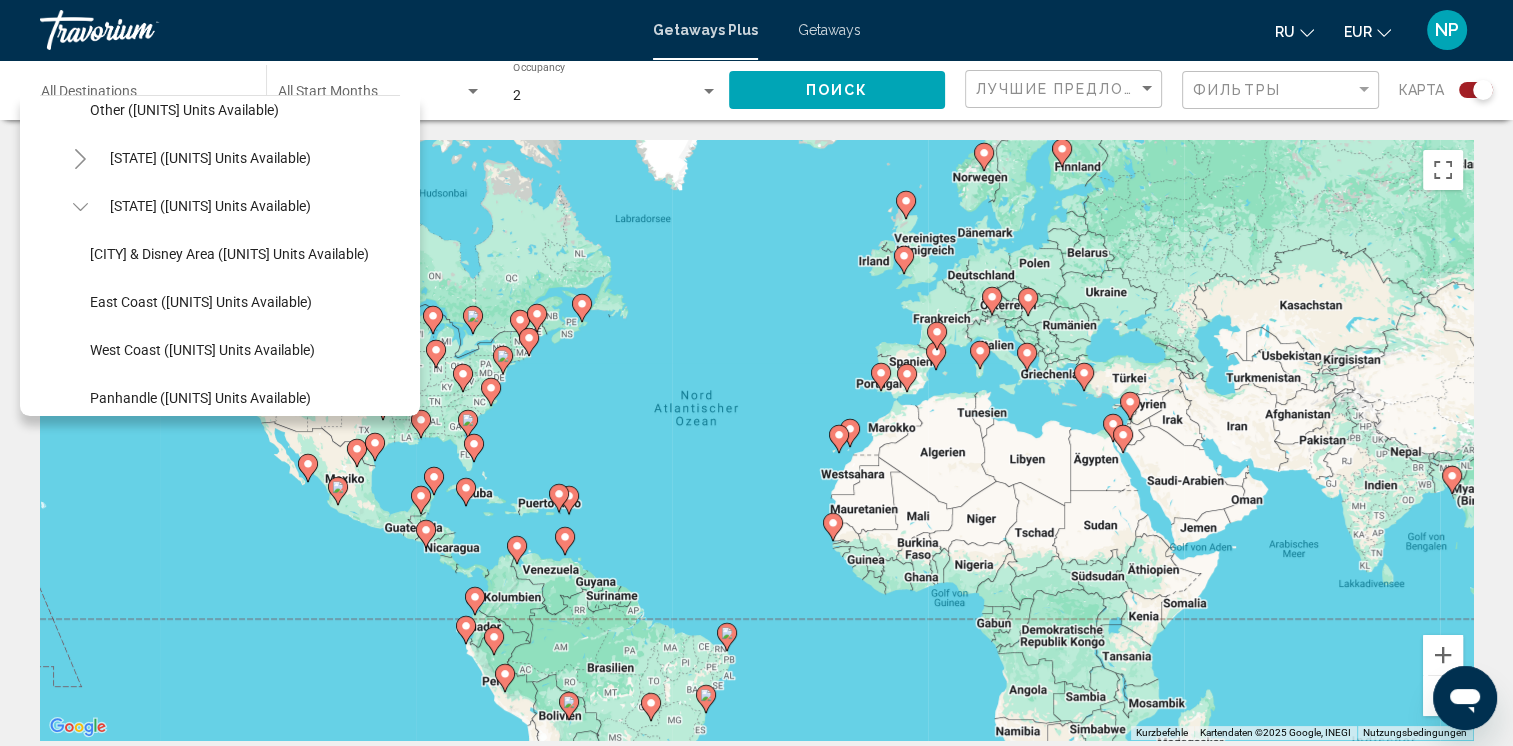 scroll, scrollTop: 400, scrollLeft: 0, axis: vertical 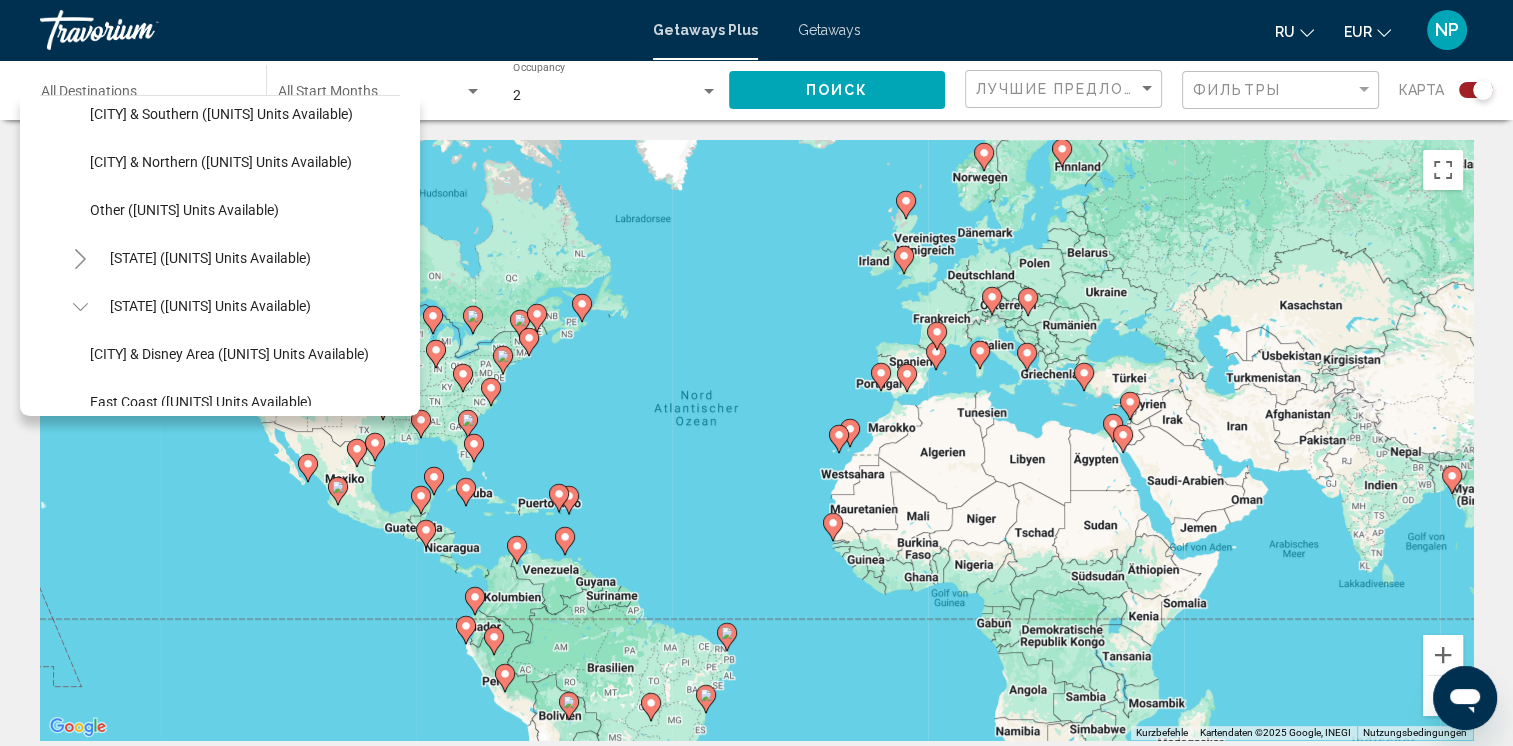 click at bounding box center (80, 307) 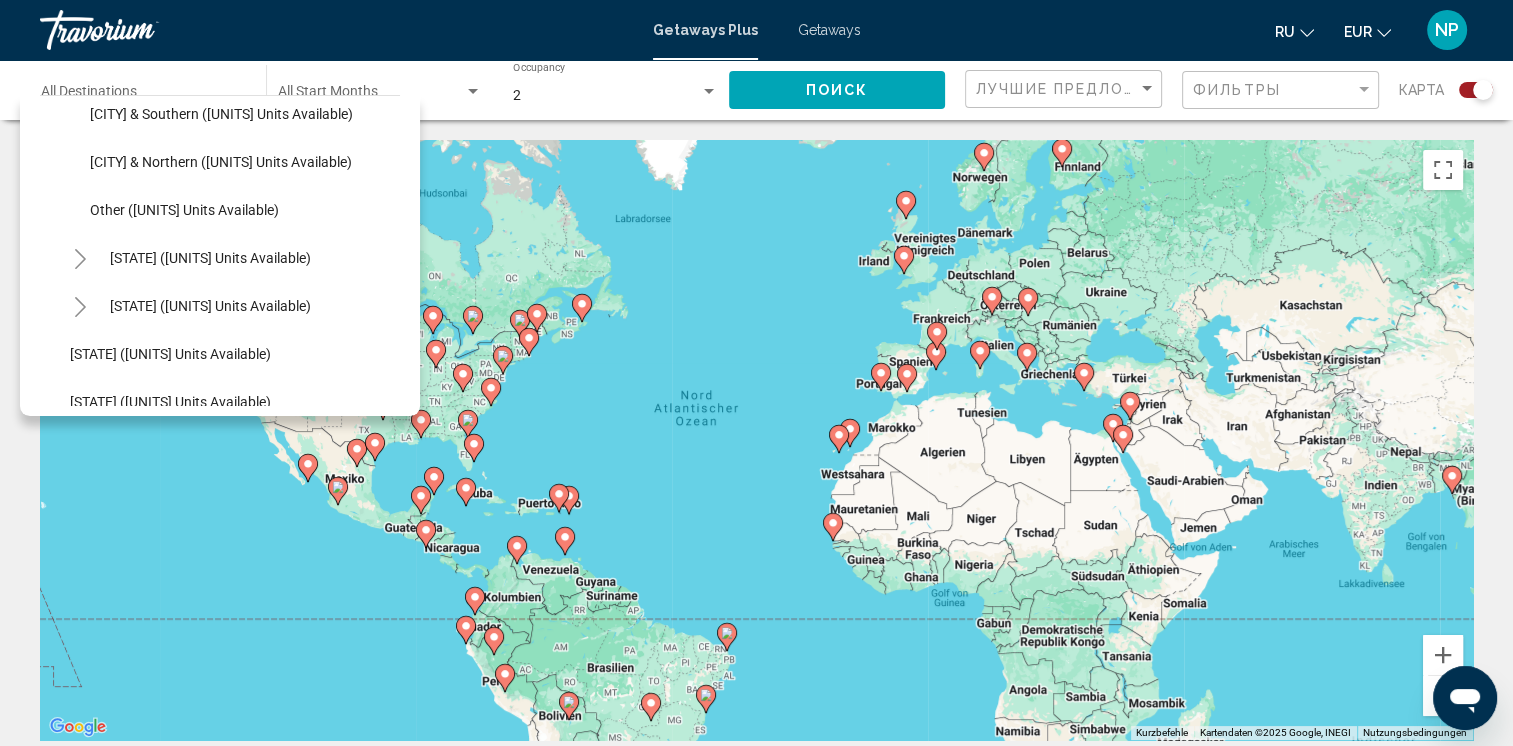 scroll, scrollTop: 0, scrollLeft: 0, axis: both 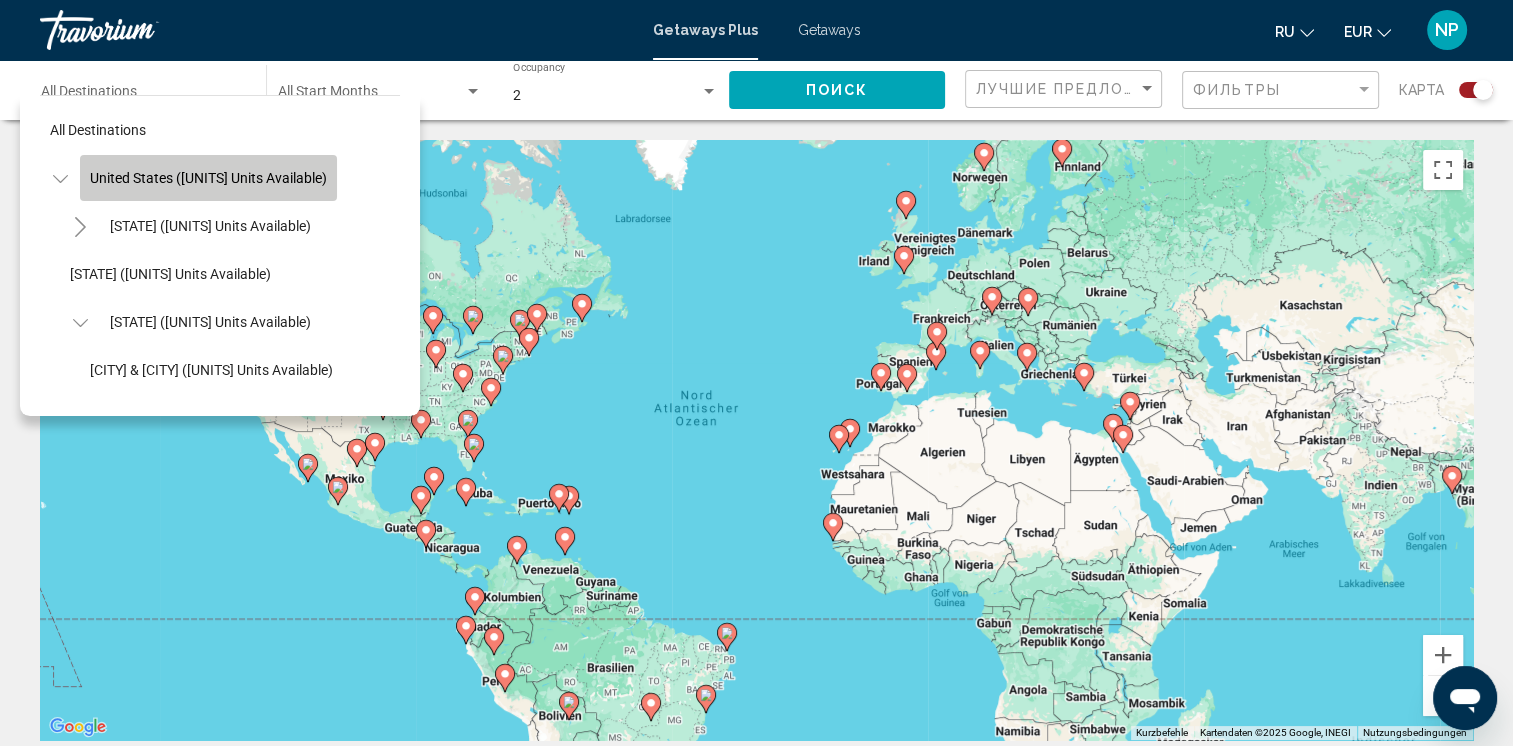 click on "United States ([UNITS] units available)" at bounding box center (208, 178) 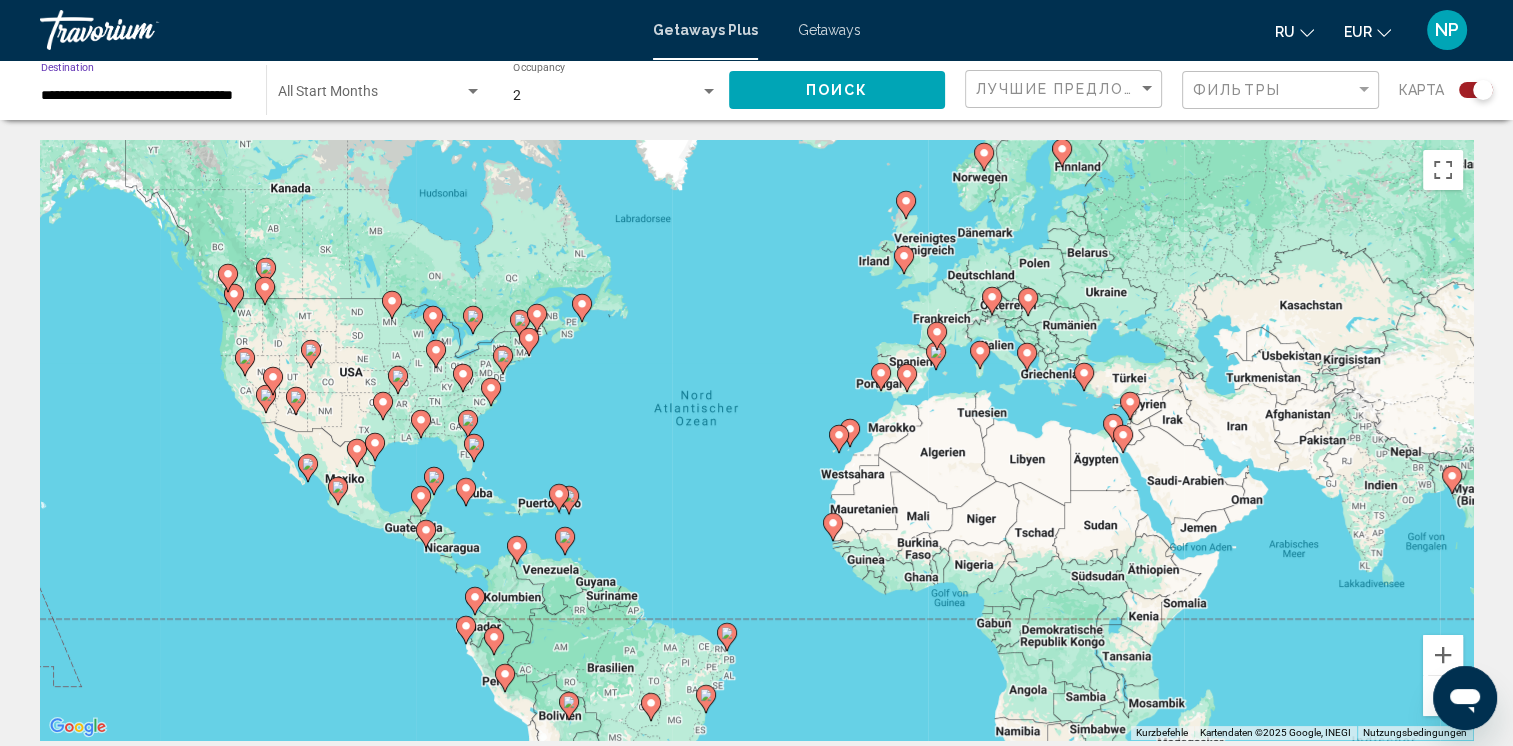 click on "**********" at bounding box center [143, 96] 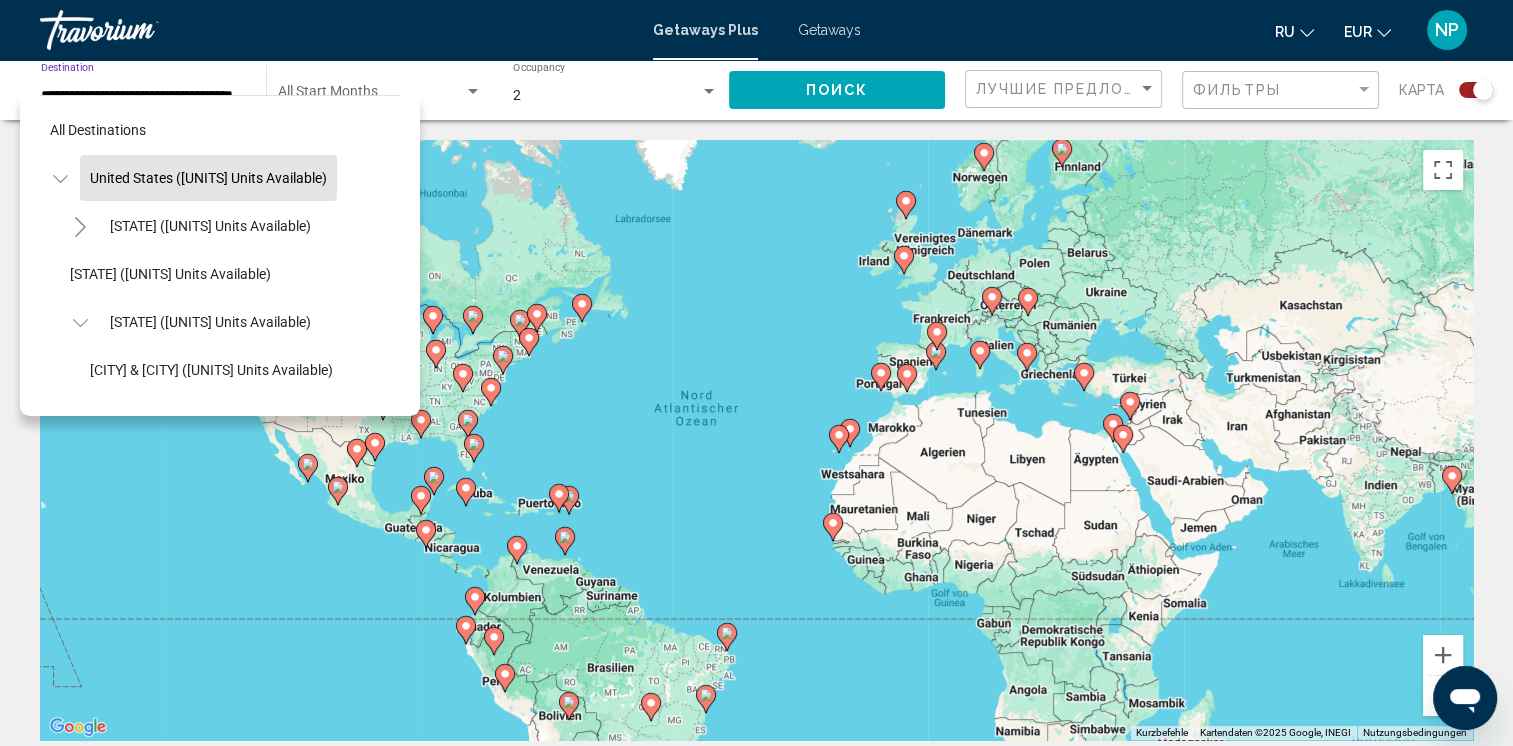 click at bounding box center (80, 227) 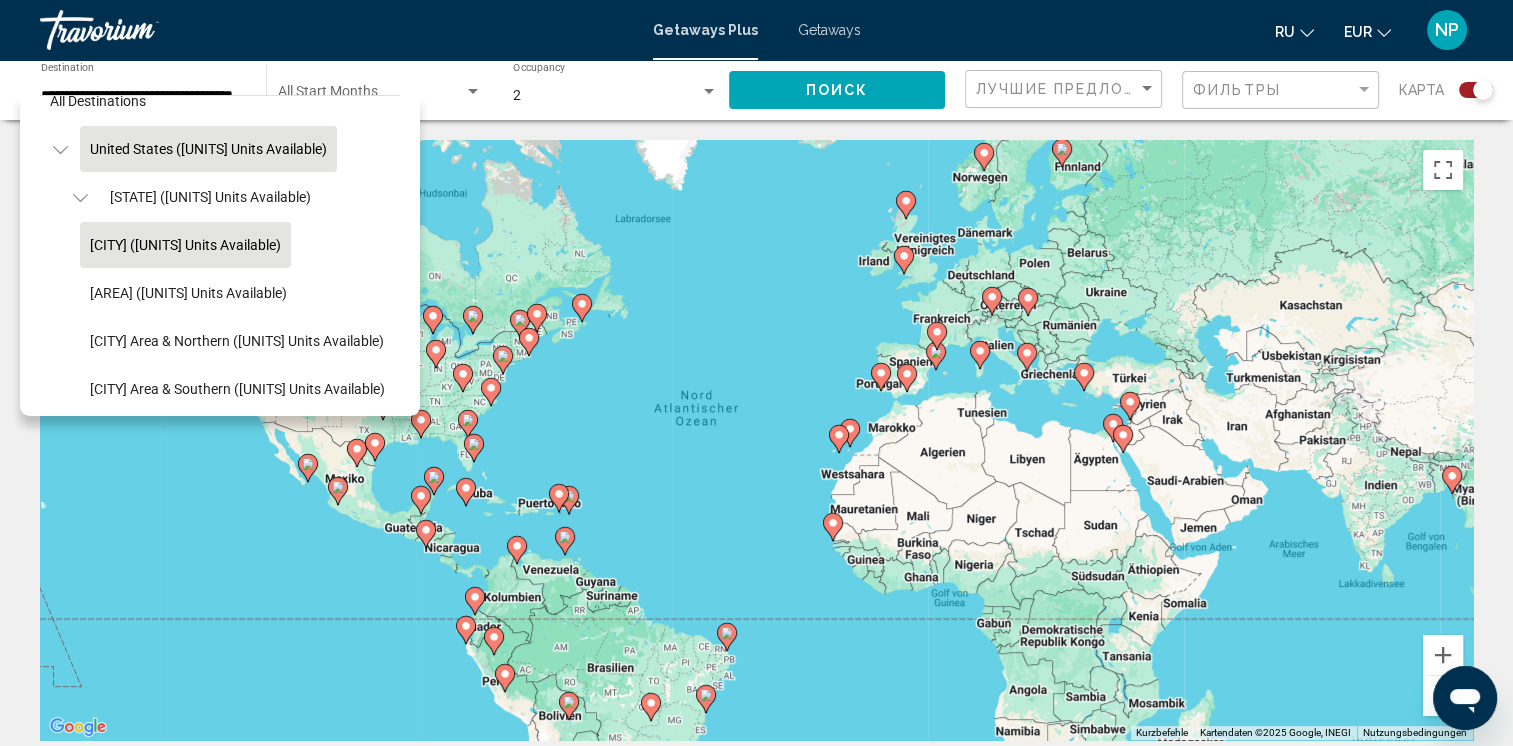scroll, scrollTop: 0, scrollLeft: 0, axis: both 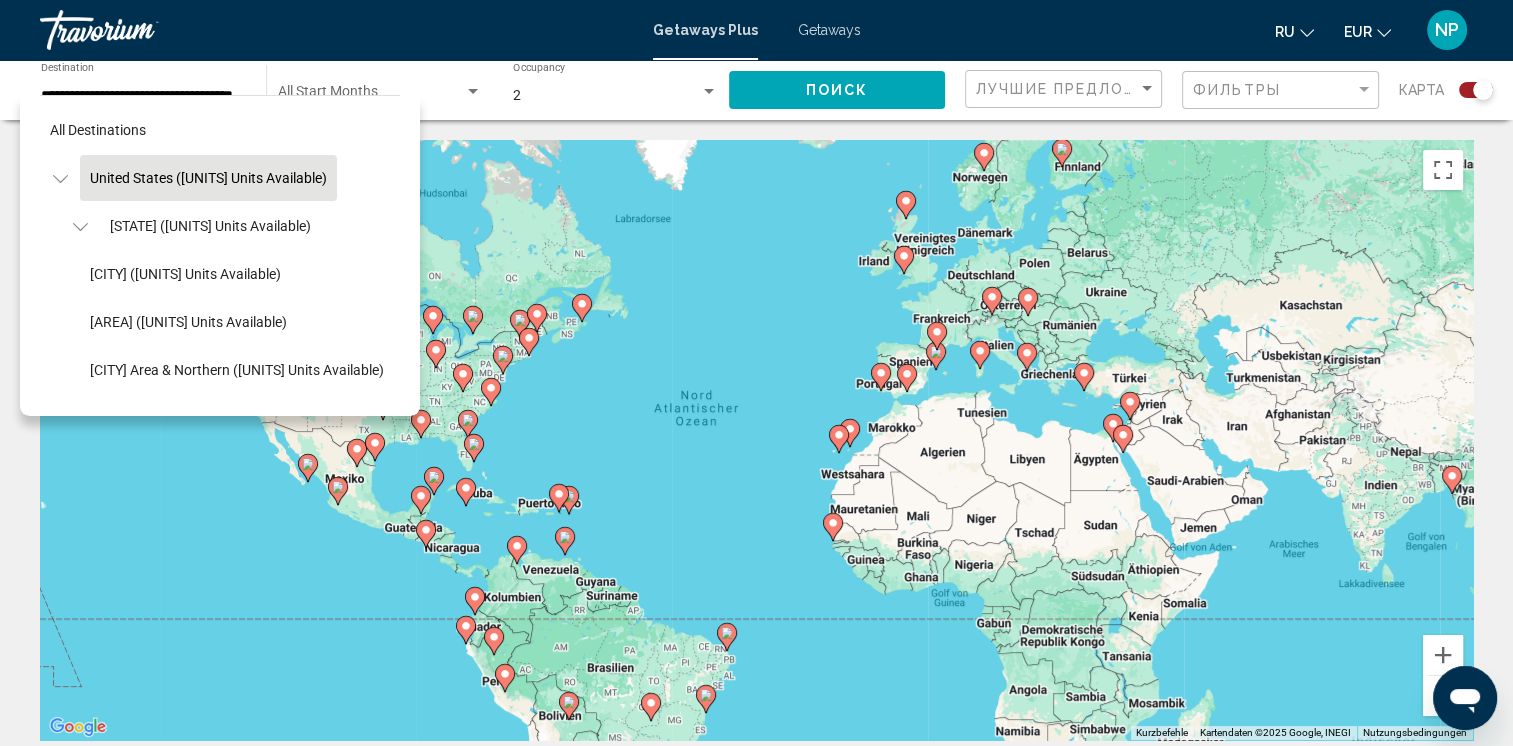 click at bounding box center [80, 227] 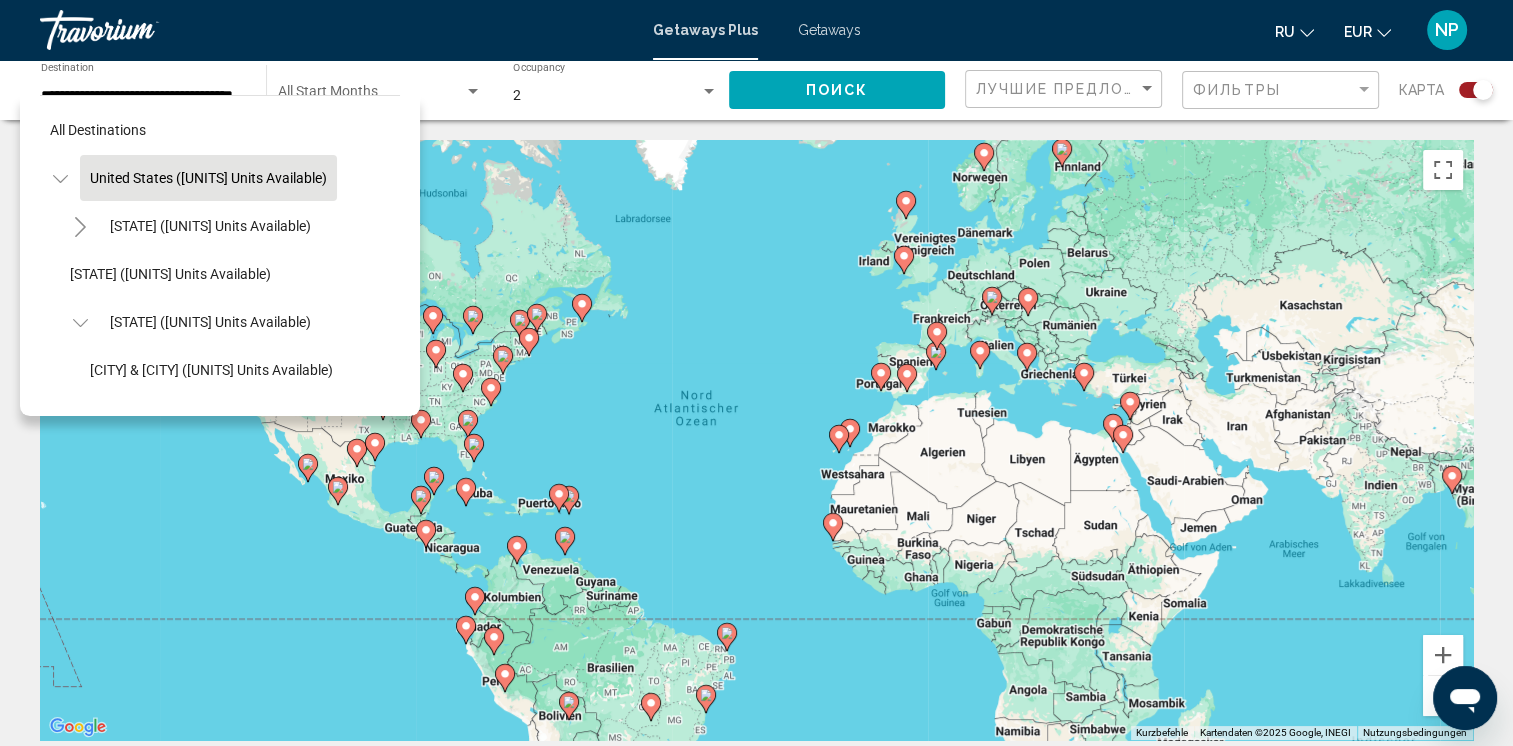 click at bounding box center (80, 323) 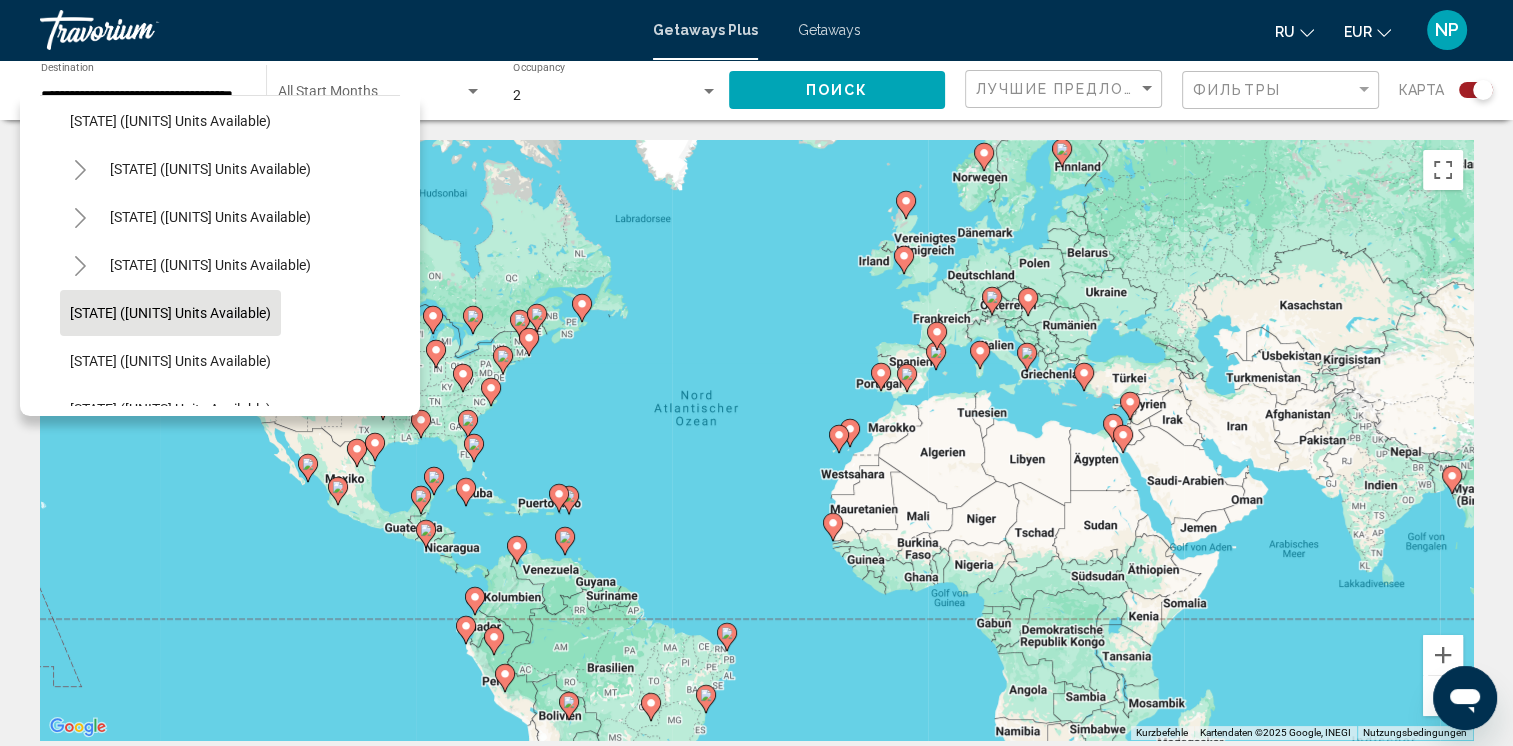 scroll, scrollTop: 200, scrollLeft: 0, axis: vertical 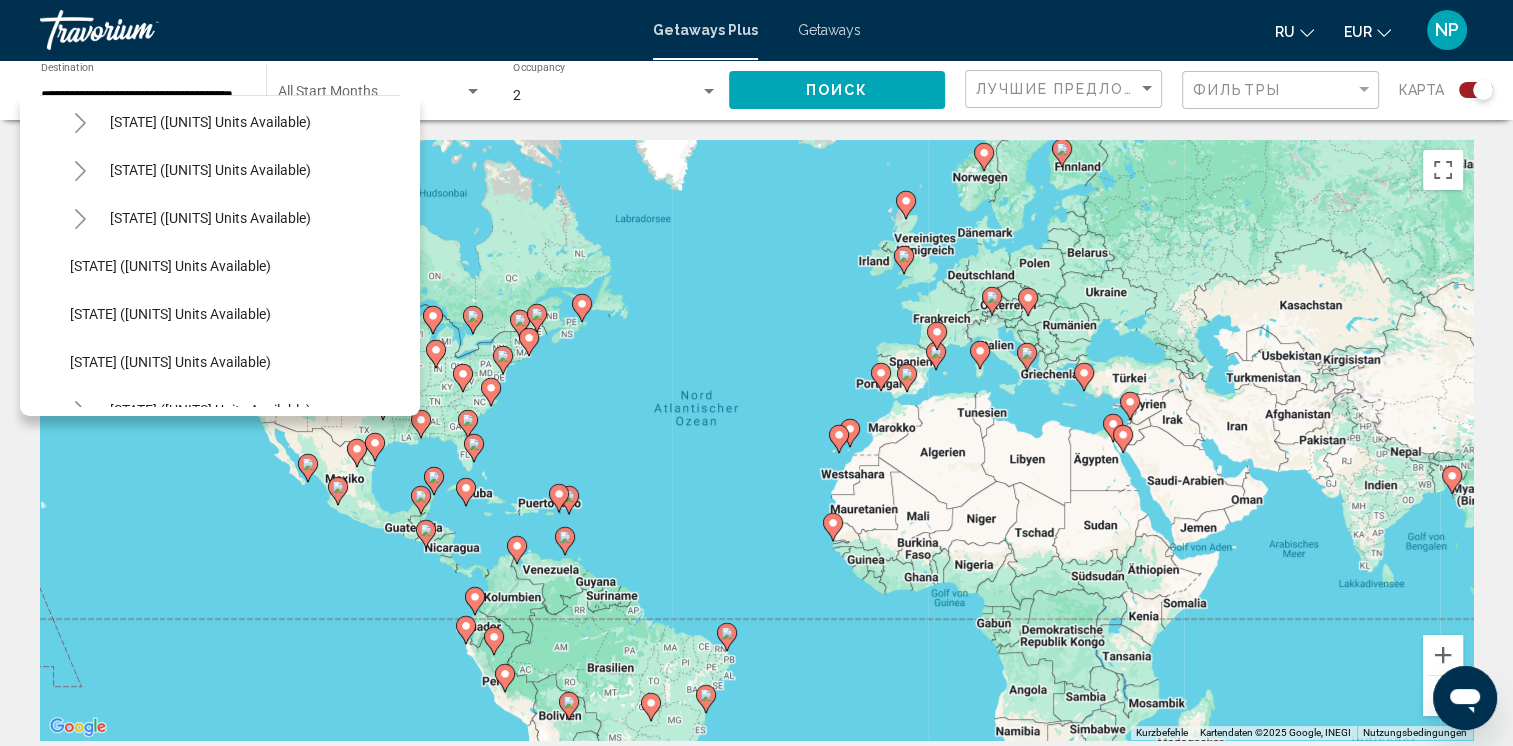 click at bounding box center [80, 219] 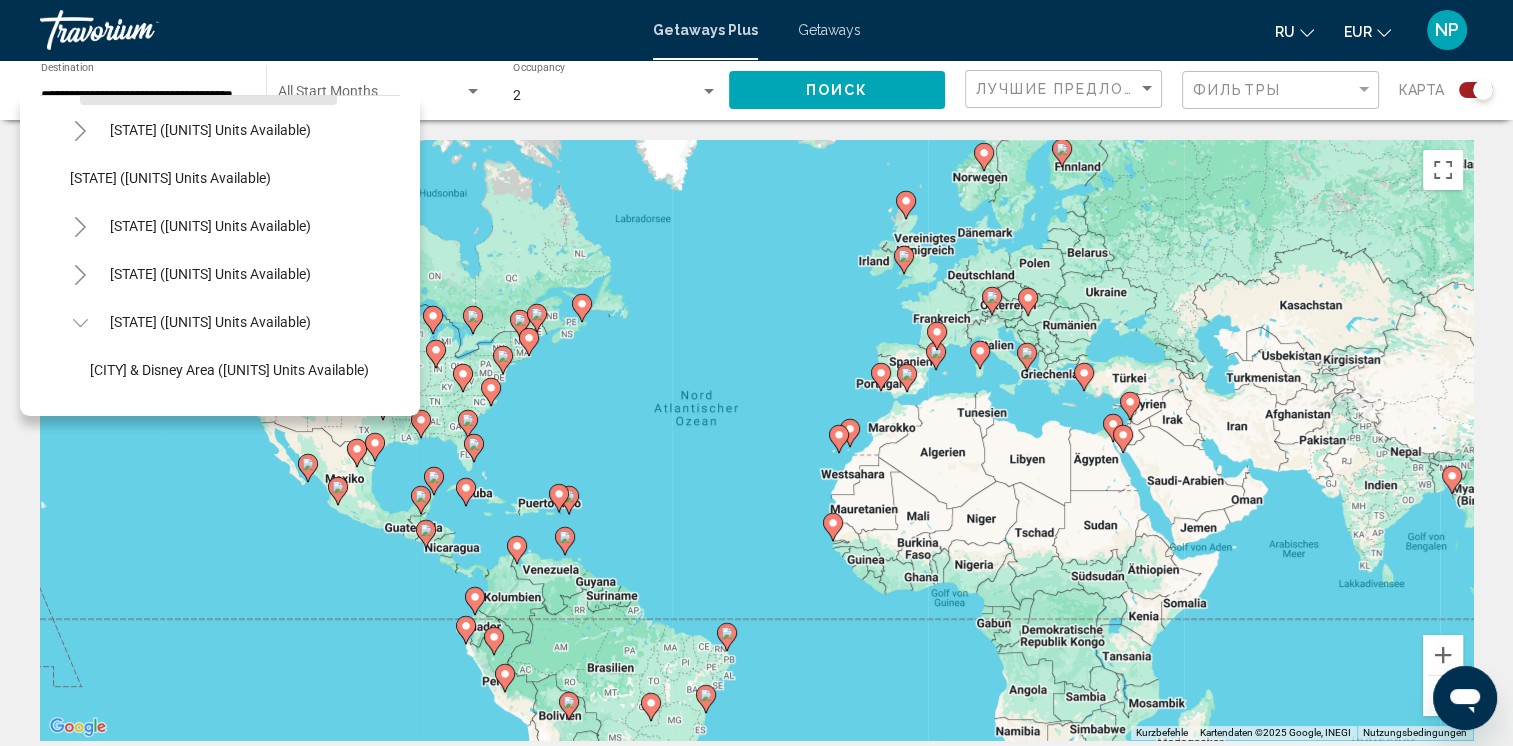 scroll, scrollTop: 0, scrollLeft: 0, axis: both 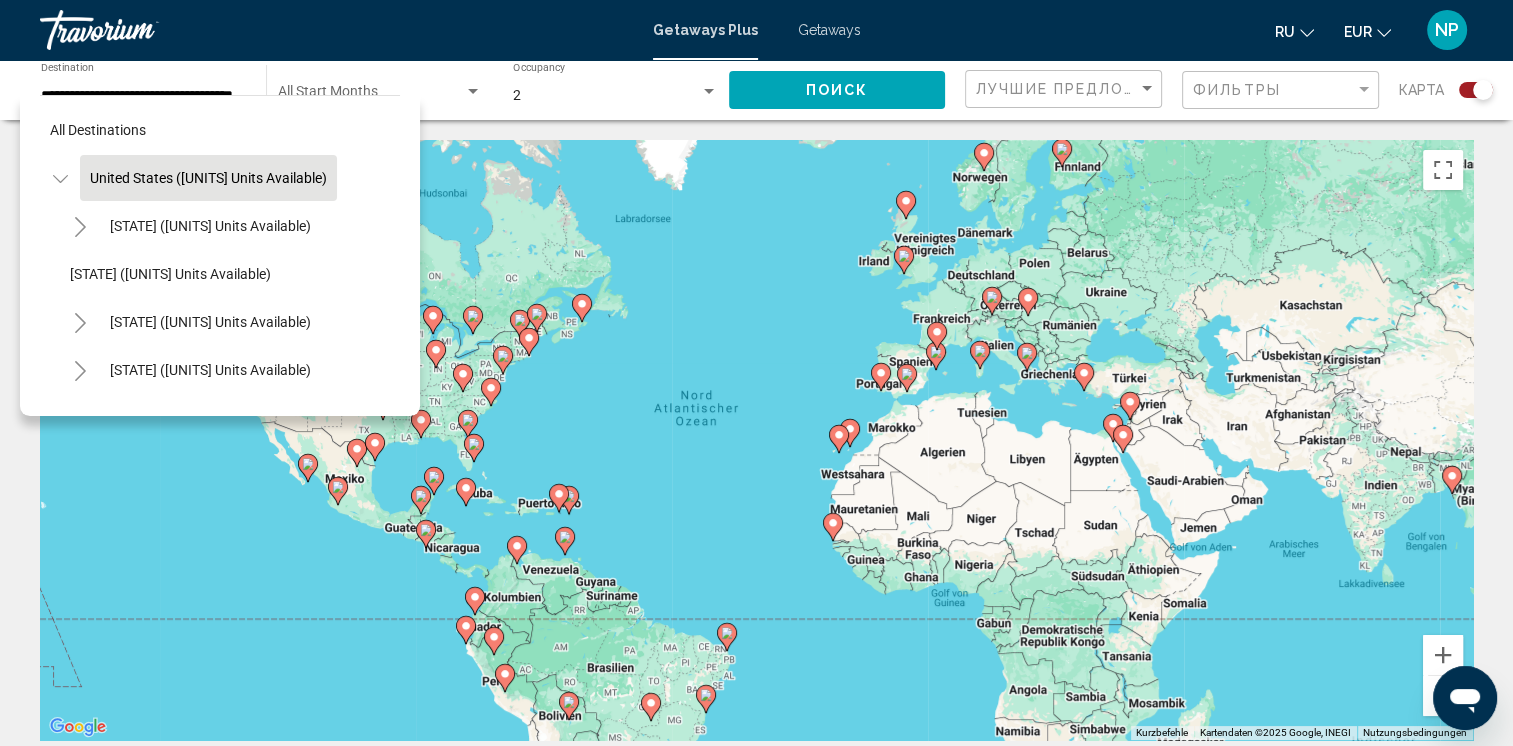 click on "2 Occupancy Any Occupancy" at bounding box center (615, 90) 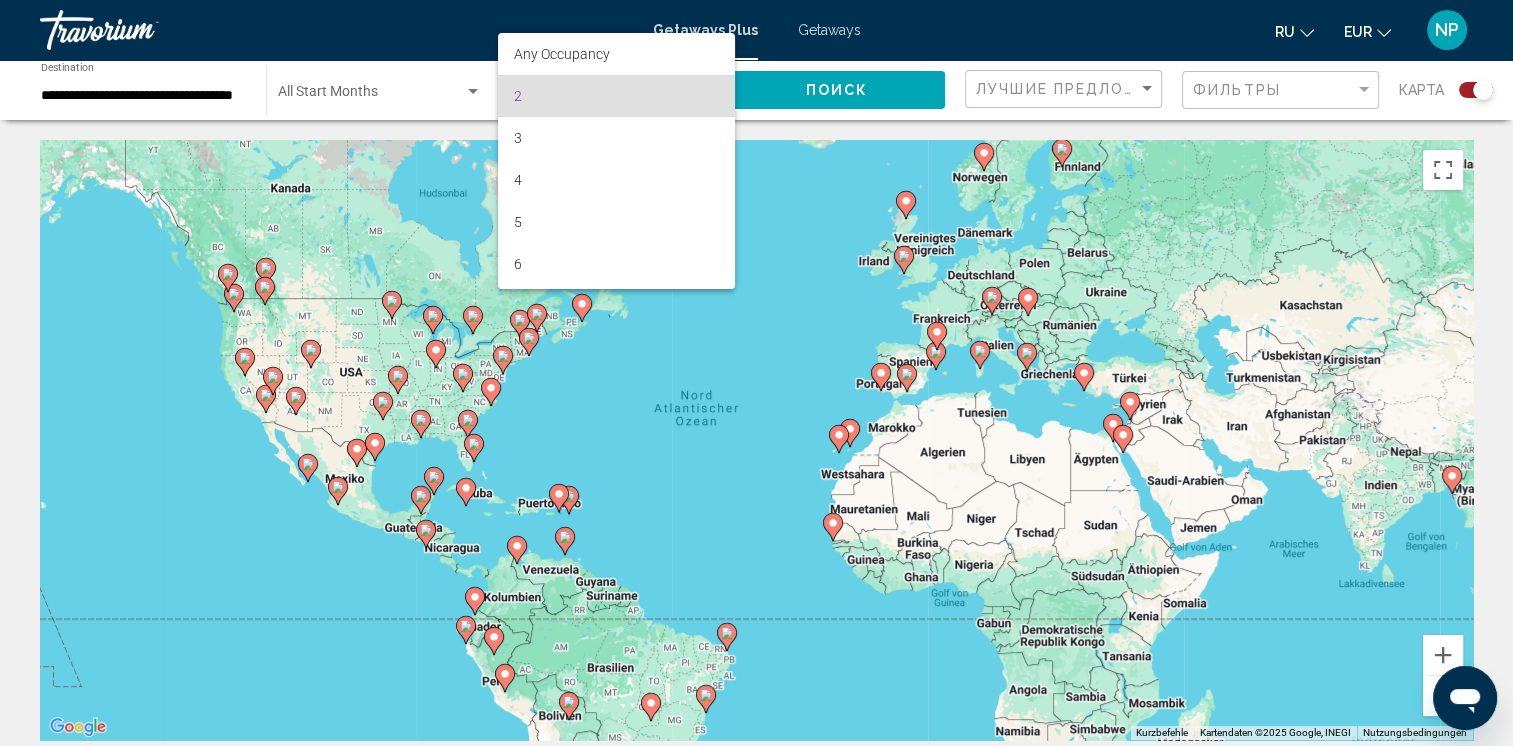 click on "2" at bounding box center [617, 96] 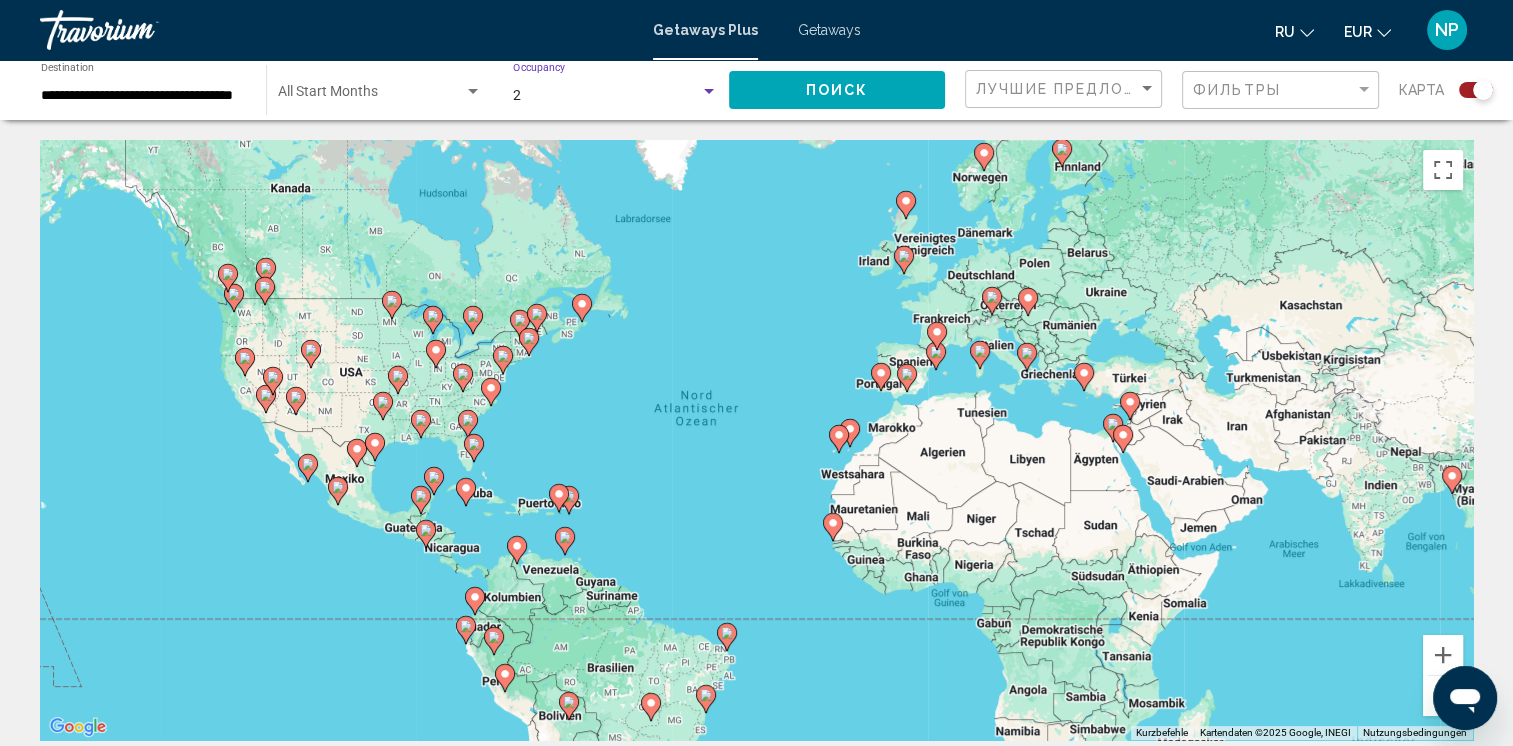 click at bounding box center (709, 92) 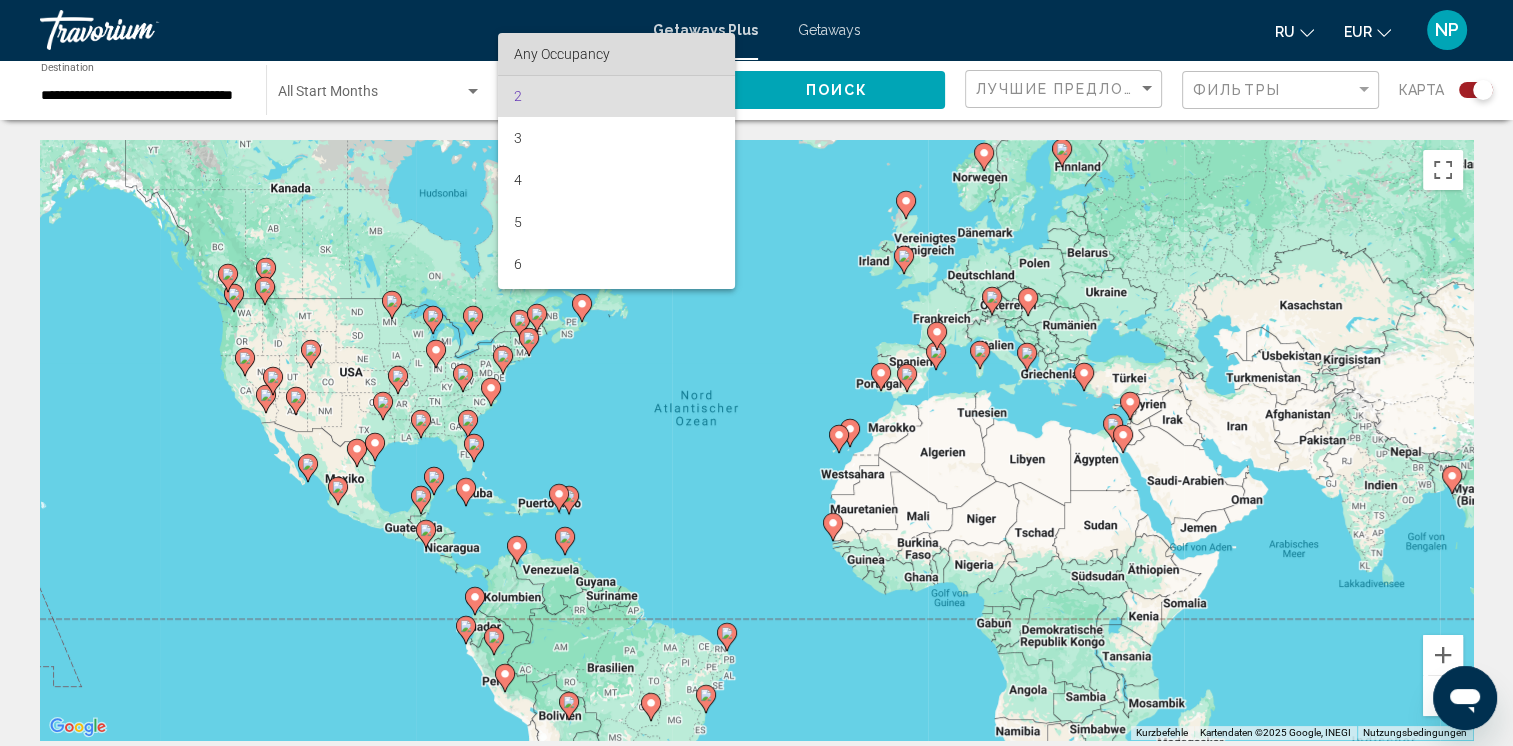 click on "Any Occupancy" at bounding box center (617, 54) 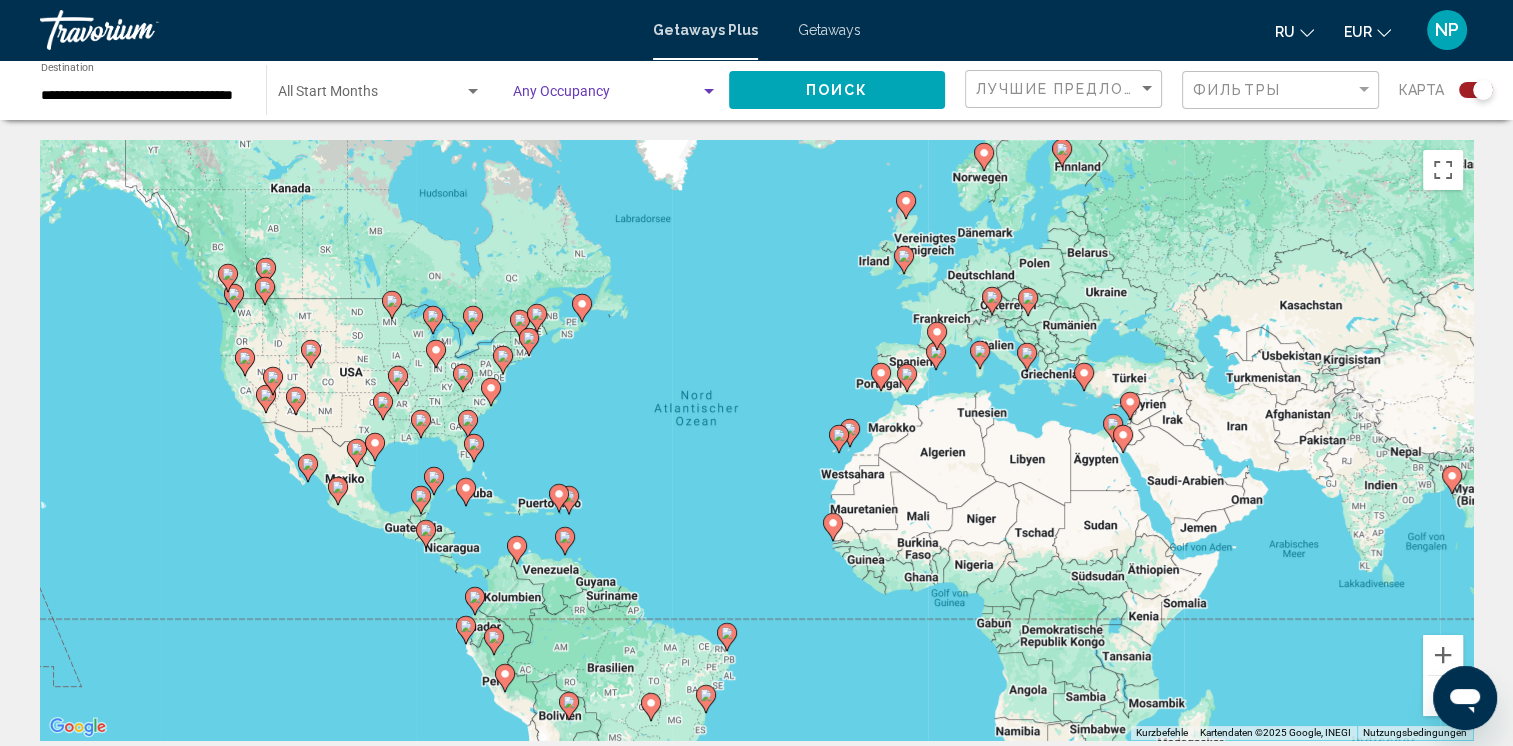 click on "**********" at bounding box center (143, 96) 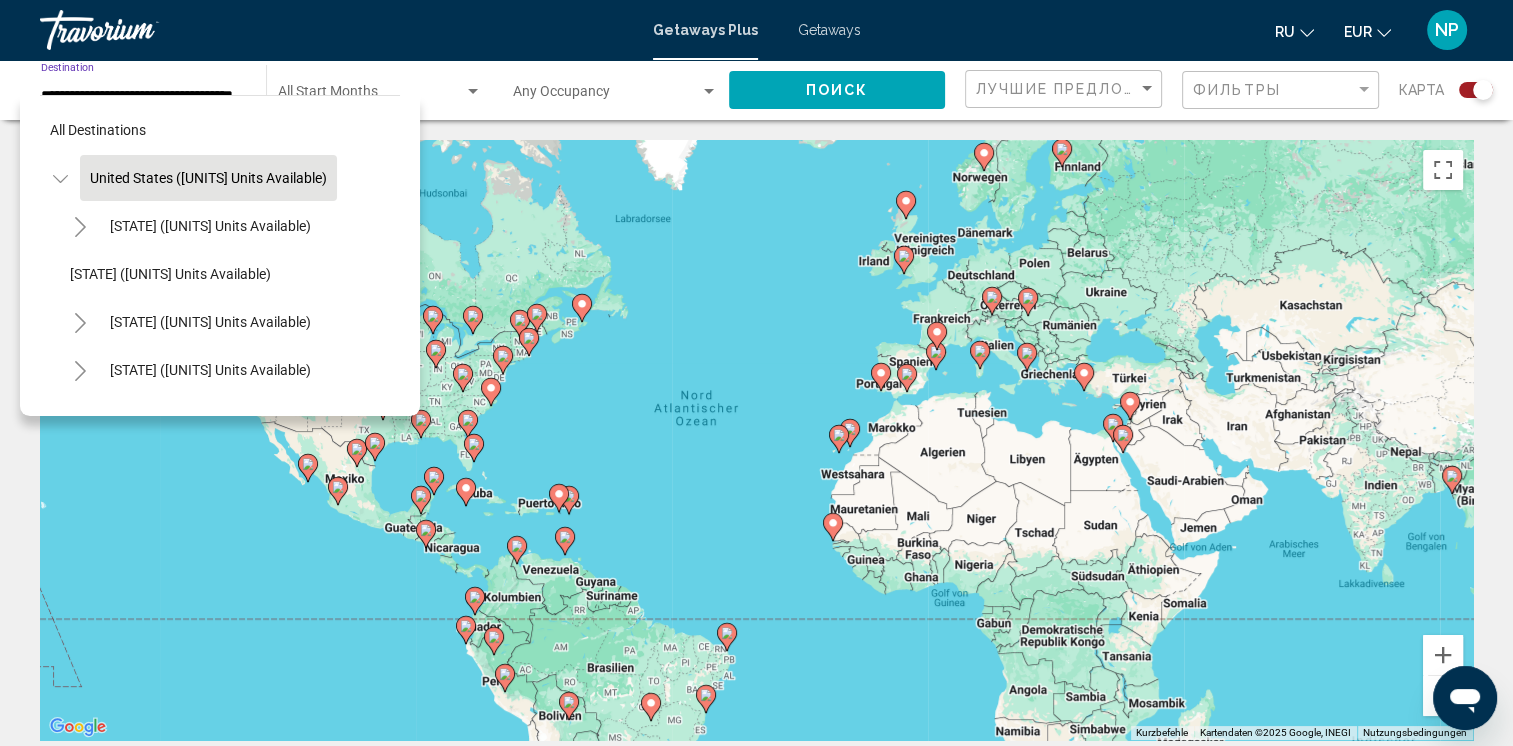 click at bounding box center [80, 227] 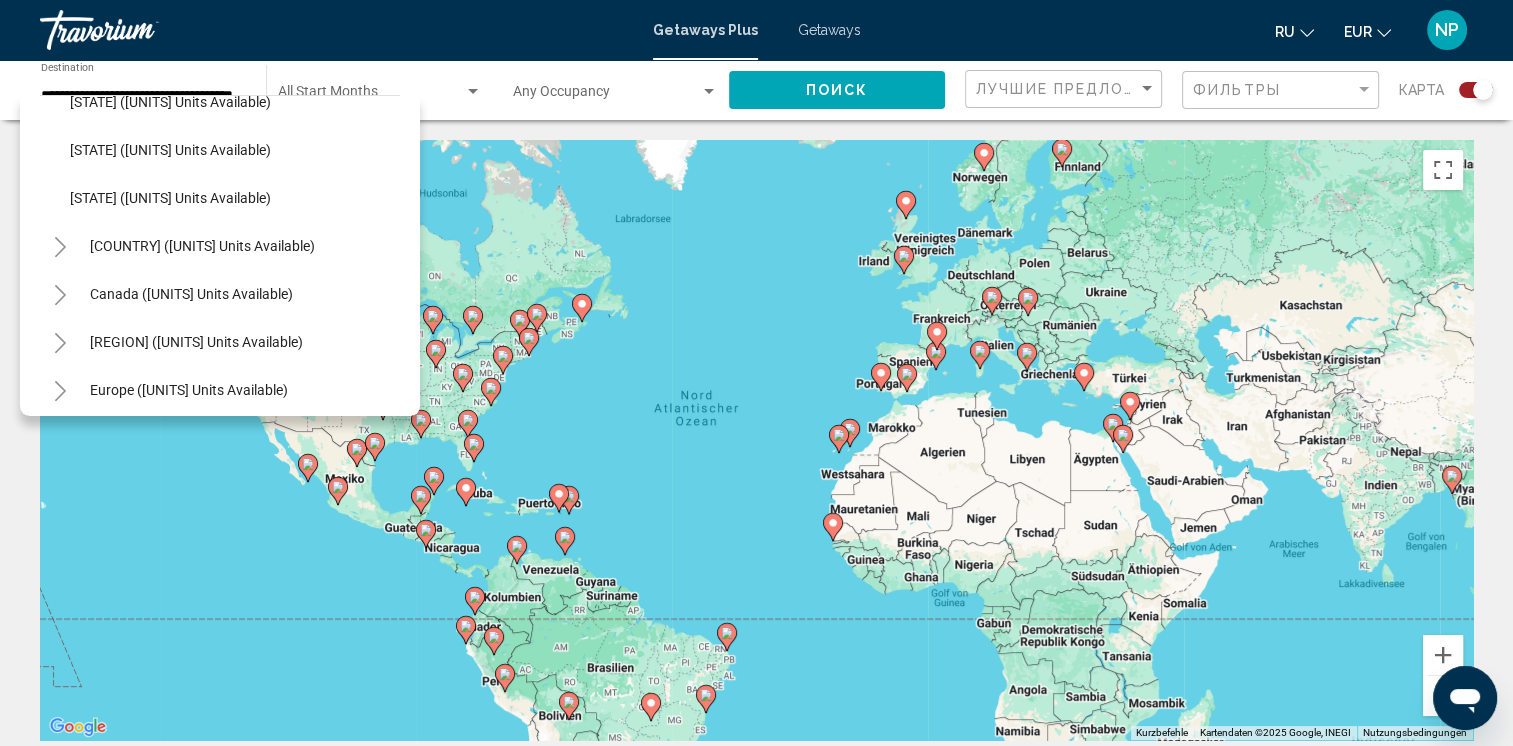 scroll, scrollTop: 2000, scrollLeft: 0, axis: vertical 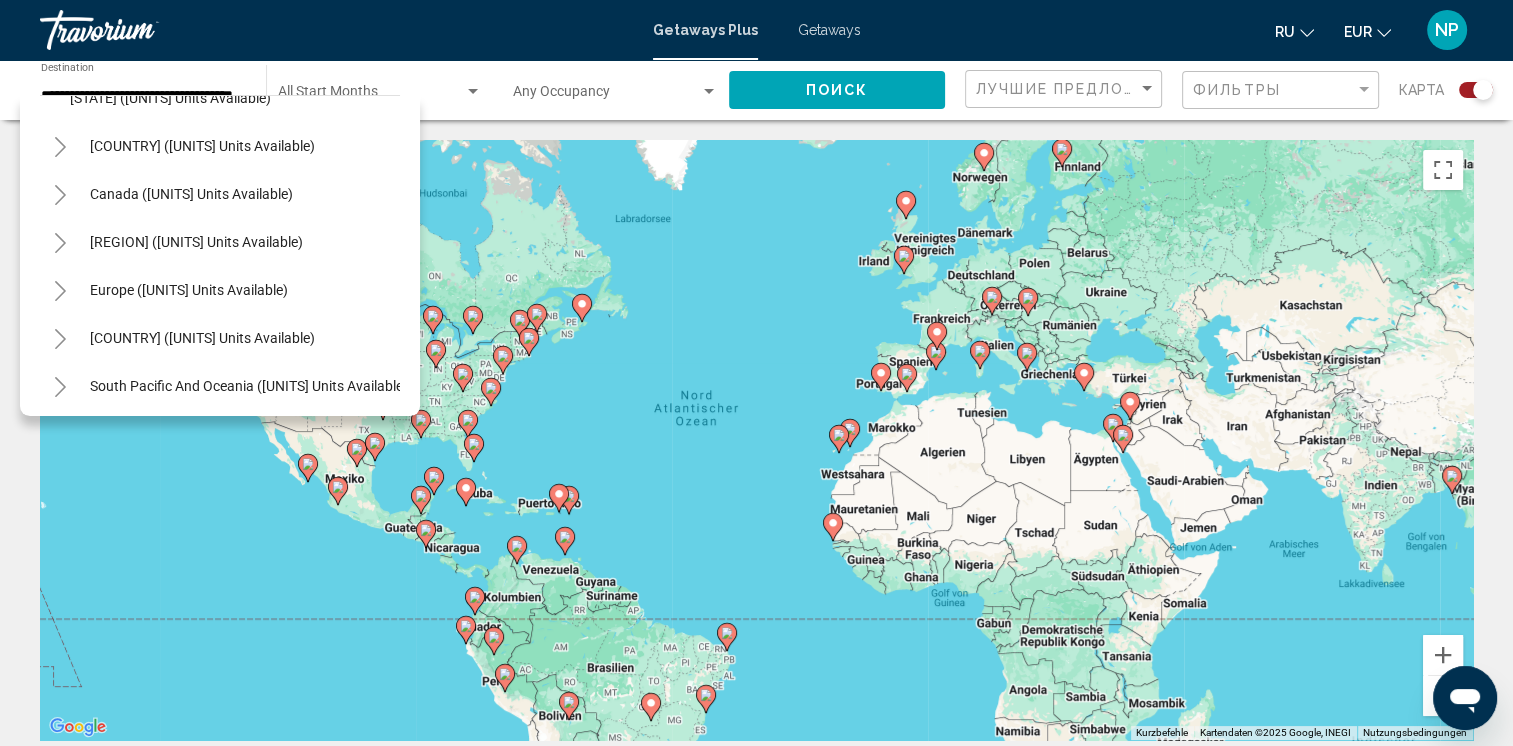 click at bounding box center (60, 243) 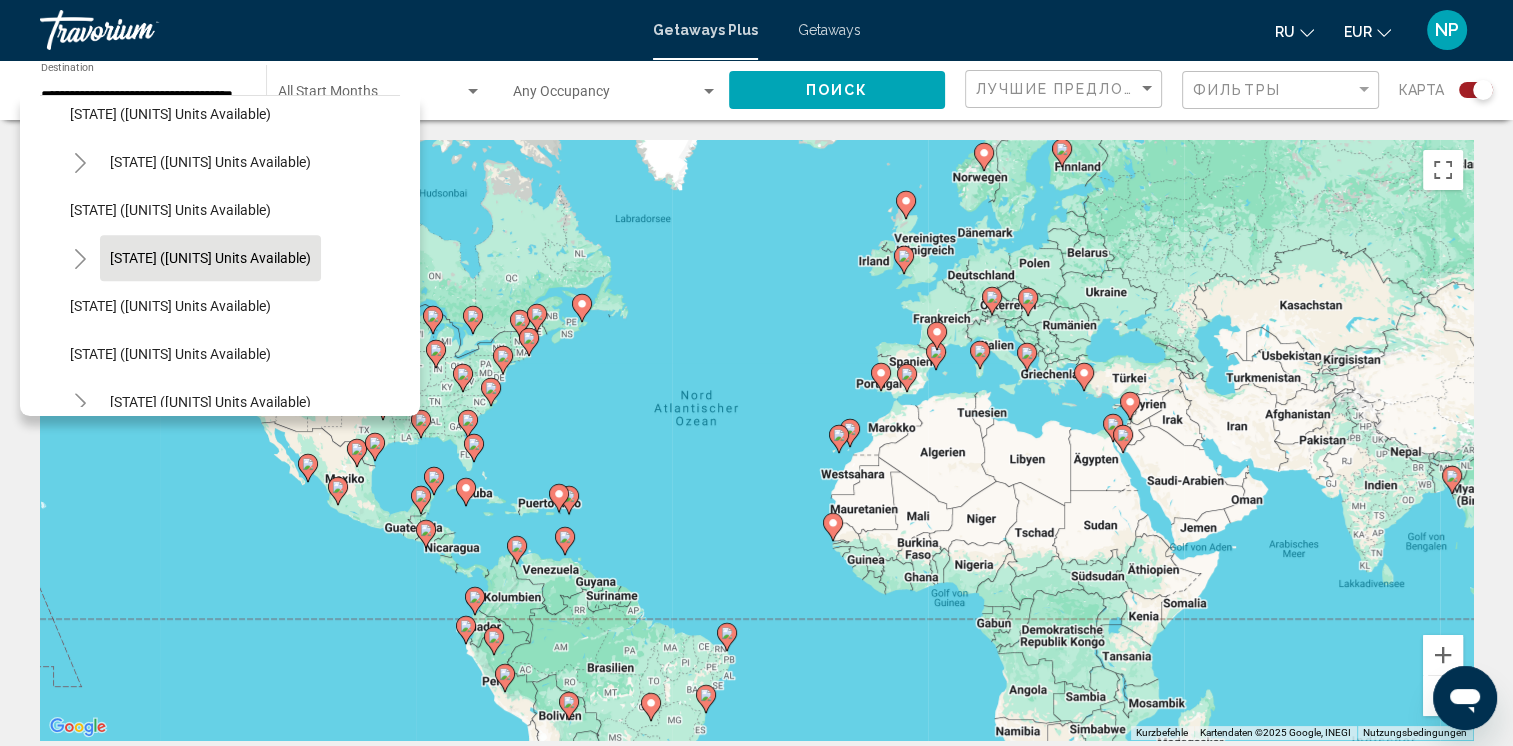 scroll, scrollTop: 800, scrollLeft: 0, axis: vertical 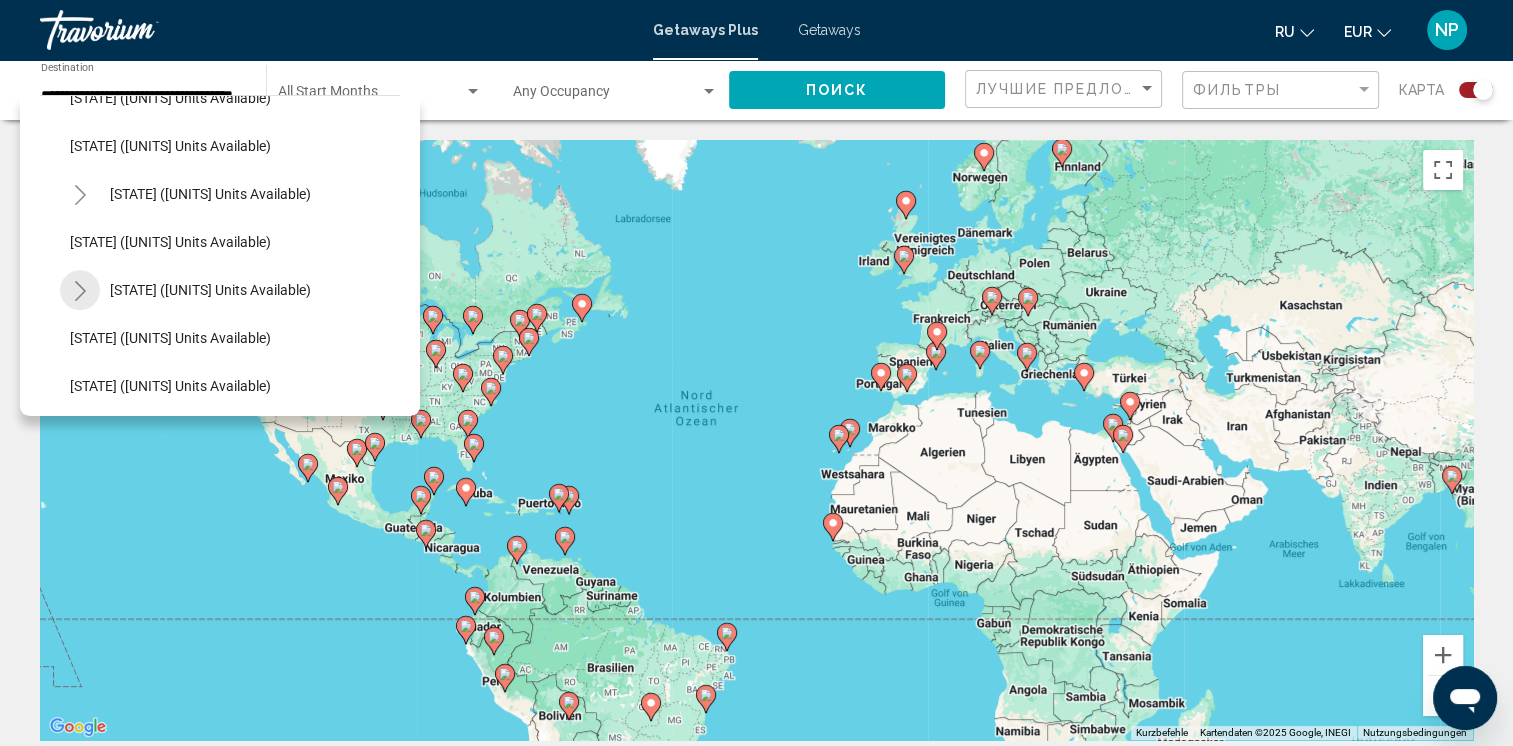 click at bounding box center (80, 291) 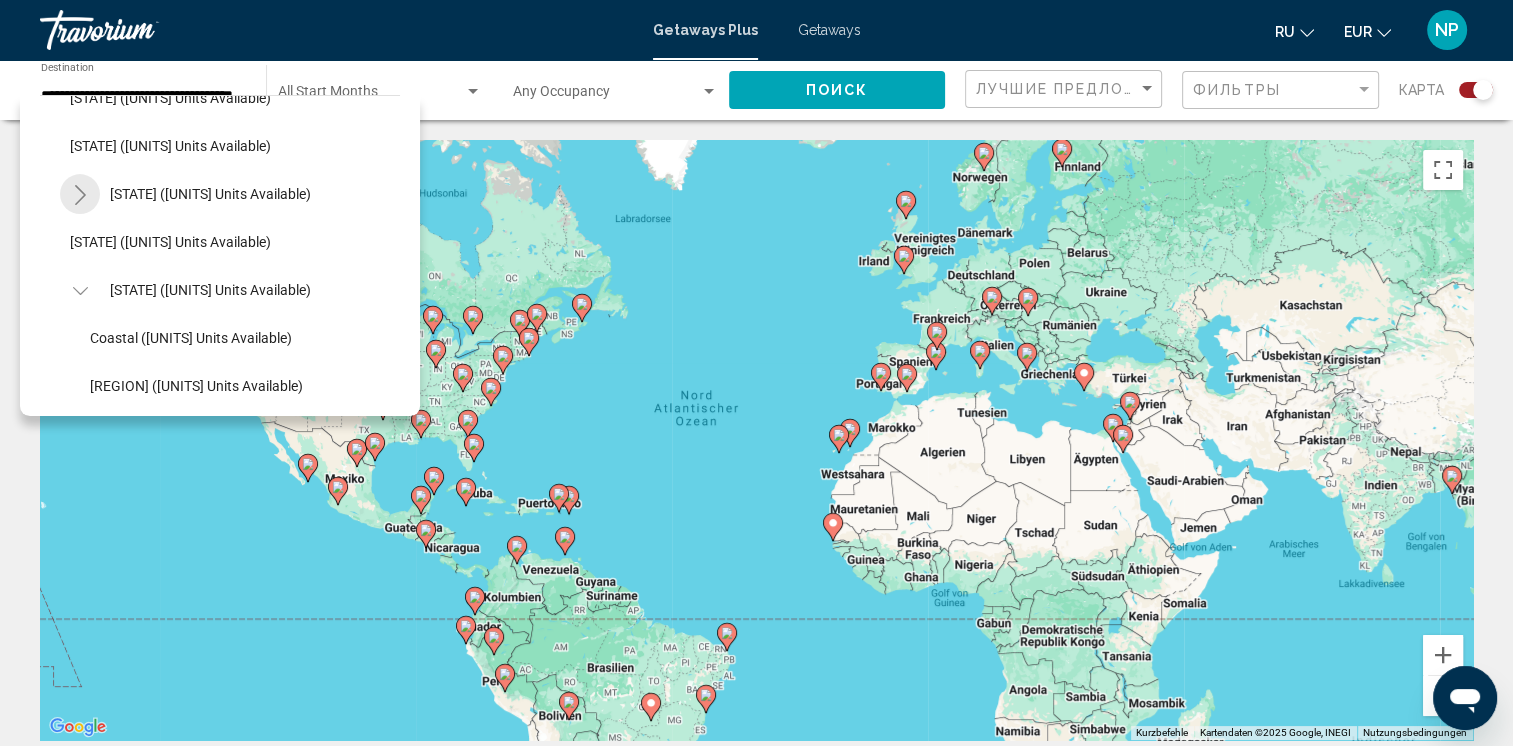click at bounding box center (80, 195) 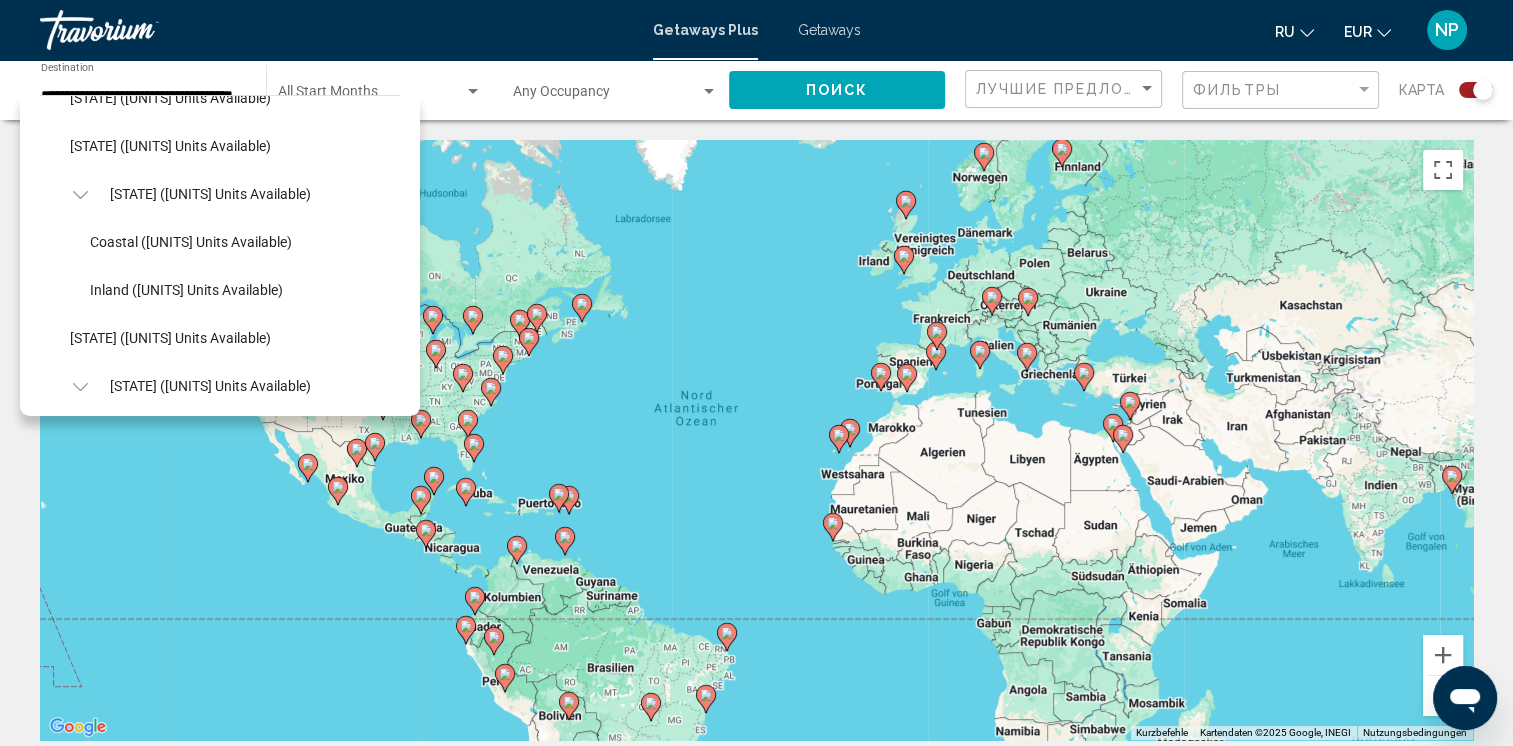 click at bounding box center [79, 195] 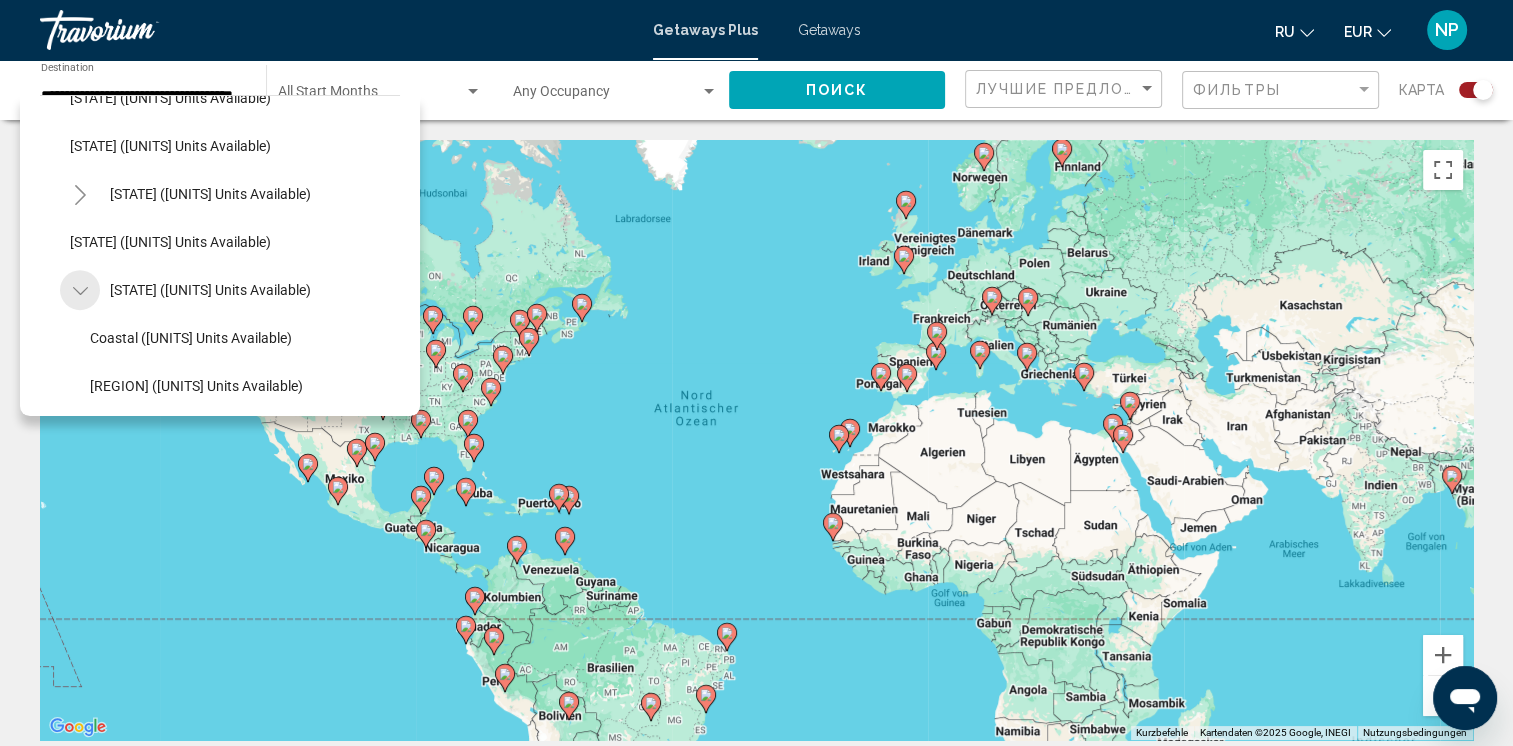 click at bounding box center [80, 291] 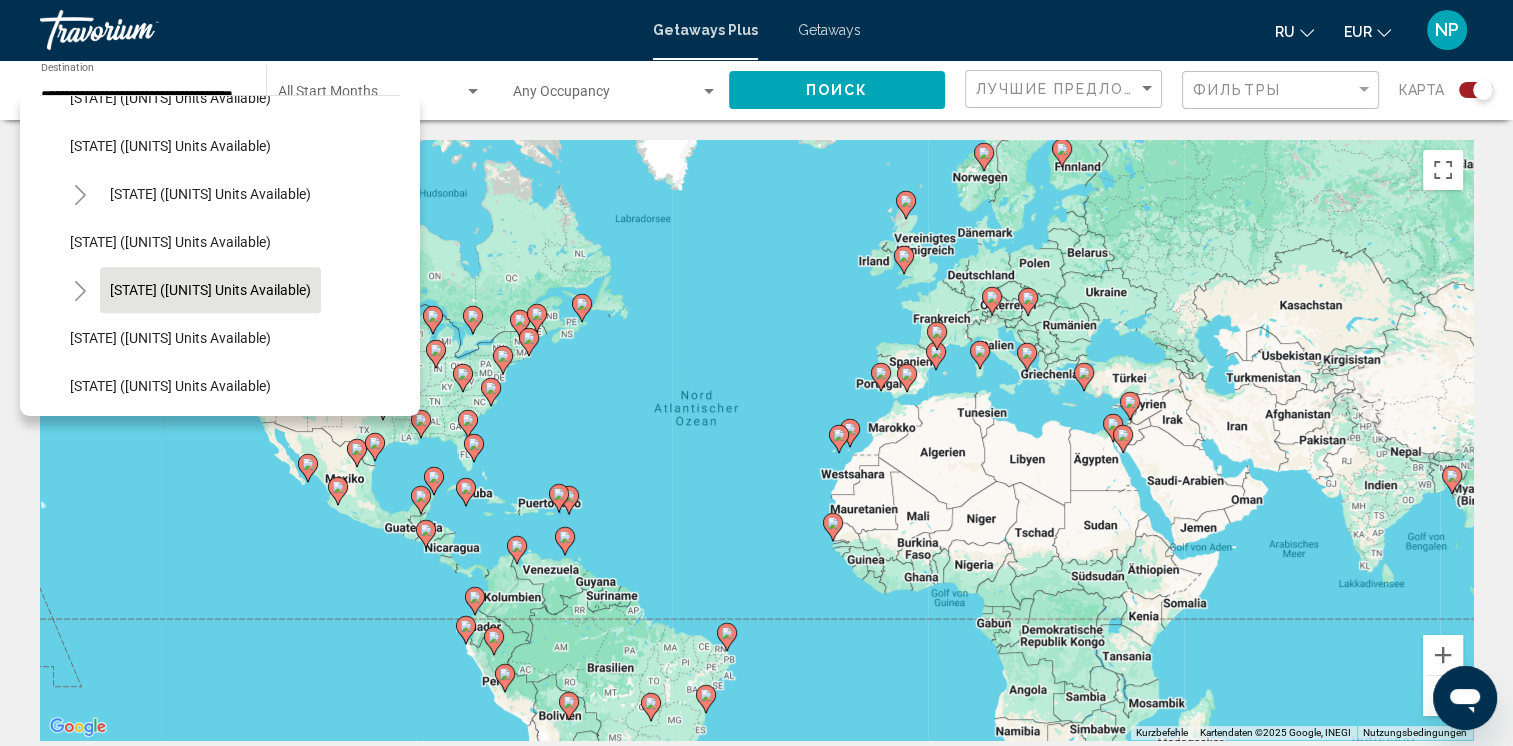 scroll, scrollTop: 1000, scrollLeft: 0, axis: vertical 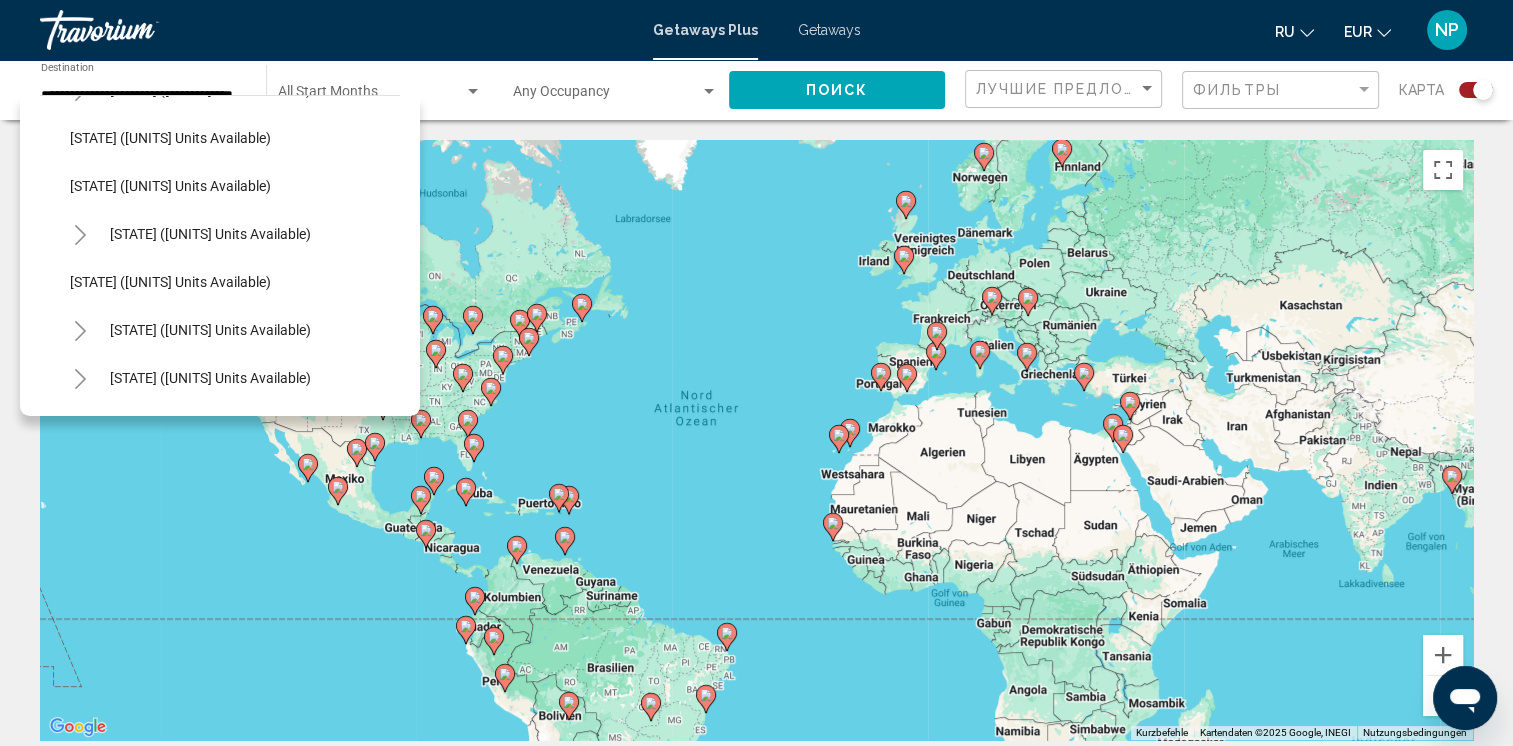 click at bounding box center [80, 235] 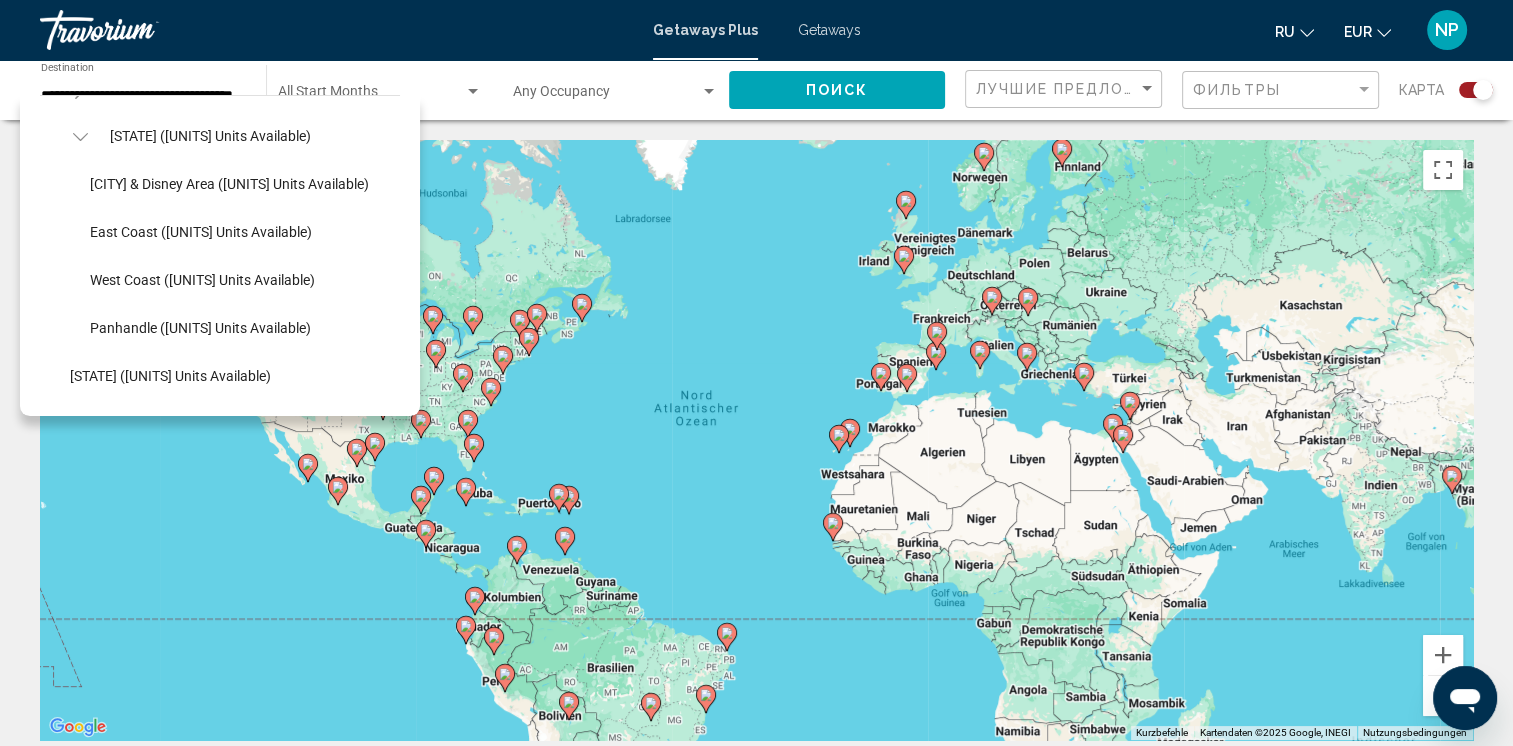 scroll, scrollTop: 400, scrollLeft: 0, axis: vertical 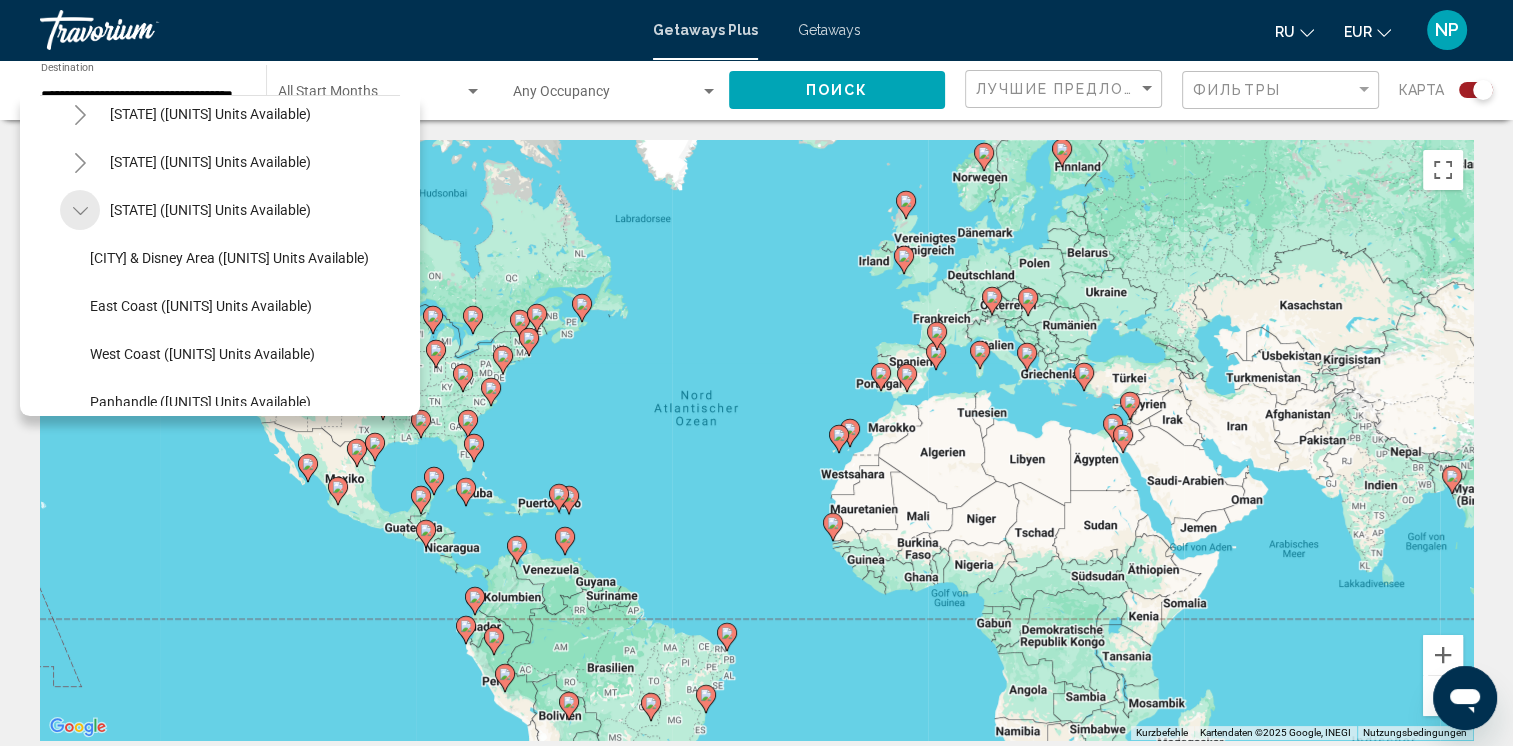 click at bounding box center (80, 211) 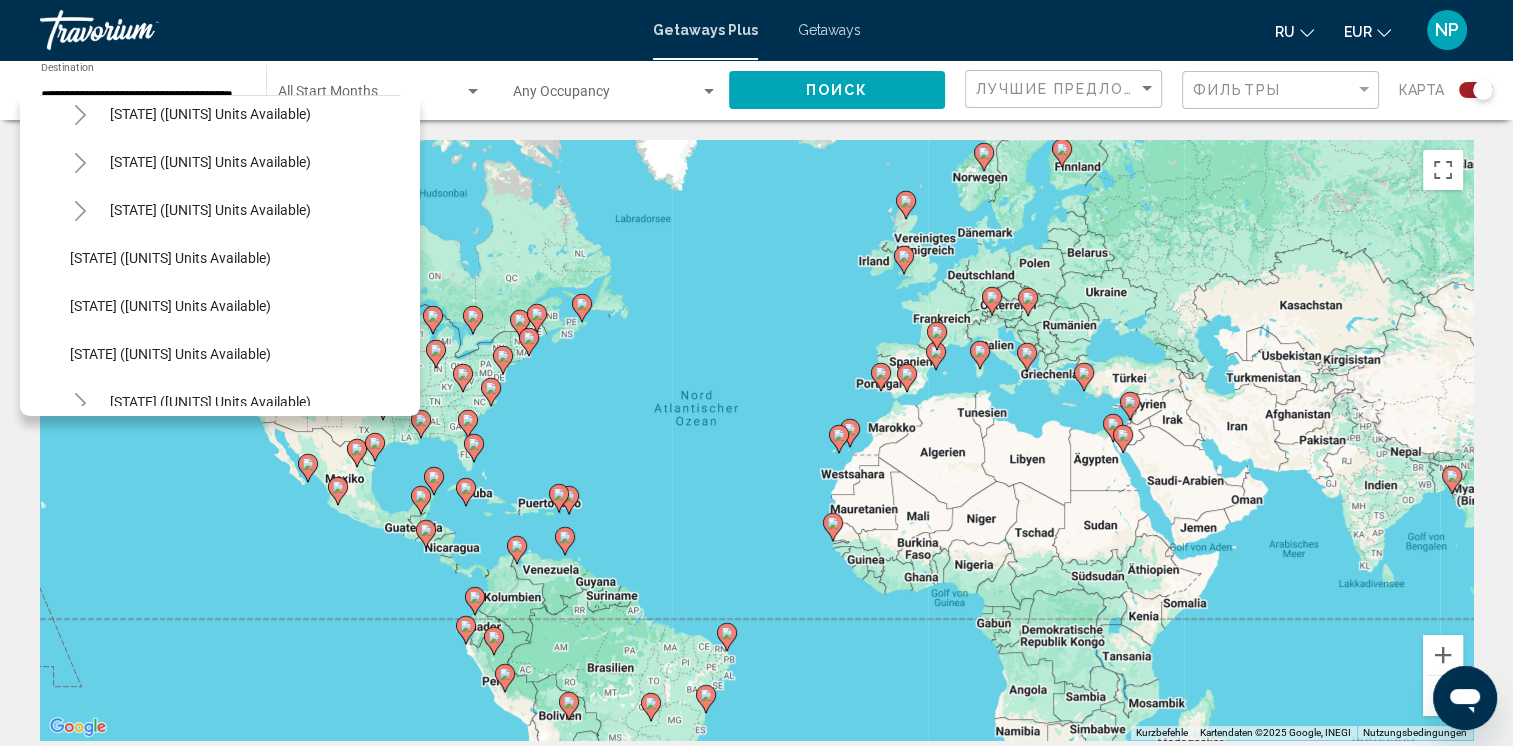 click at bounding box center (80, 211) 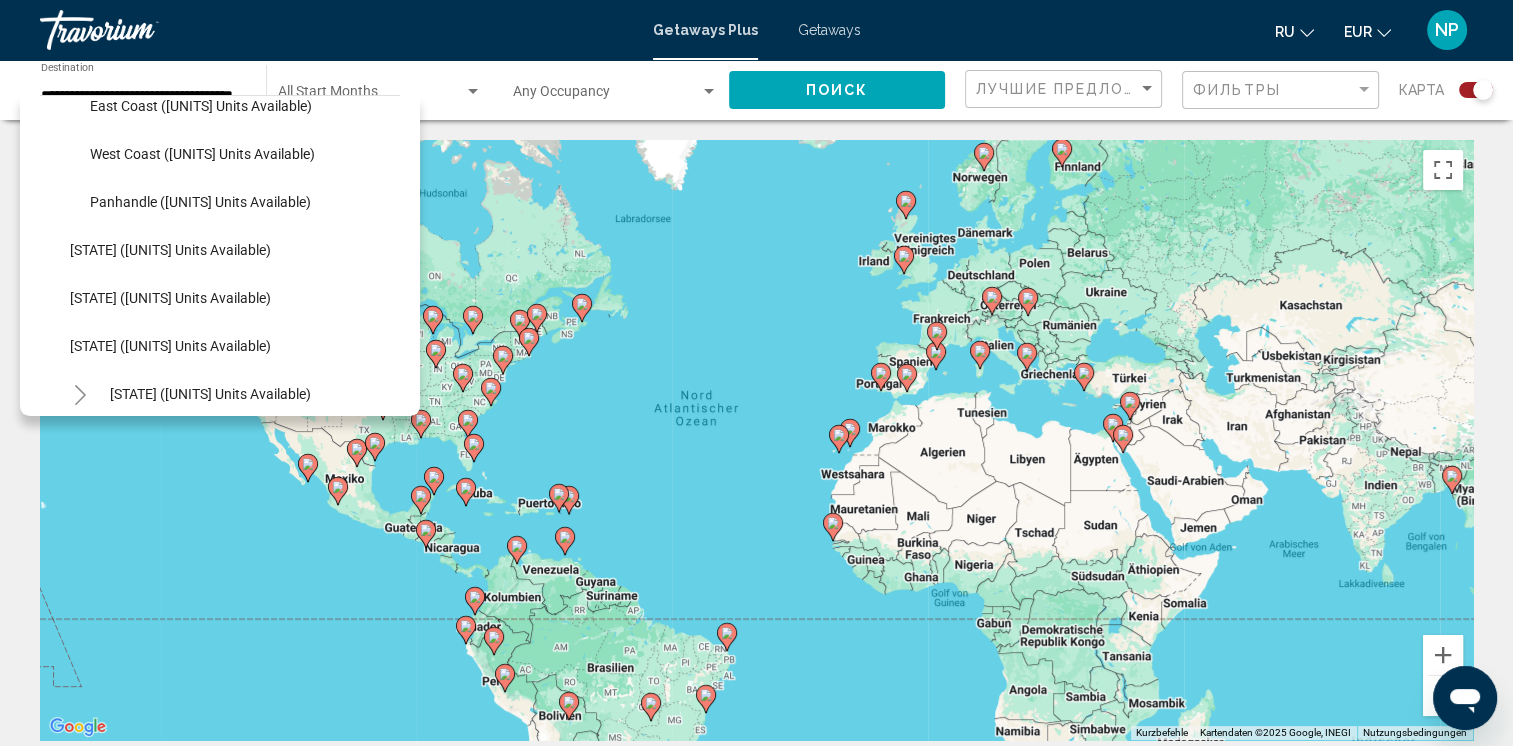 scroll, scrollTop: 400, scrollLeft: 0, axis: vertical 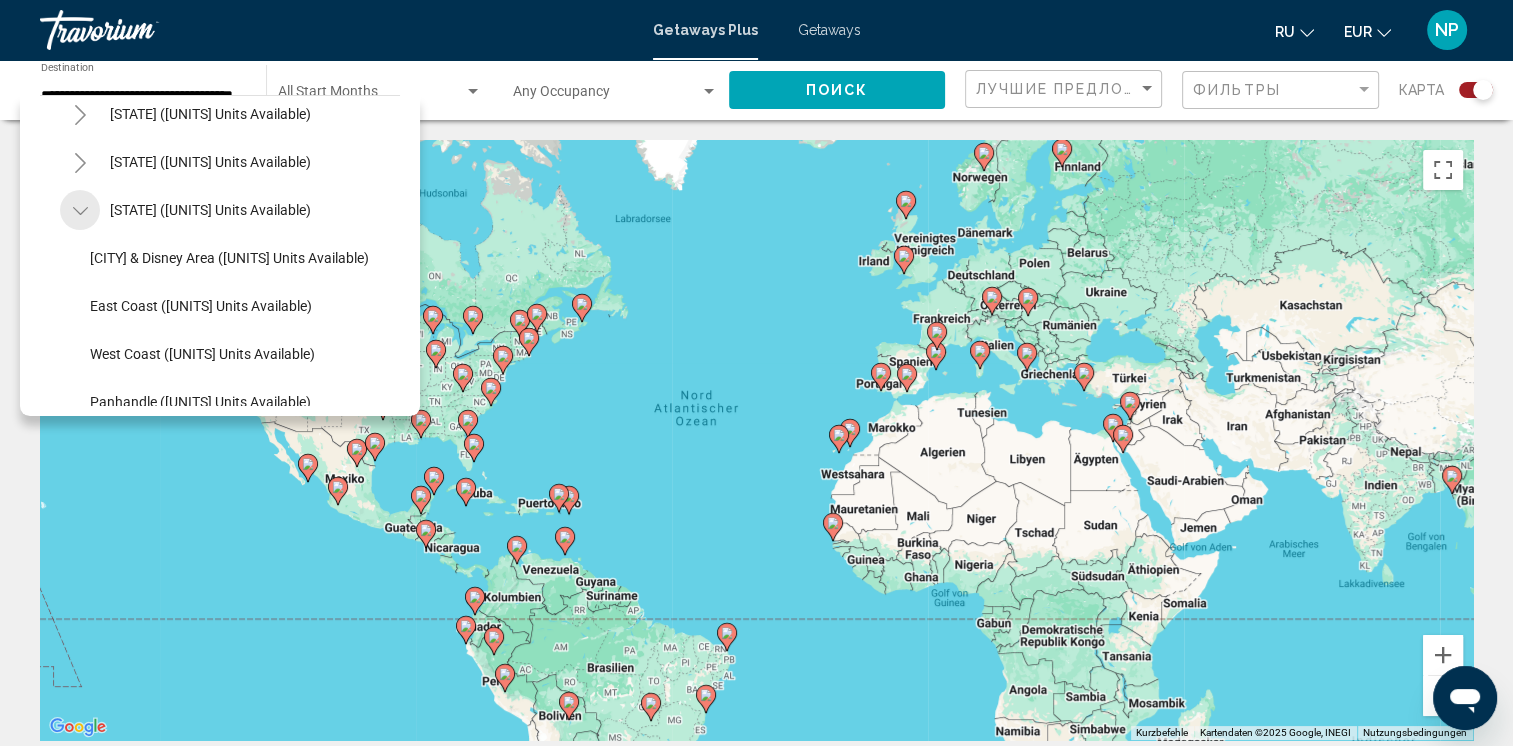 click at bounding box center [80, 211] 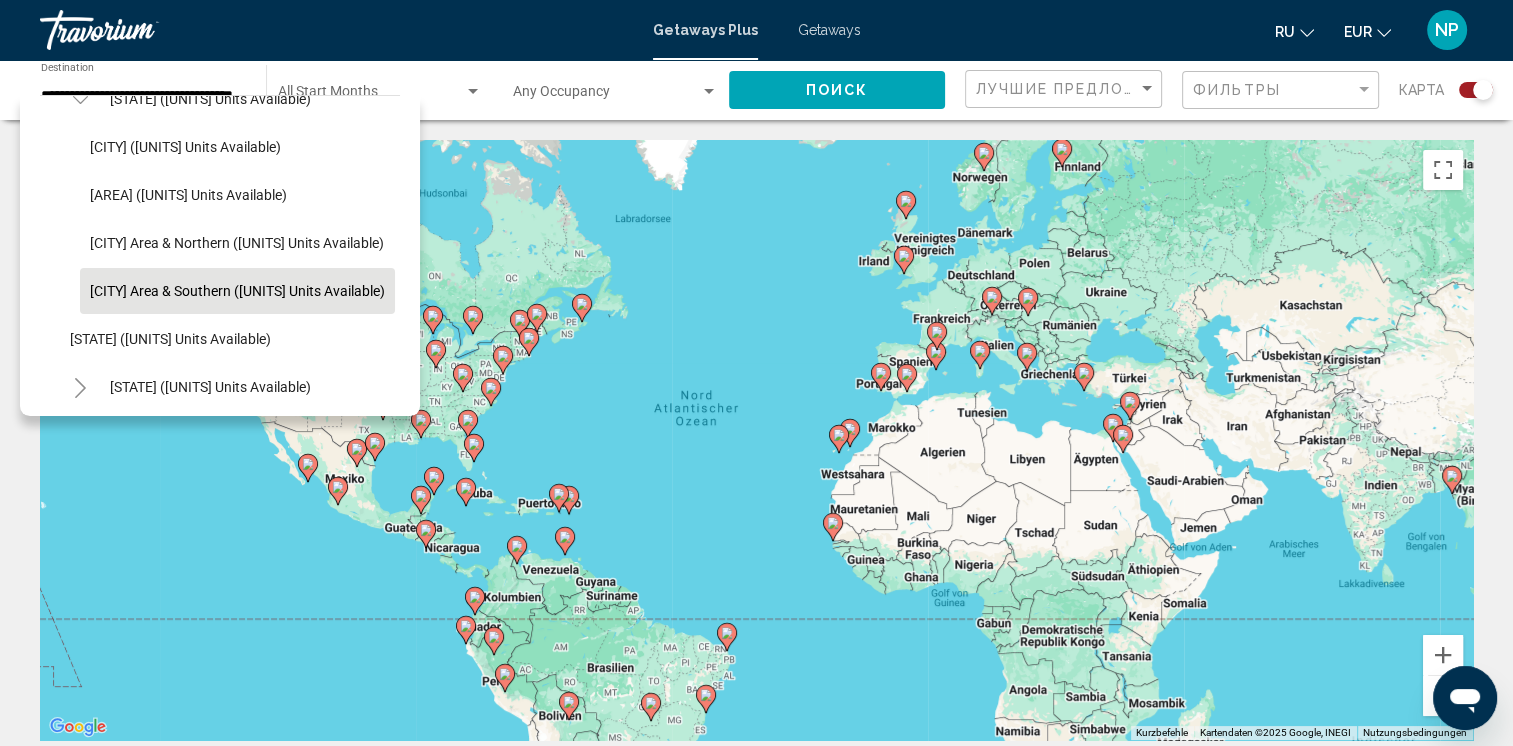 scroll, scrollTop: 0, scrollLeft: 0, axis: both 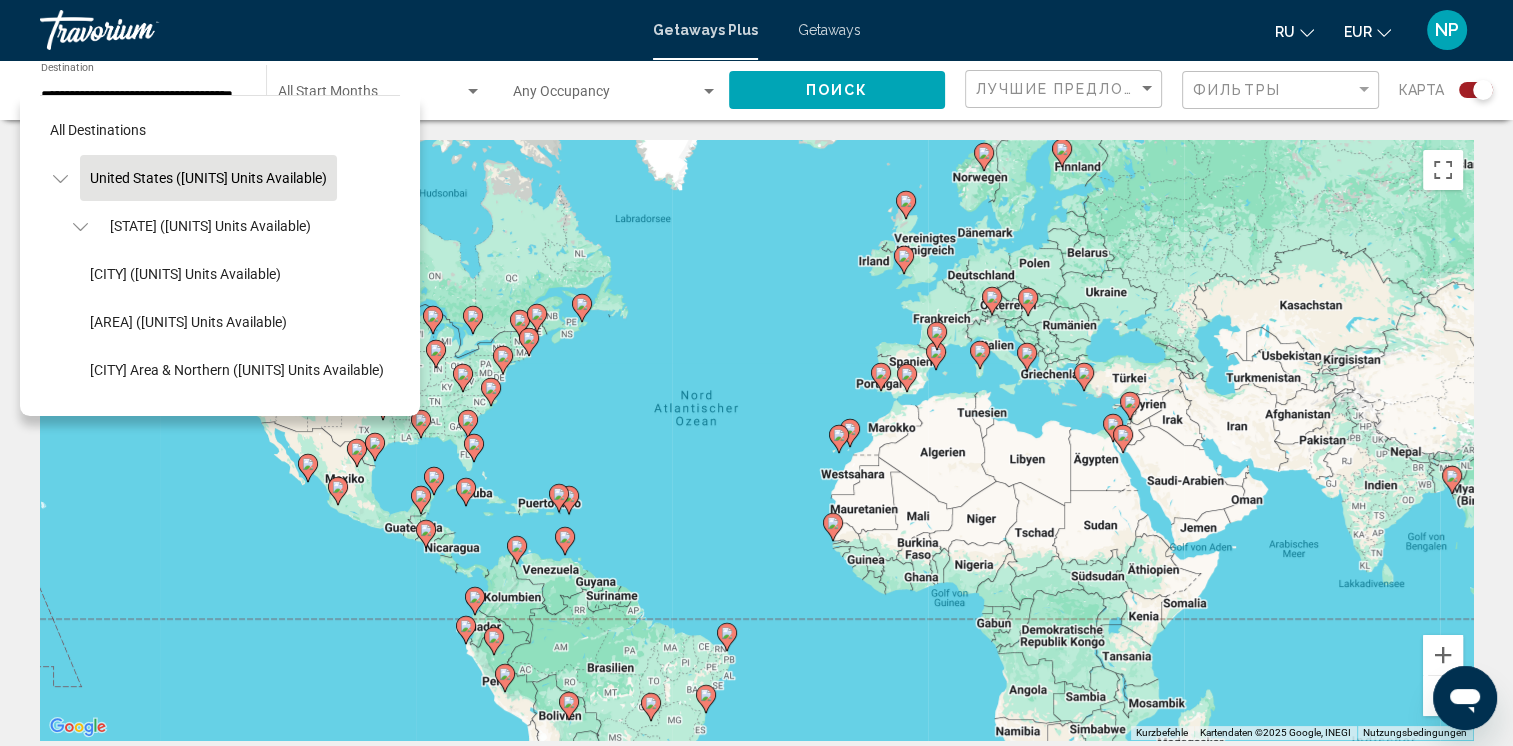 click at bounding box center (79, 227) 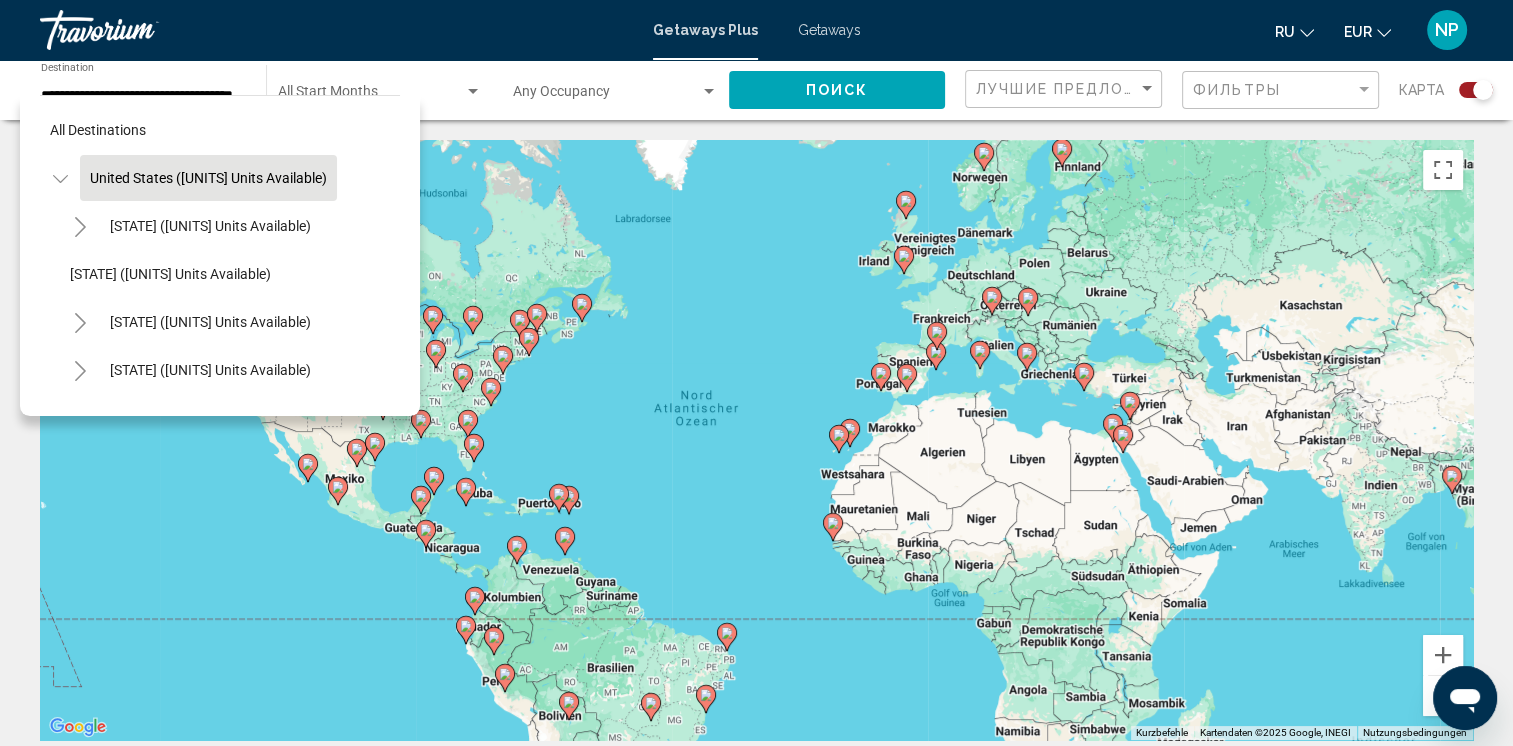 click at bounding box center (60, 179) 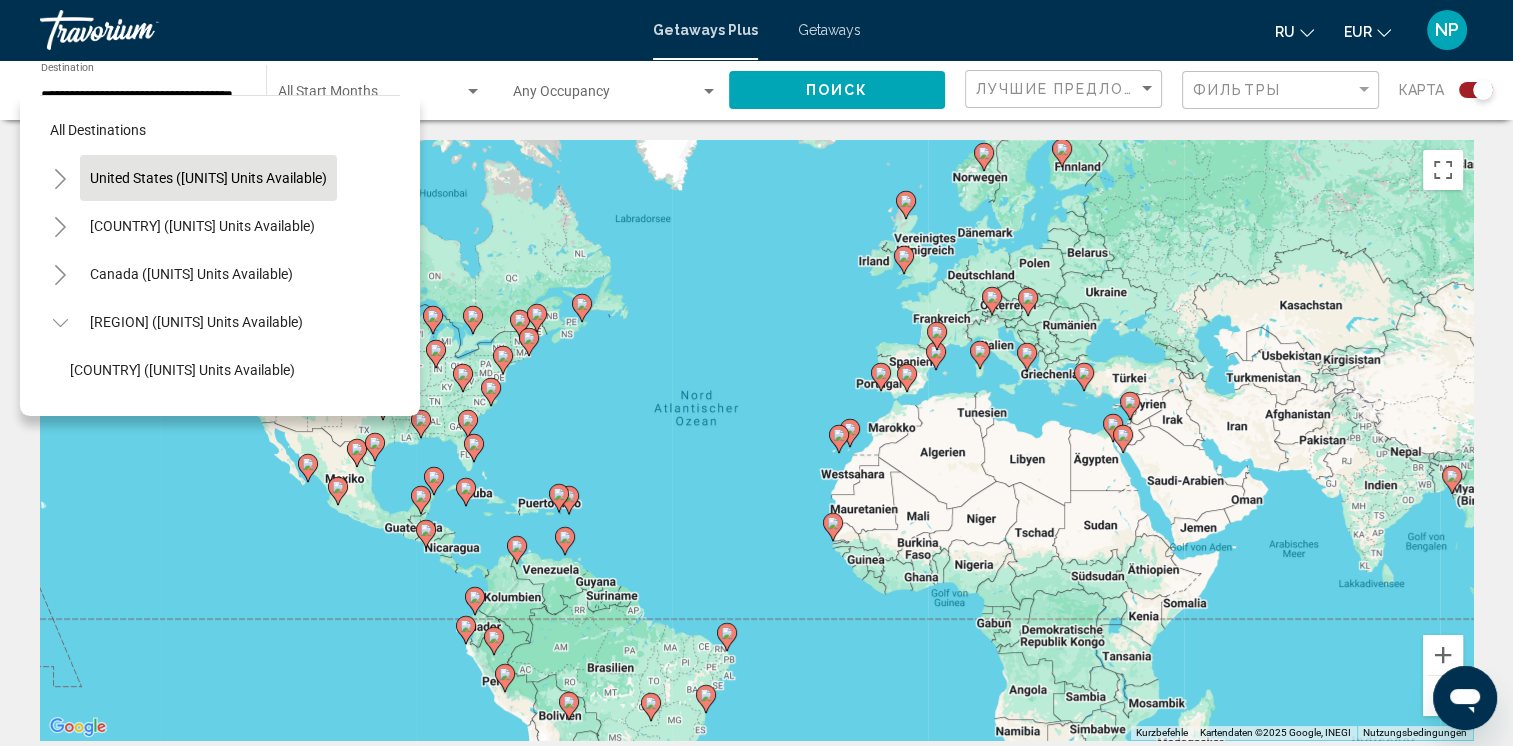 click at bounding box center (60, 179) 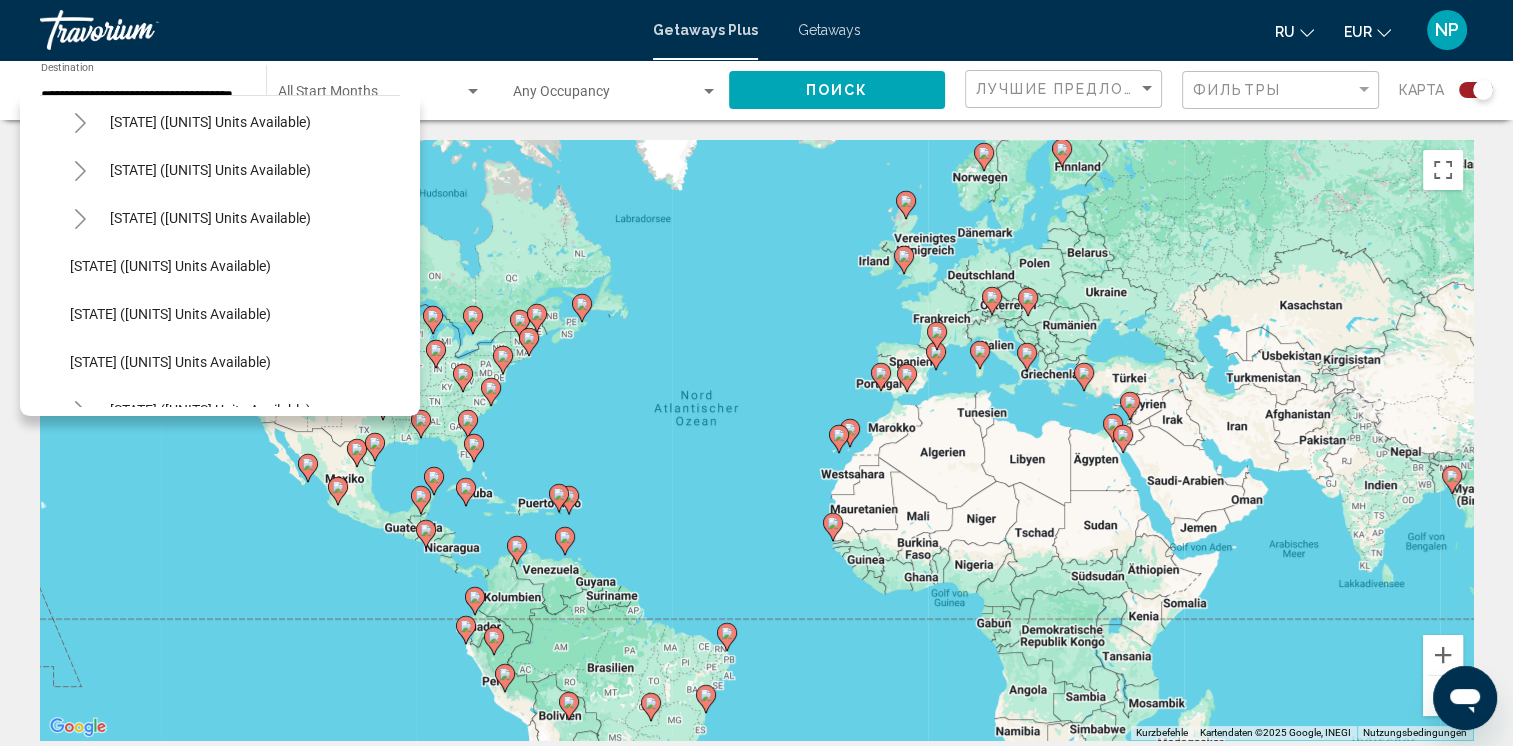 scroll, scrollTop: 100, scrollLeft: 0, axis: vertical 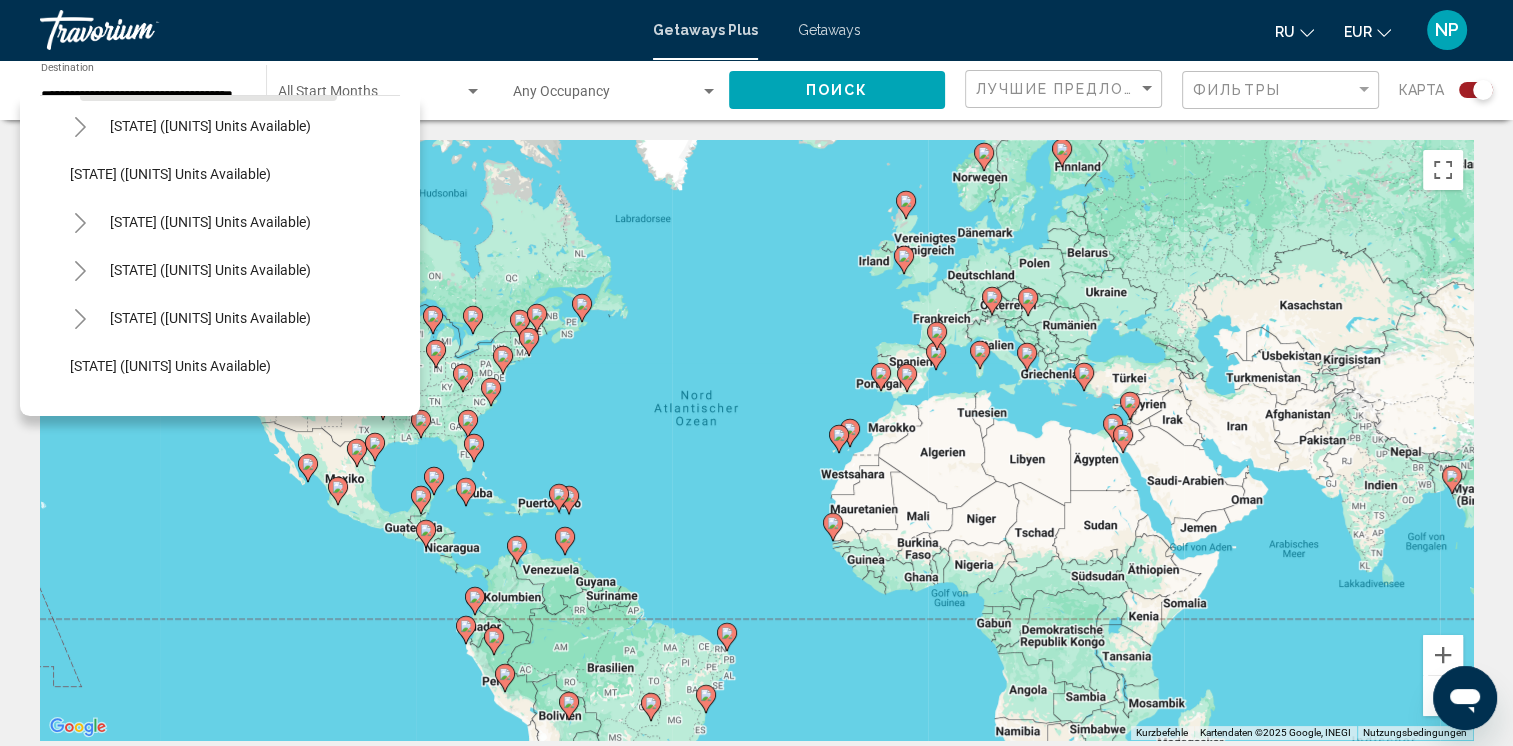 click at bounding box center (80, 319) 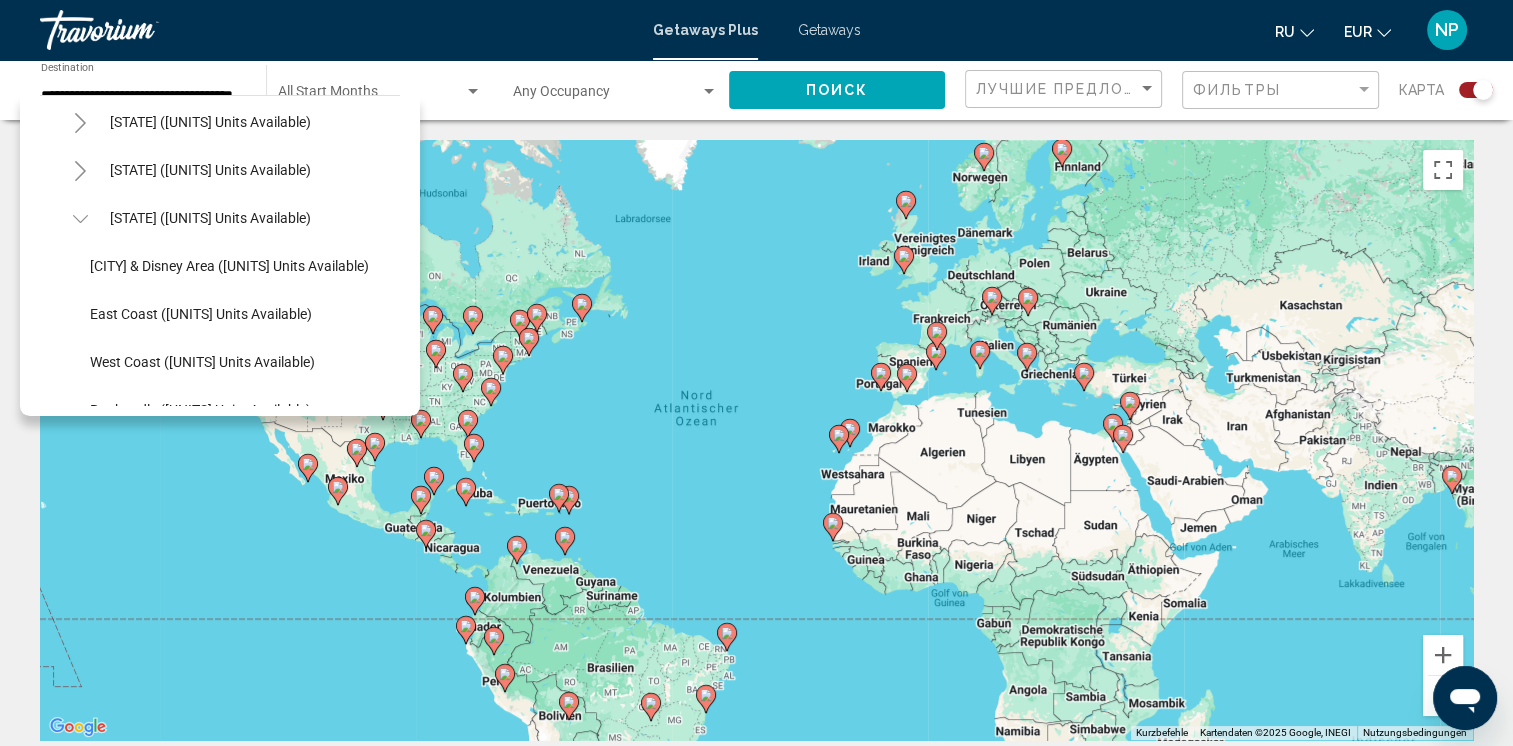 scroll, scrollTop: 300, scrollLeft: 0, axis: vertical 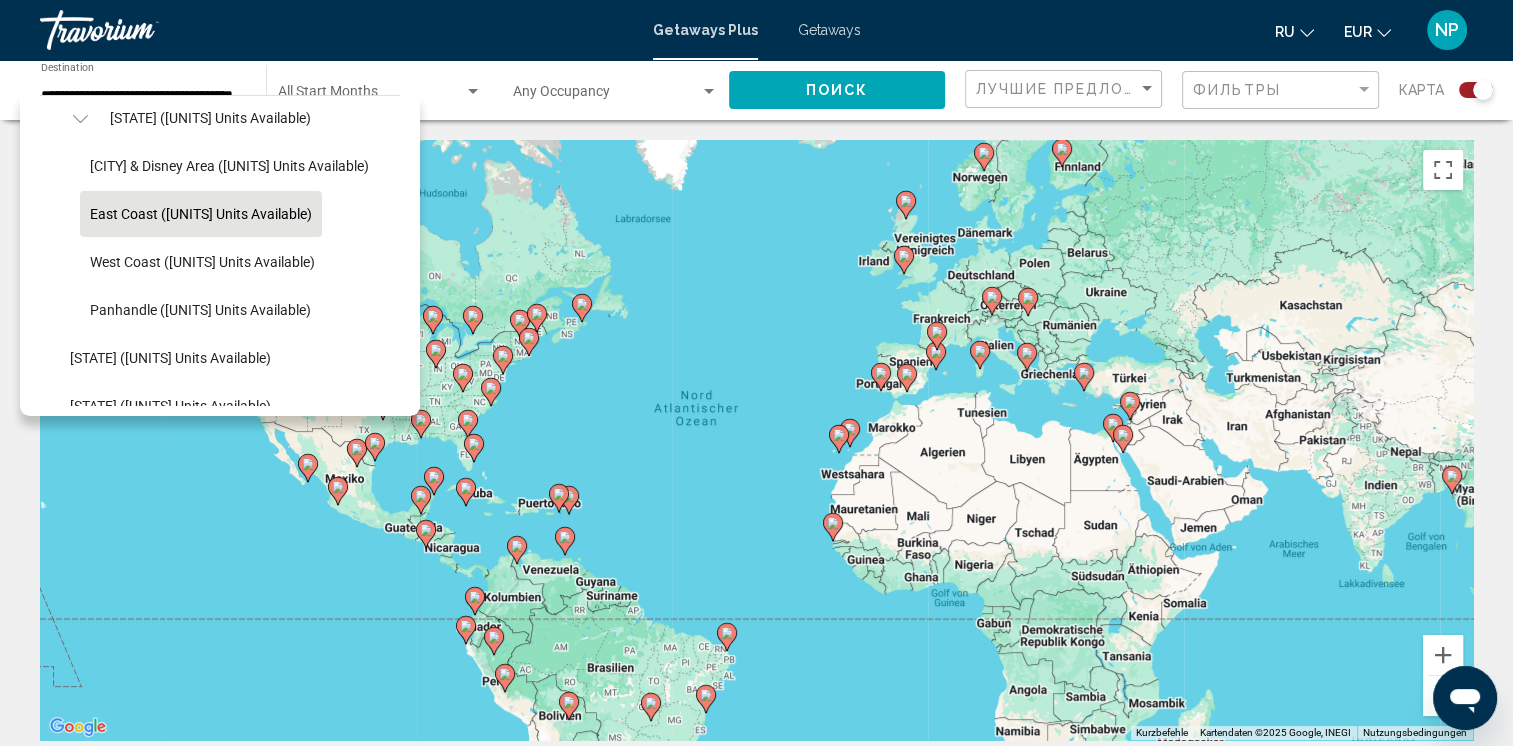 click on "East Coast ([UNITS] units available)" at bounding box center (229, 166) 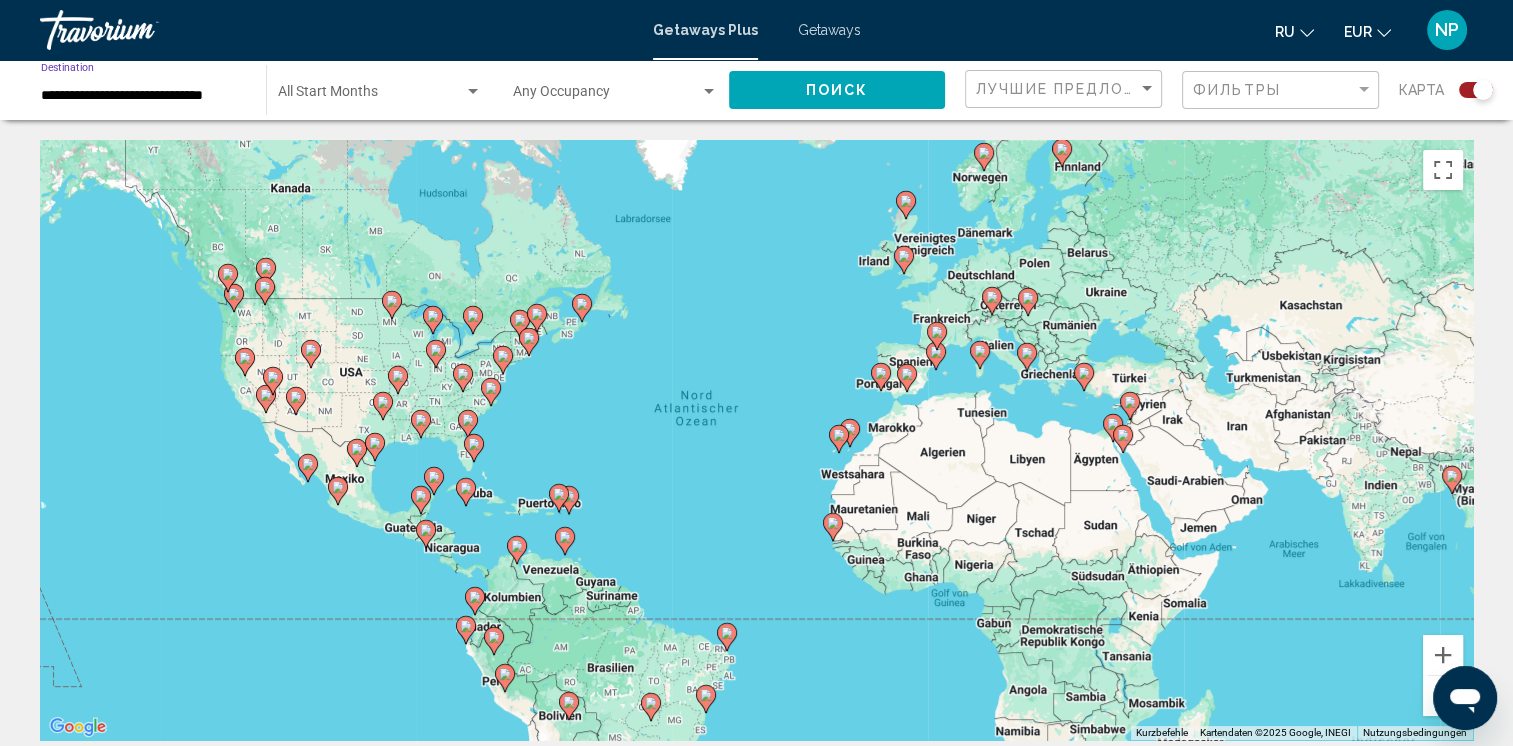click on "**********" at bounding box center [143, 96] 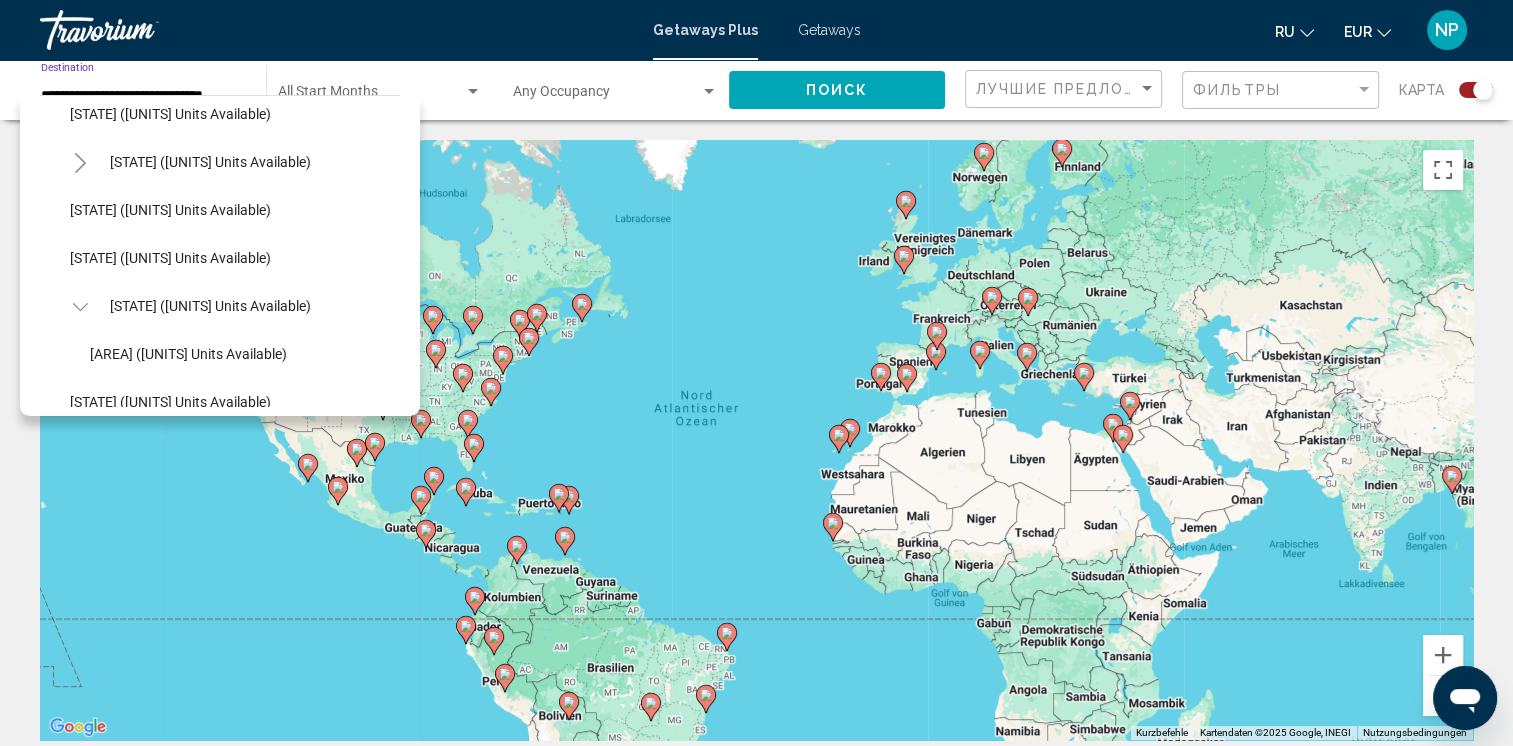 scroll, scrollTop: 770, scrollLeft: 0, axis: vertical 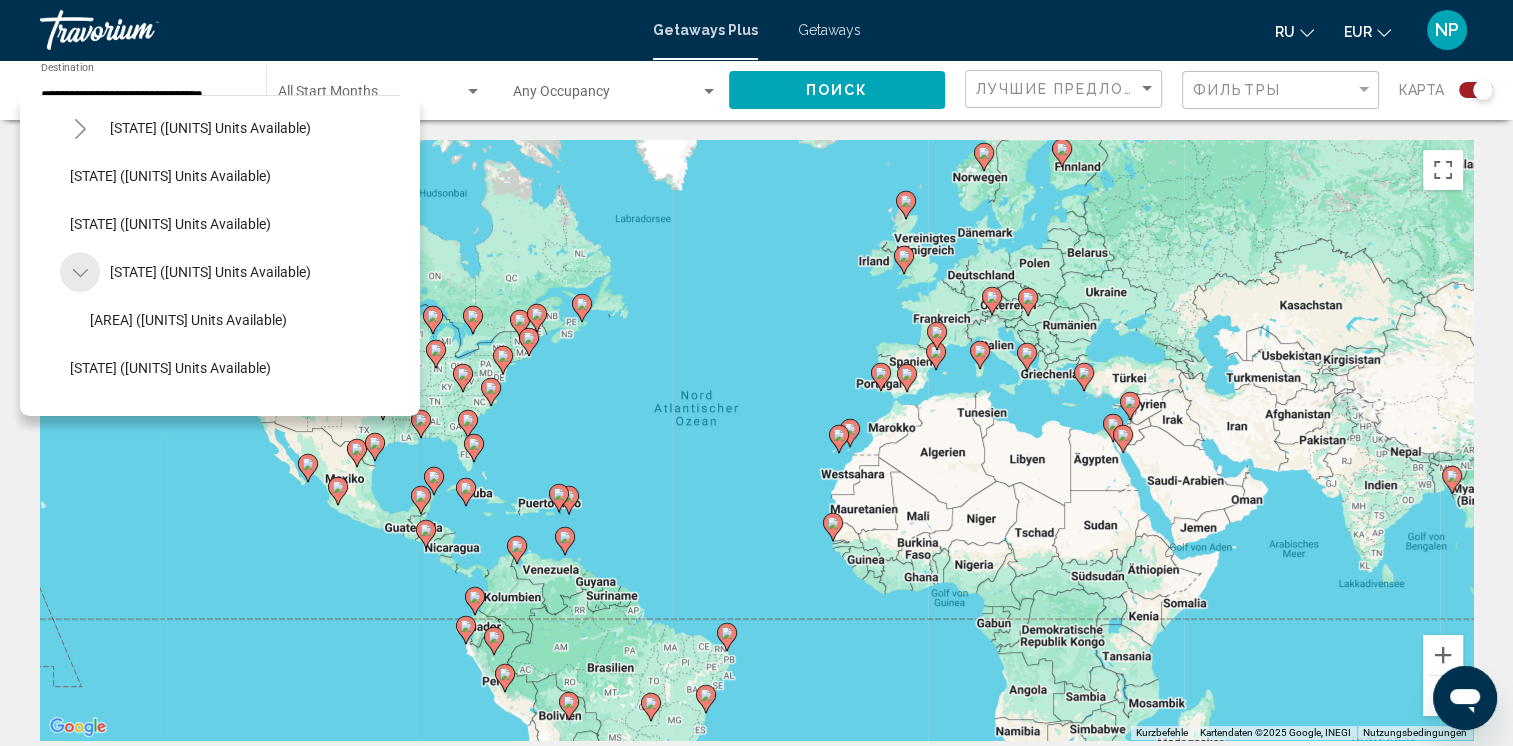click at bounding box center [80, 273] 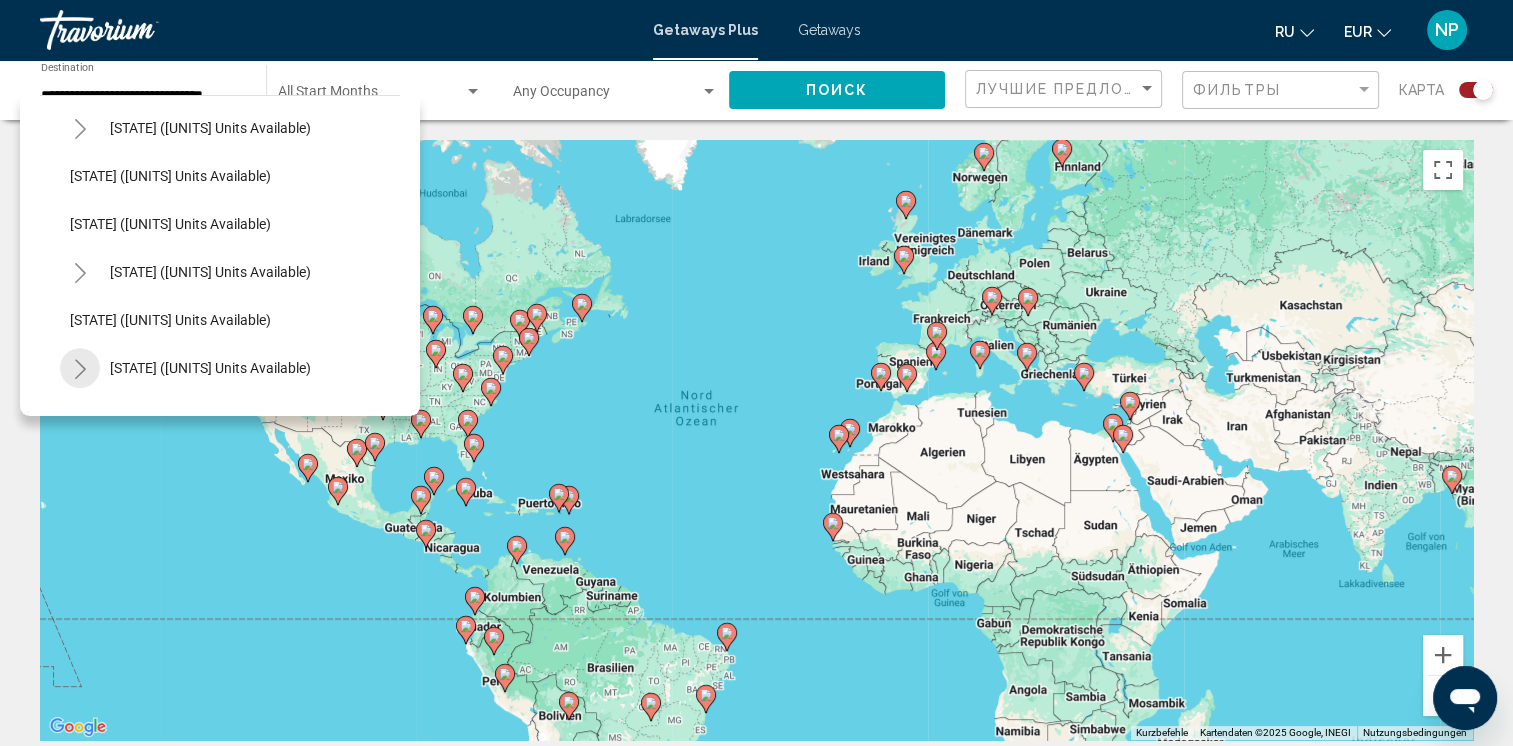 click at bounding box center (80, 368) 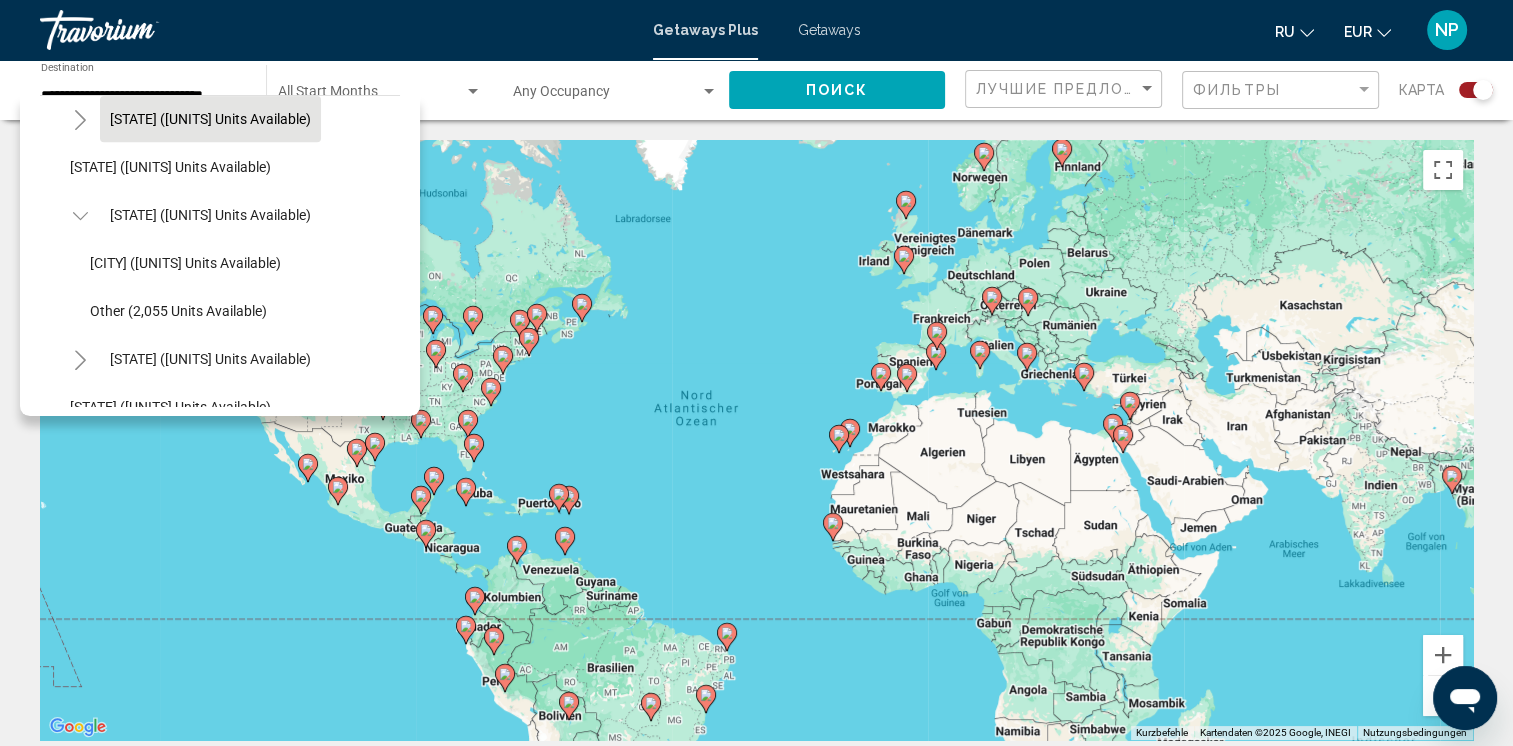 scroll, scrollTop: 970, scrollLeft: 0, axis: vertical 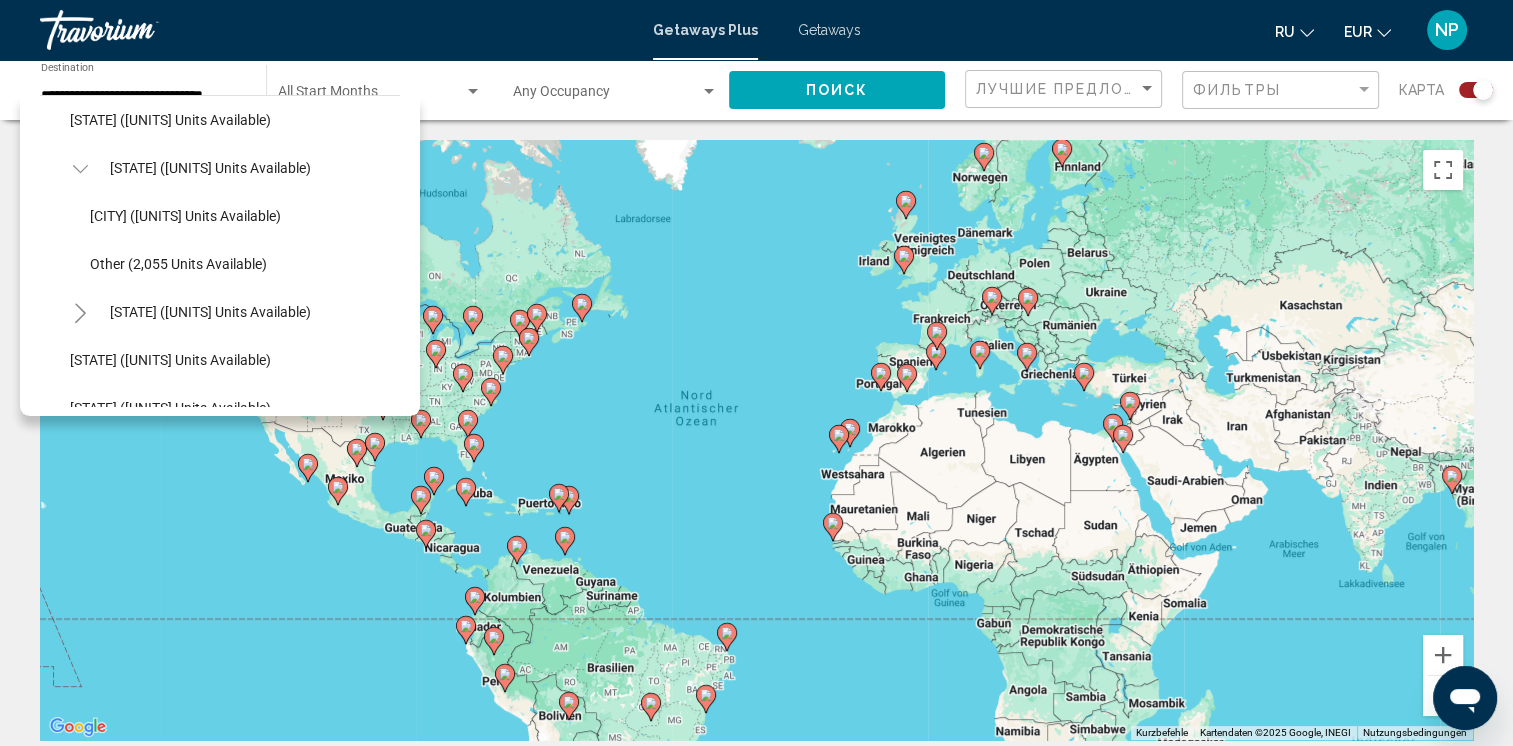 click at bounding box center (79, 169) 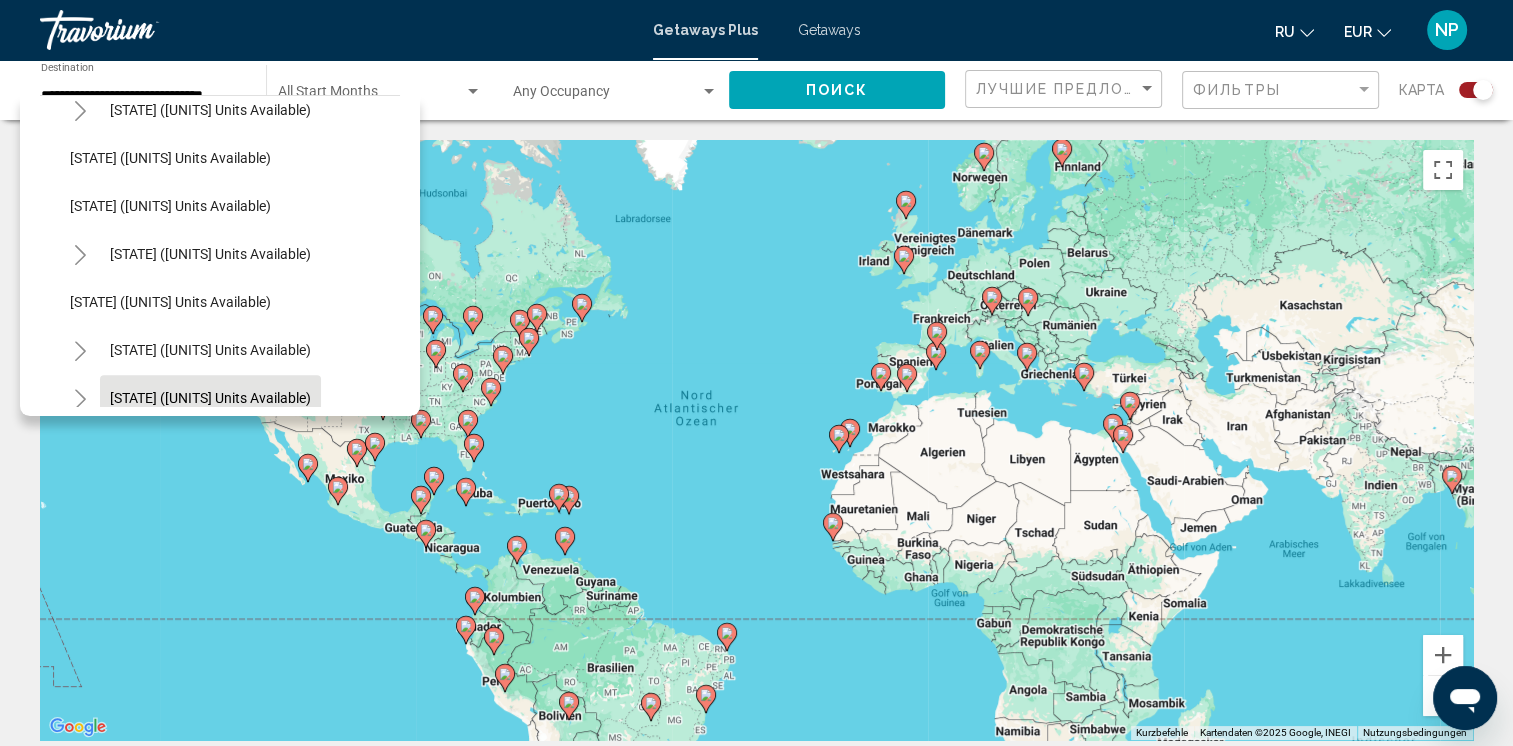 scroll, scrollTop: 670, scrollLeft: 0, axis: vertical 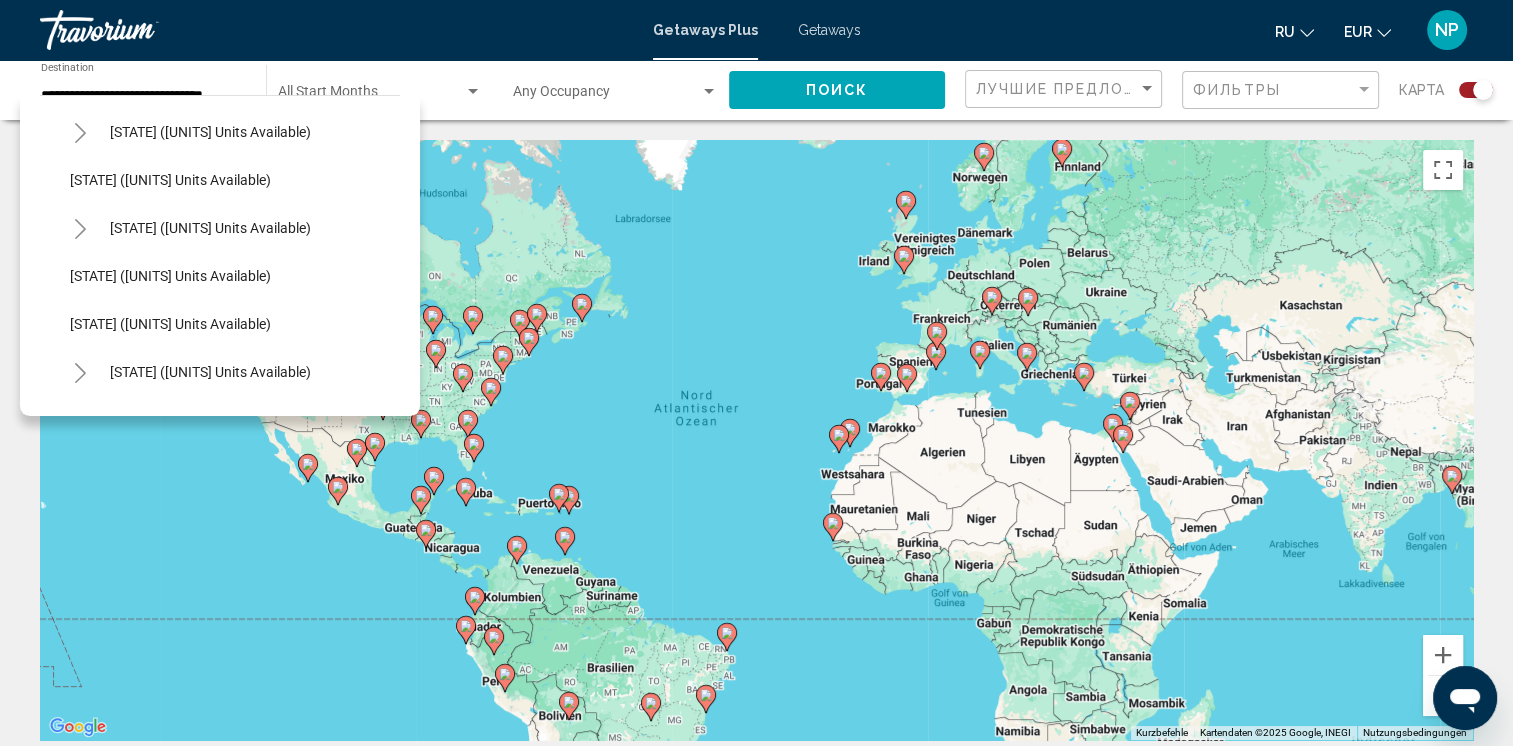click at bounding box center (80, 229) 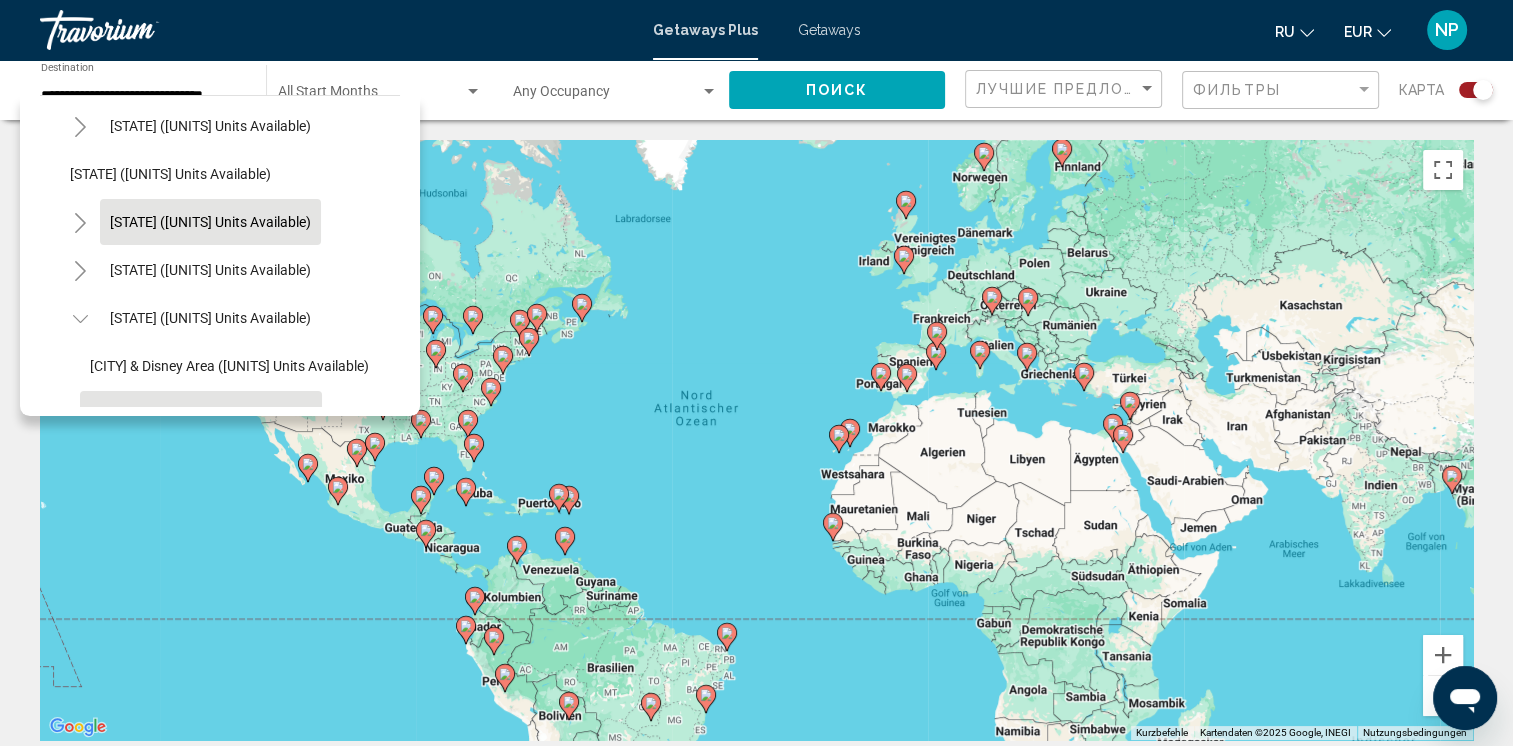 scroll, scrollTop: 0, scrollLeft: 0, axis: both 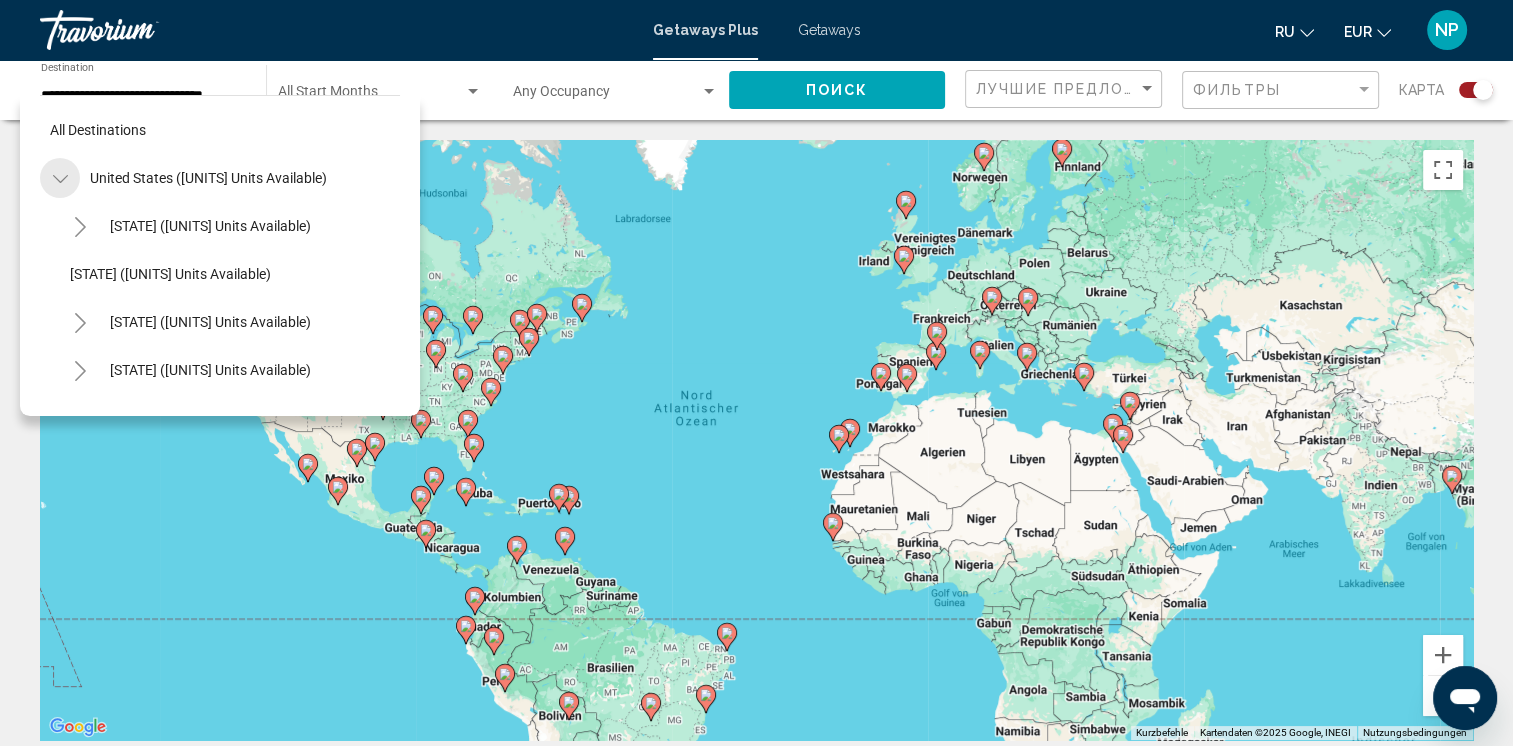 click at bounding box center [60, 179] 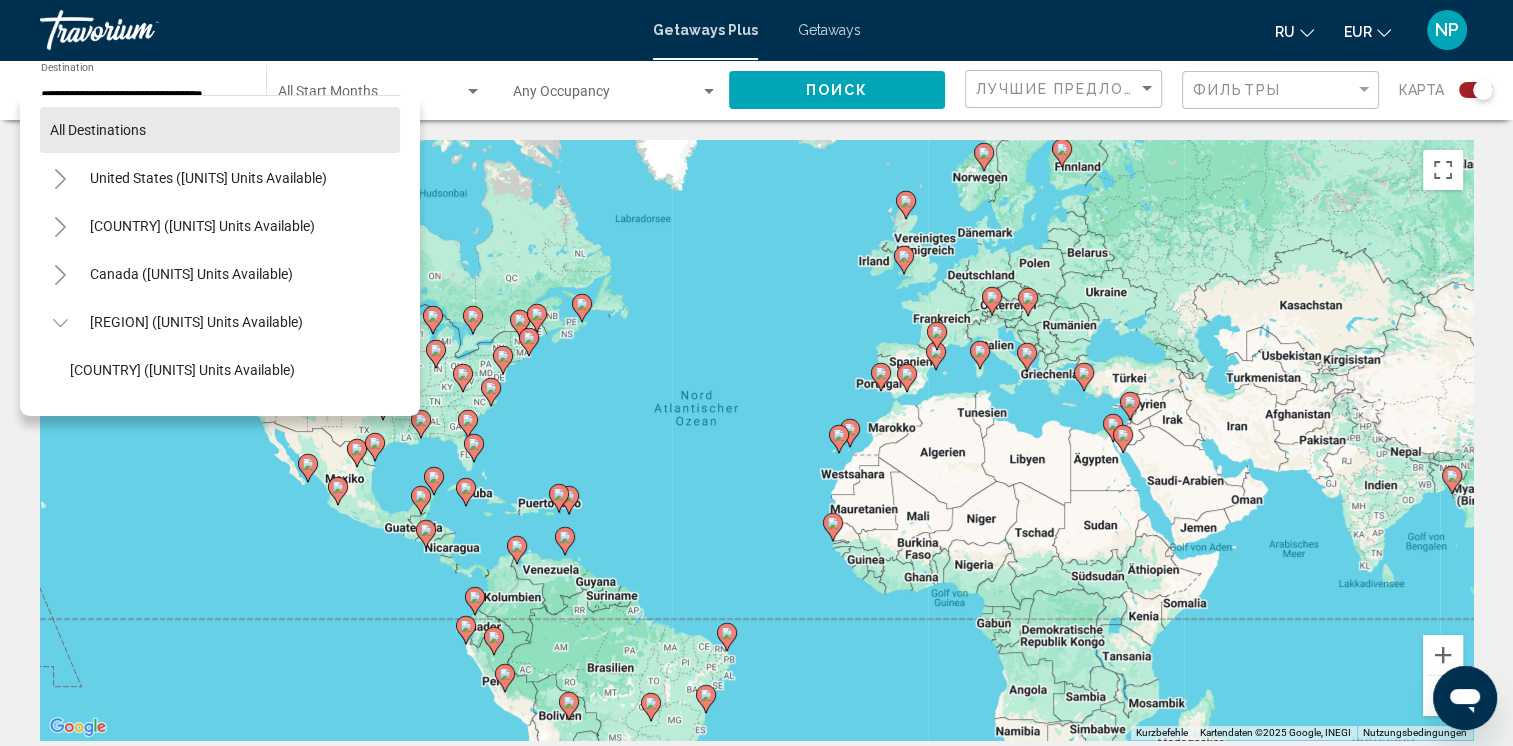 click on "All destinations
United States ([UNITS] units available)
Mexico ([UNITS] units available)
Canada ([UNITS] units available)
Caribbean & Atlantic Islands ([UNITS] units available)   Bahamas ([UNITS] units available)   Cayman Islands ([UNITS] units available)   Sint Maarten and Saint Martin ([UNITS] units available)   Virgin Islands ([UNITS] units available)
Europe ([UNITS] units available)
Australia ([UNITS] units available)
South Pacific and Oceania ([UNITS] units available)
South America ([UNITS] units available)
Central America ([UNITS] units available)
Asia ([UNITS] available)
Africa ([UNITS] units available)
Middle East ([UNITS] units available)" at bounding box center (220, 514) 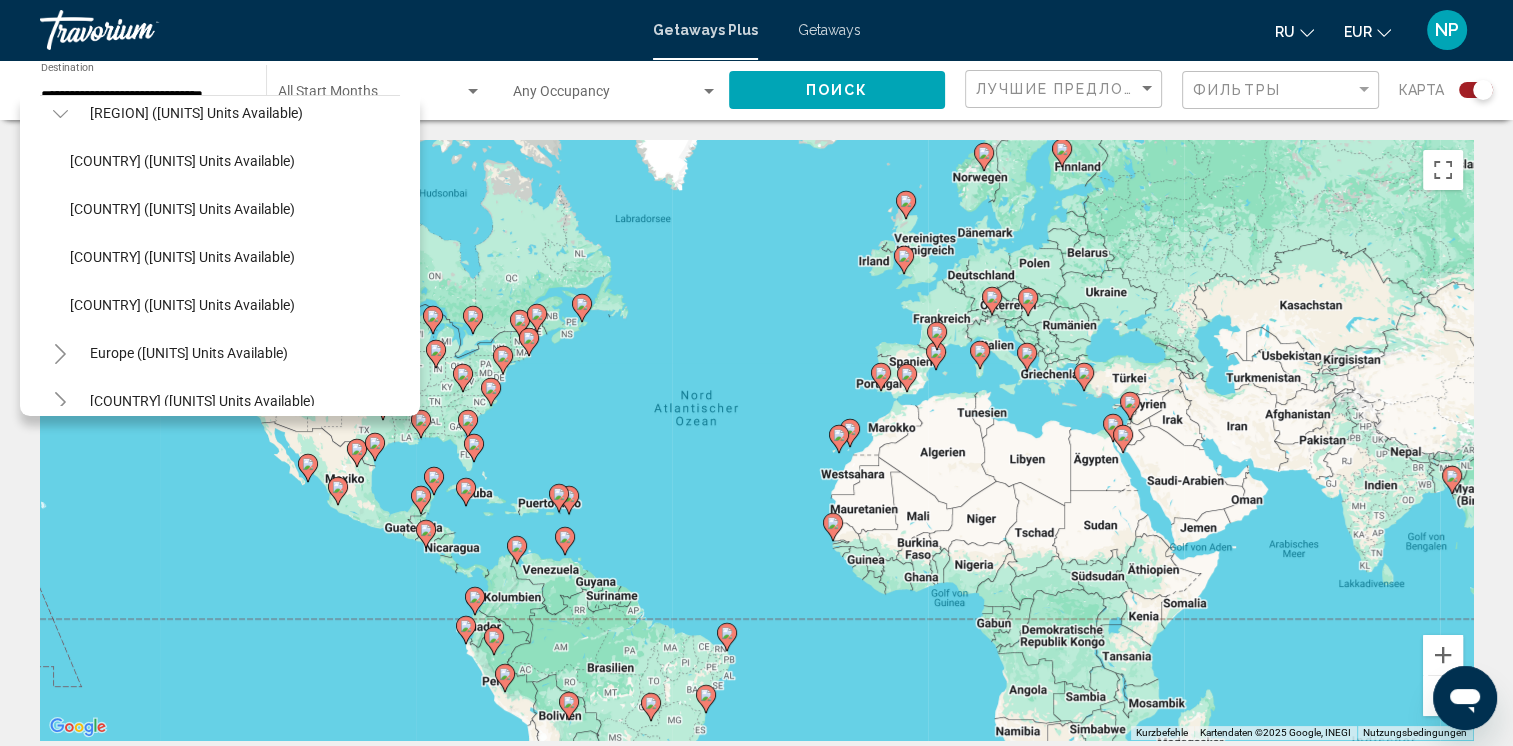 scroll, scrollTop: 236, scrollLeft: 0, axis: vertical 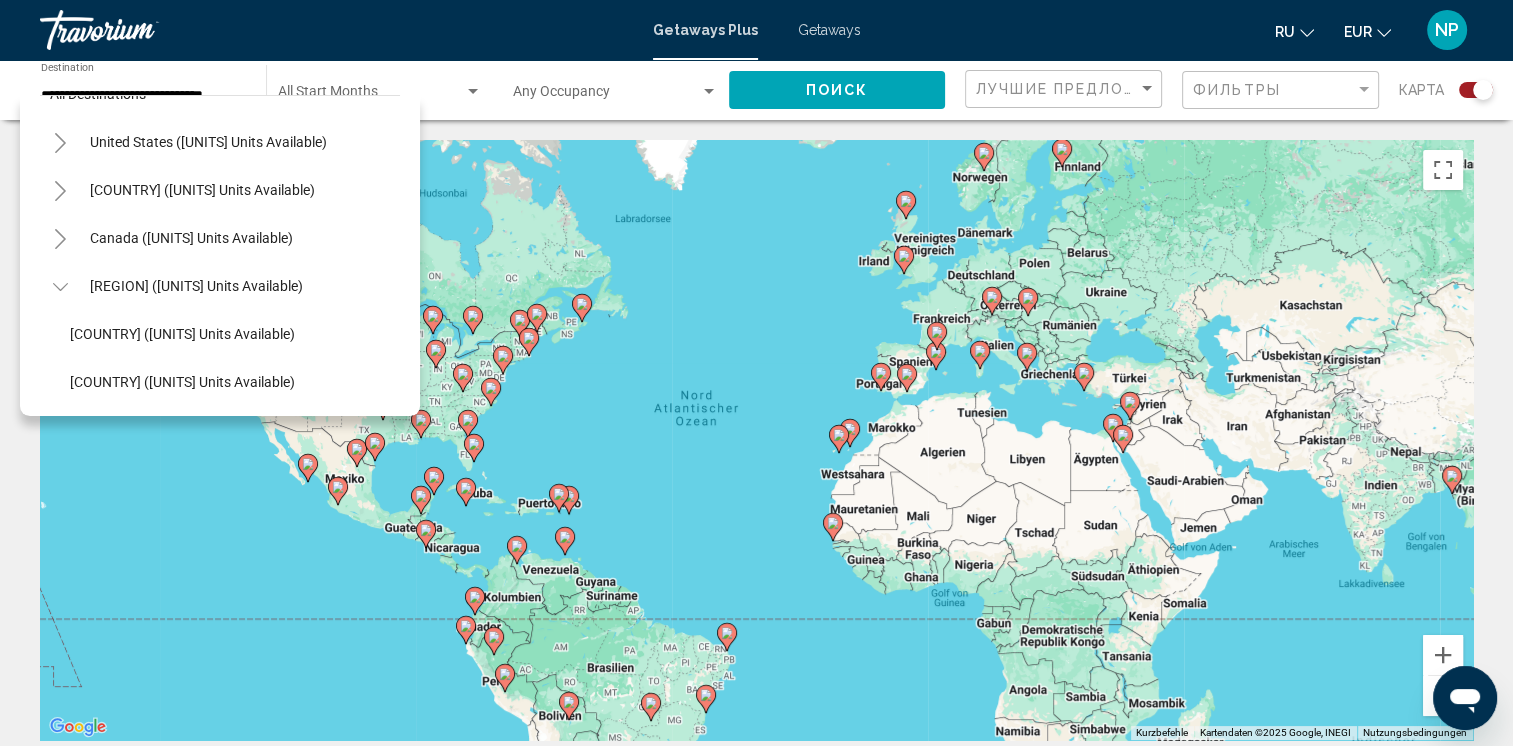 click at bounding box center [60, 287] 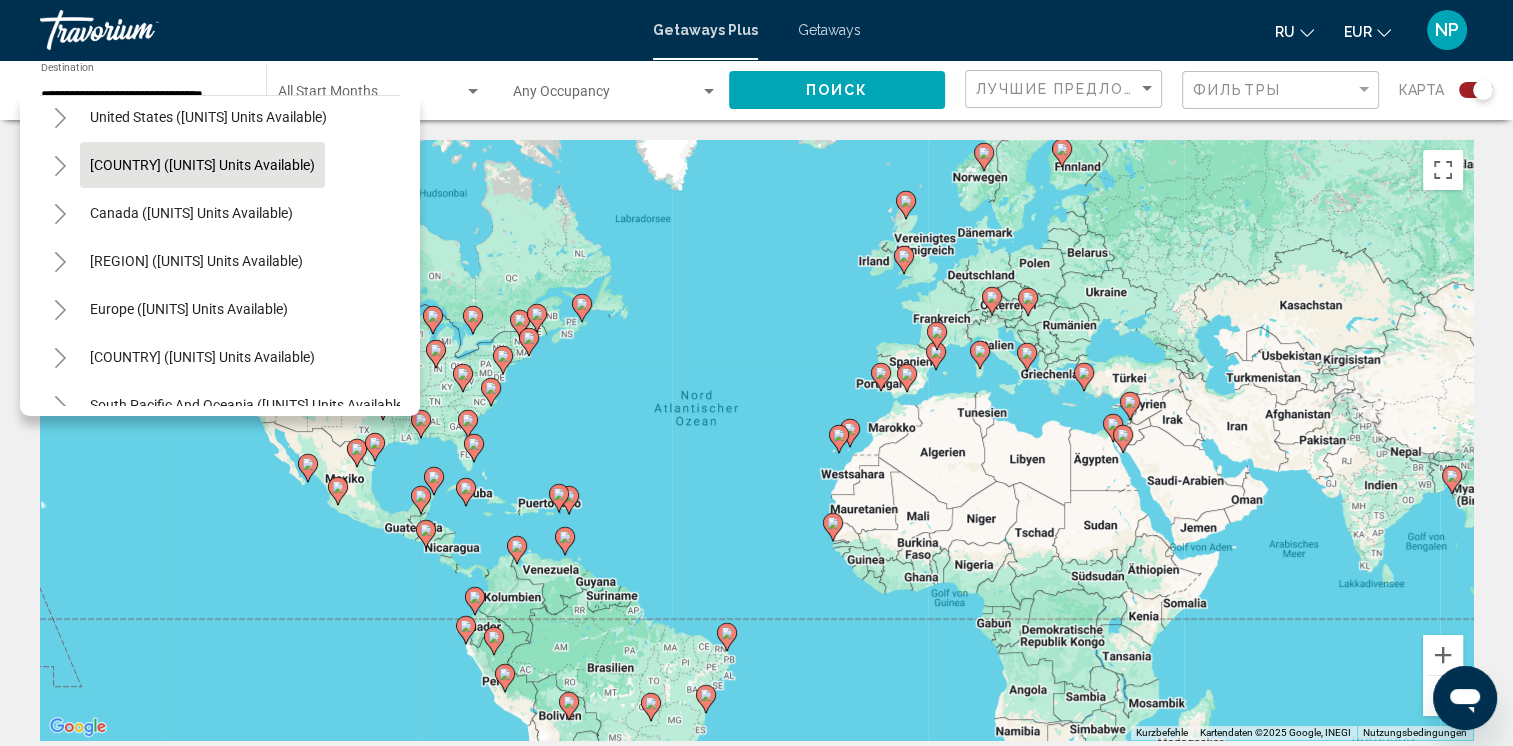 scroll, scrollTop: 0, scrollLeft: 0, axis: both 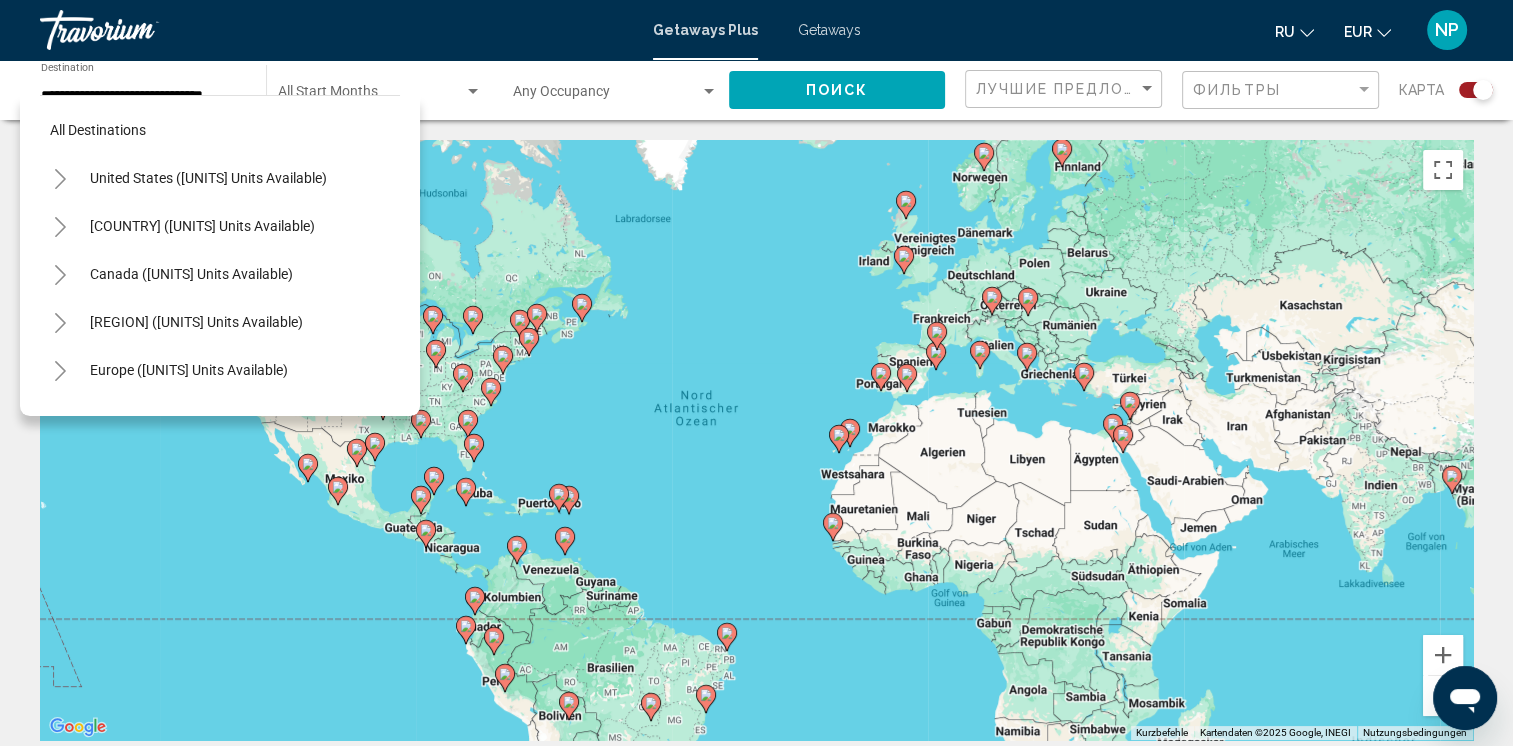 click at bounding box center (60, 178) 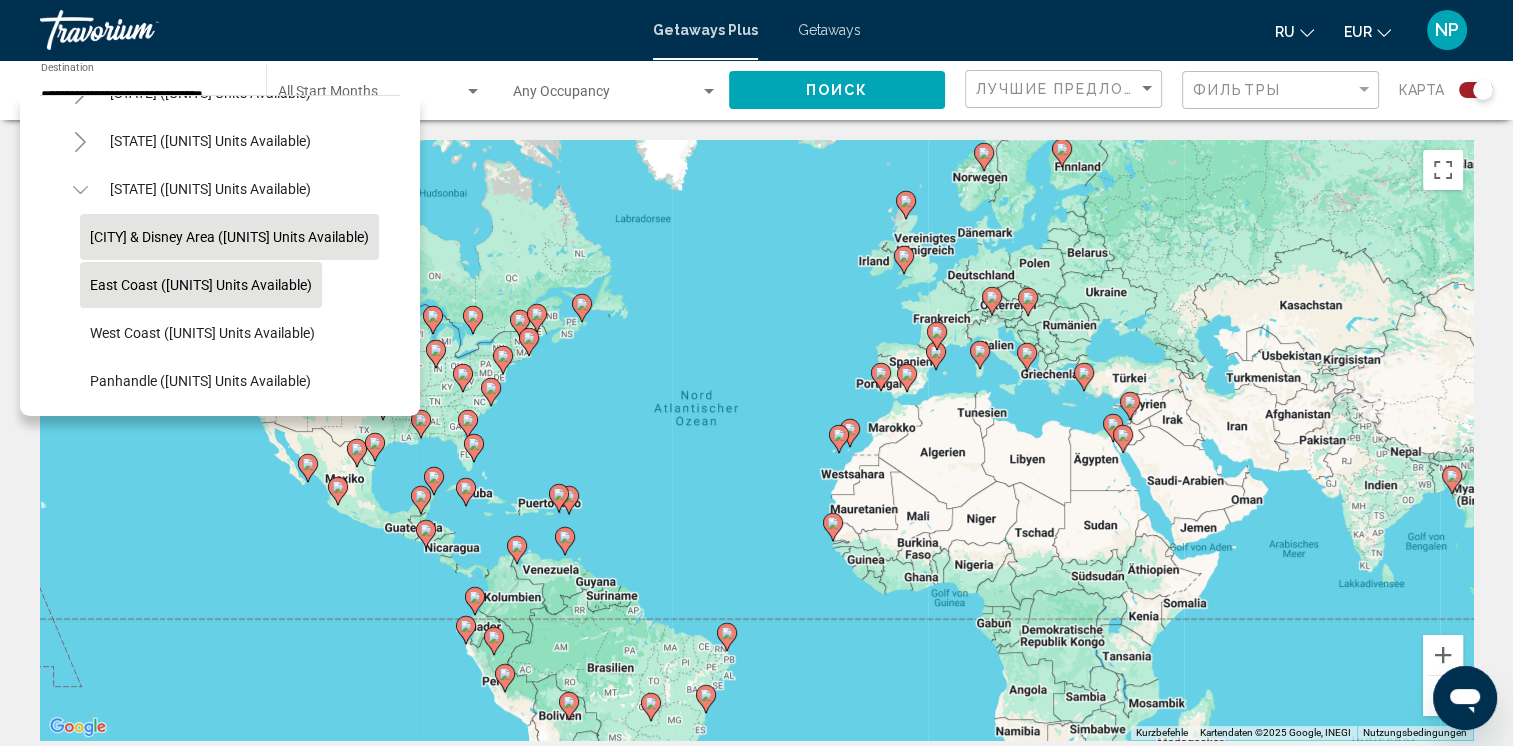 scroll, scrollTop: 200, scrollLeft: 0, axis: vertical 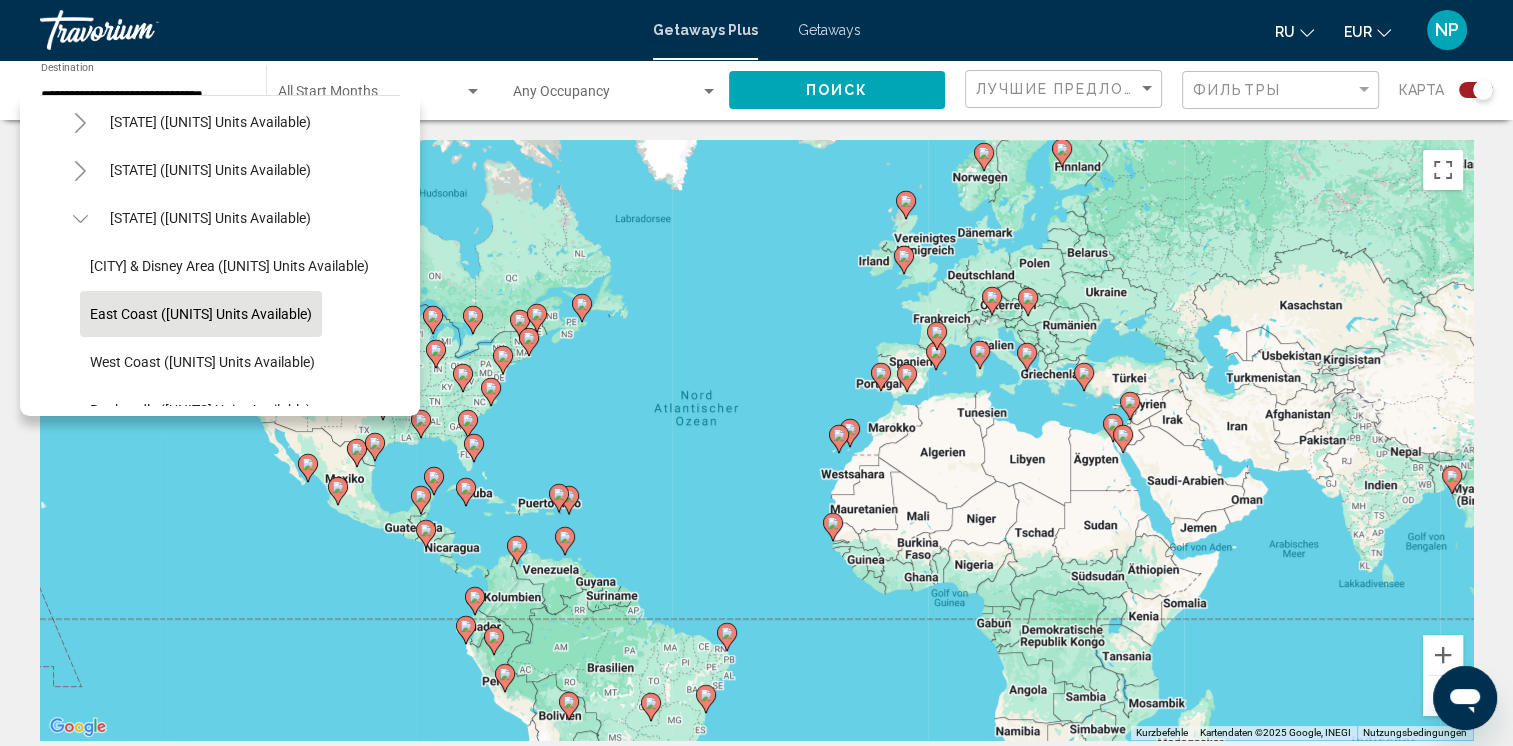 click at bounding box center [80, 219] 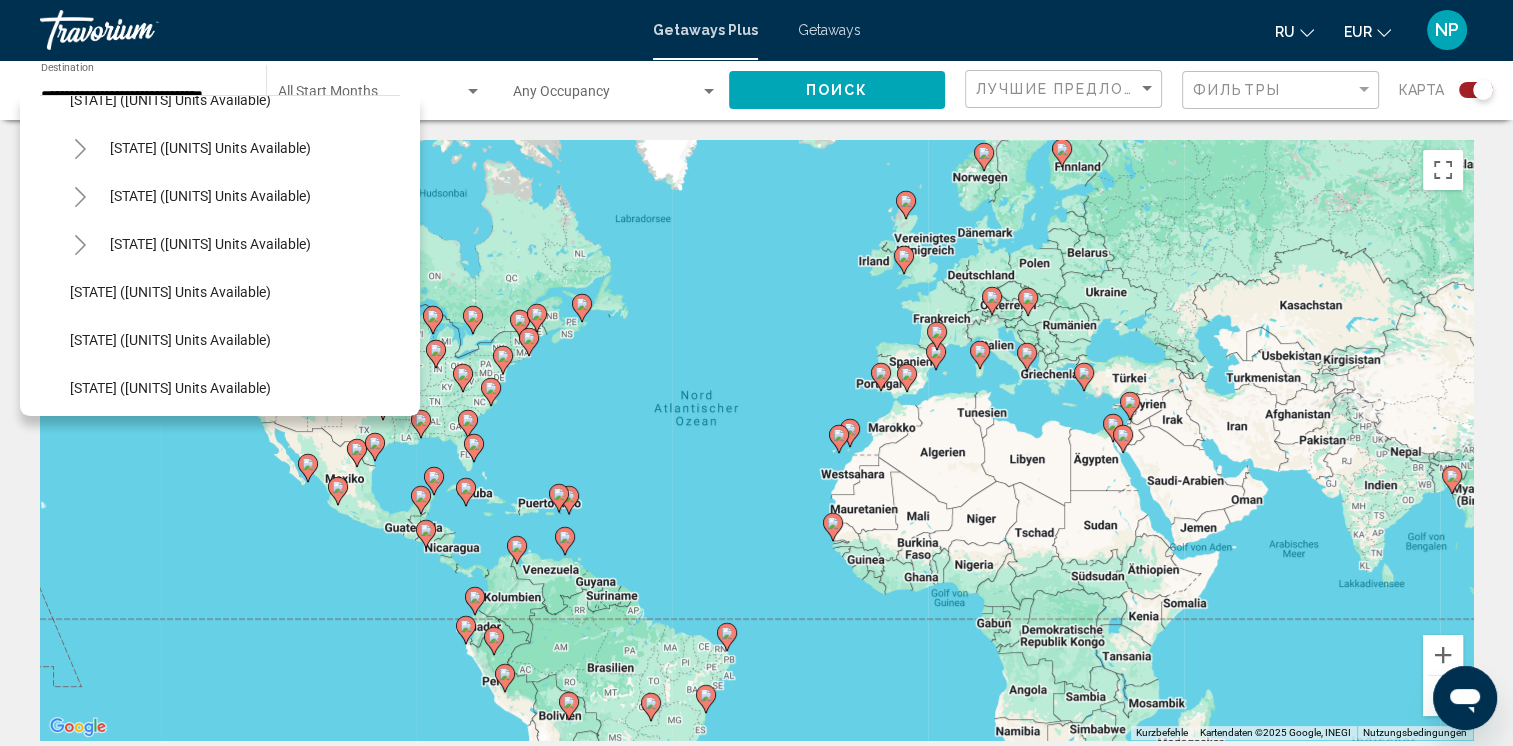 scroll, scrollTop: 200, scrollLeft: 0, axis: vertical 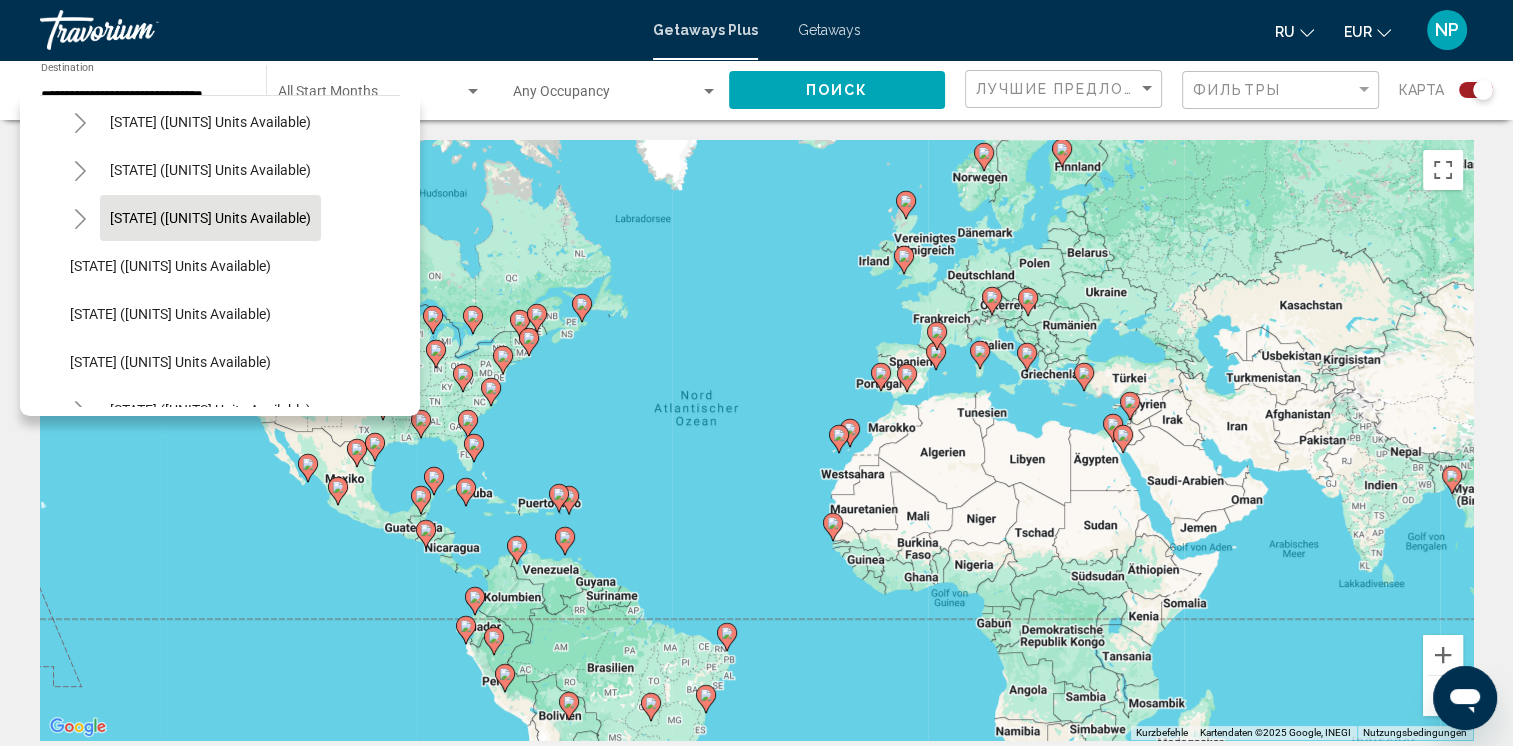 click on "[STATE] ([UNITS] units available)" at bounding box center [210, 26] 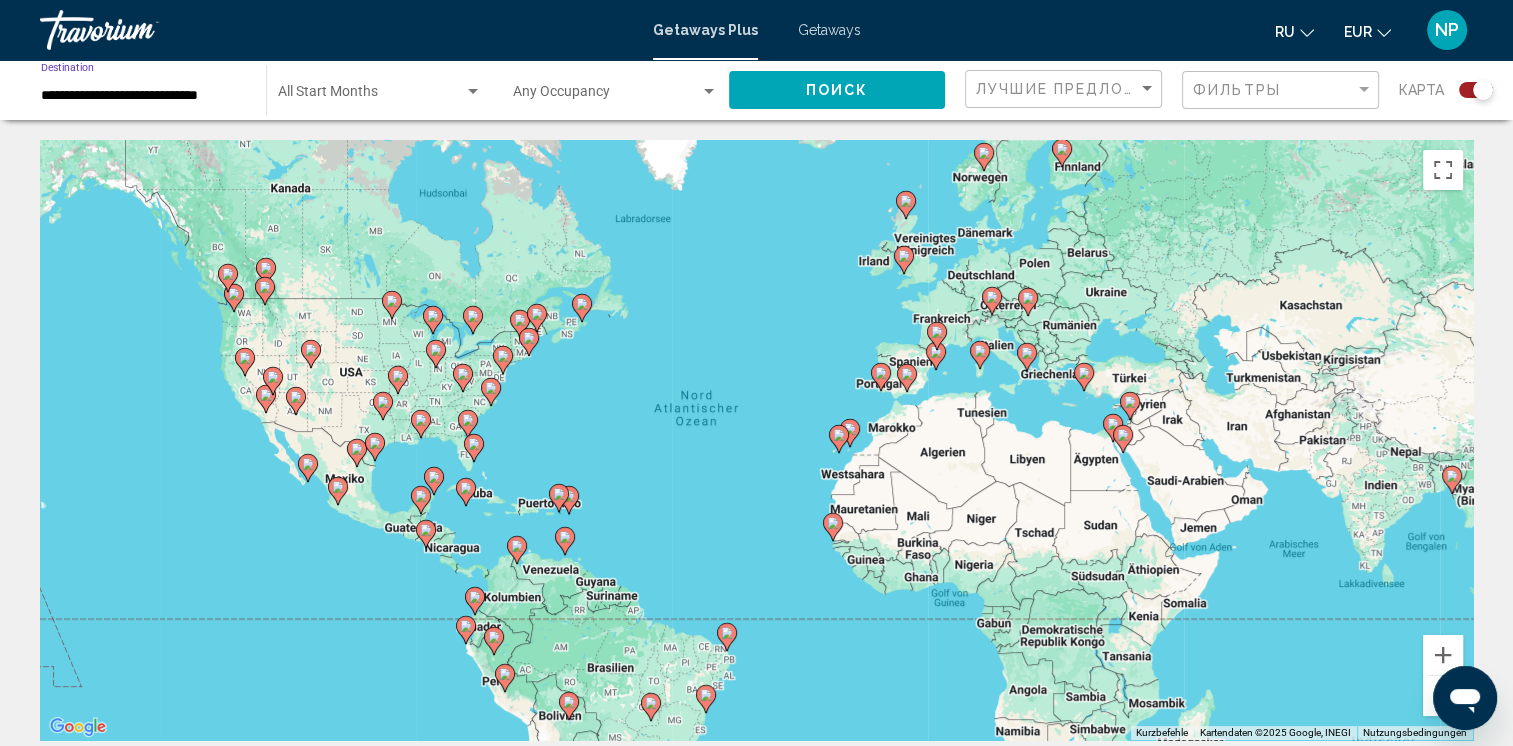 click on "Поиск" at bounding box center (837, 91) 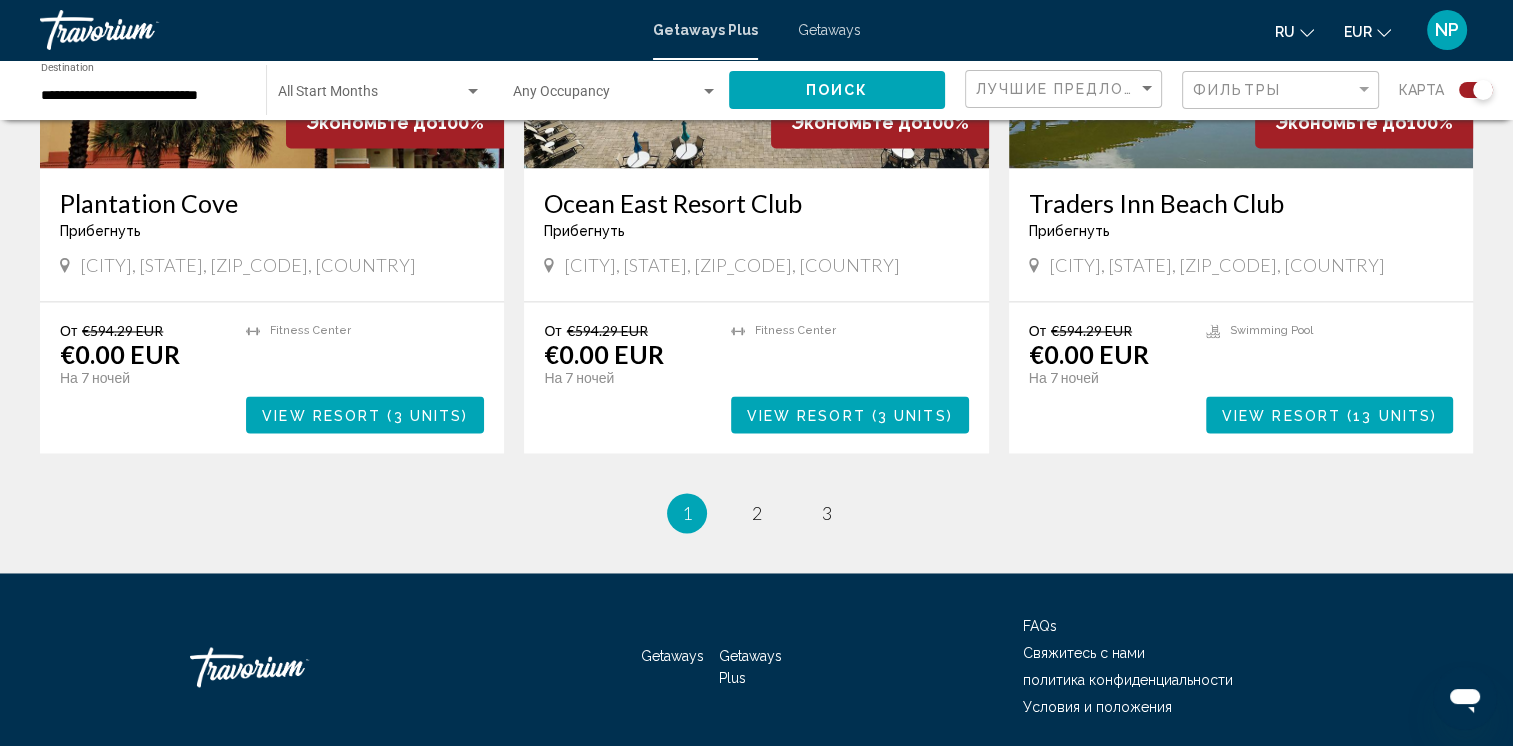 scroll, scrollTop: 3048, scrollLeft: 0, axis: vertical 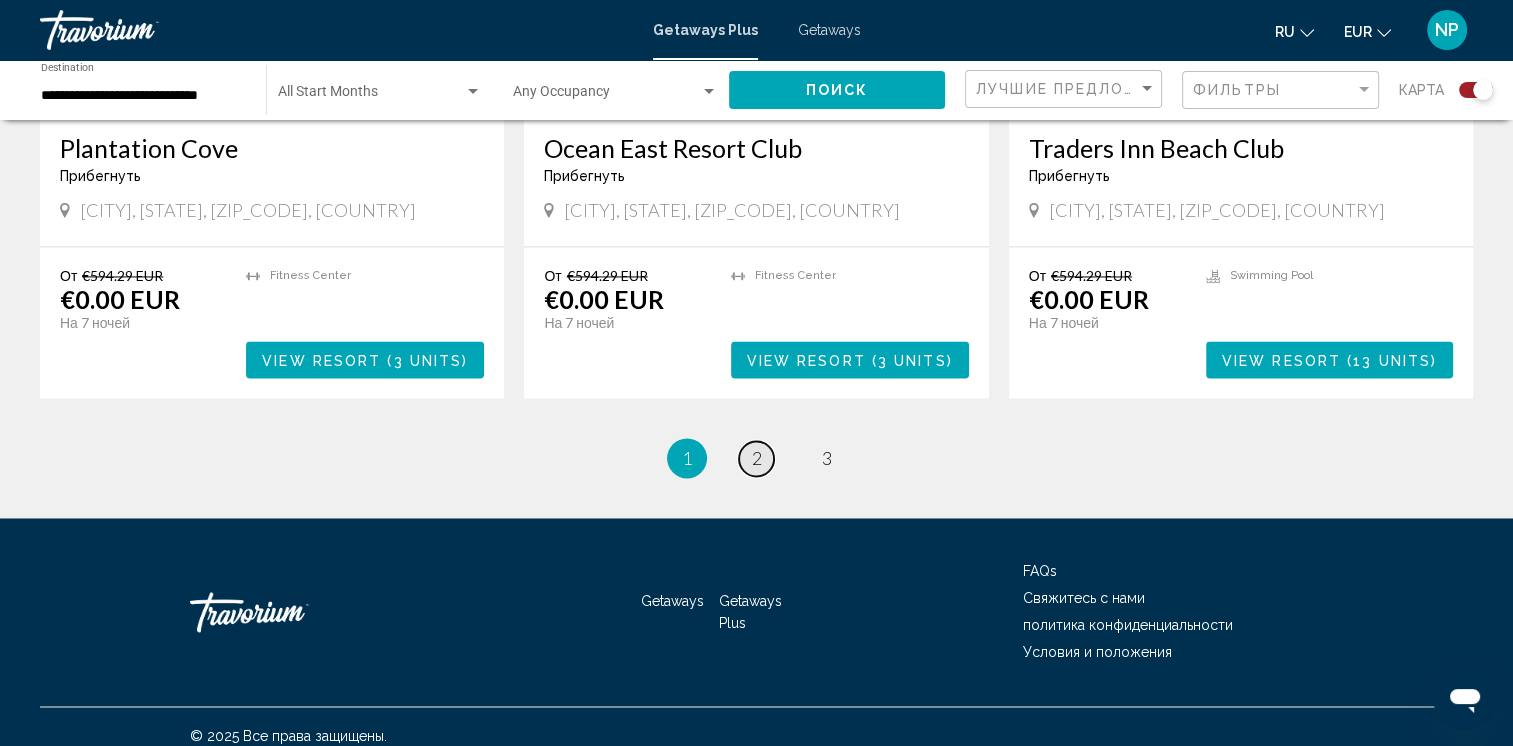 click on "2" at bounding box center [757, 458] 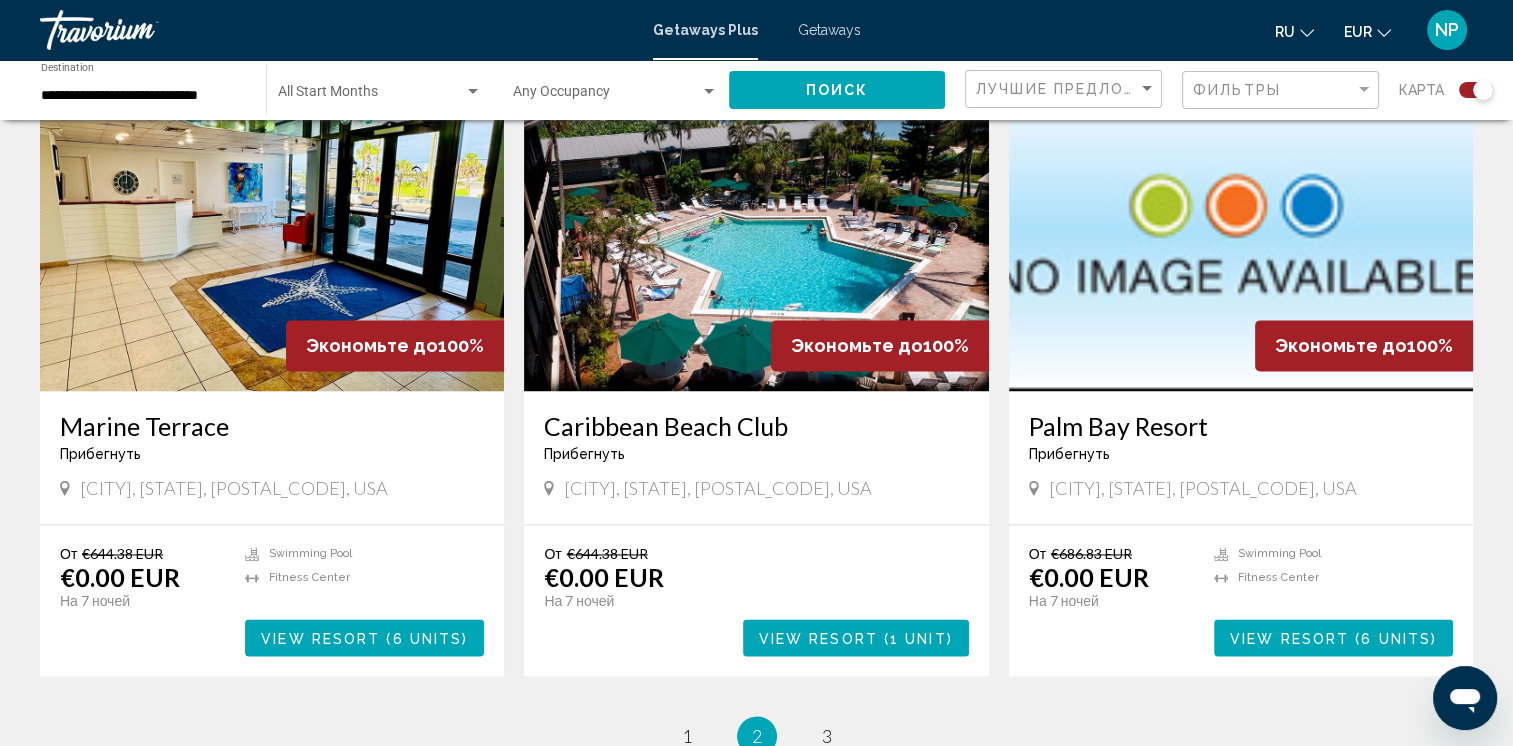 scroll, scrollTop: 2878, scrollLeft: 0, axis: vertical 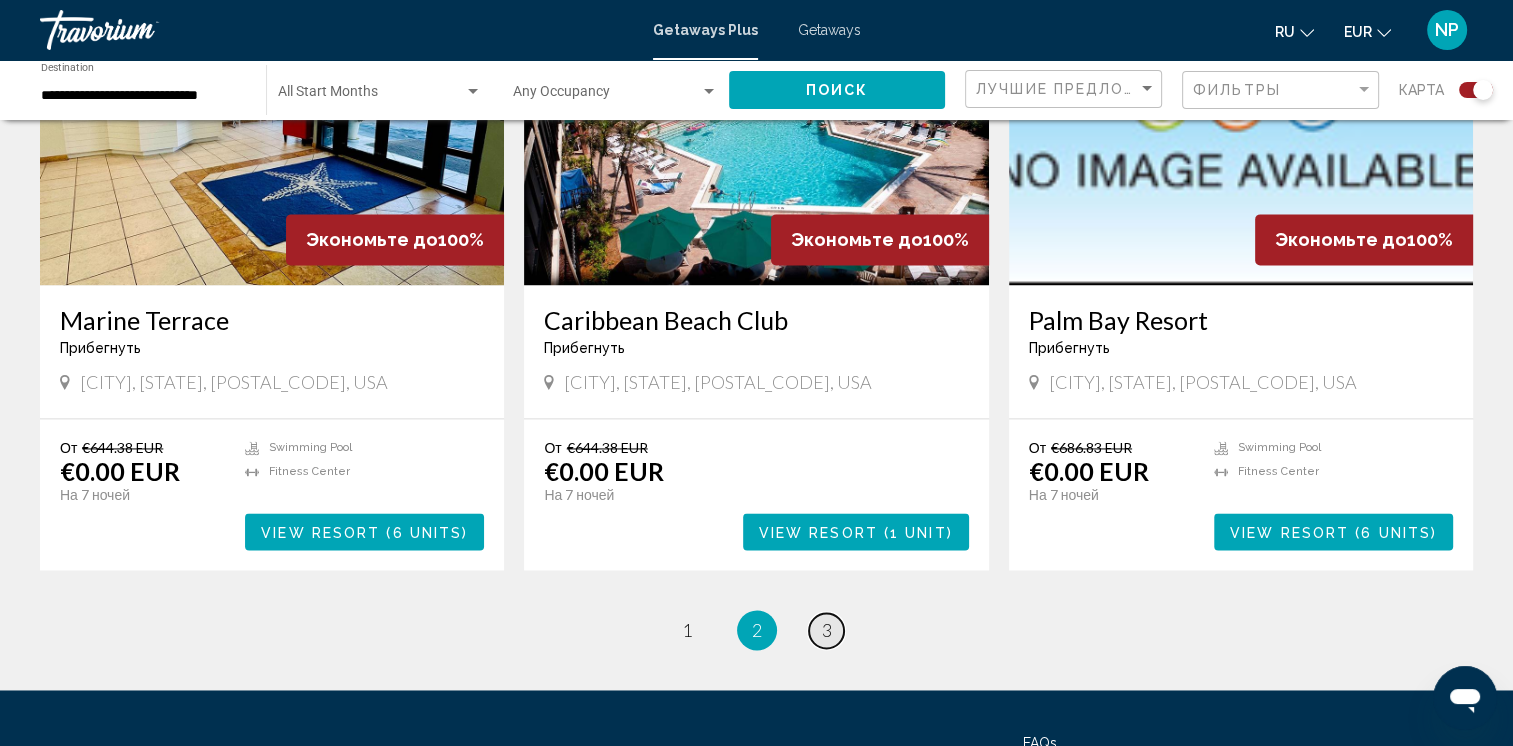 click on "3" at bounding box center [687, 630] 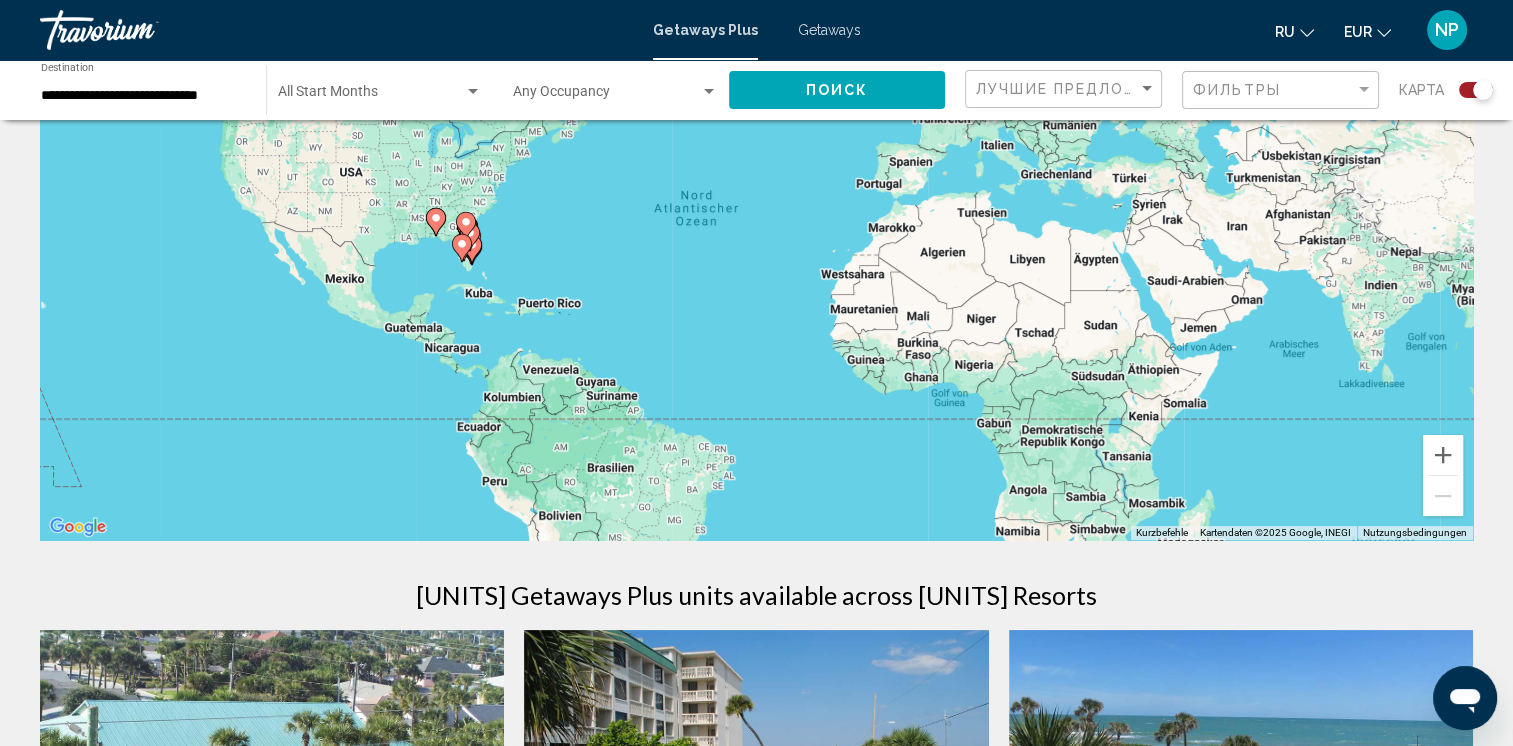 scroll, scrollTop: 0, scrollLeft: 0, axis: both 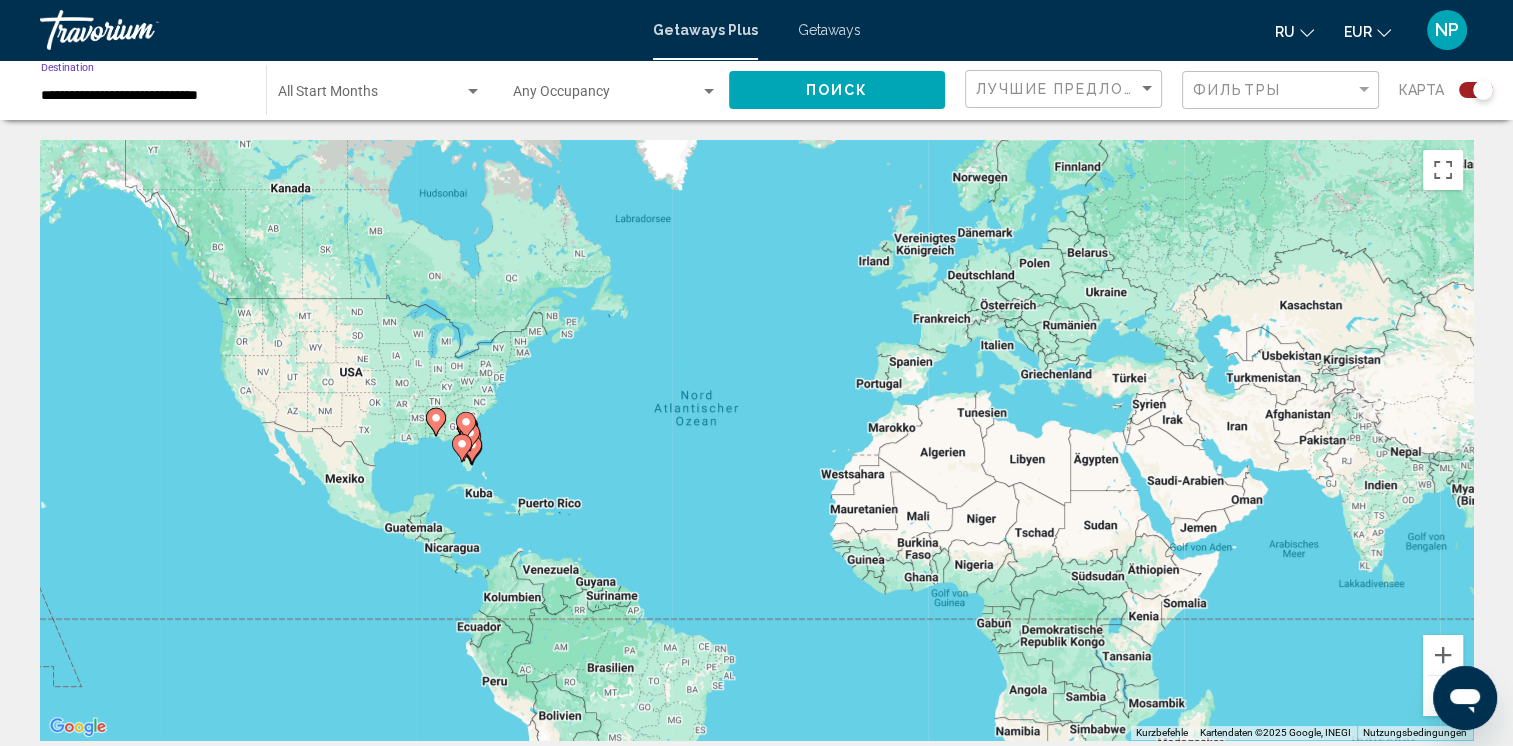 click on "**********" at bounding box center (143, 96) 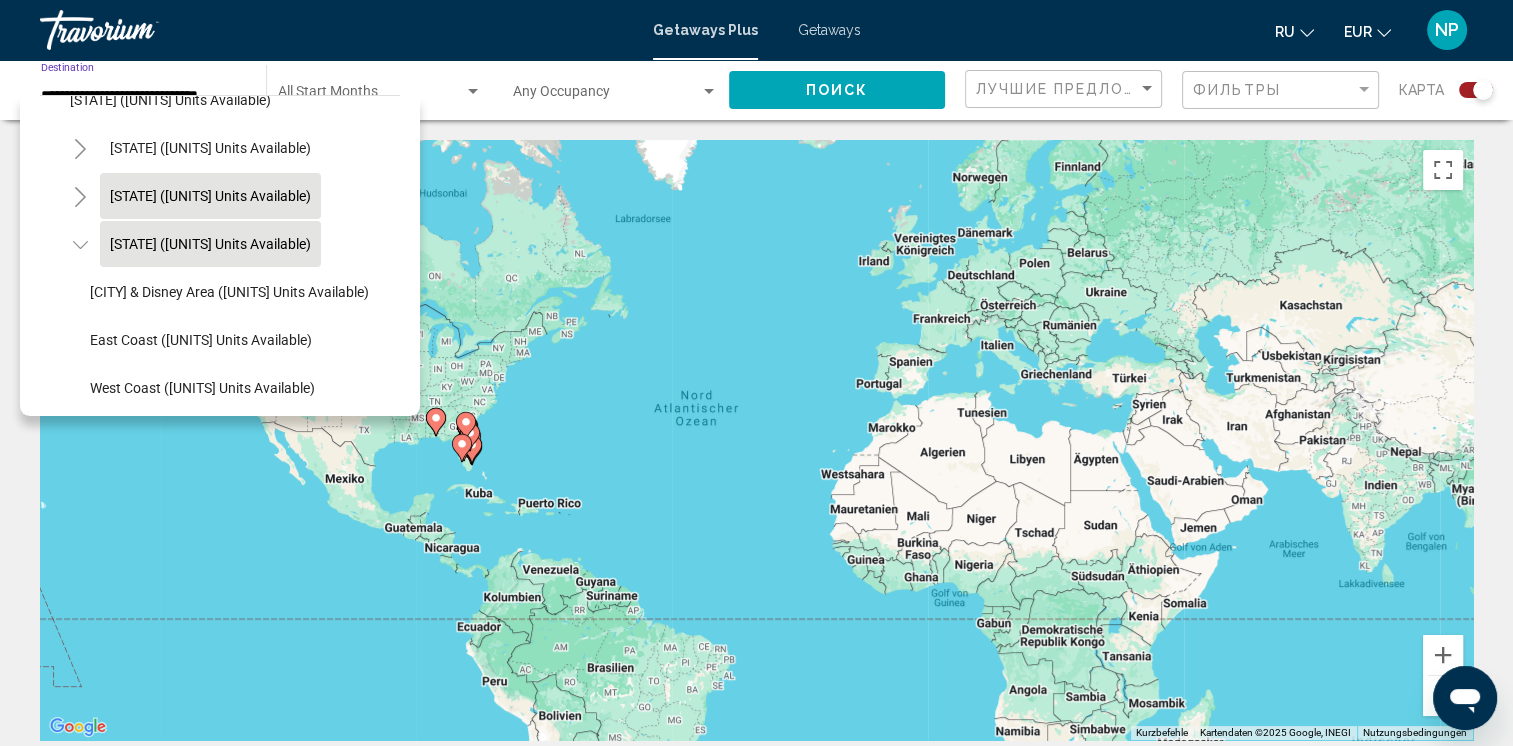 scroll, scrollTop: 0, scrollLeft: 0, axis: both 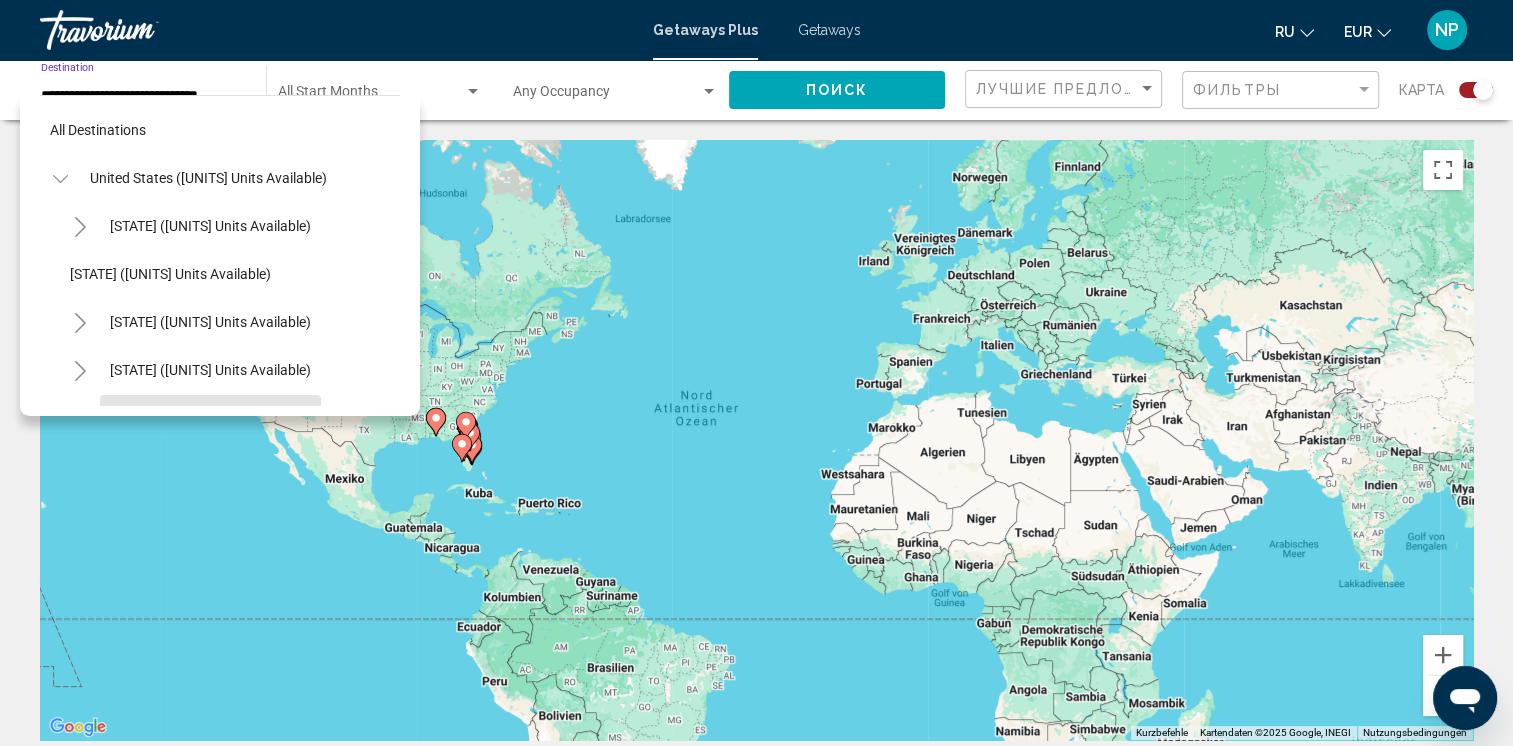 click at bounding box center (60, 179) 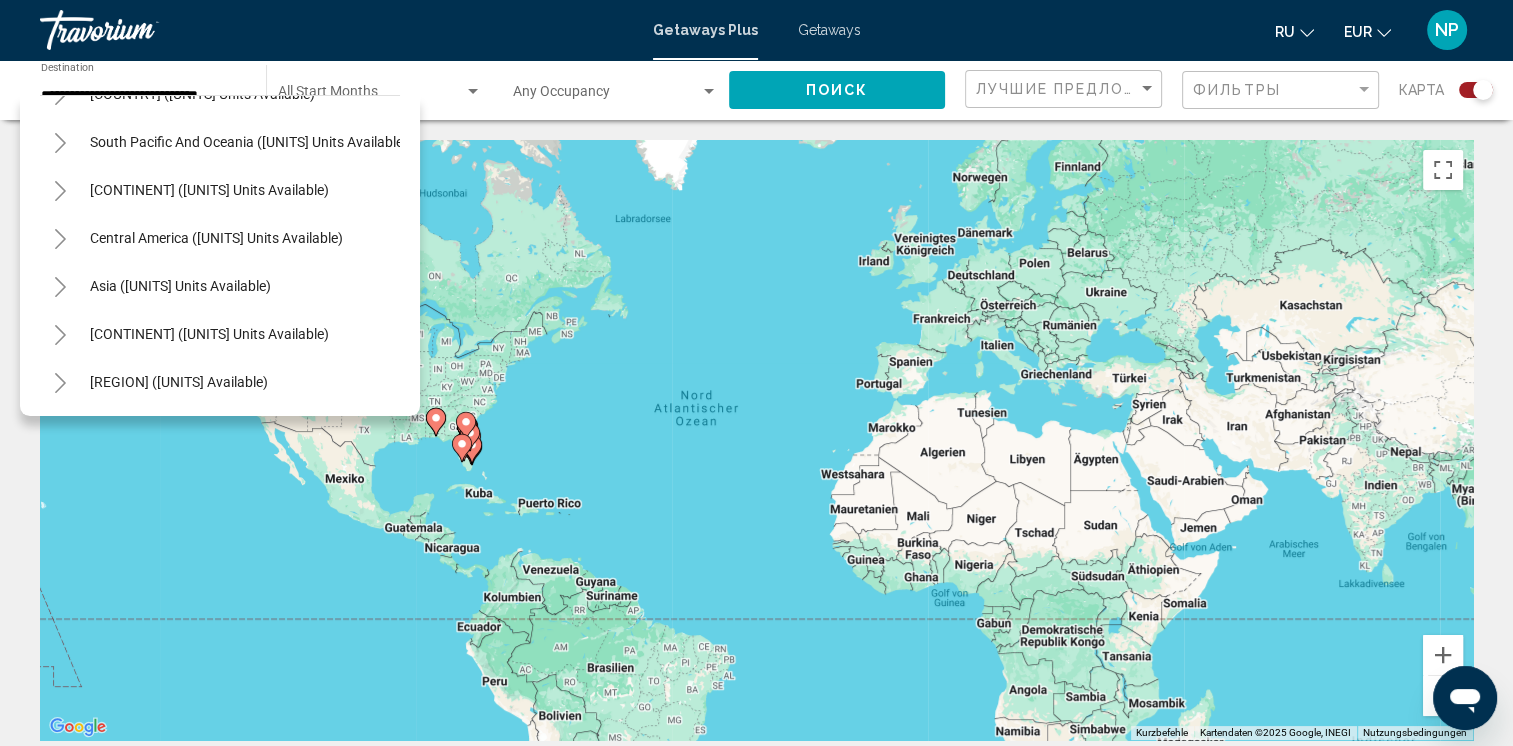 scroll, scrollTop: 339, scrollLeft: 0, axis: vertical 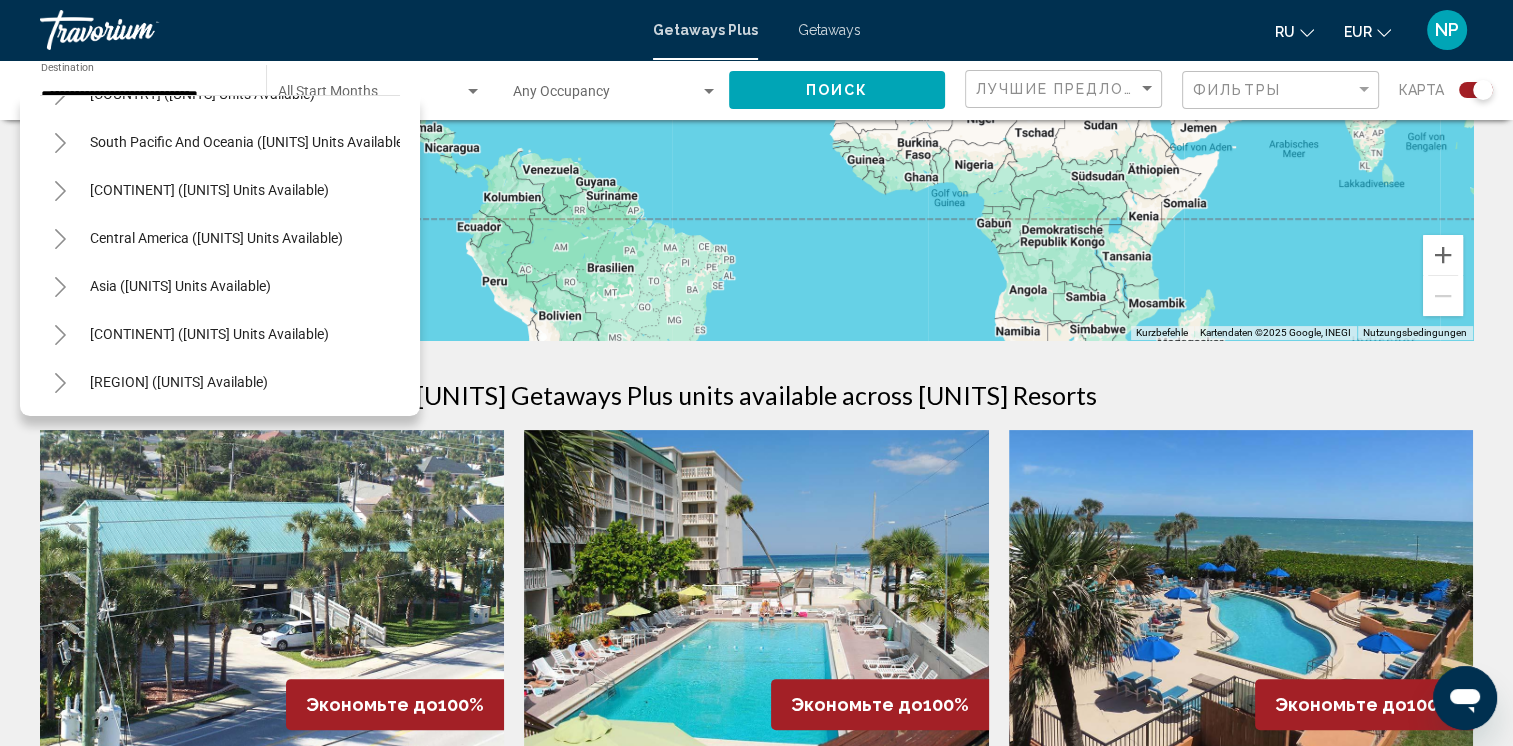 click at bounding box center [60, 287] 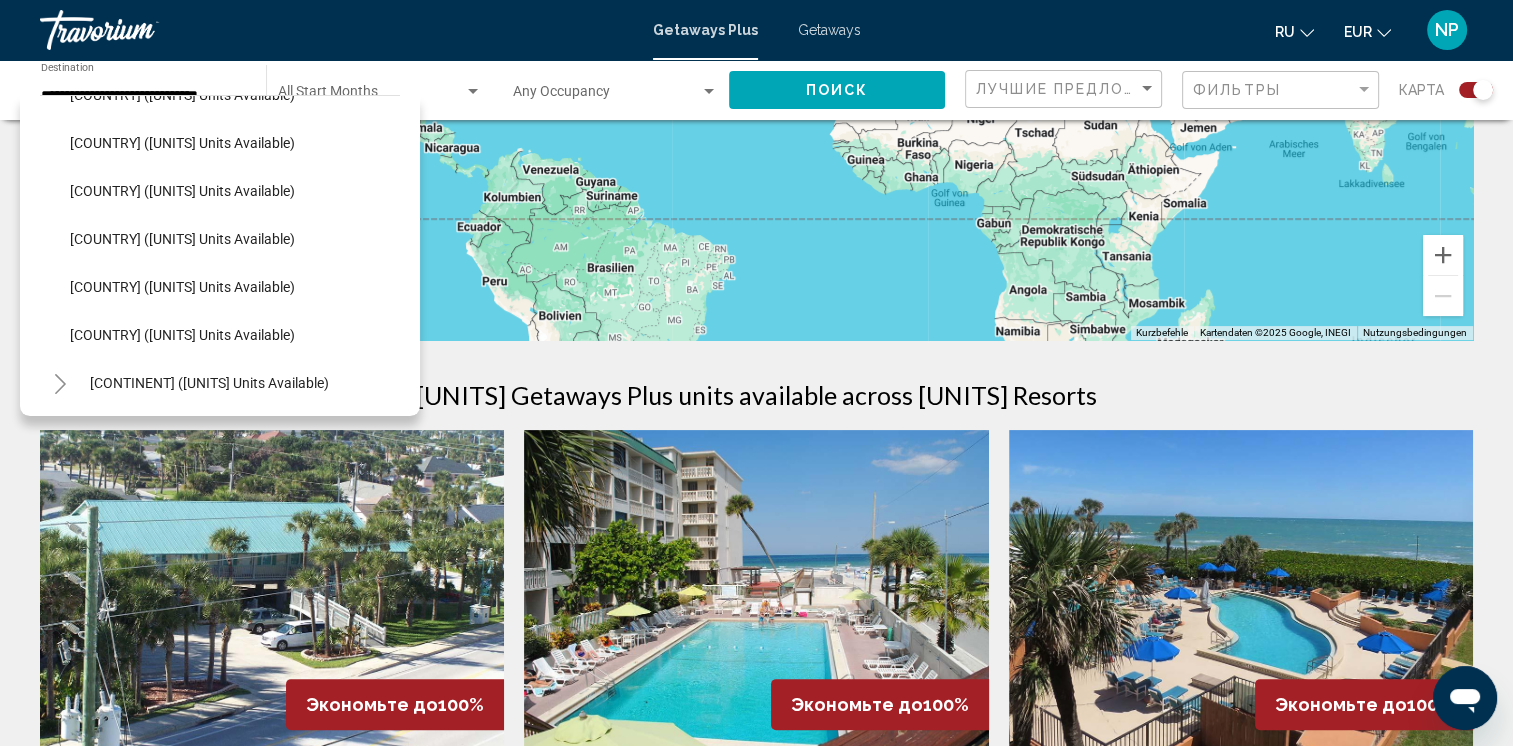 scroll, scrollTop: 639, scrollLeft: 0, axis: vertical 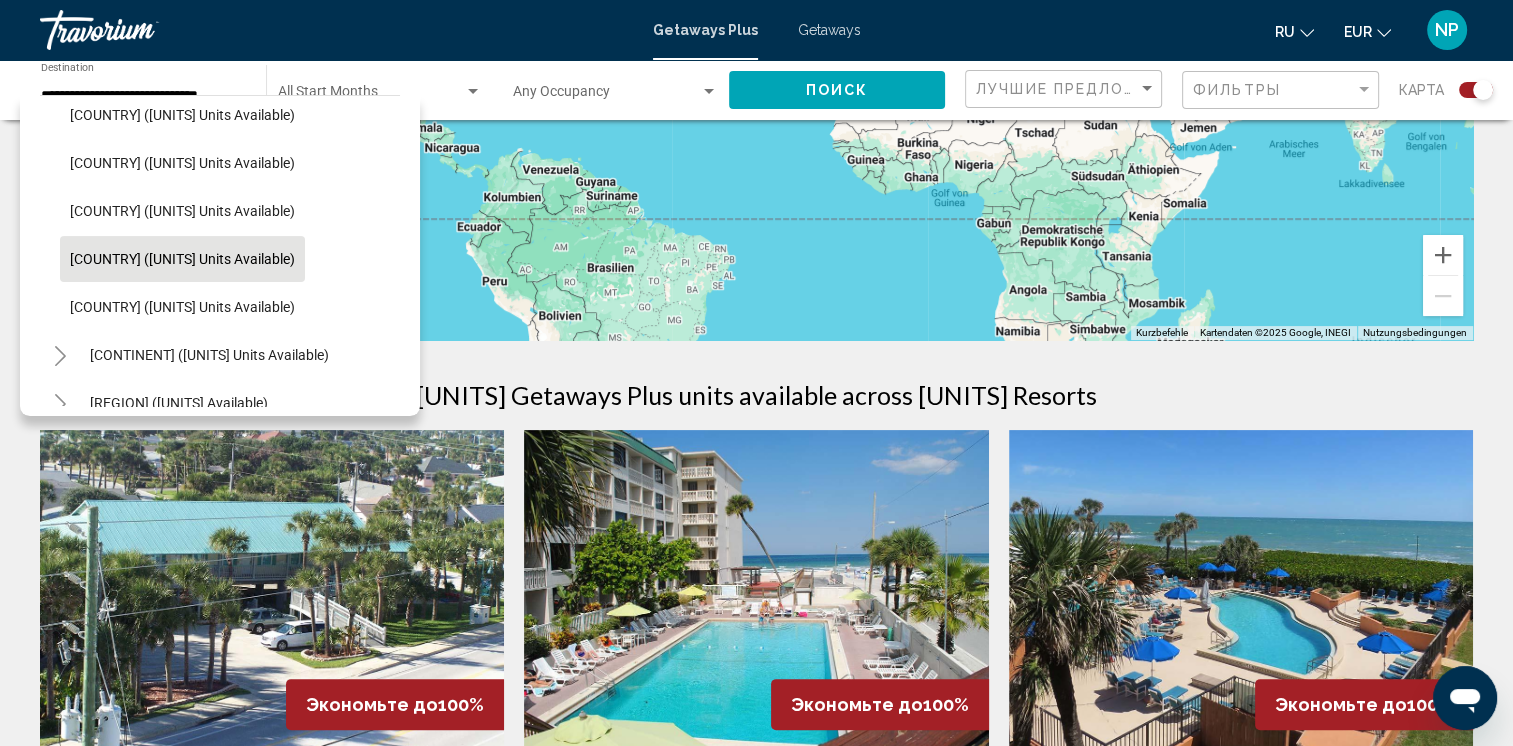 click on "[COUNTRY] ([UNITS] units available)" at bounding box center (182, 19) 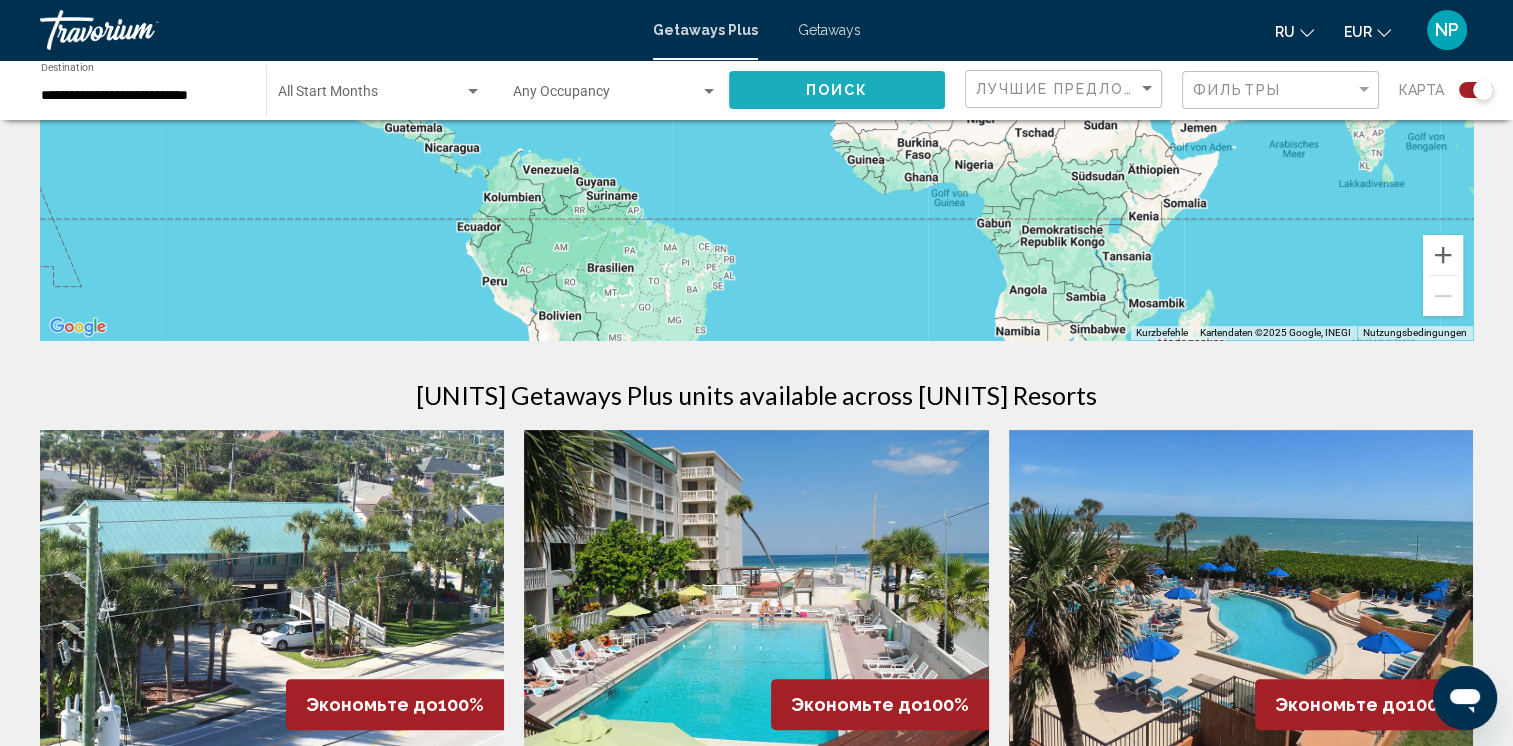 click on "Поиск" at bounding box center (837, 89) 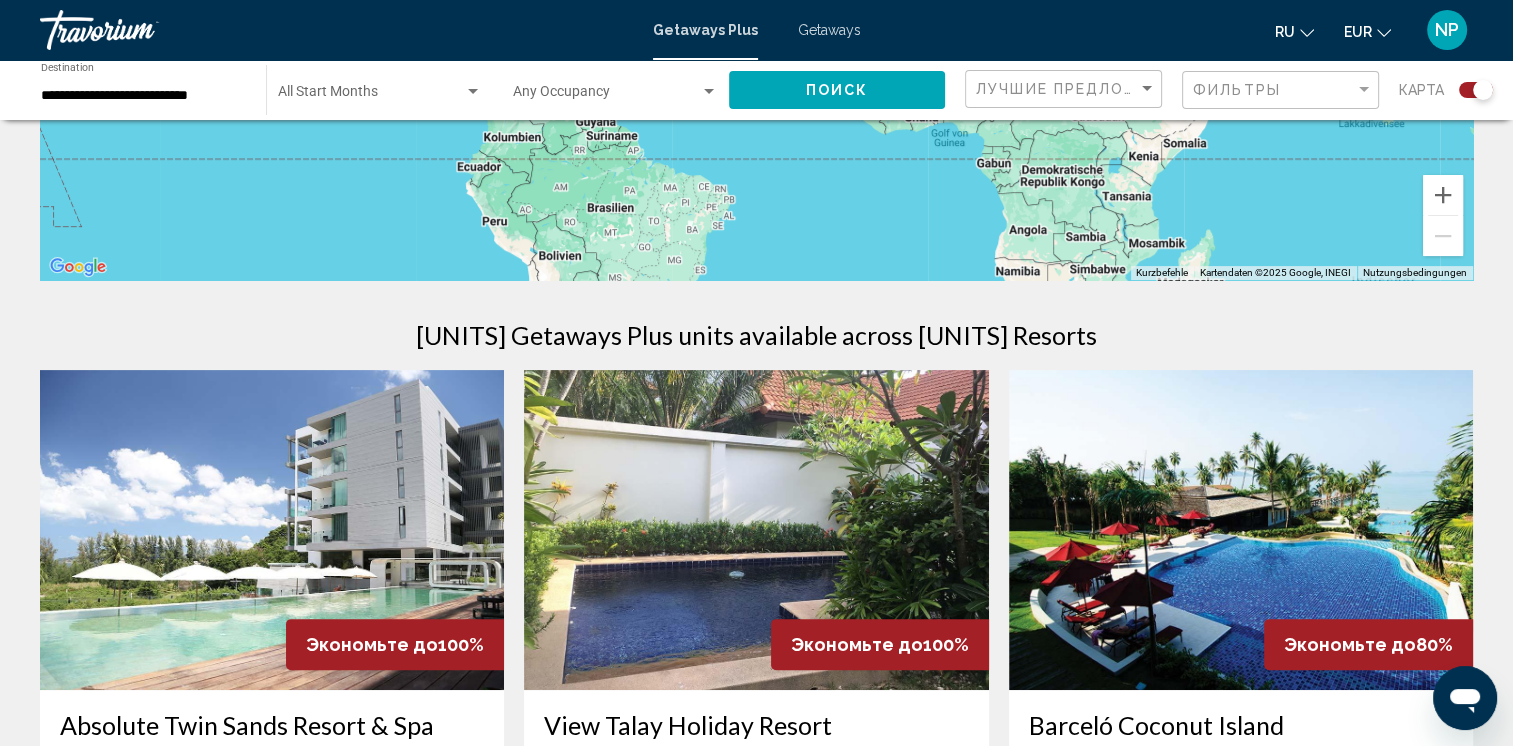 scroll, scrollTop: 298, scrollLeft: 0, axis: vertical 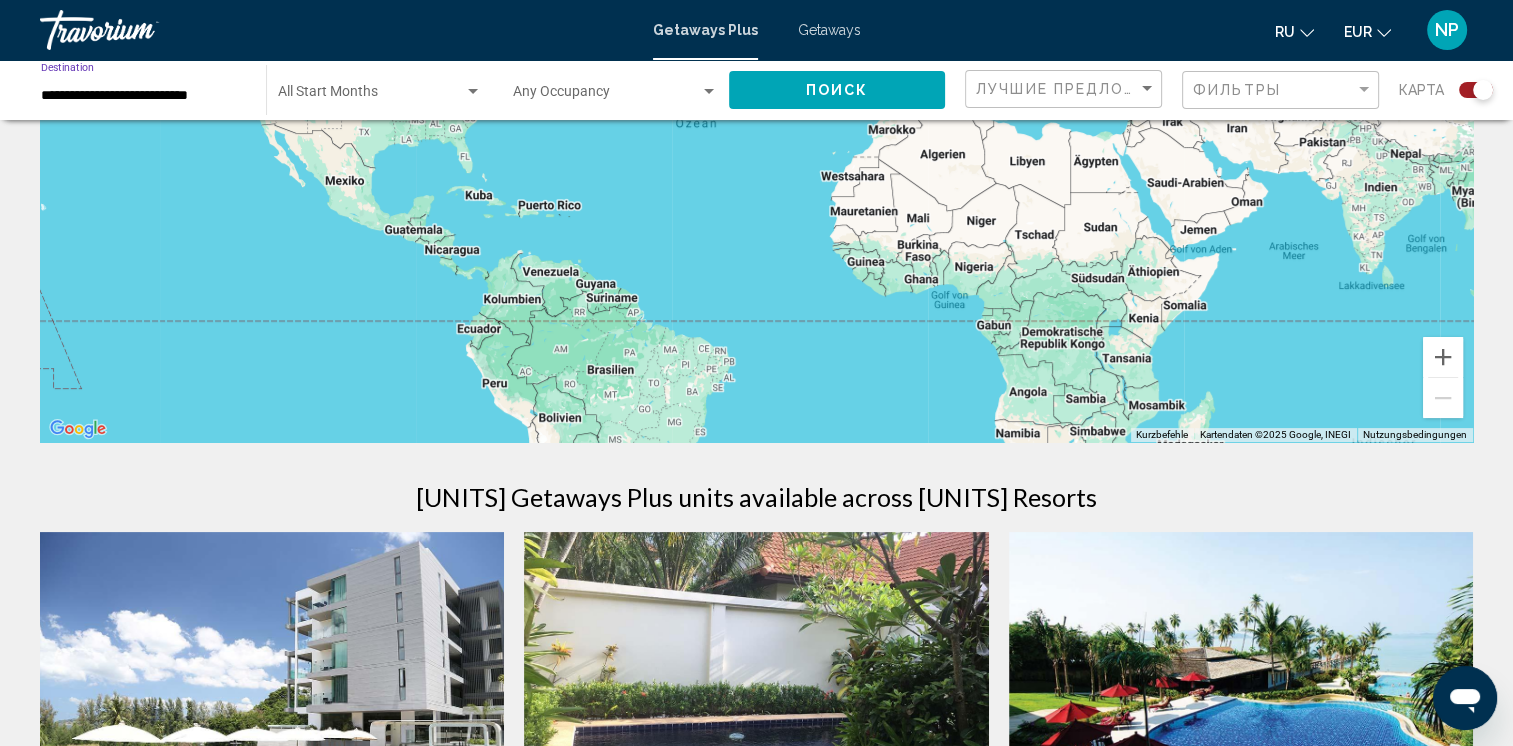 click on "**********" at bounding box center (143, 96) 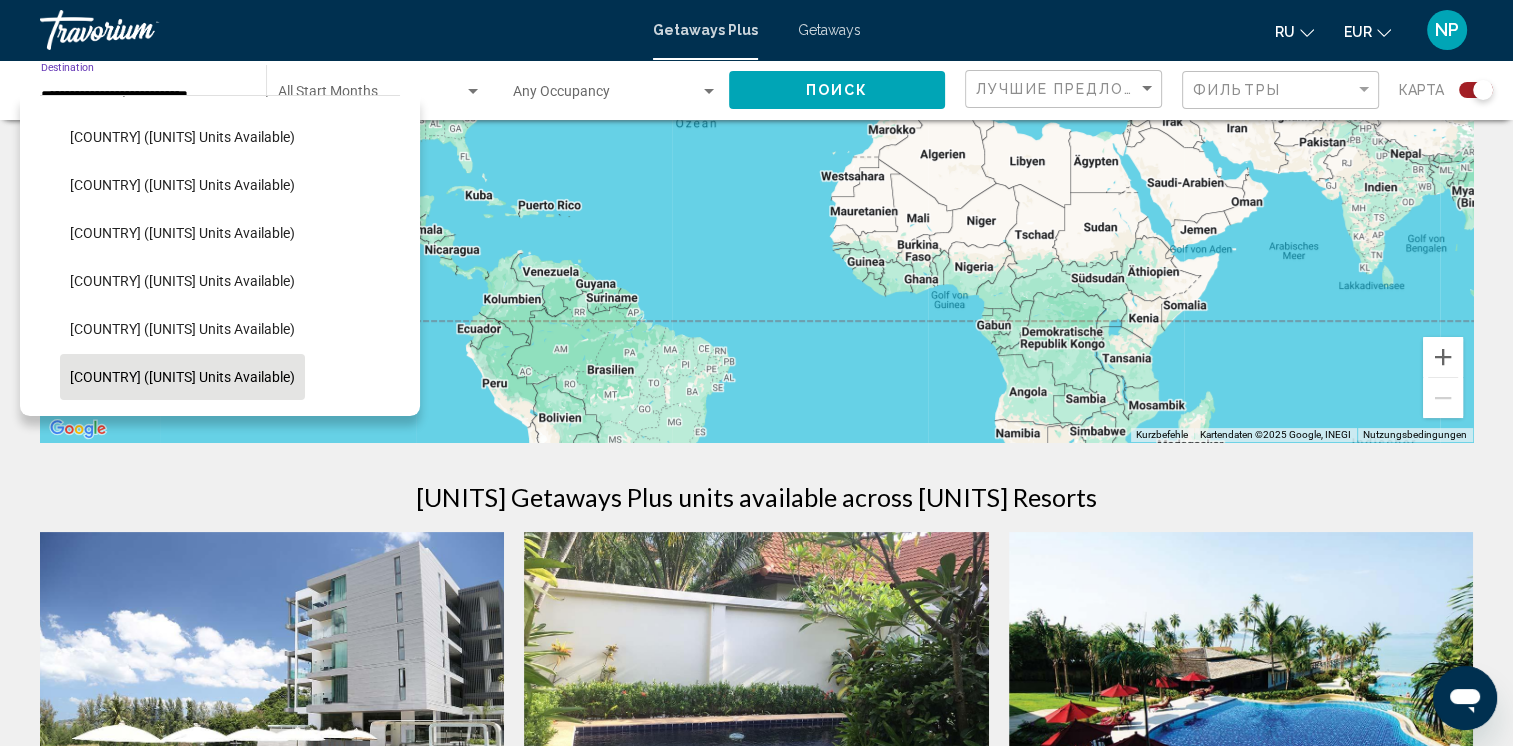 scroll, scrollTop: 554, scrollLeft: 0, axis: vertical 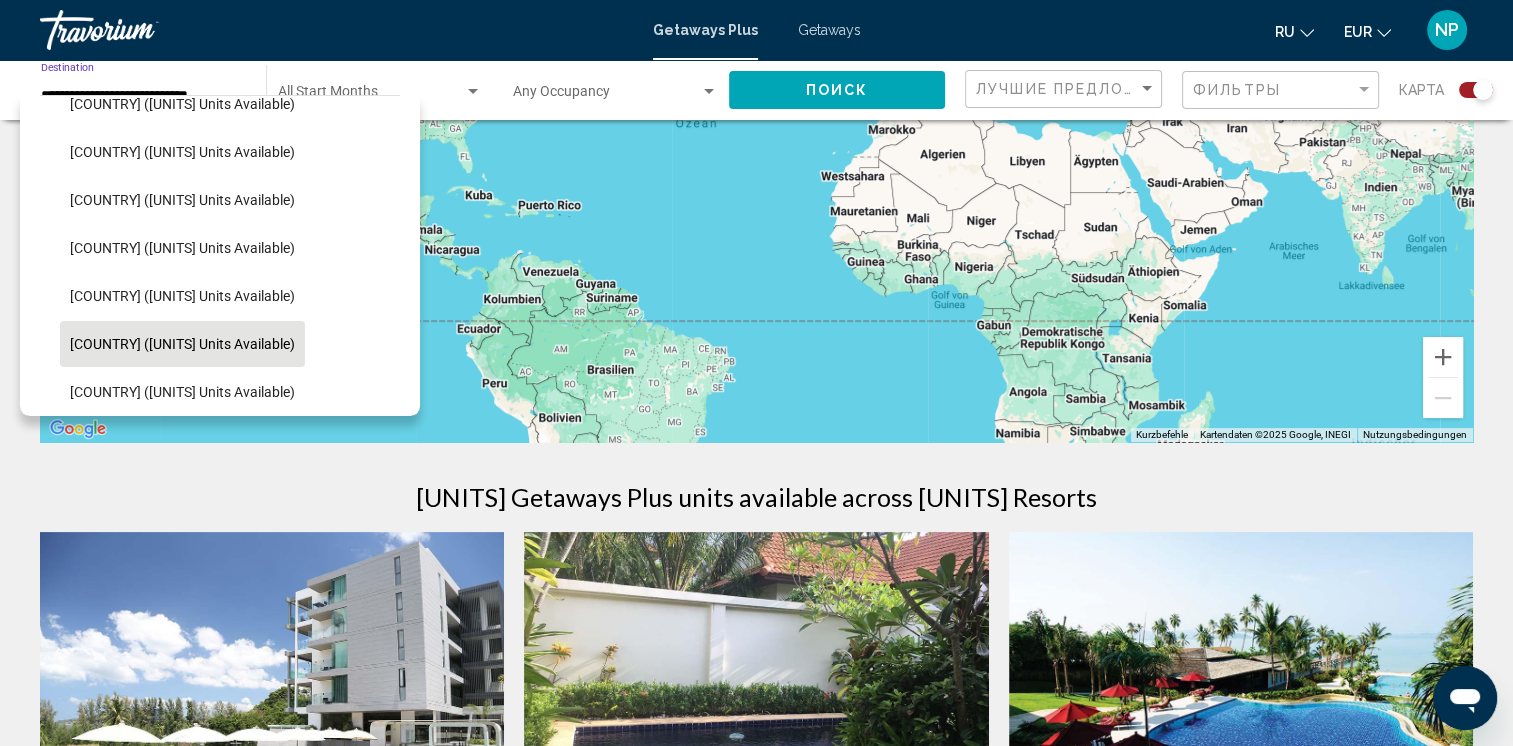 click on "[COUNTRY] ([UNITS] units available)" at bounding box center [182, 104] 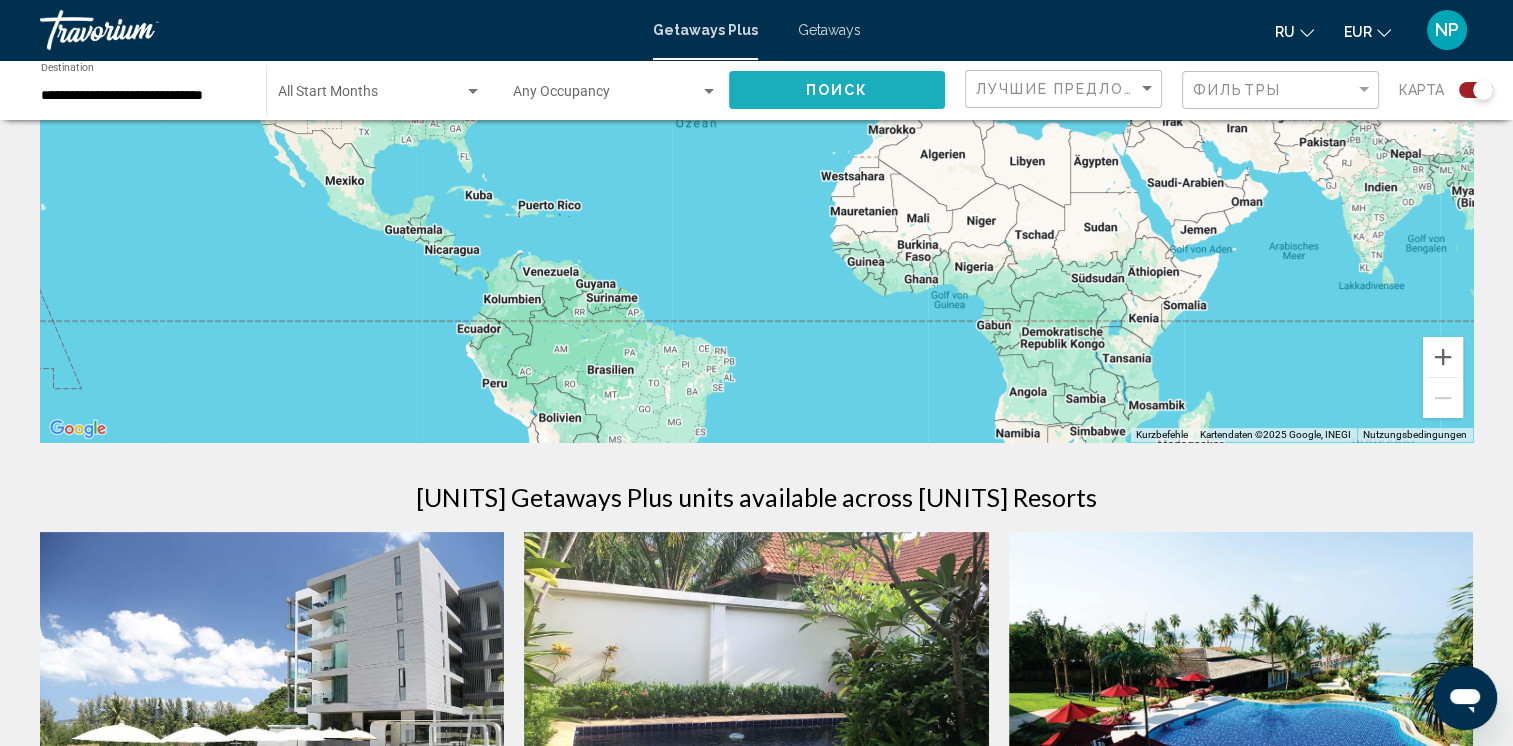 click on "Поиск" at bounding box center (837, 89) 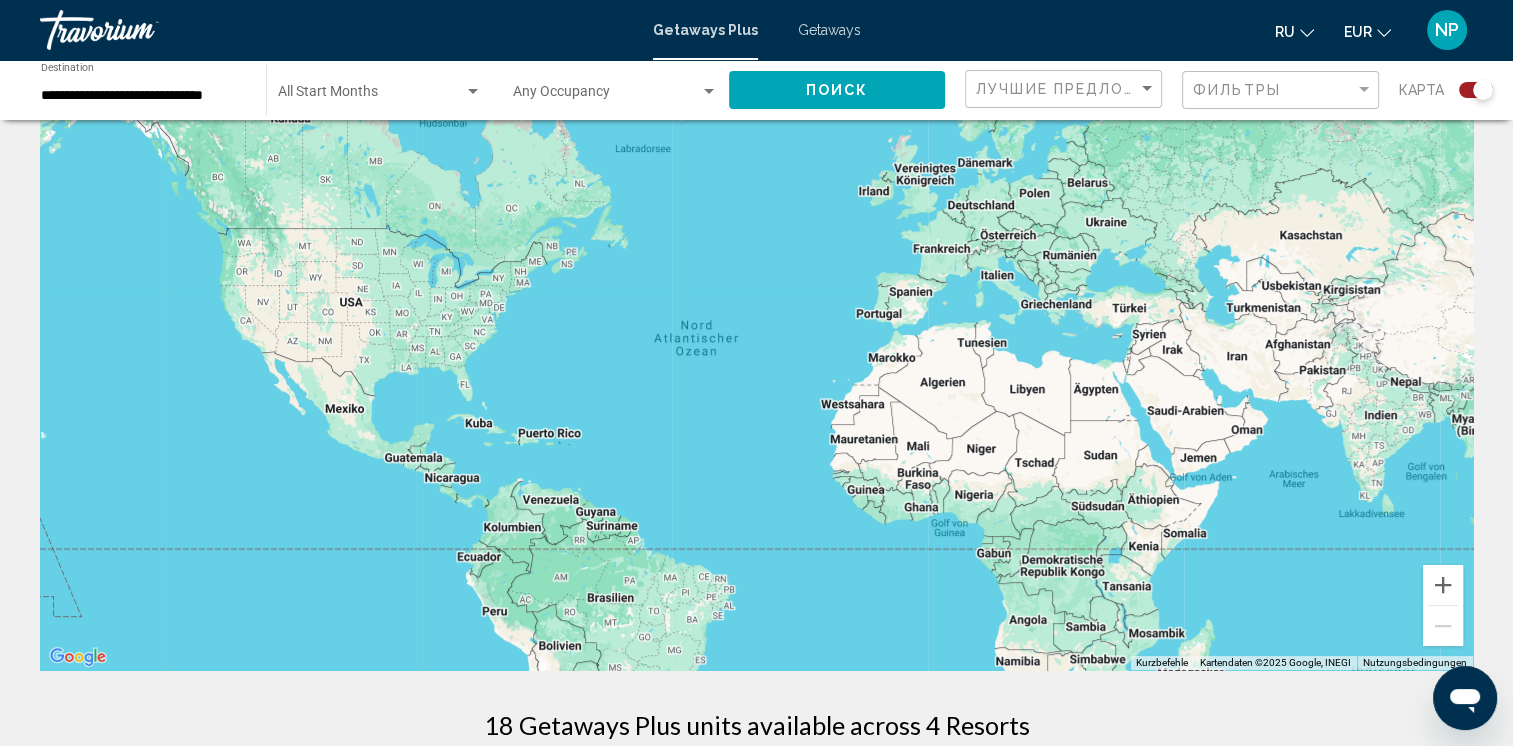 scroll, scrollTop: 0, scrollLeft: 0, axis: both 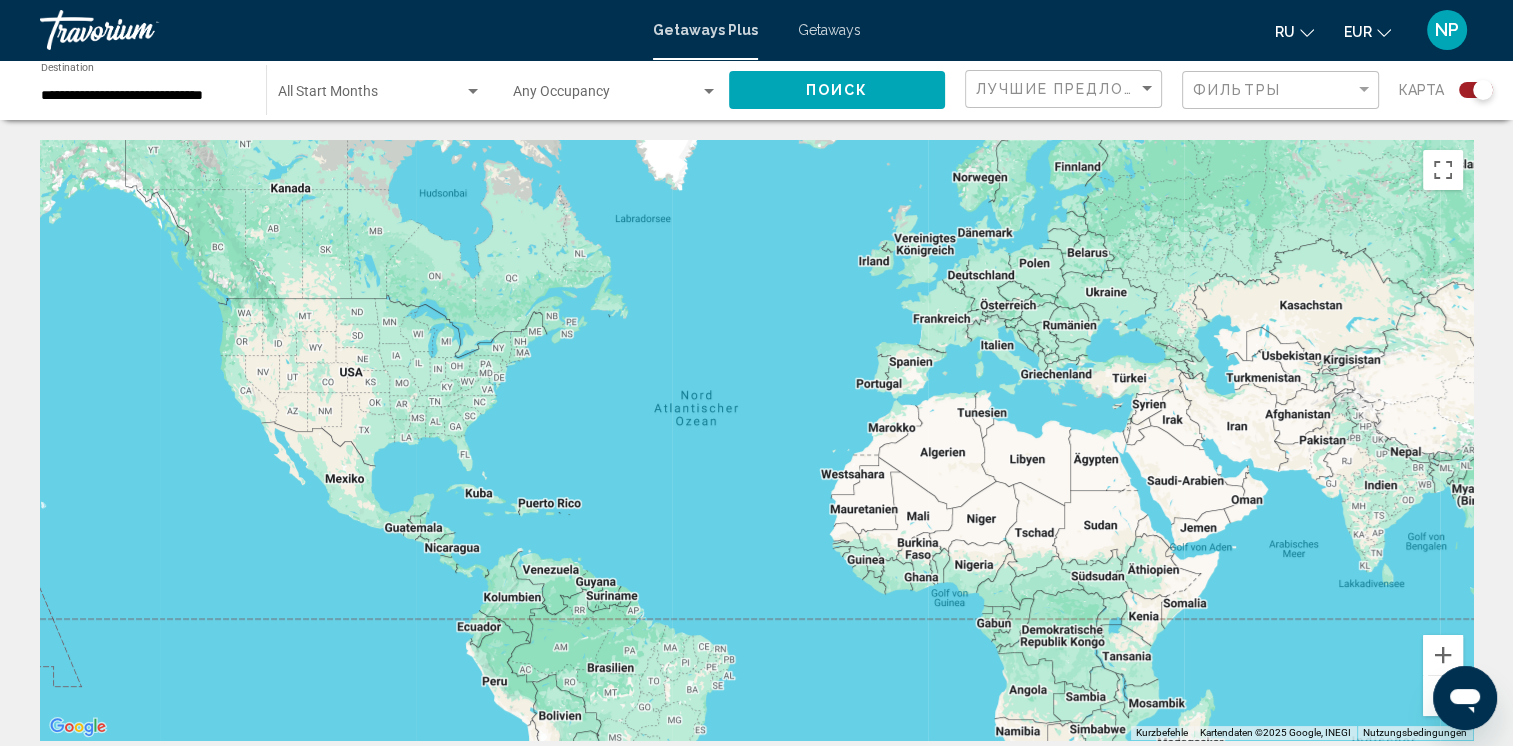 click on "**********" at bounding box center [143, 90] 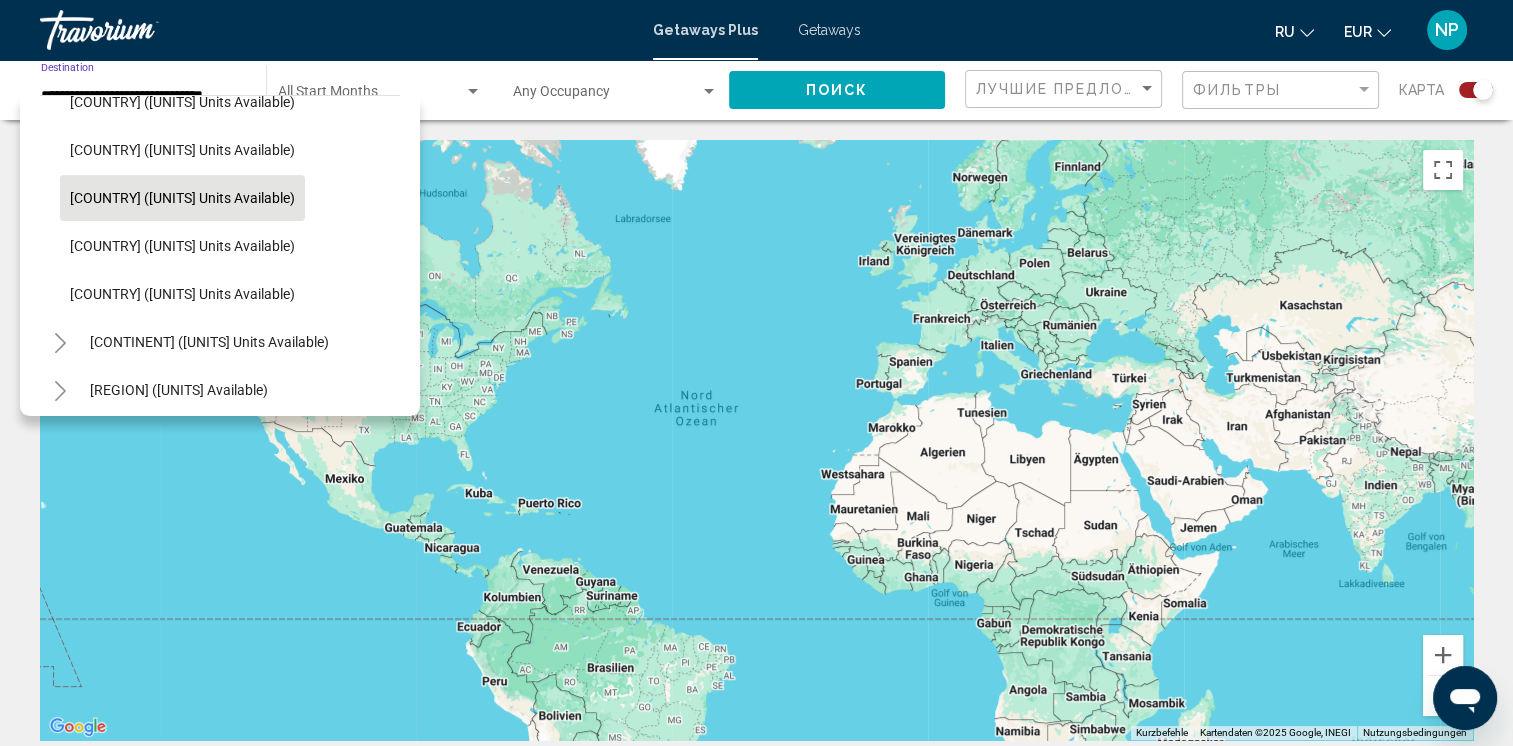 scroll, scrollTop: 675, scrollLeft: 0, axis: vertical 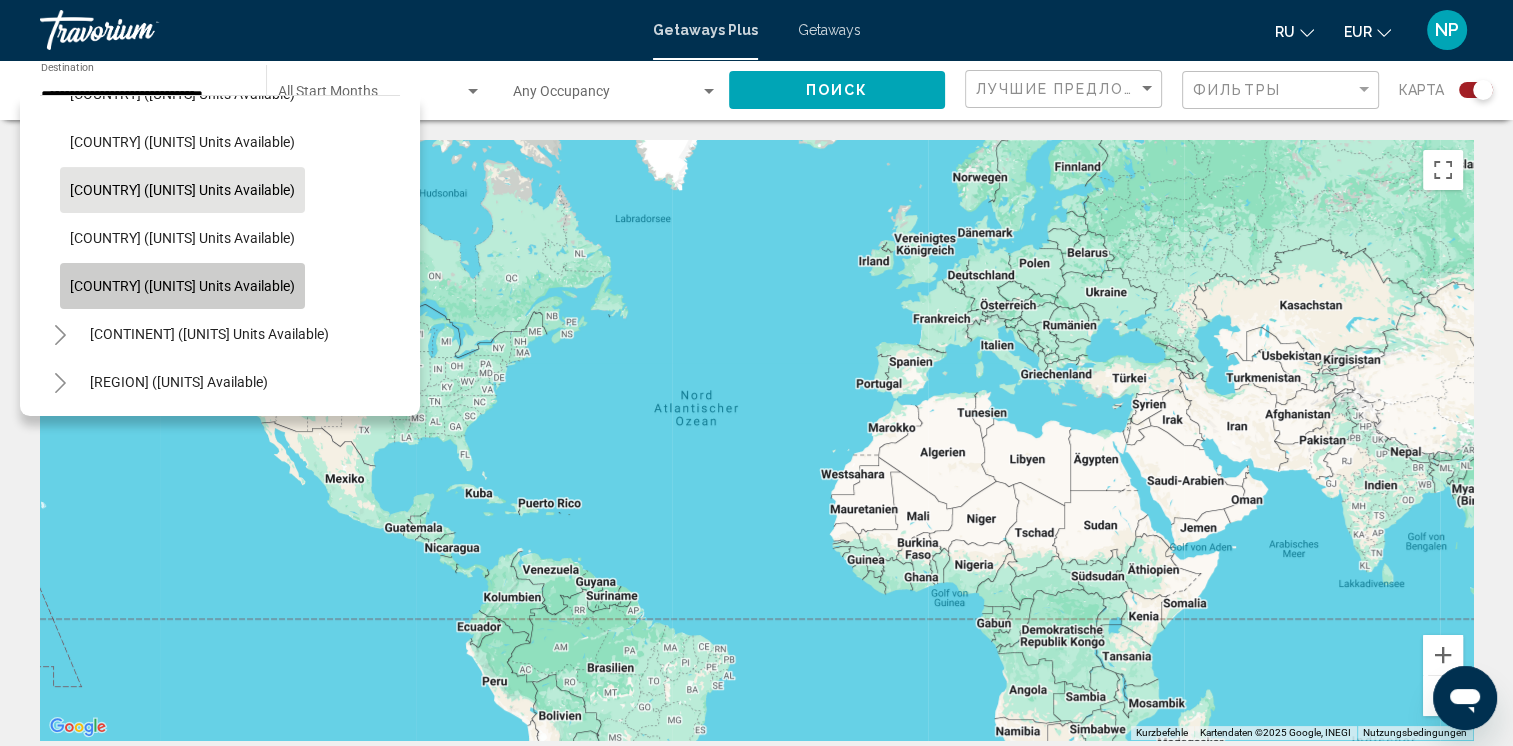 click on "[COUNTRY] ([UNITS] units available)" at bounding box center (182, 286) 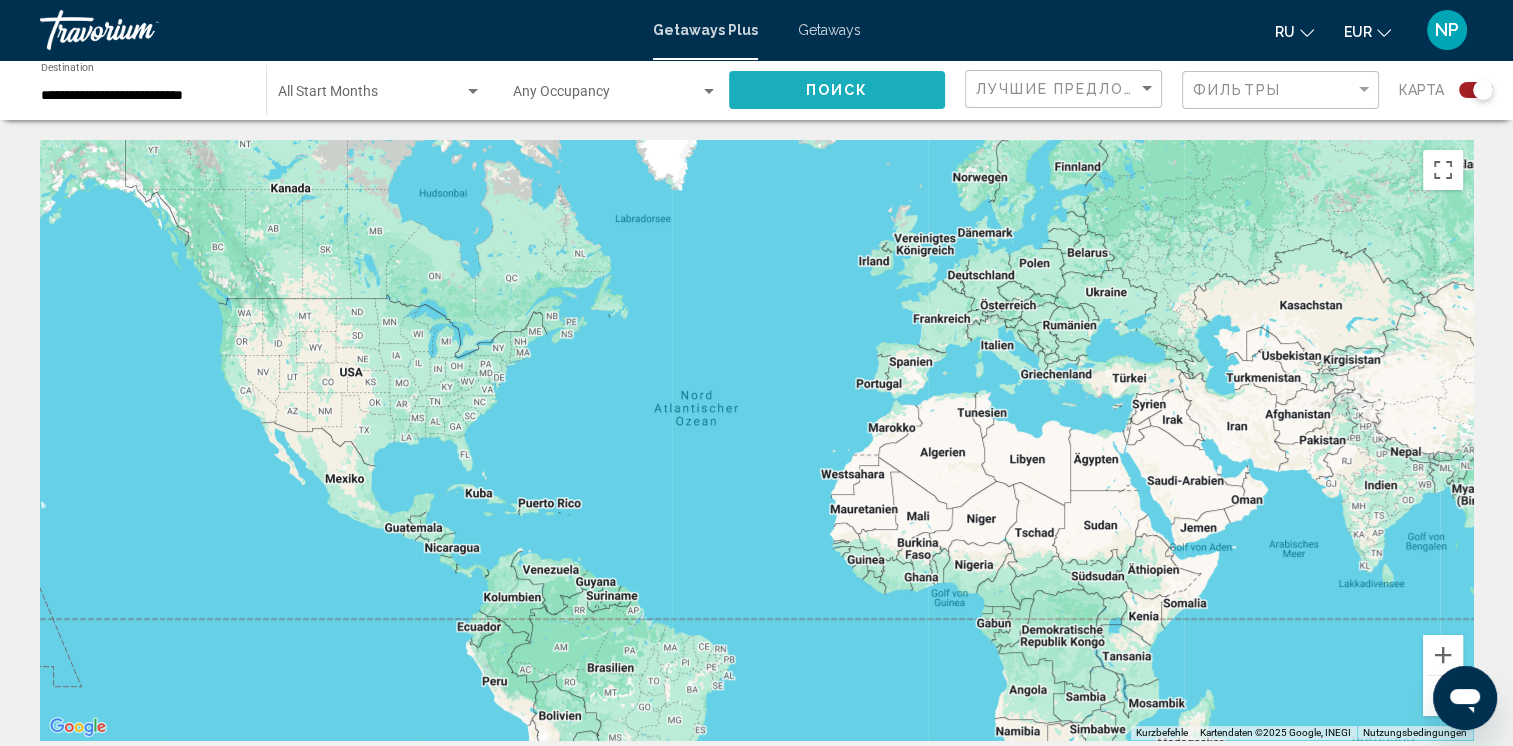 click on "Поиск" at bounding box center (837, 91) 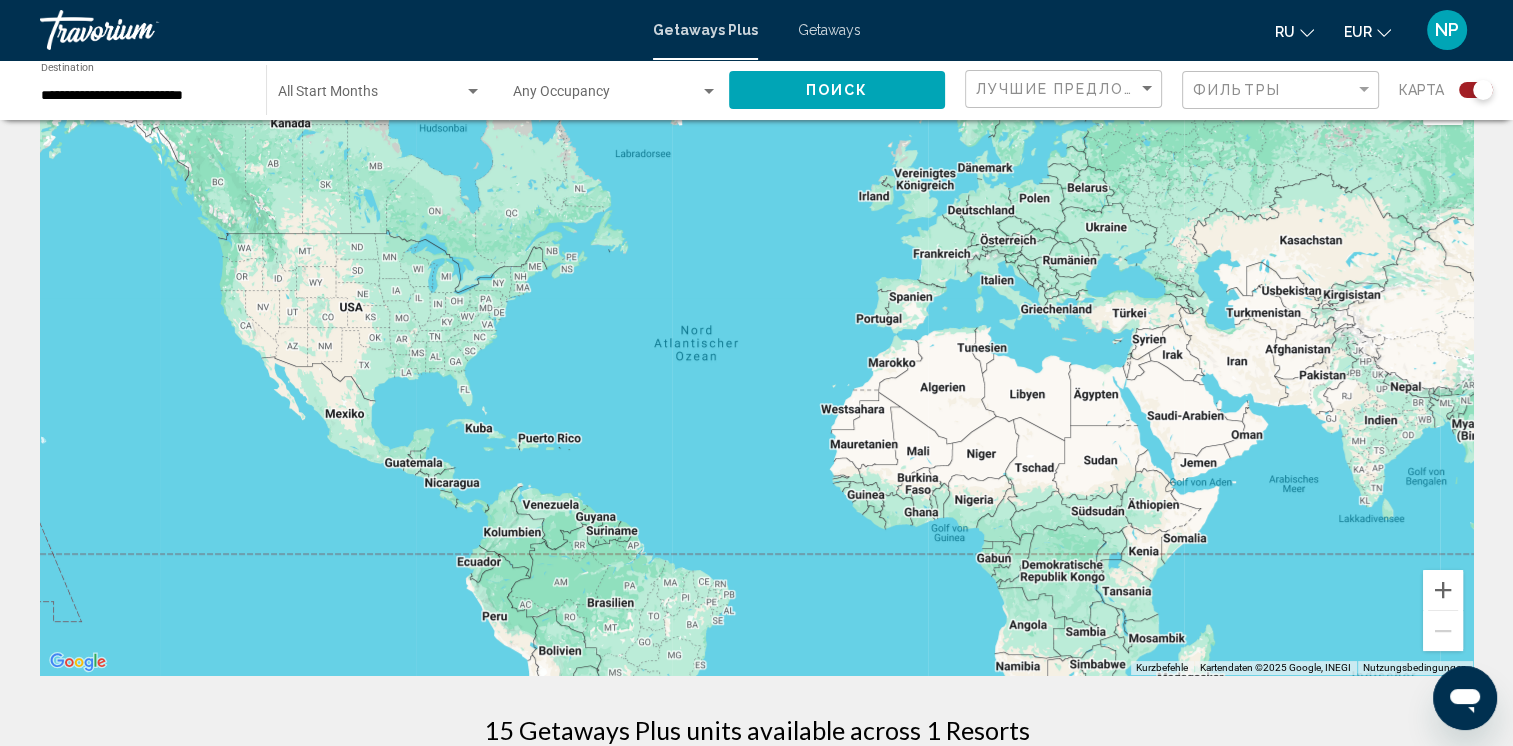 scroll, scrollTop: 0, scrollLeft: 0, axis: both 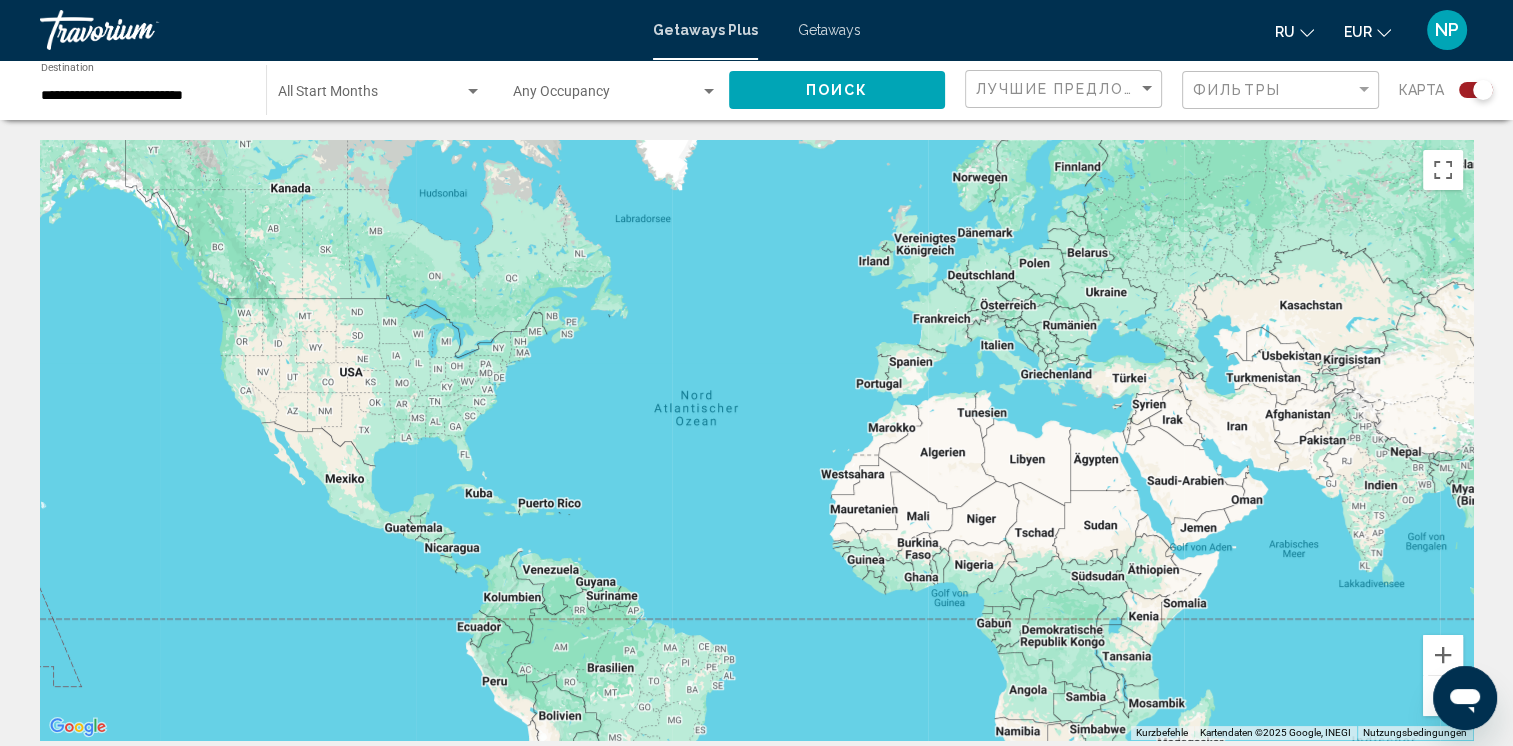 click on "**********" at bounding box center [143, 90] 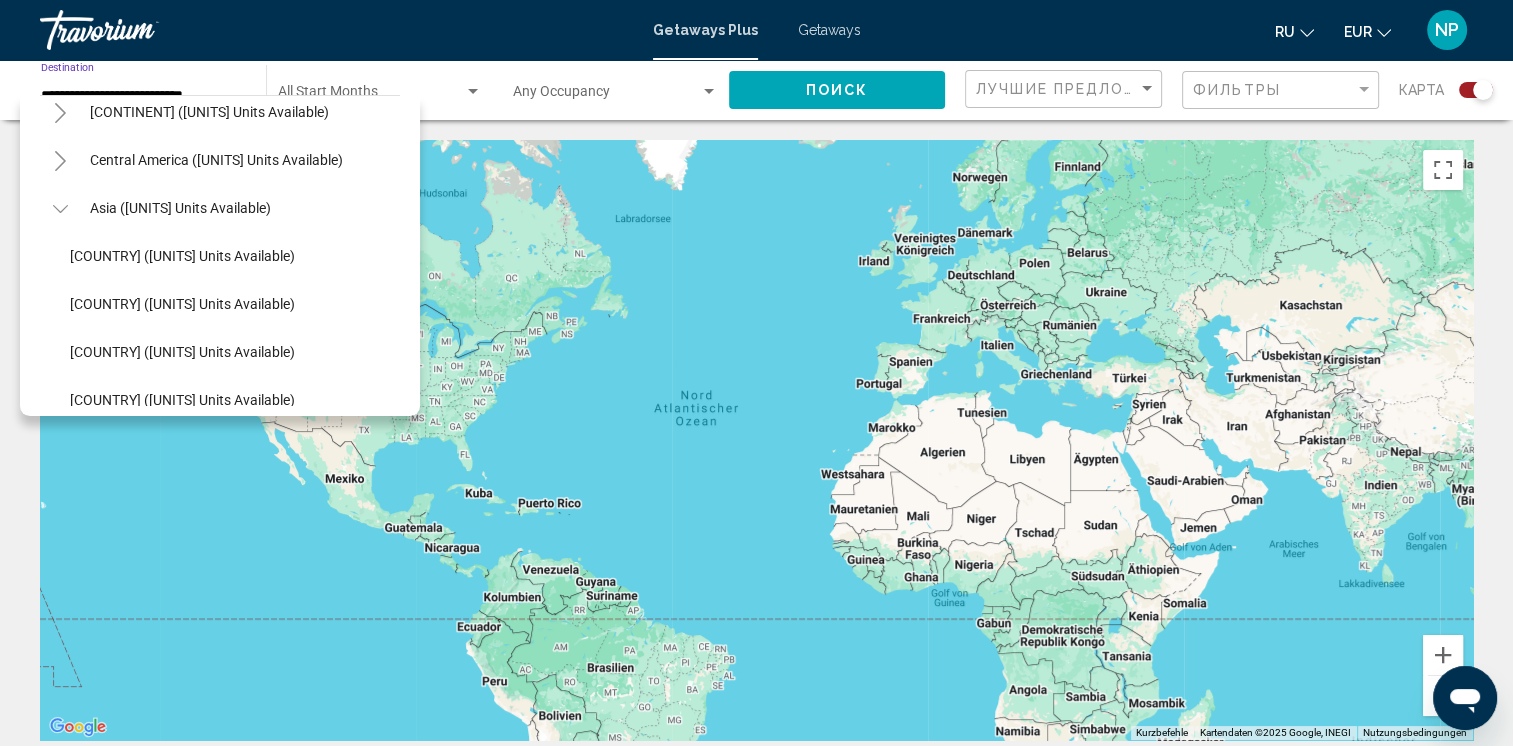 scroll, scrollTop: 375, scrollLeft: 0, axis: vertical 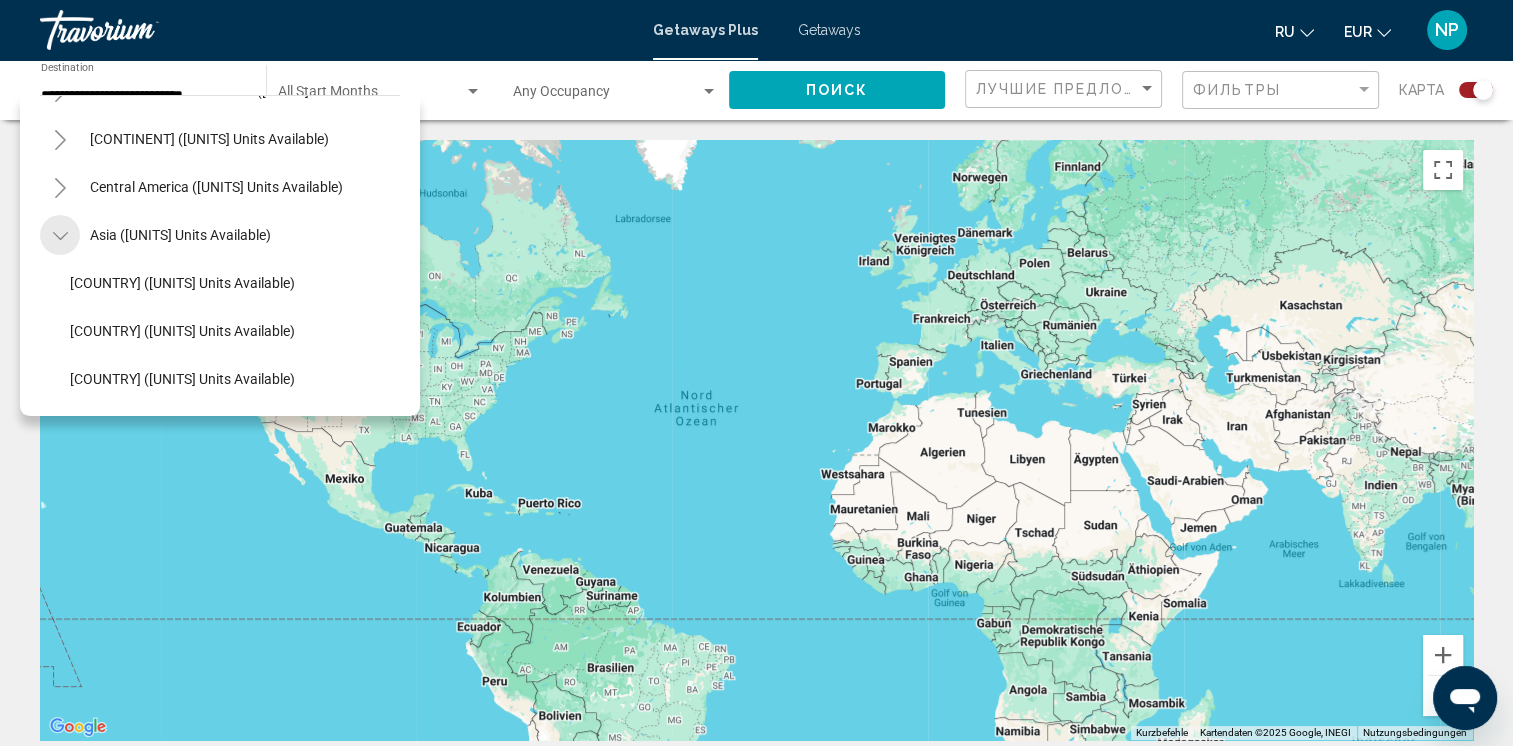 click at bounding box center (60, 236) 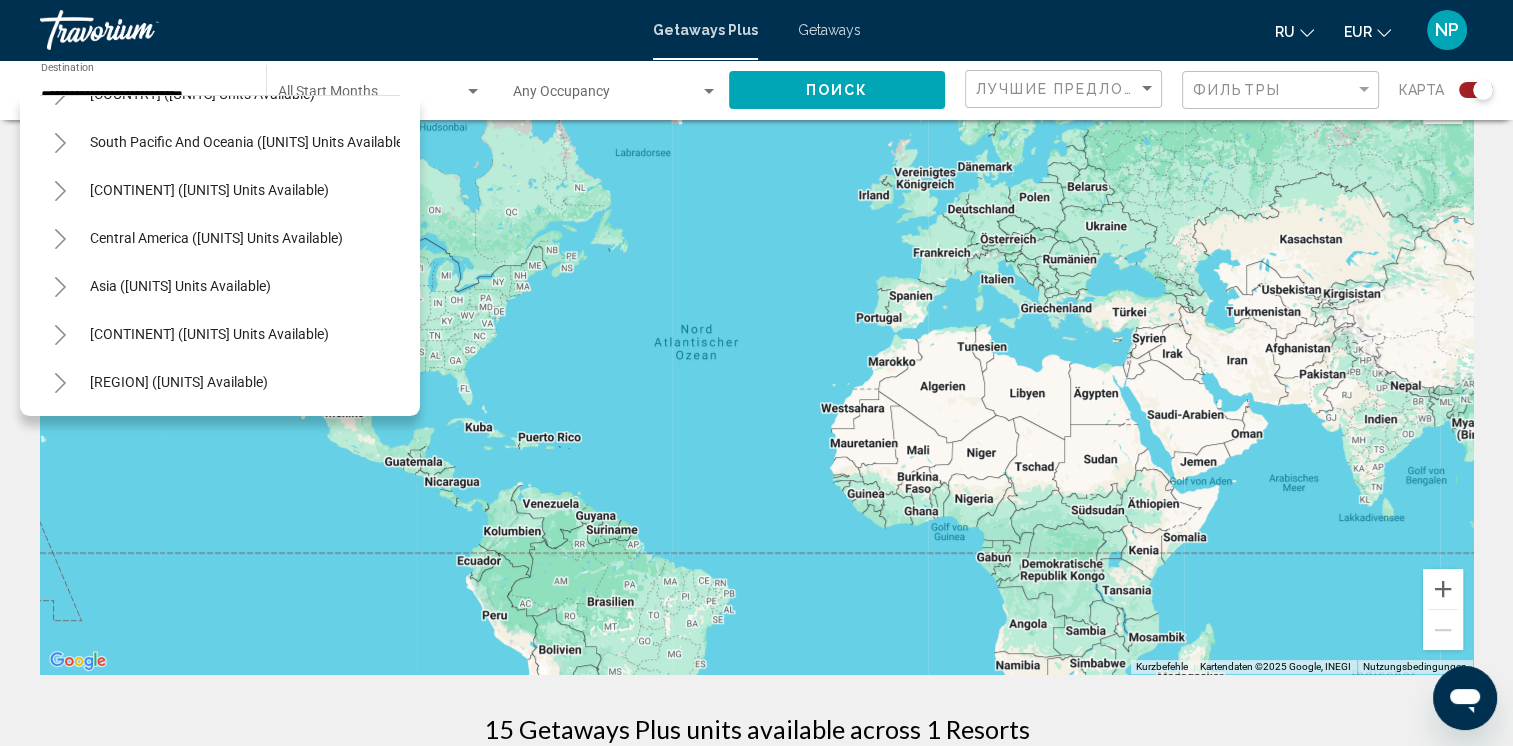 scroll, scrollTop: 100, scrollLeft: 0, axis: vertical 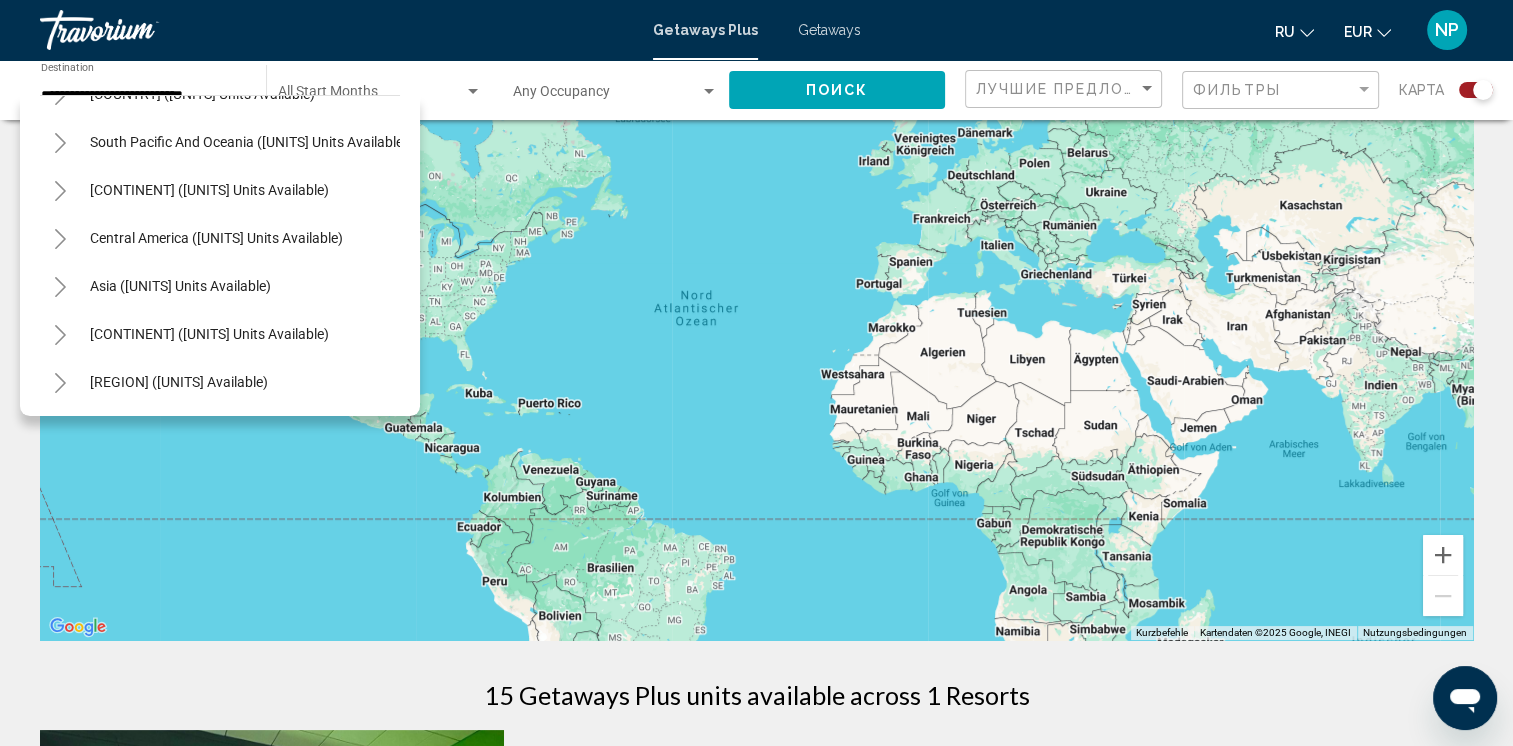 click at bounding box center [60, 383] 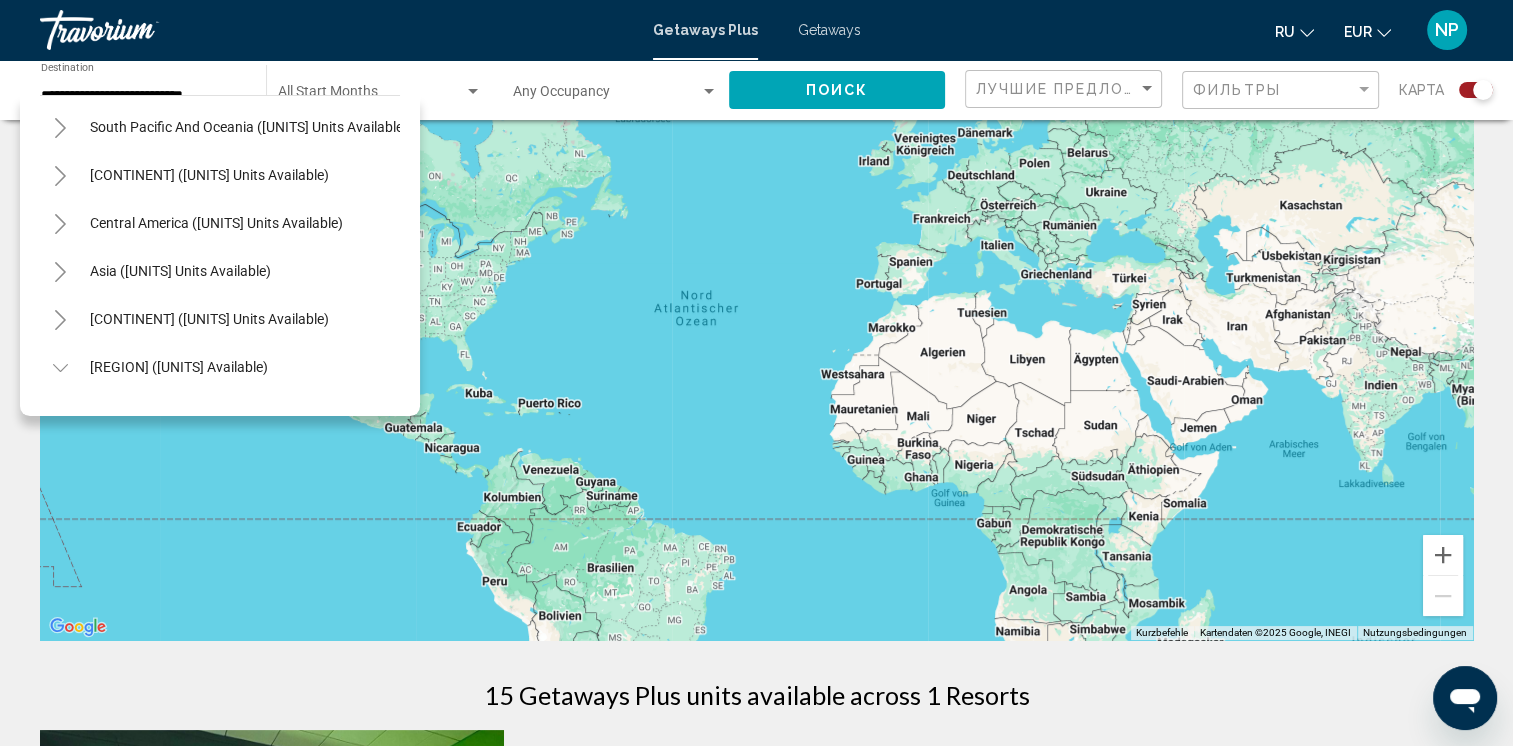 scroll, scrollTop: 435, scrollLeft: 0, axis: vertical 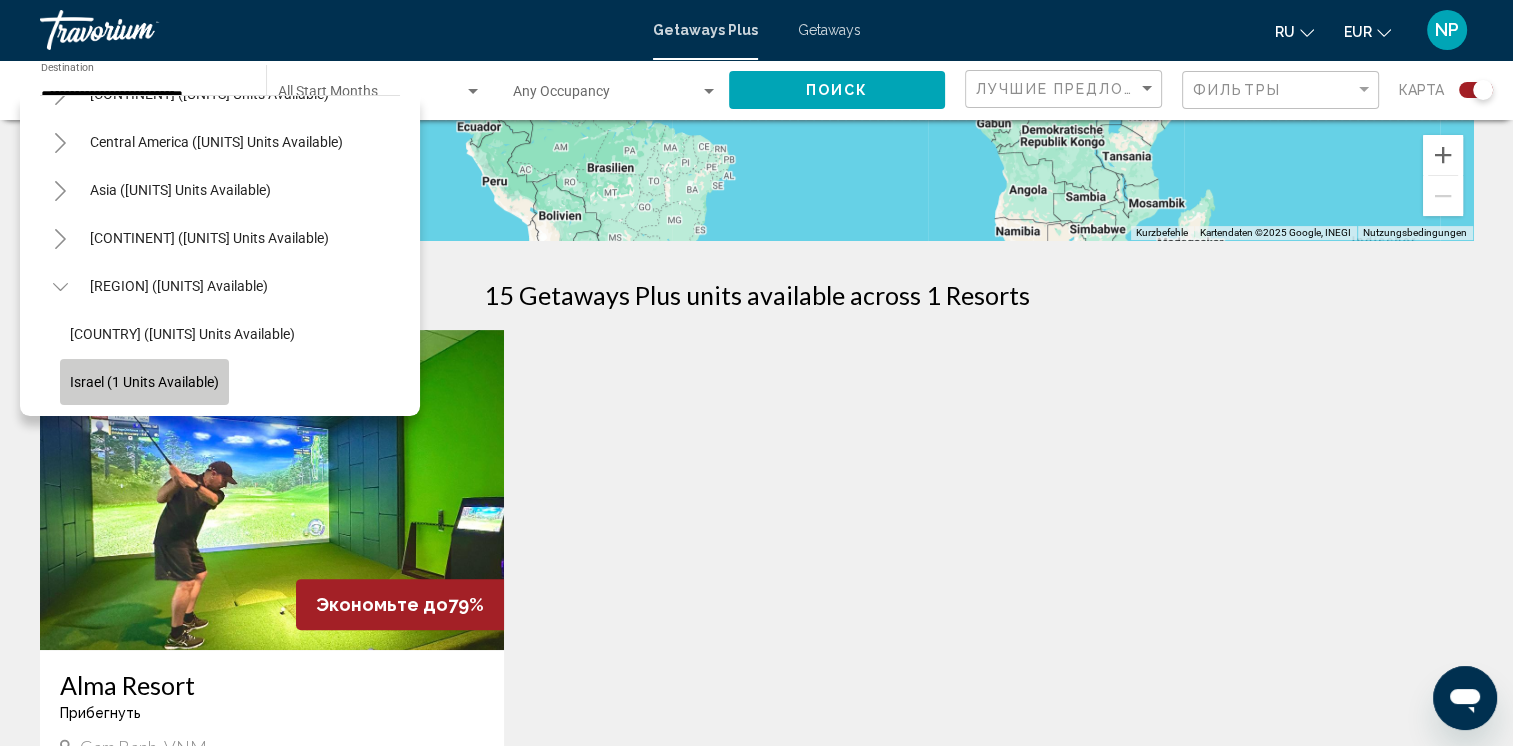 click on "Israel (1 units available)" at bounding box center (144, 382) 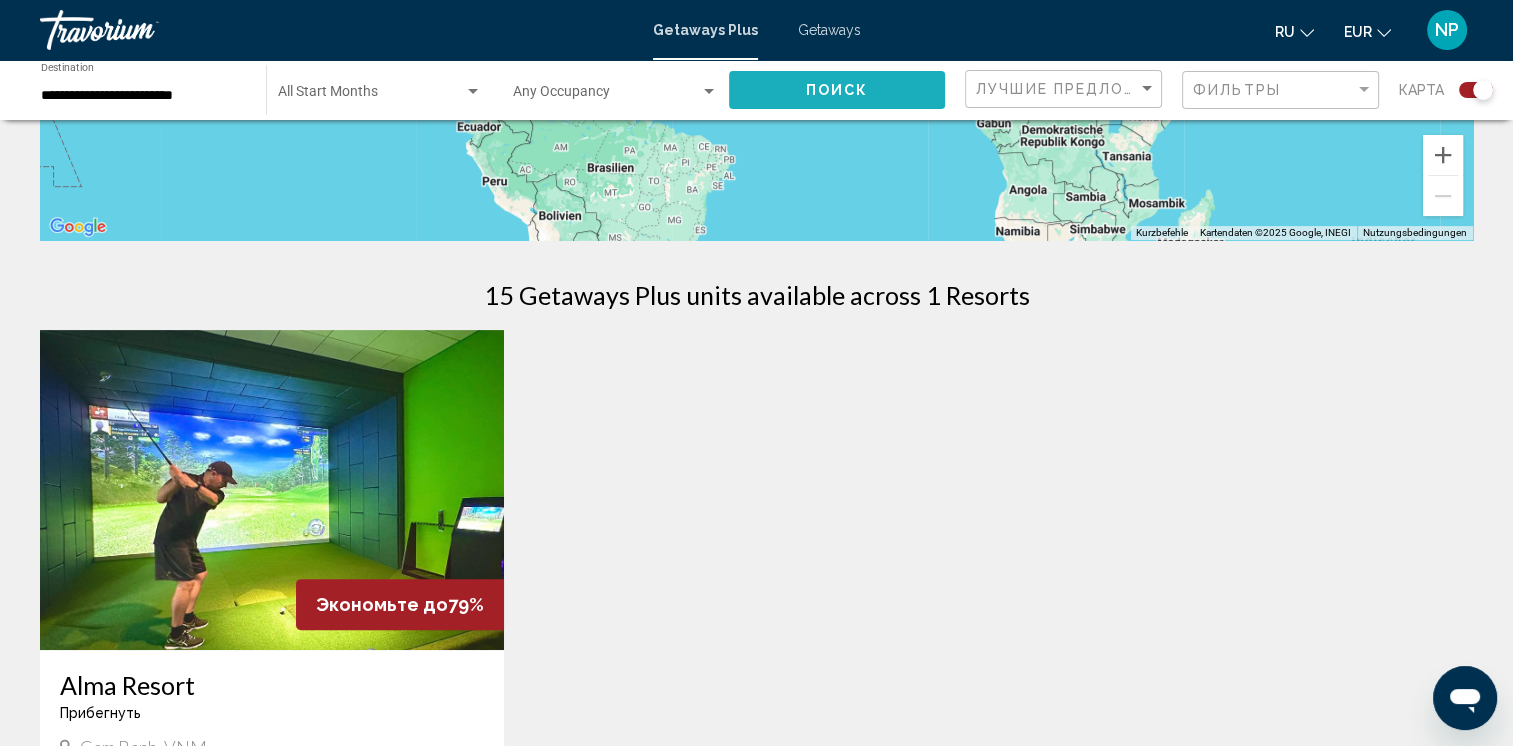 click on "Поиск" at bounding box center [837, 89] 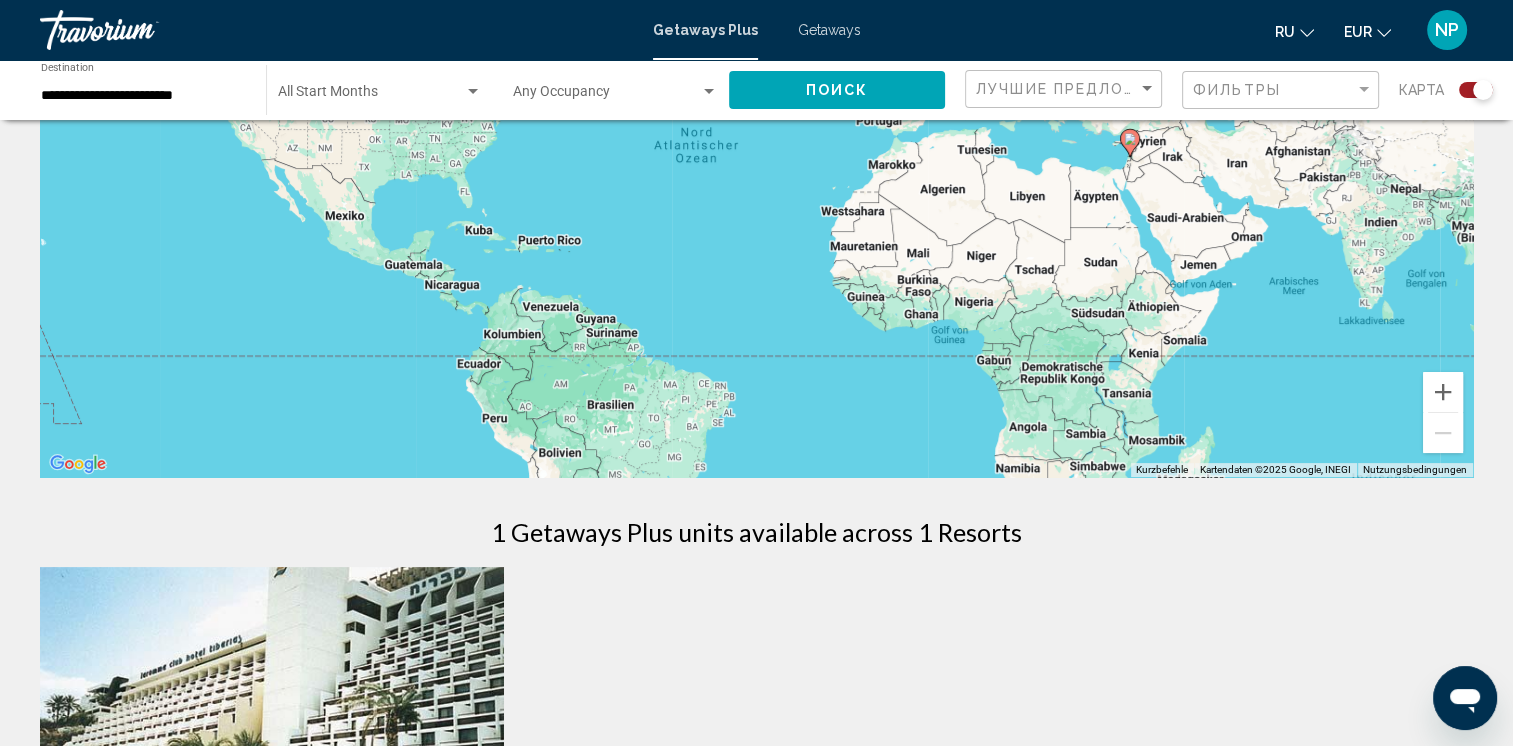 scroll, scrollTop: 0, scrollLeft: 0, axis: both 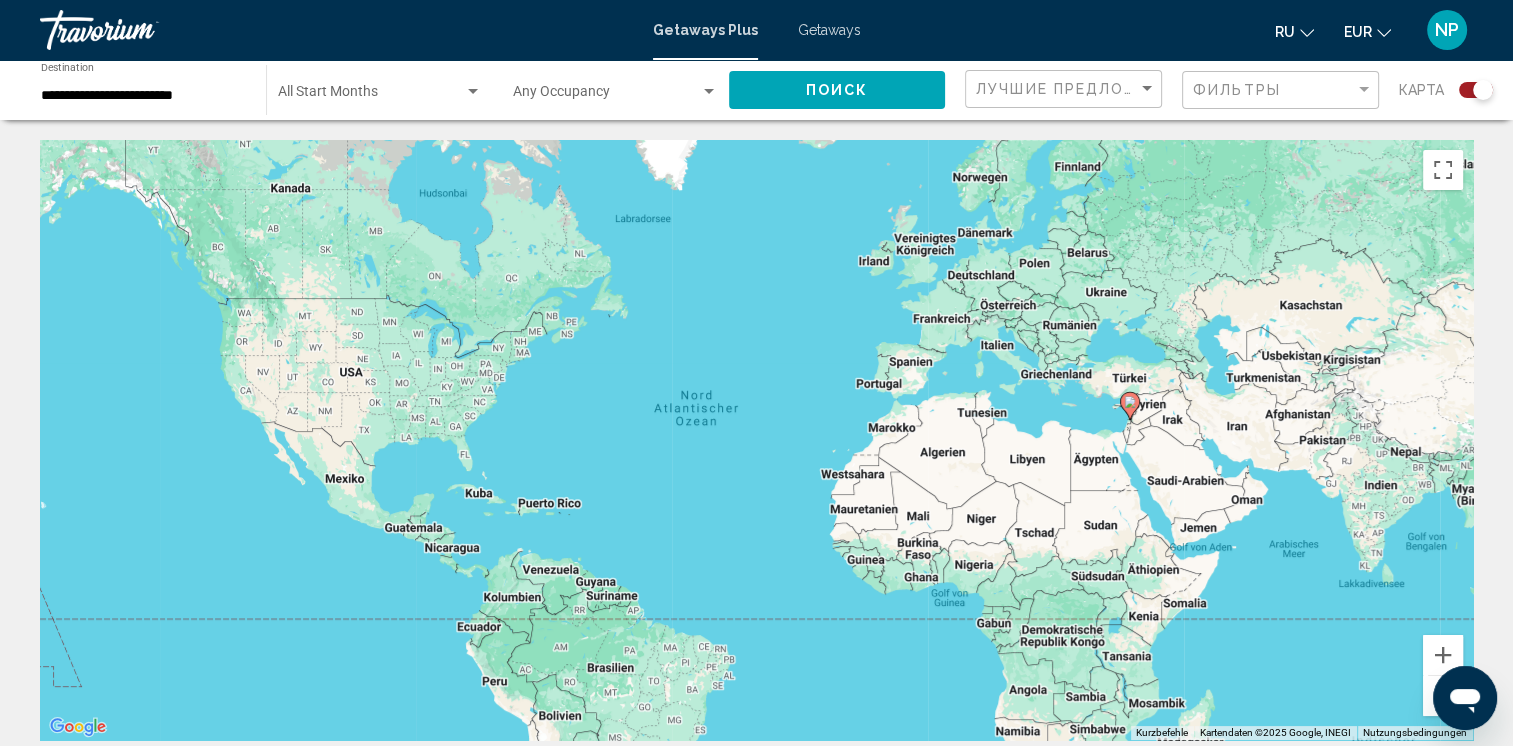click on "**********" at bounding box center (143, 90) 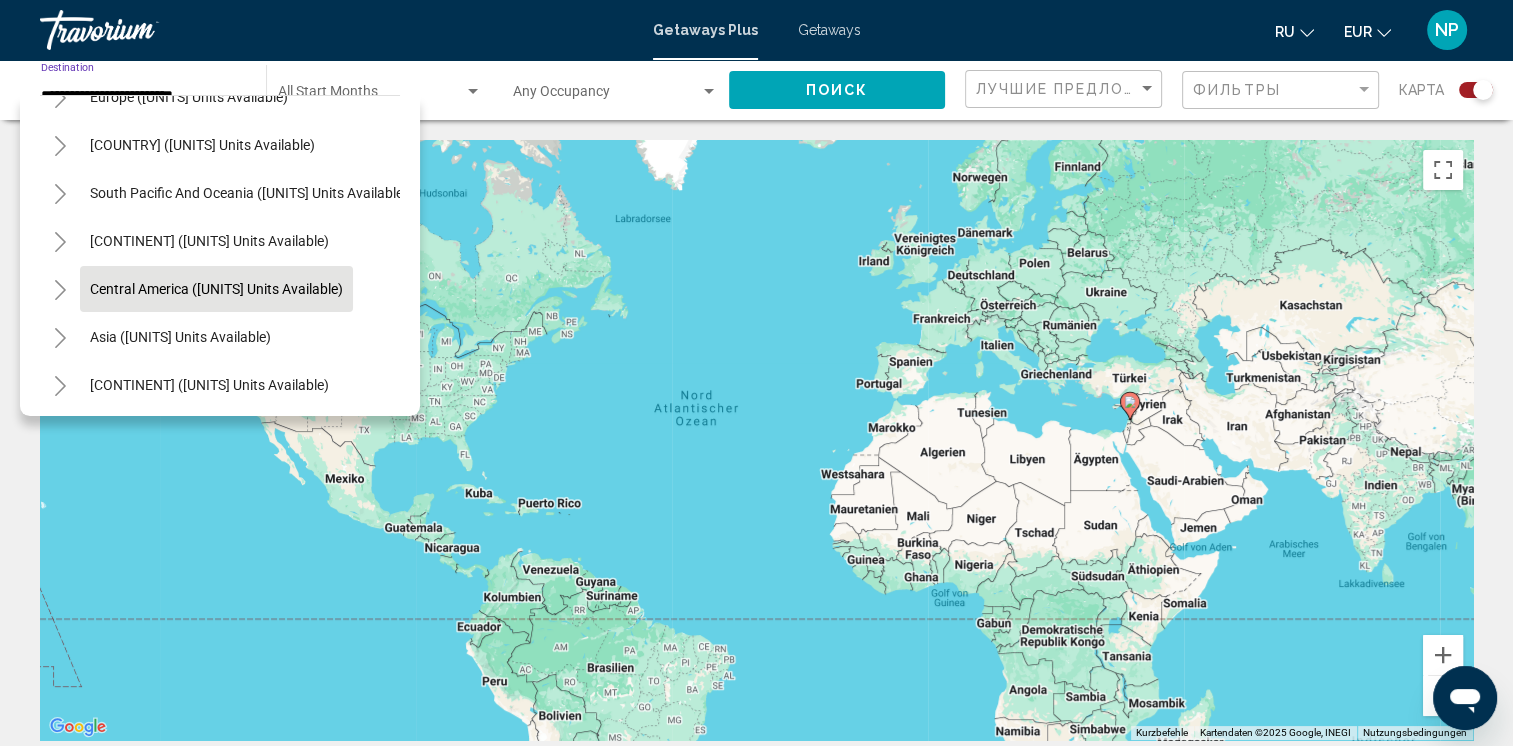 scroll, scrollTop: 300, scrollLeft: 0, axis: vertical 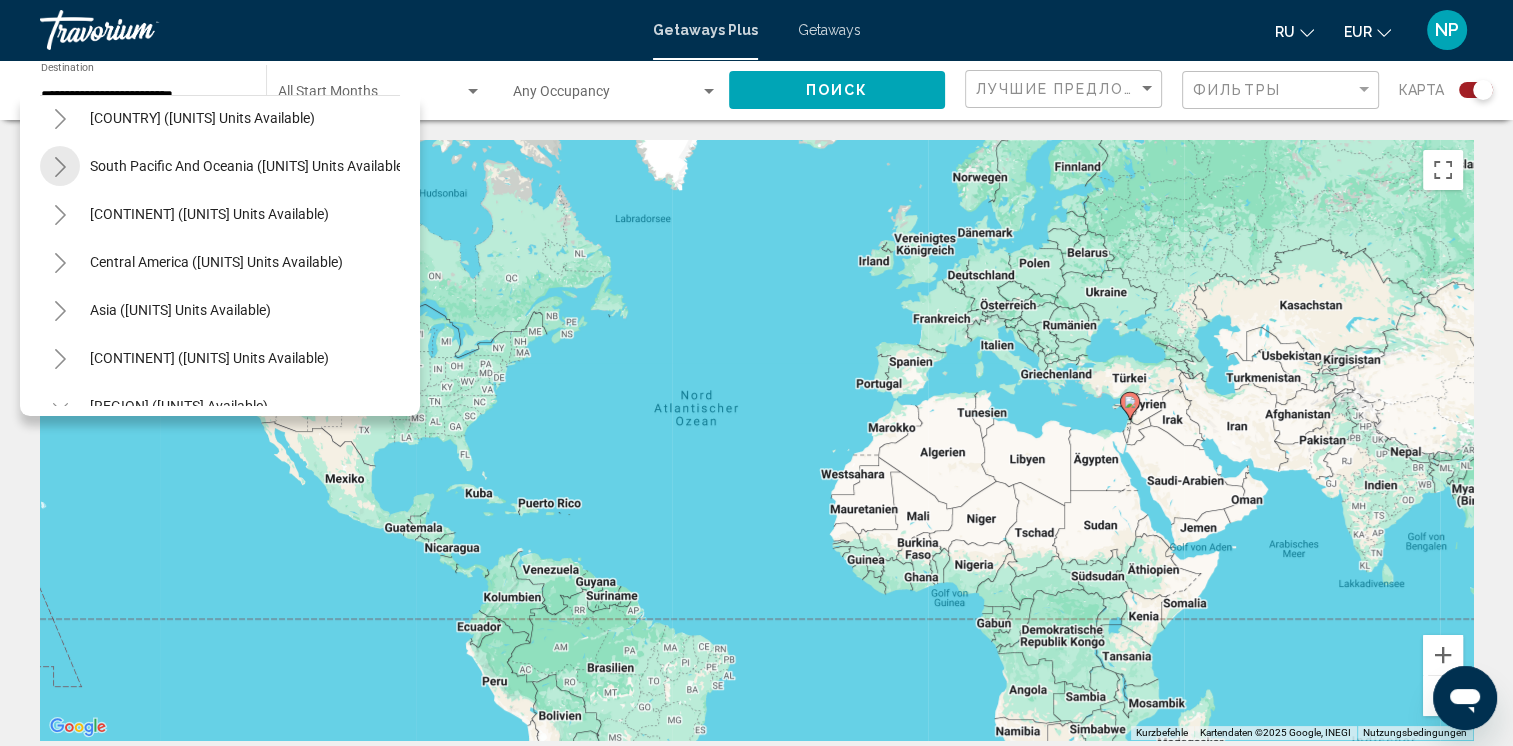 click at bounding box center [60, 167] 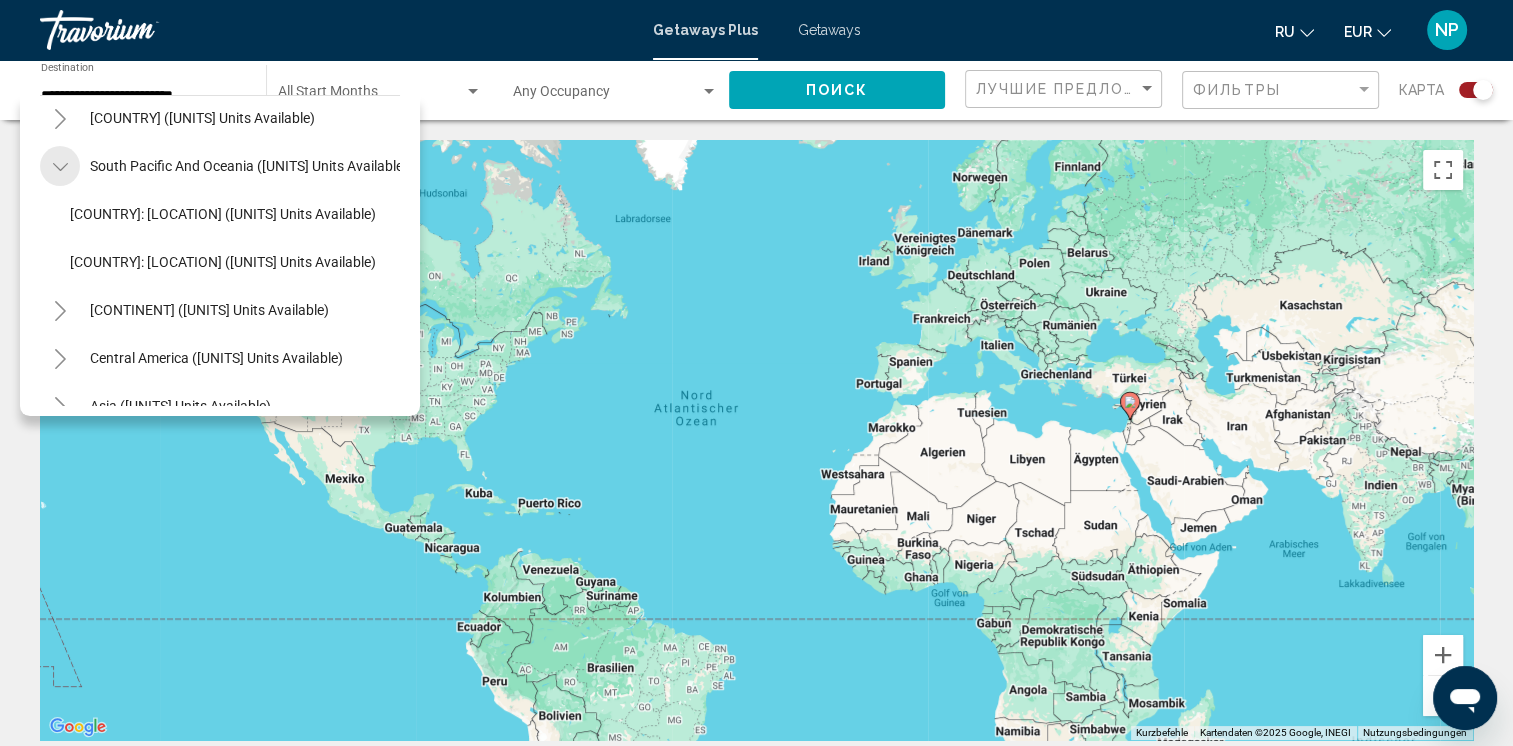 click at bounding box center (59, 167) 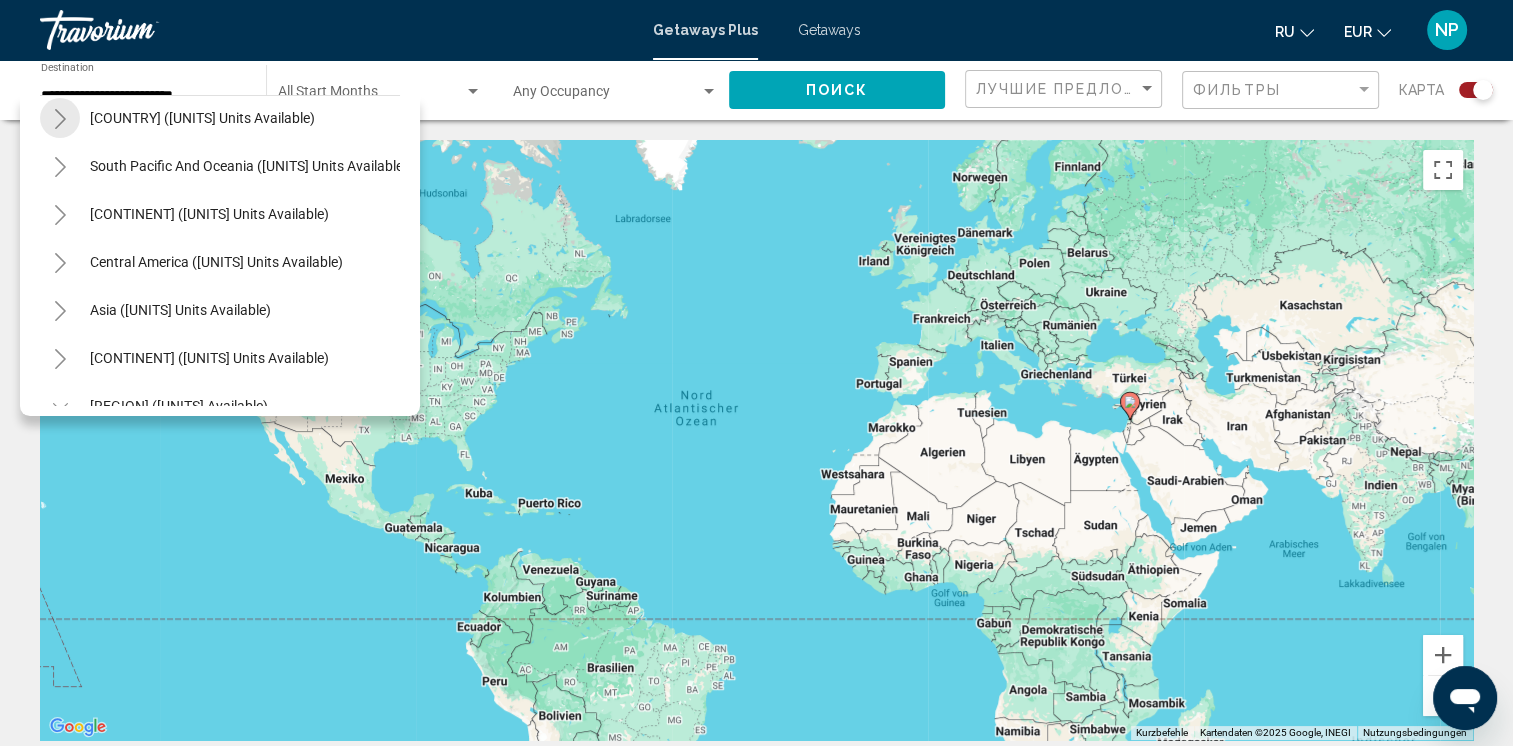 click at bounding box center [60, 119] 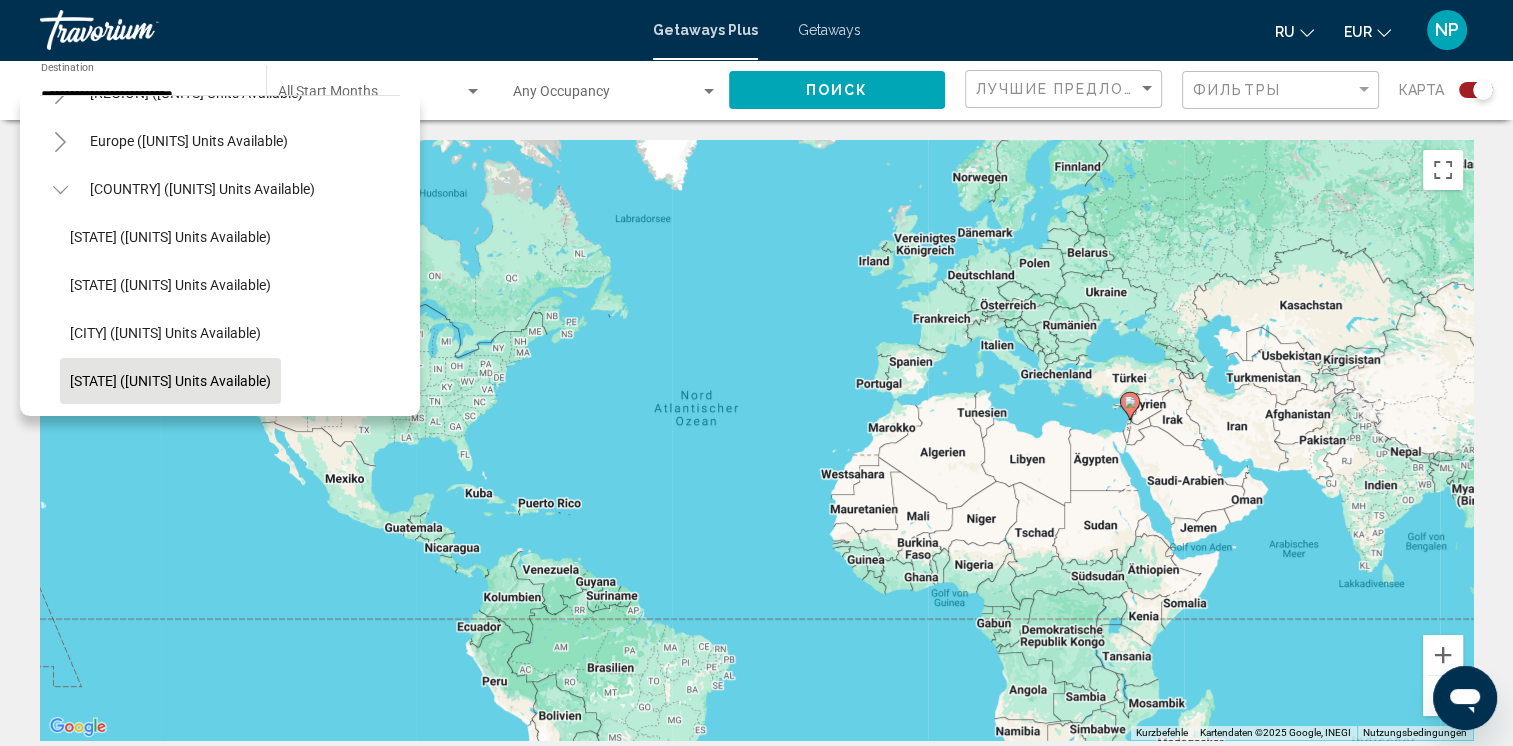 scroll, scrollTop: 200, scrollLeft: 0, axis: vertical 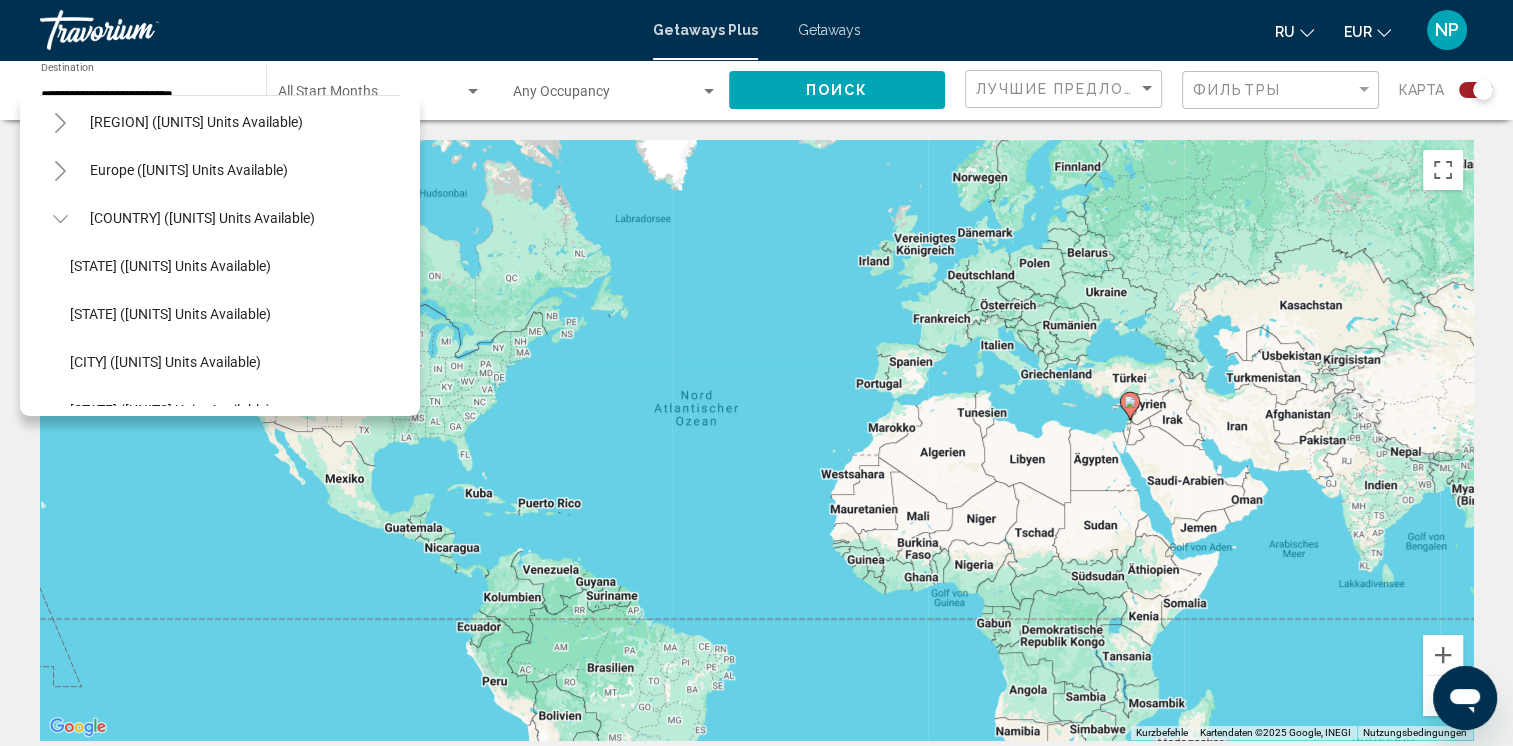 click at bounding box center [60, 219] 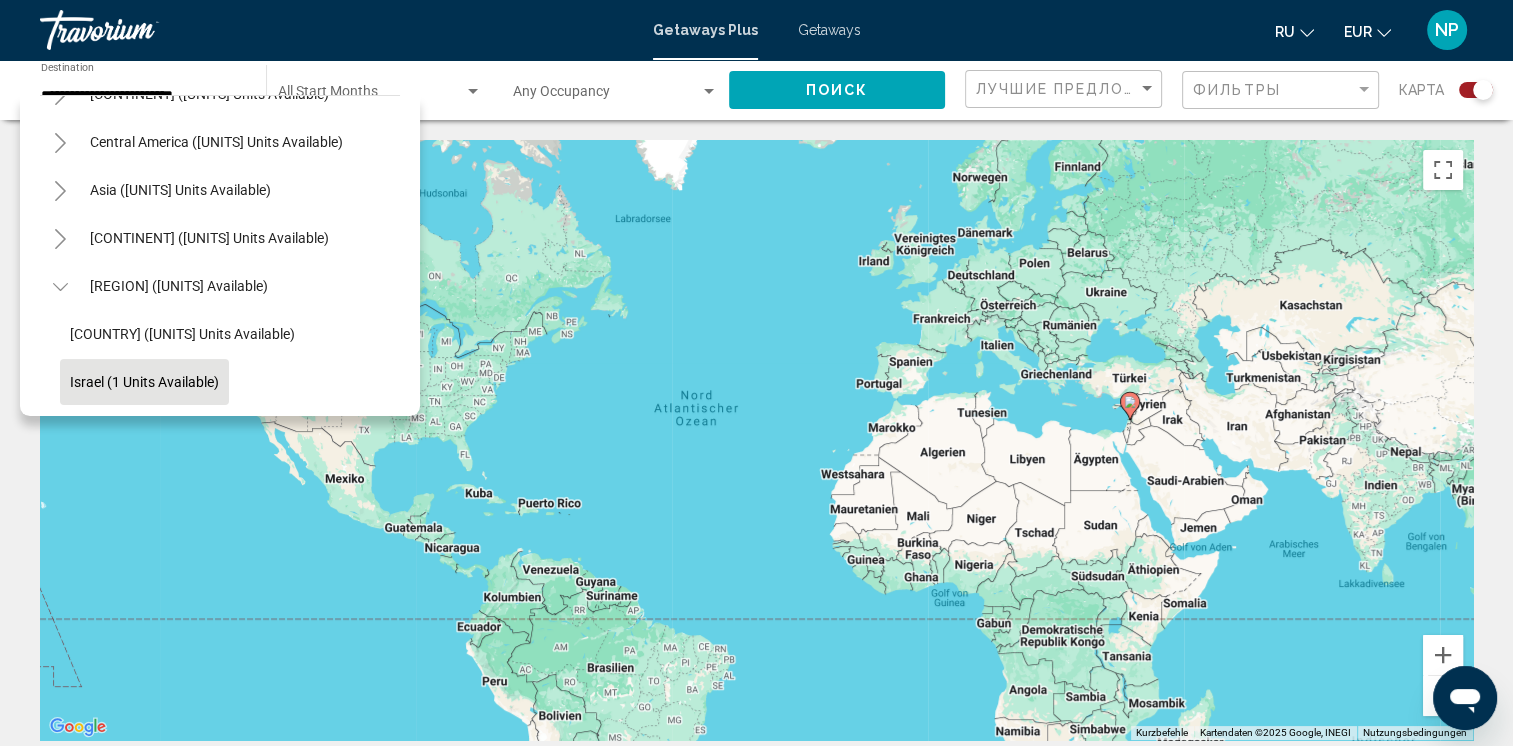 scroll, scrollTop: 435, scrollLeft: 0, axis: vertical 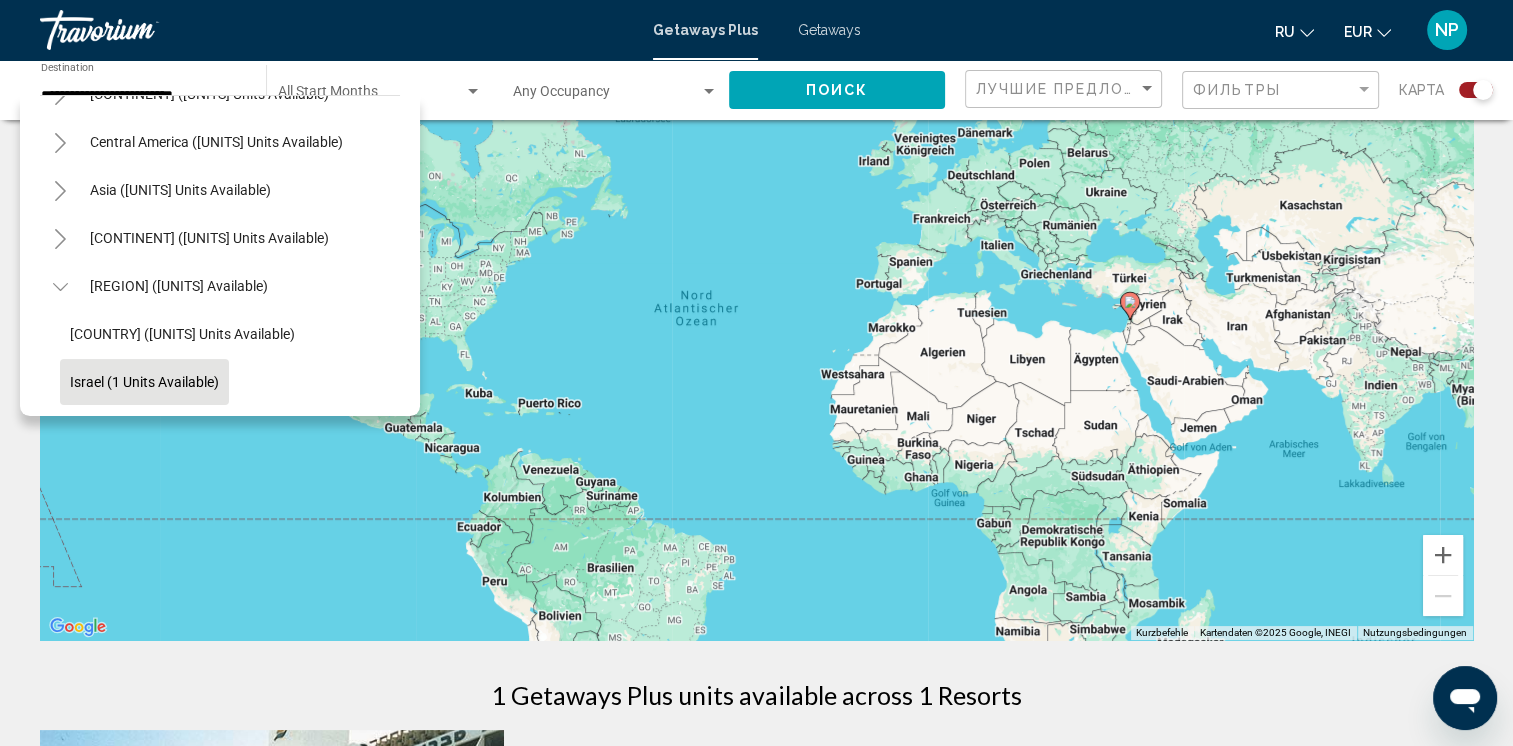 click at bounding box center [60, 287] 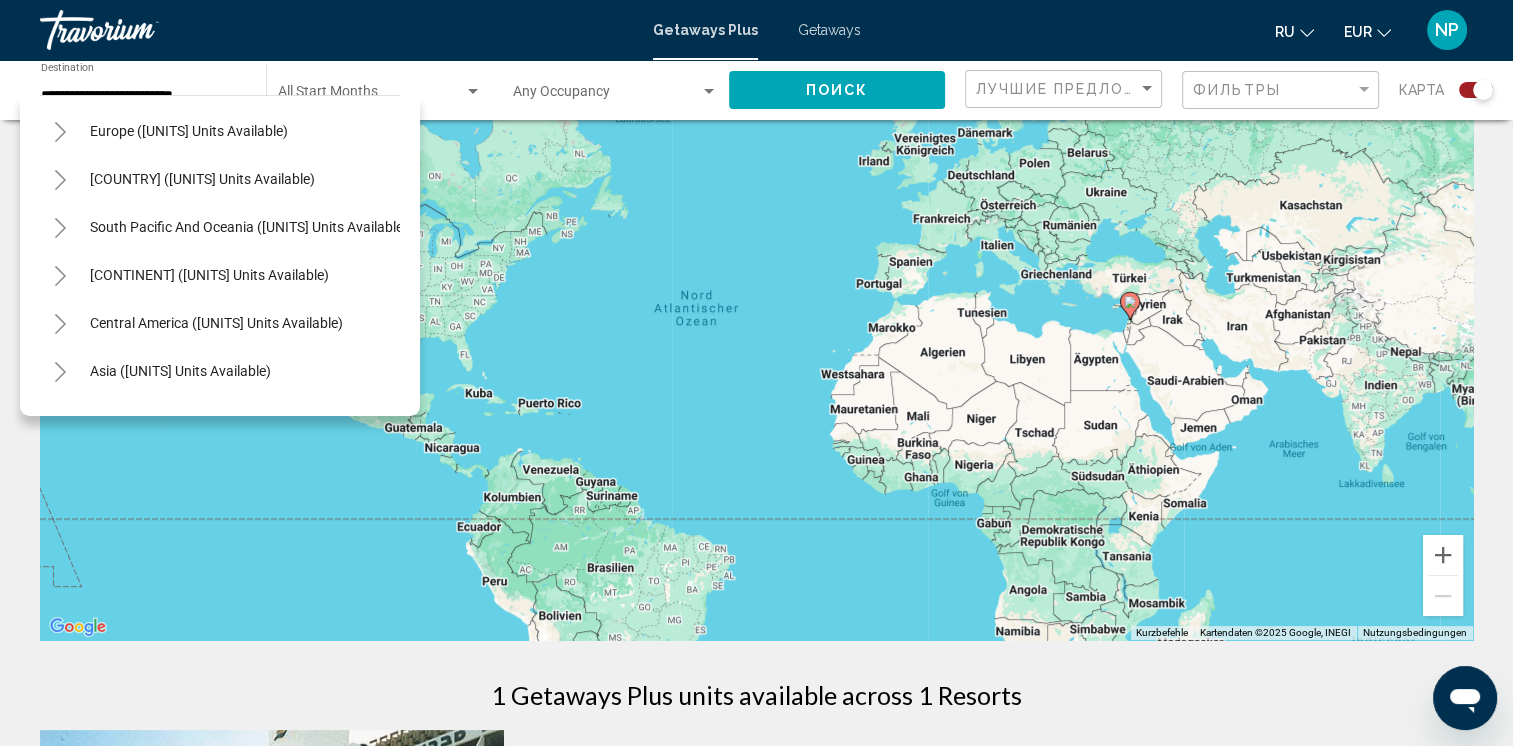 scroll, scrollTop: 139, scrollLeft: 0, axis: vertical 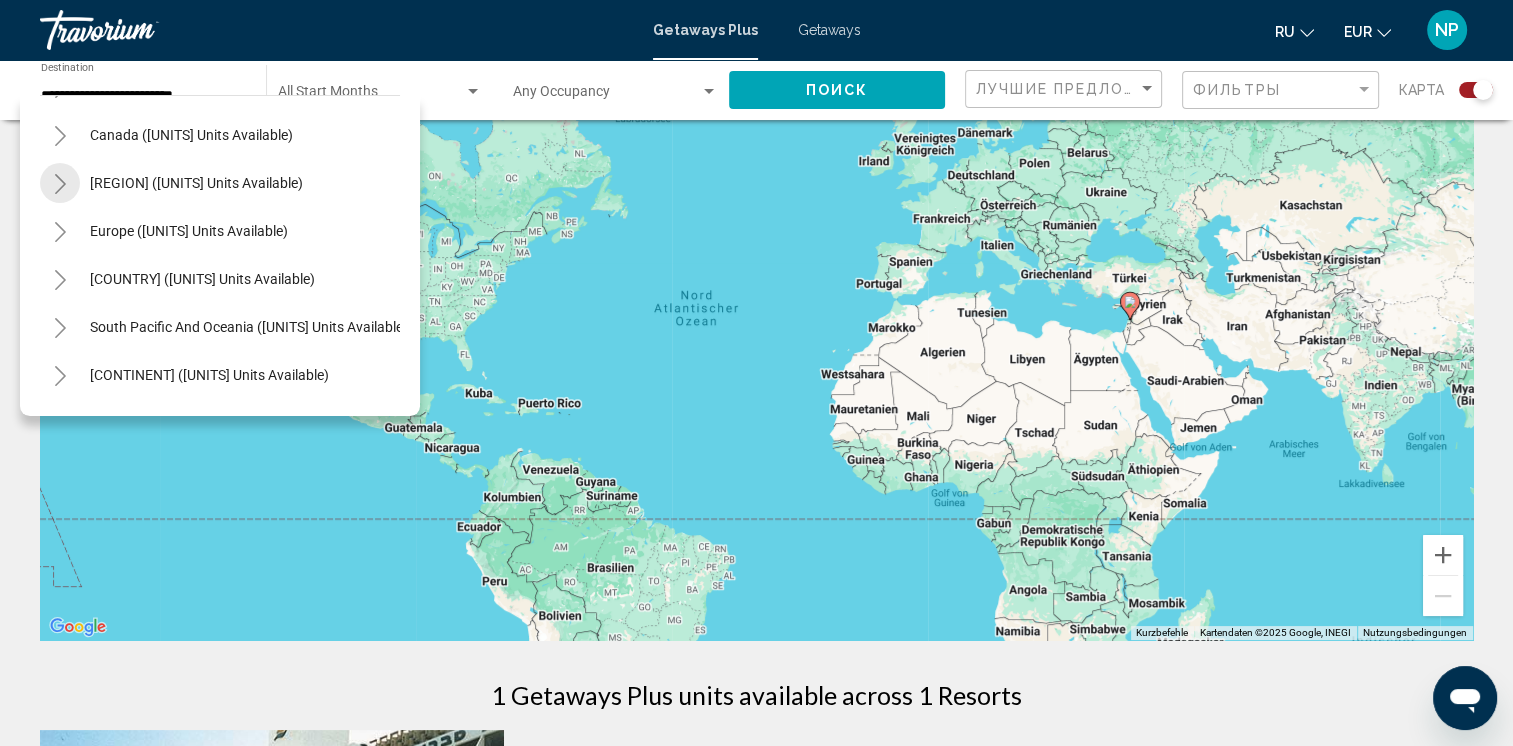 click at bounding box center (60, 184) 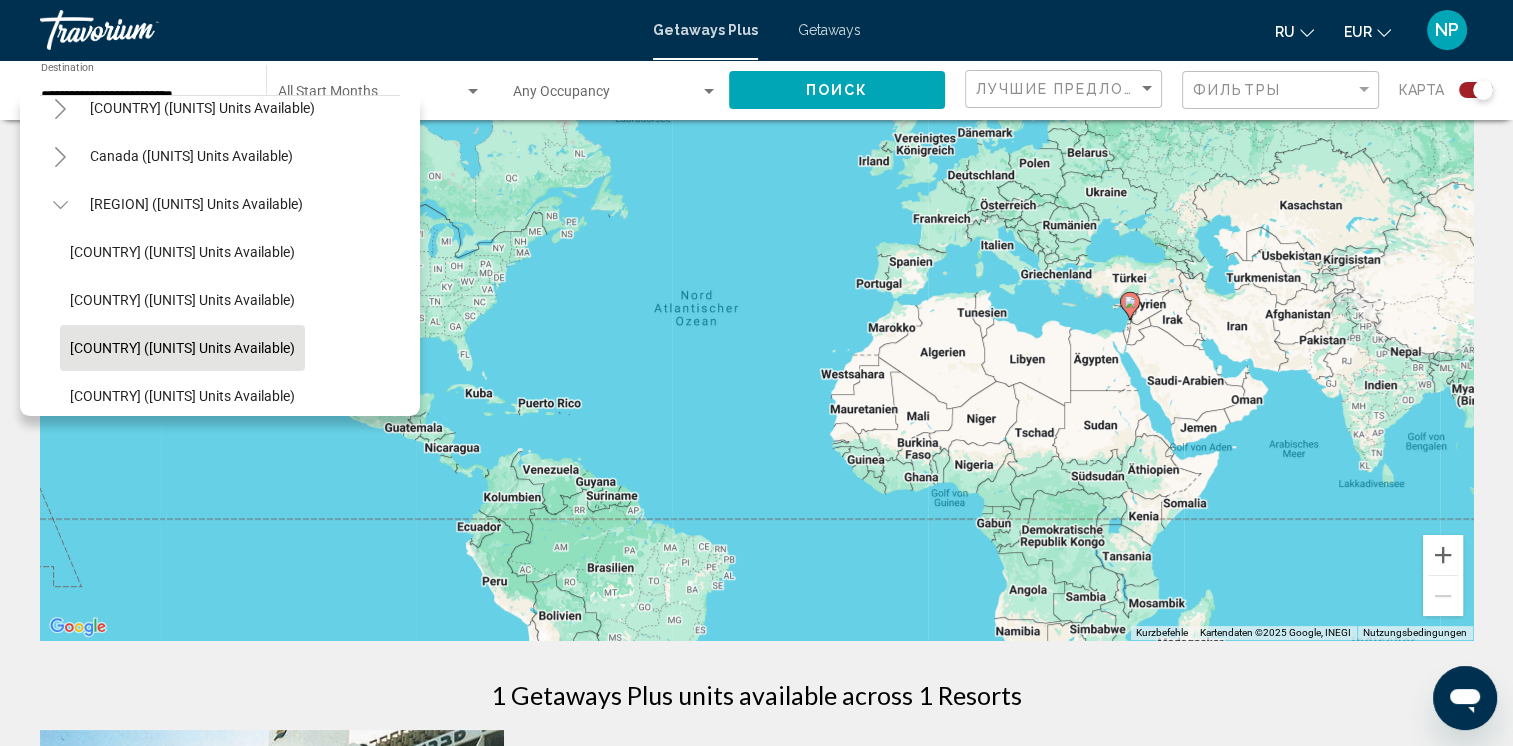 scroll, scrollTop: 39, scrollLeft: 0, axis: vertical 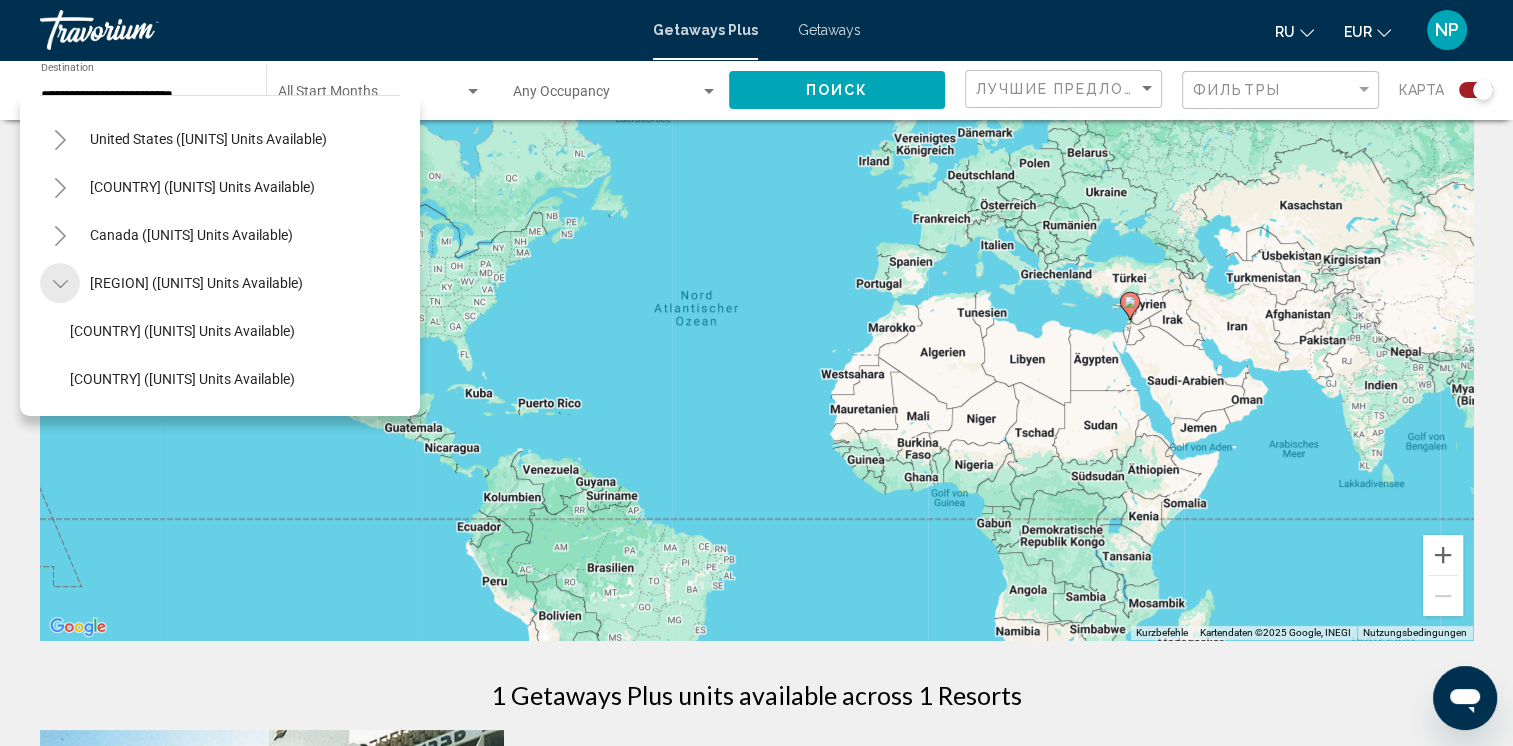 click at bounding box center [60, 284] 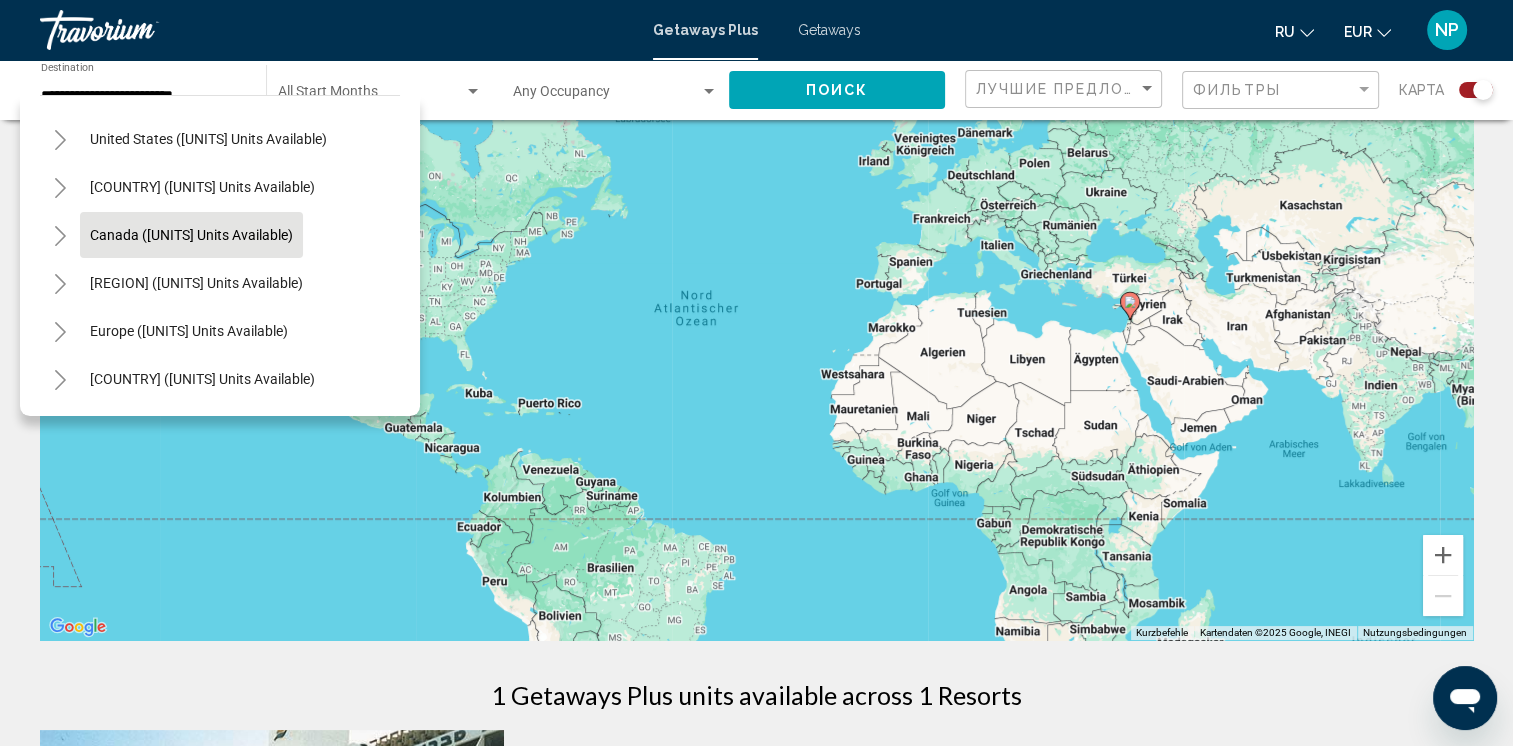 scroll, scrollTop: 0, scrollLeft: 0, axis: both 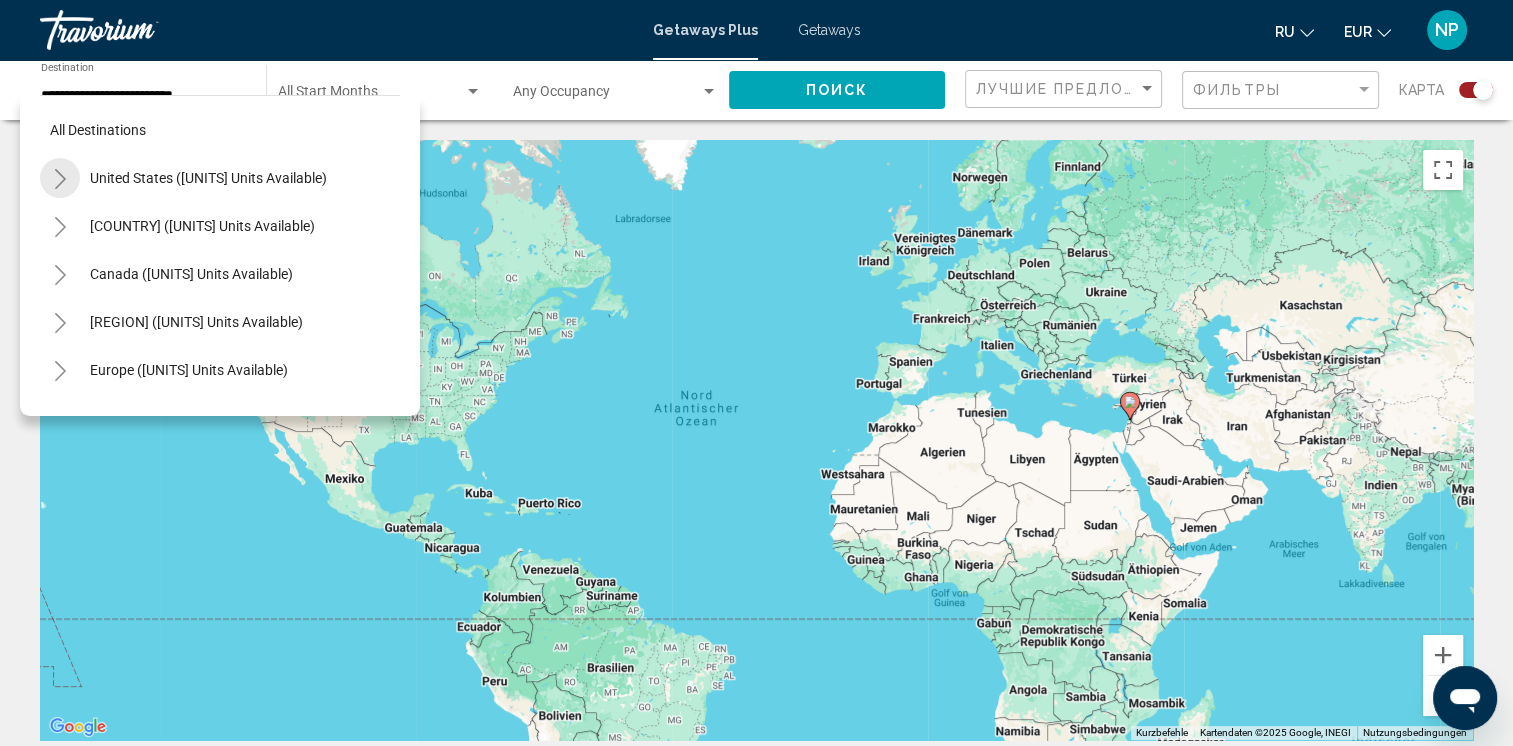 click at bounding box center [60, 179] 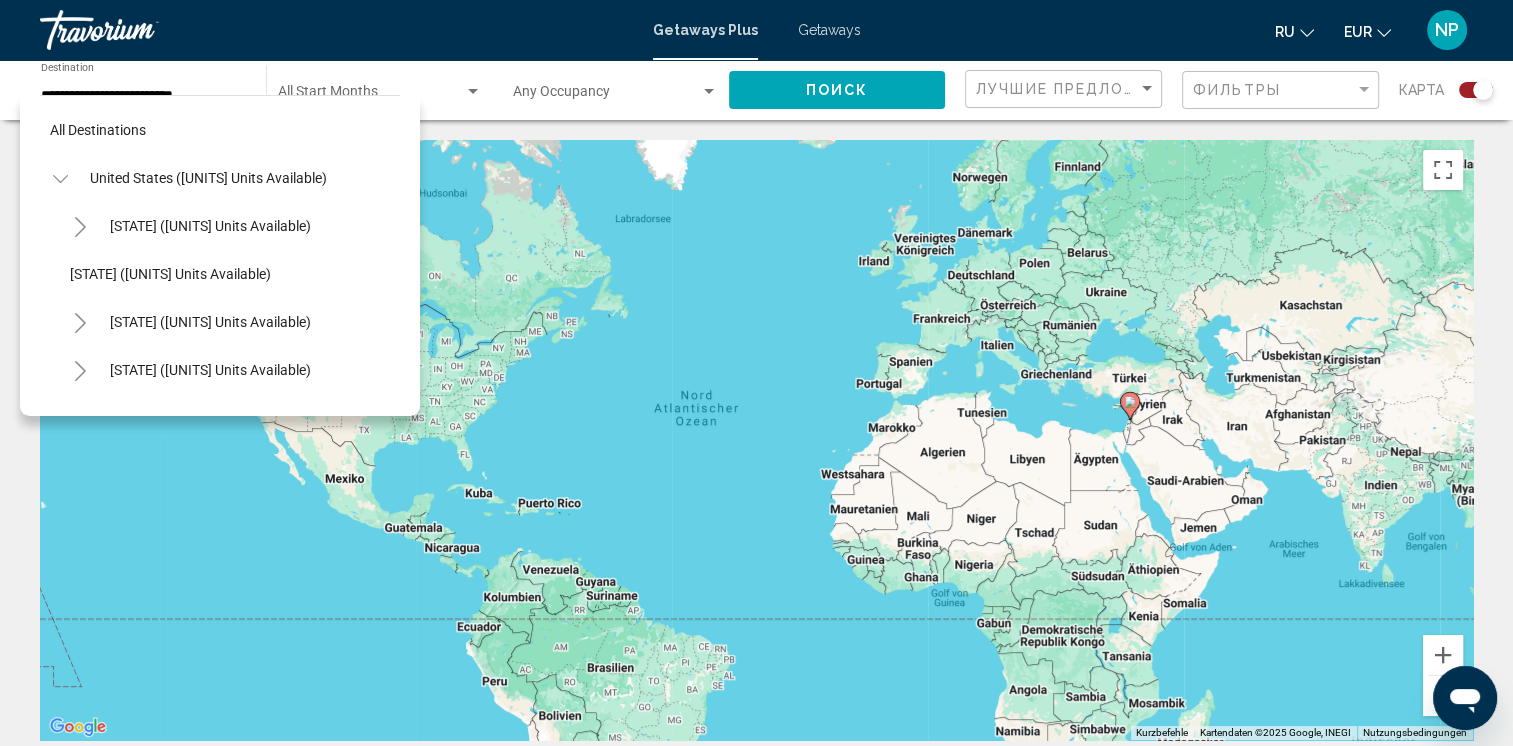 scroll, scrollTop: 100, scrollLeft: 0, axis: vertical 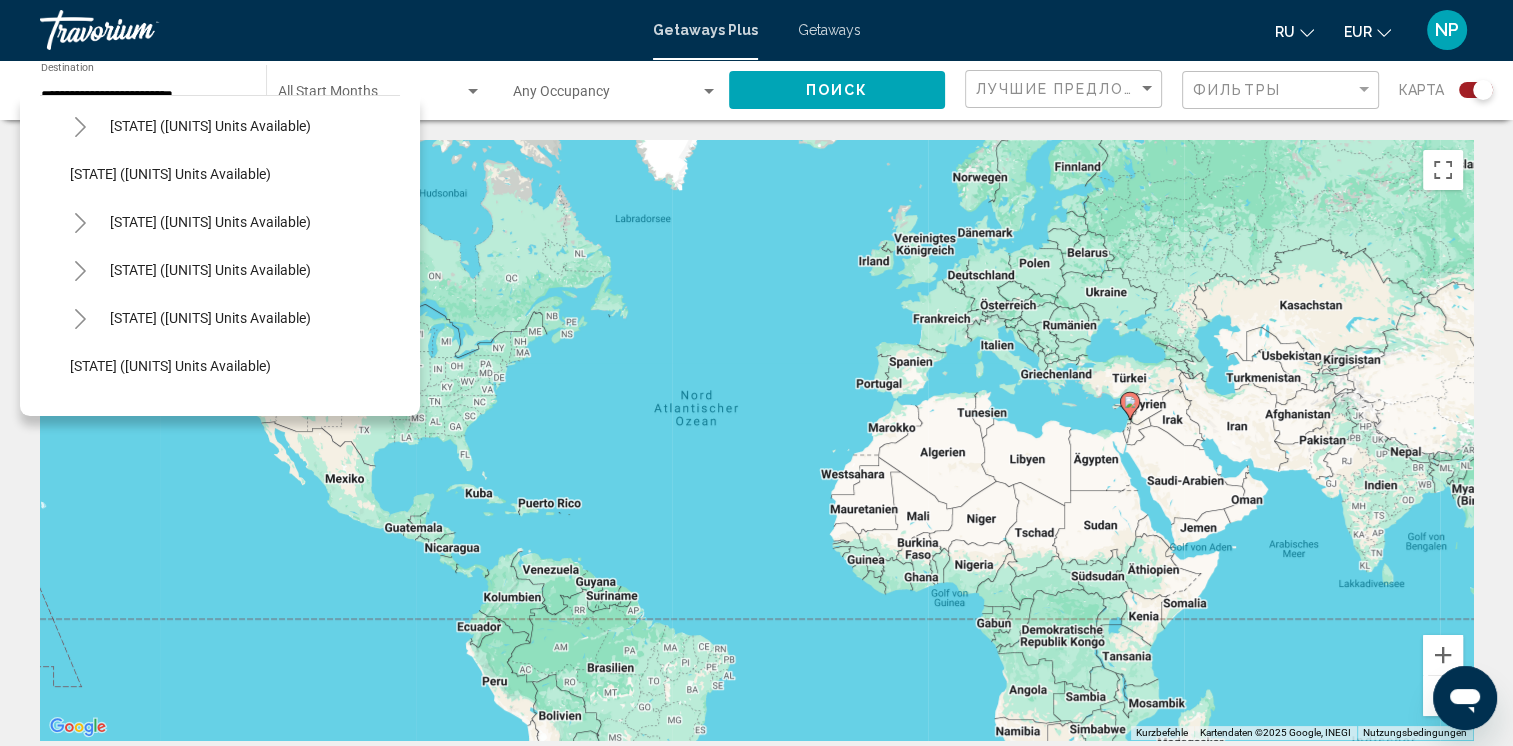 click at bounding box center (80, 223) 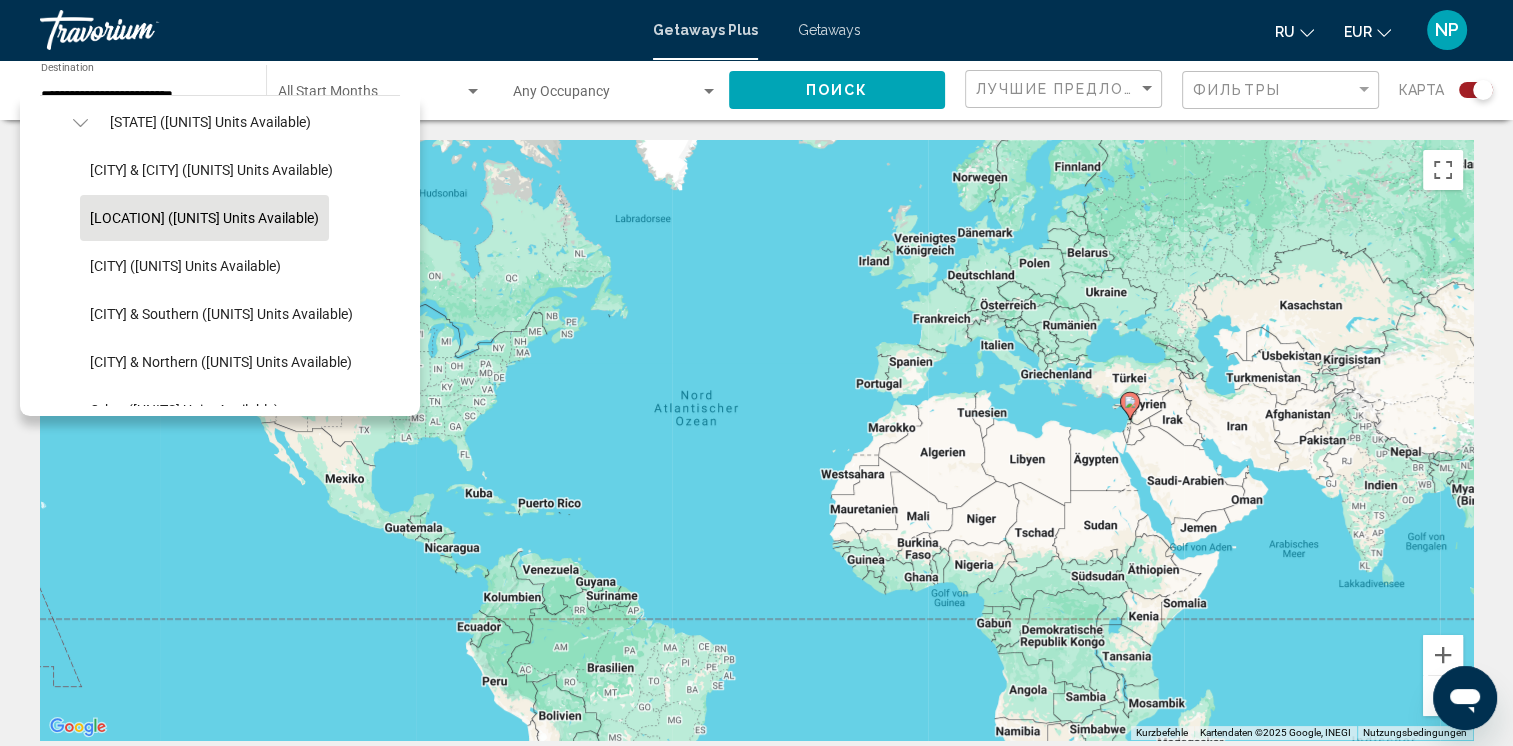scroll, scrollTop: 100, scrollLeft: 0, axis: vertical 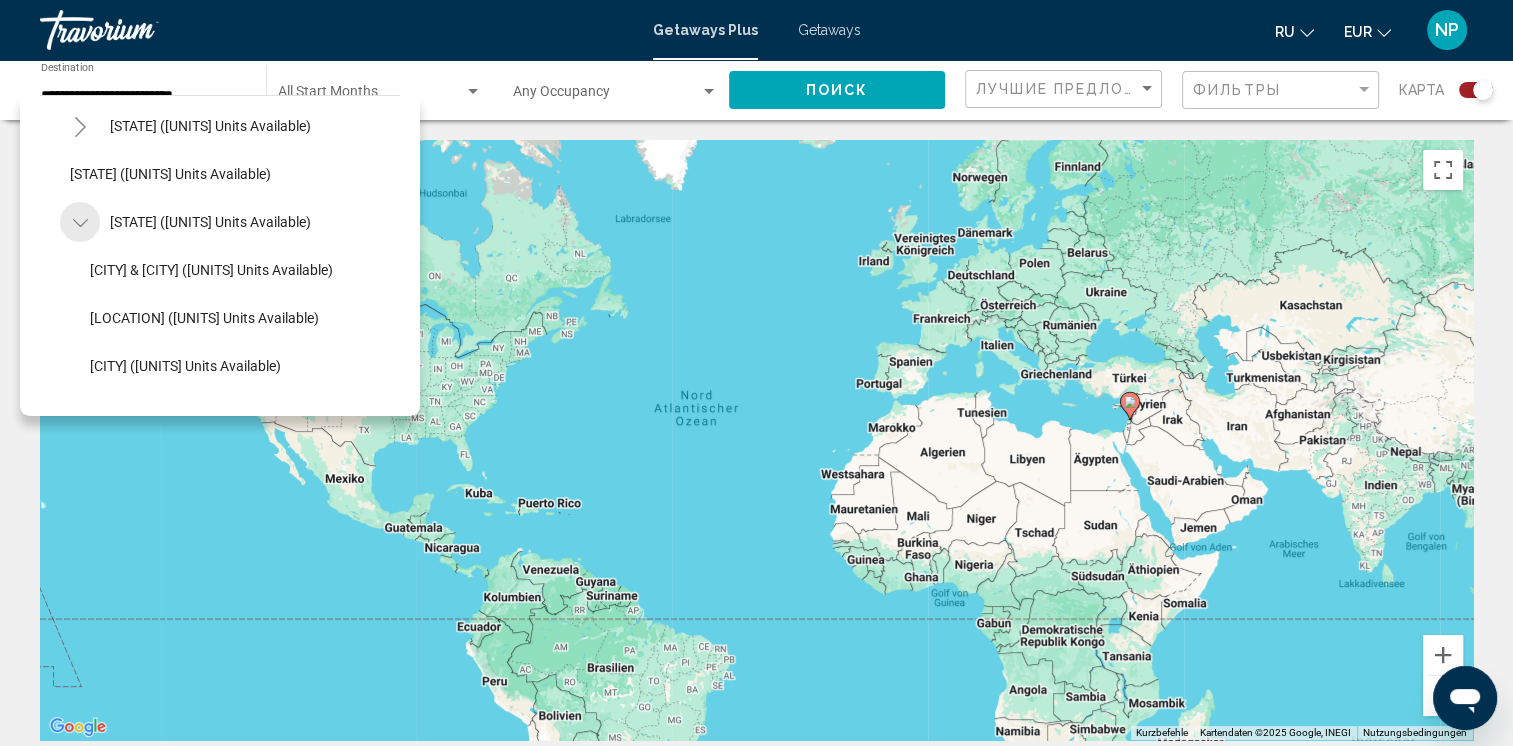 click at bounding box center [80, 223] 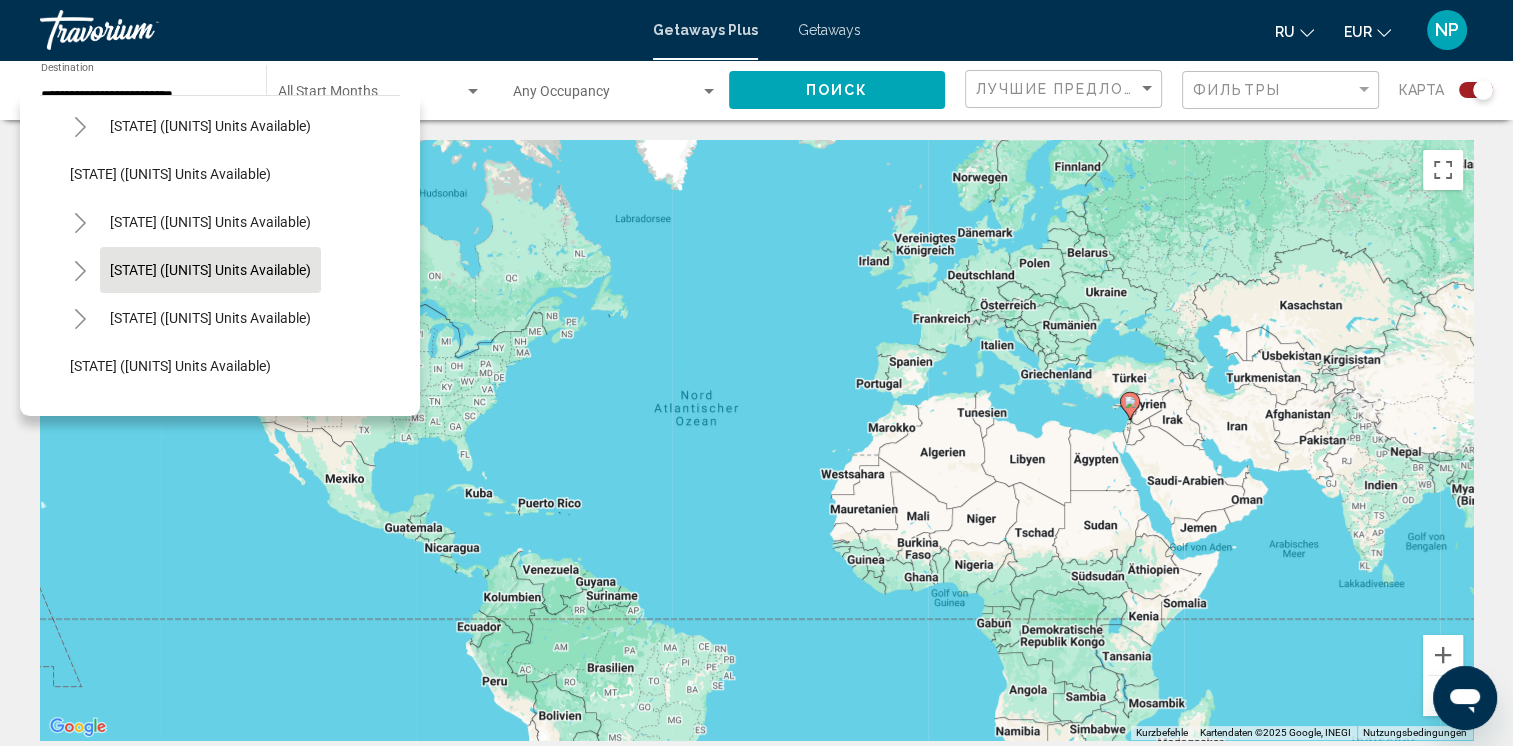 scroll, scrollTop: 200, scrollLeft: 0, axis: vertical 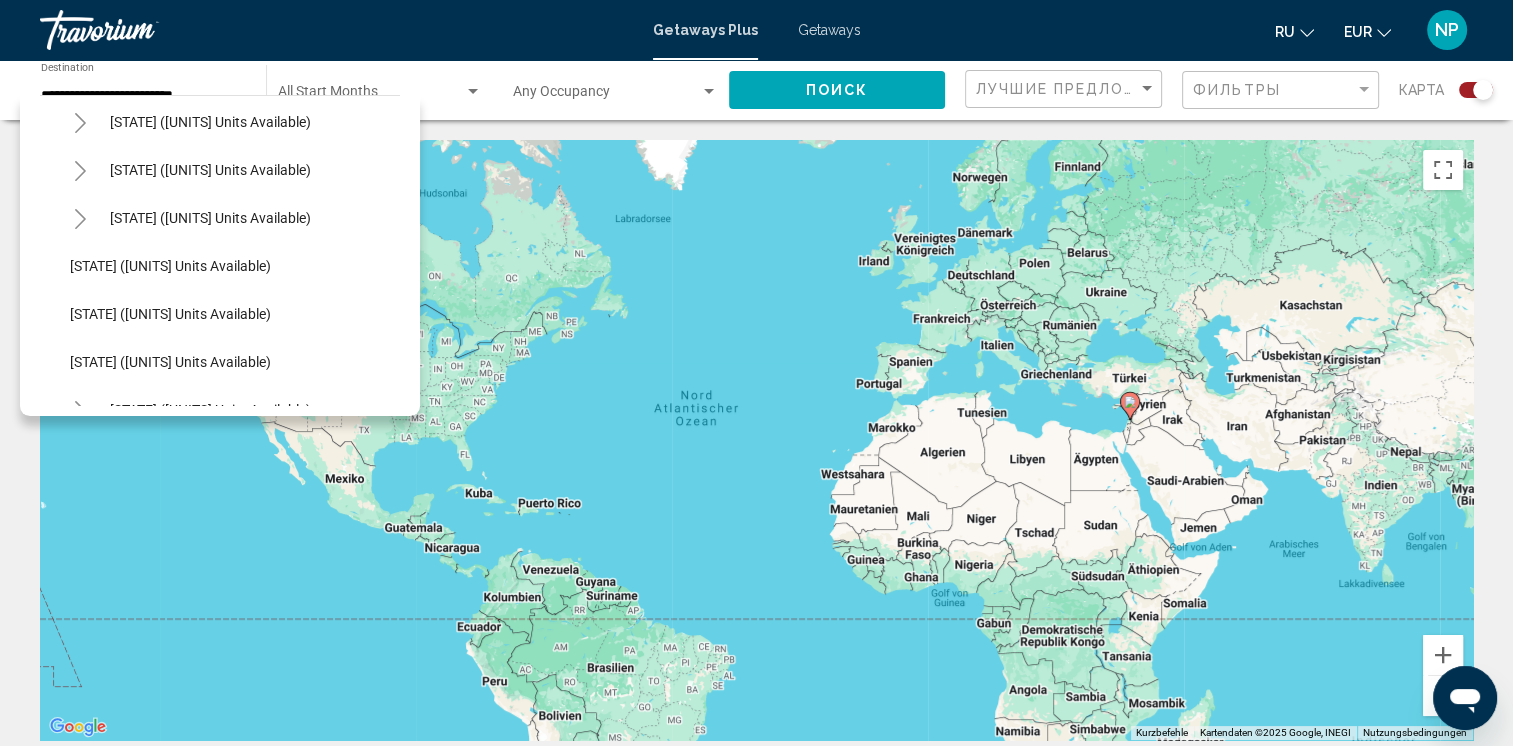 click at bounding box center [80, 219] 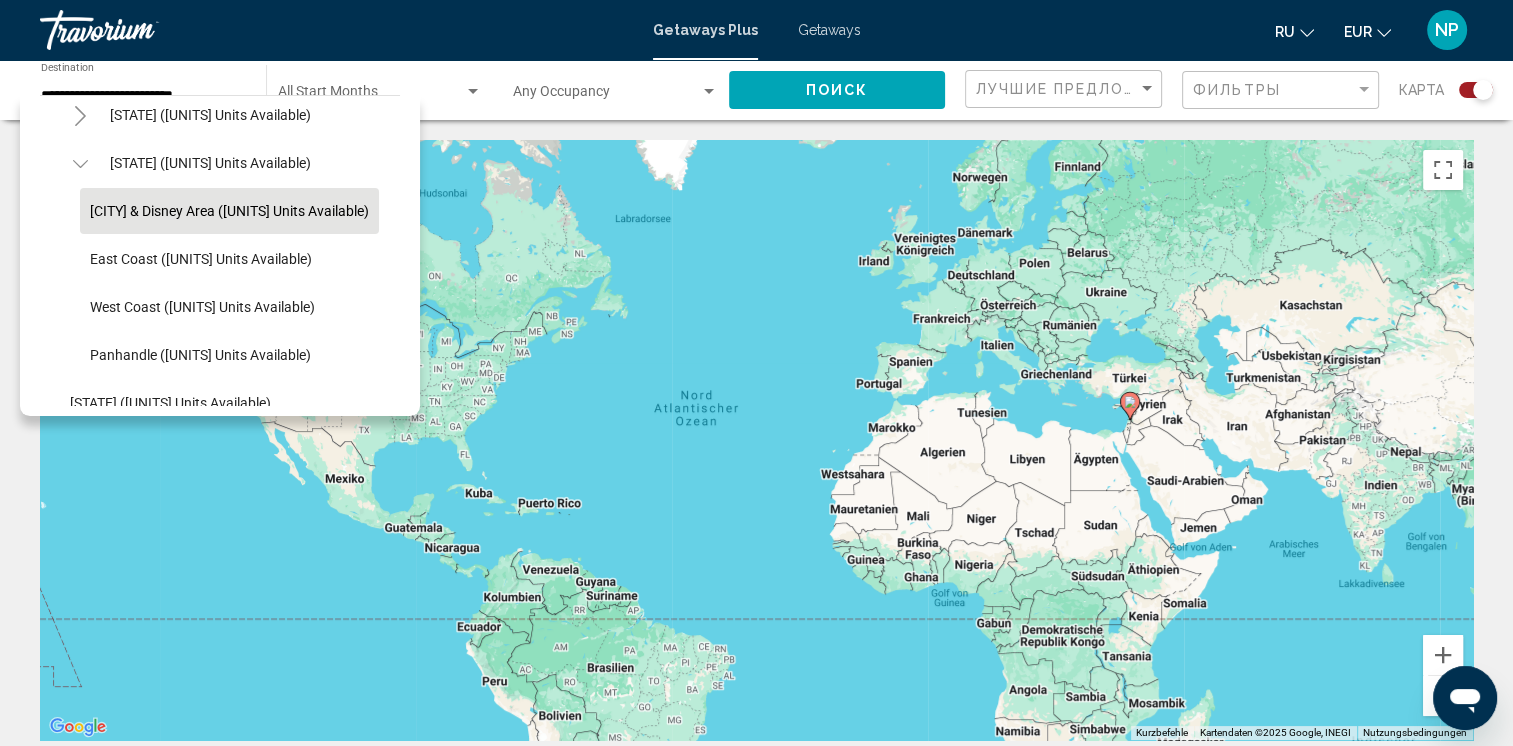 scroll, scrollTop: 300, scrollLeft: 0, axis: vertical 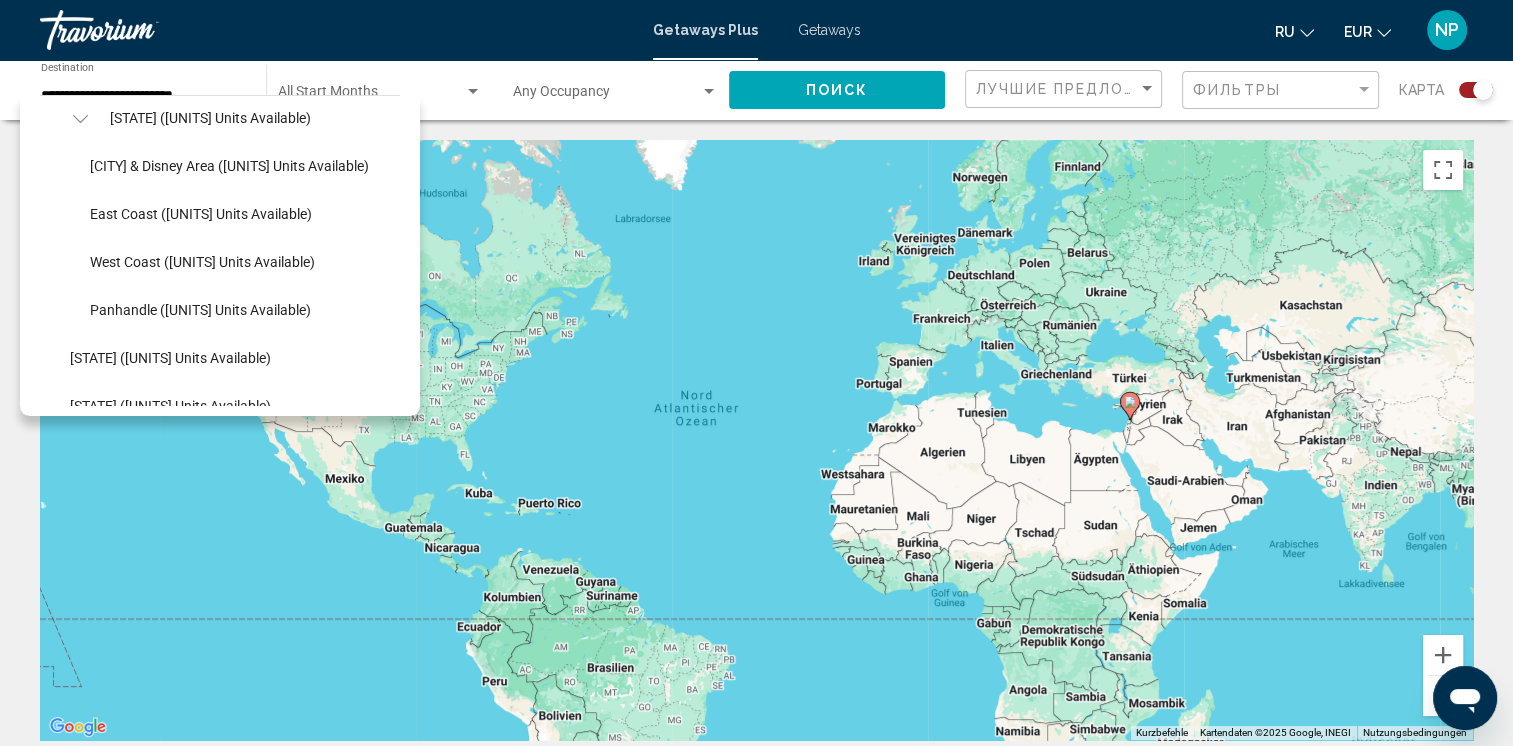 click at bounding box center (80, 119) 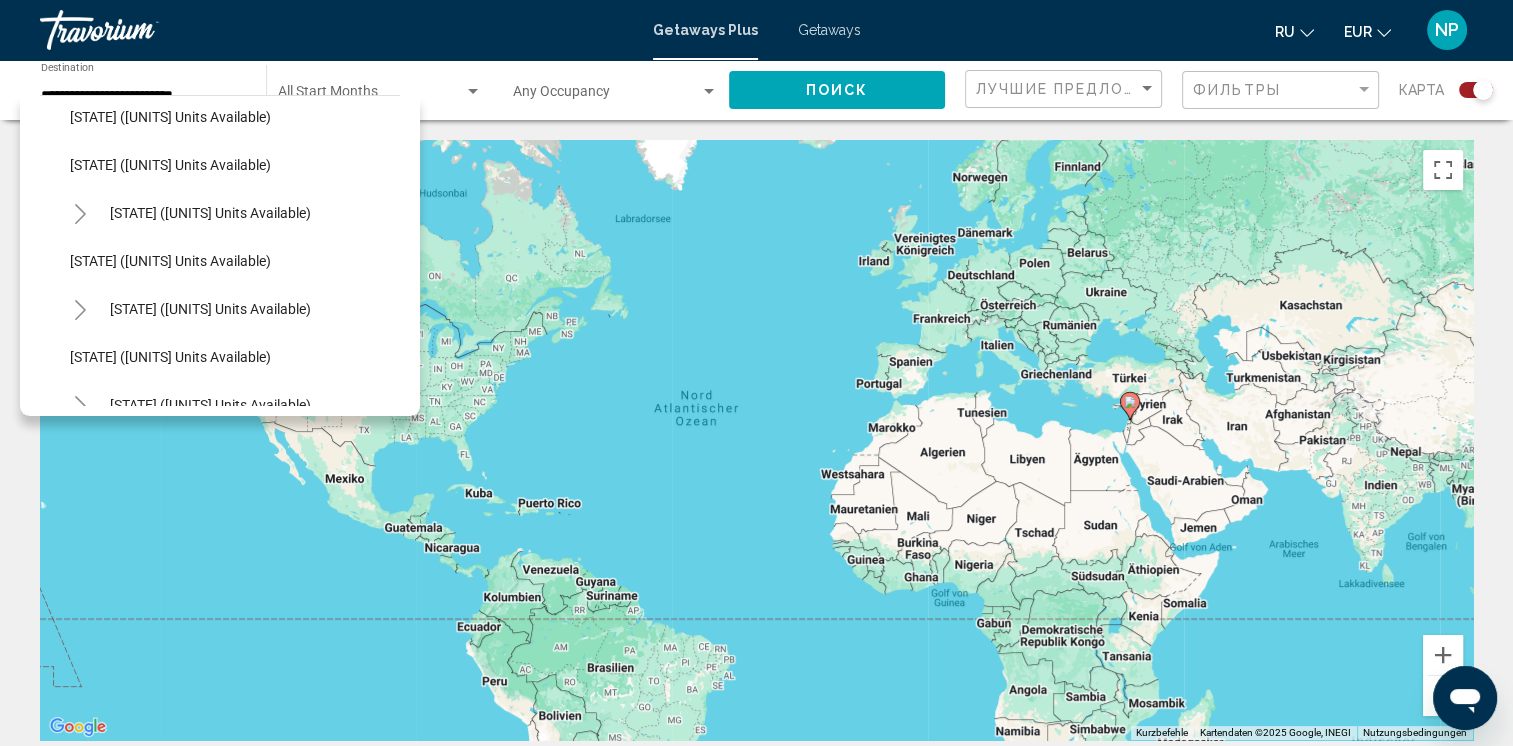scroll, scrollTop: 1000, scrollLeft: 0, axis: vertical 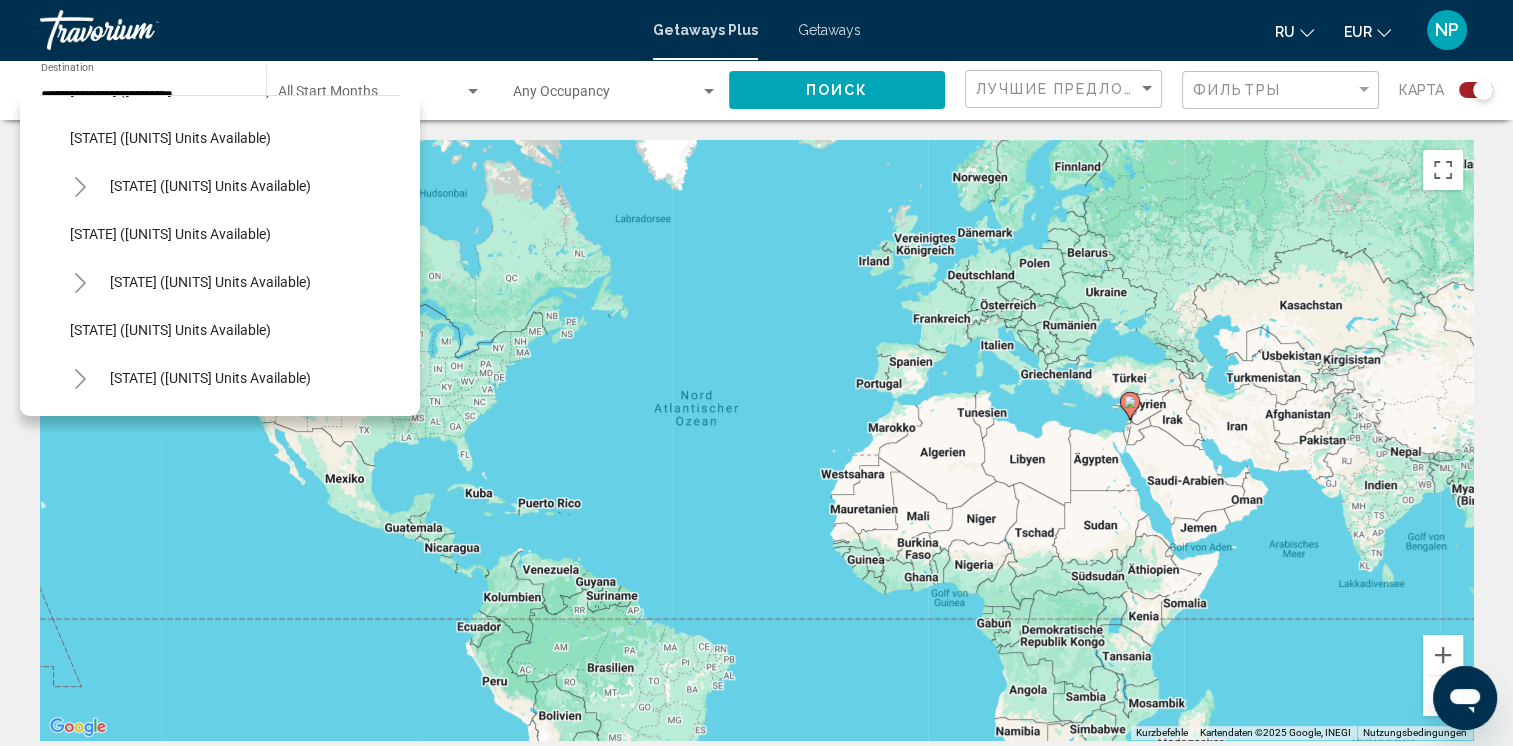 click at bounding box center (80, 187) 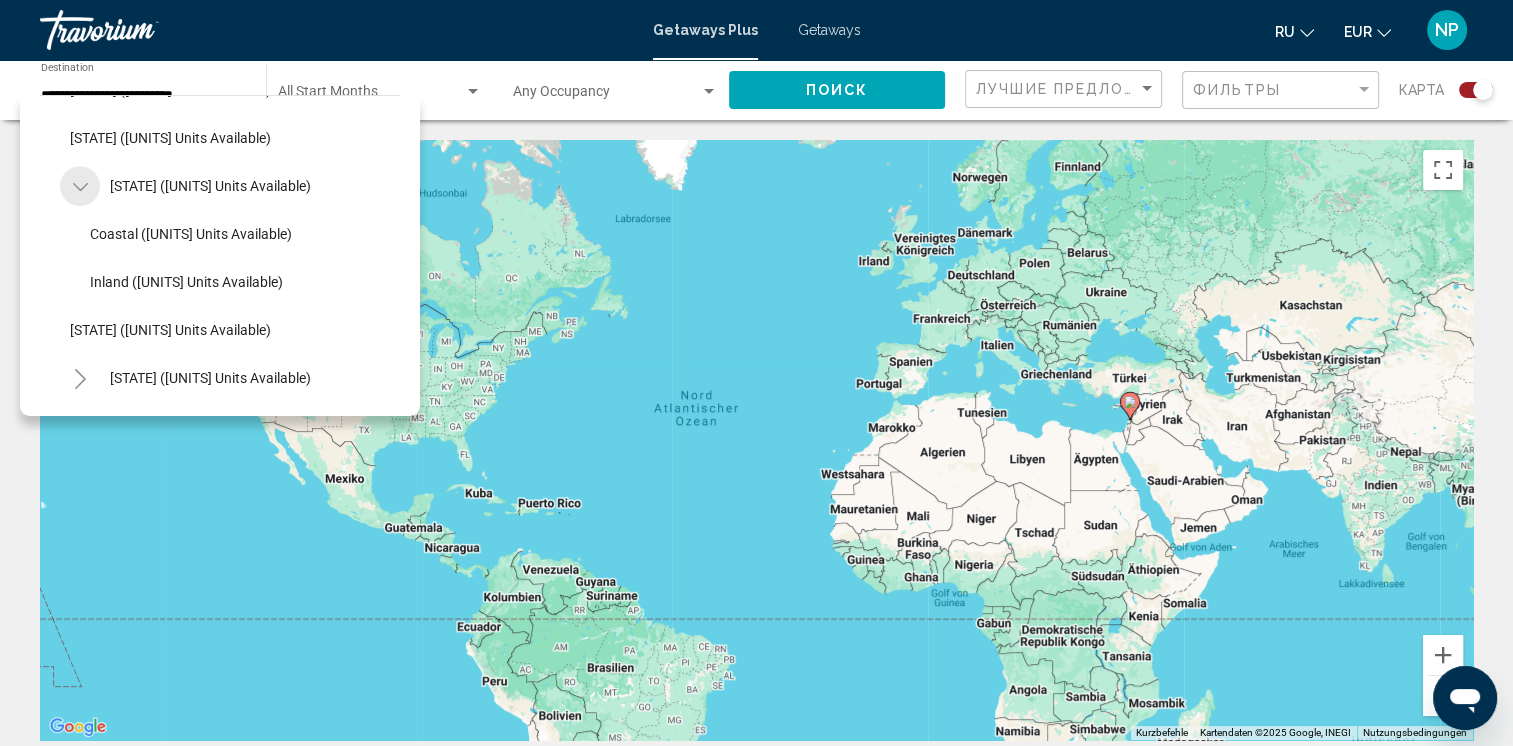 click at bounding box center [80, 187] 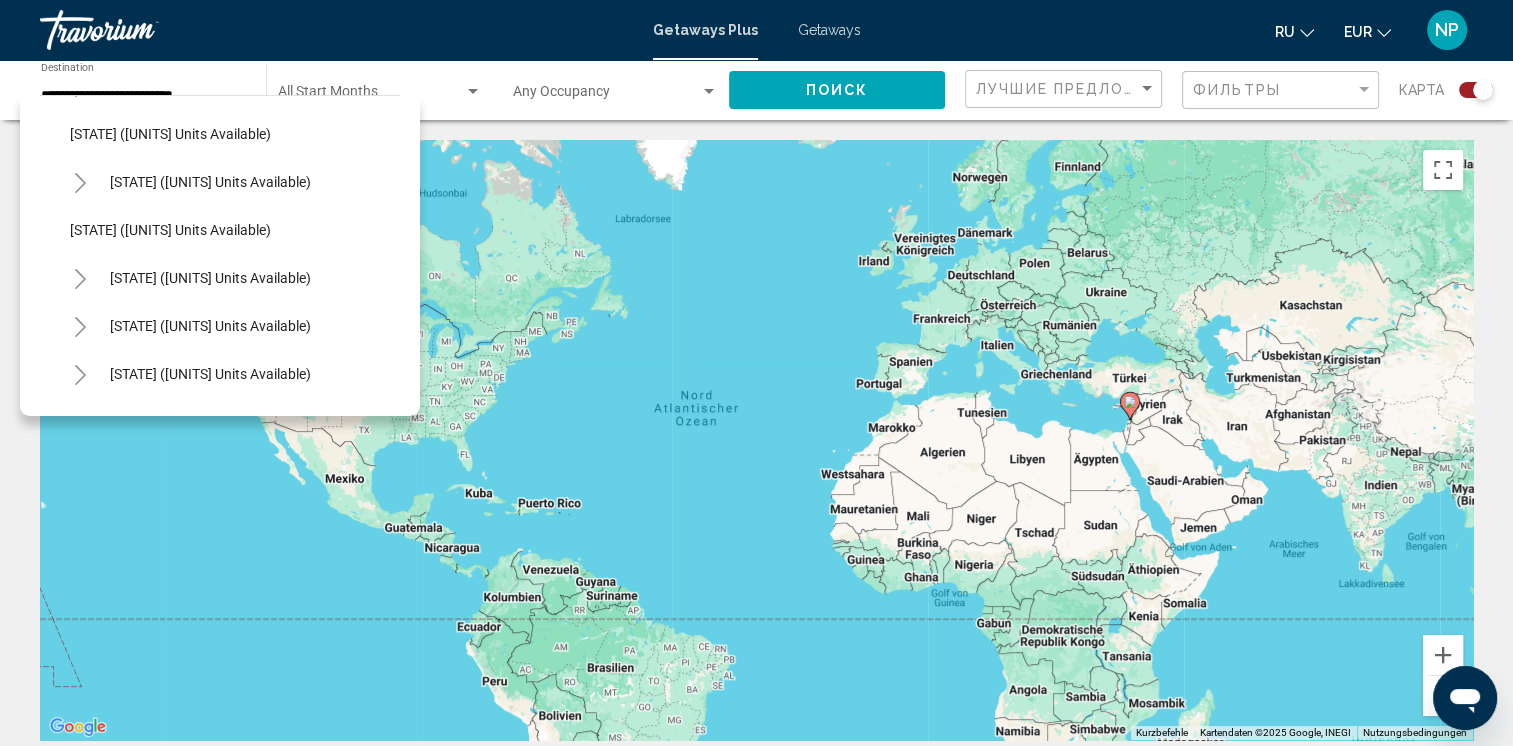 scroll, scrollTop: 1200, scrollLeft: 0, axis: vertical 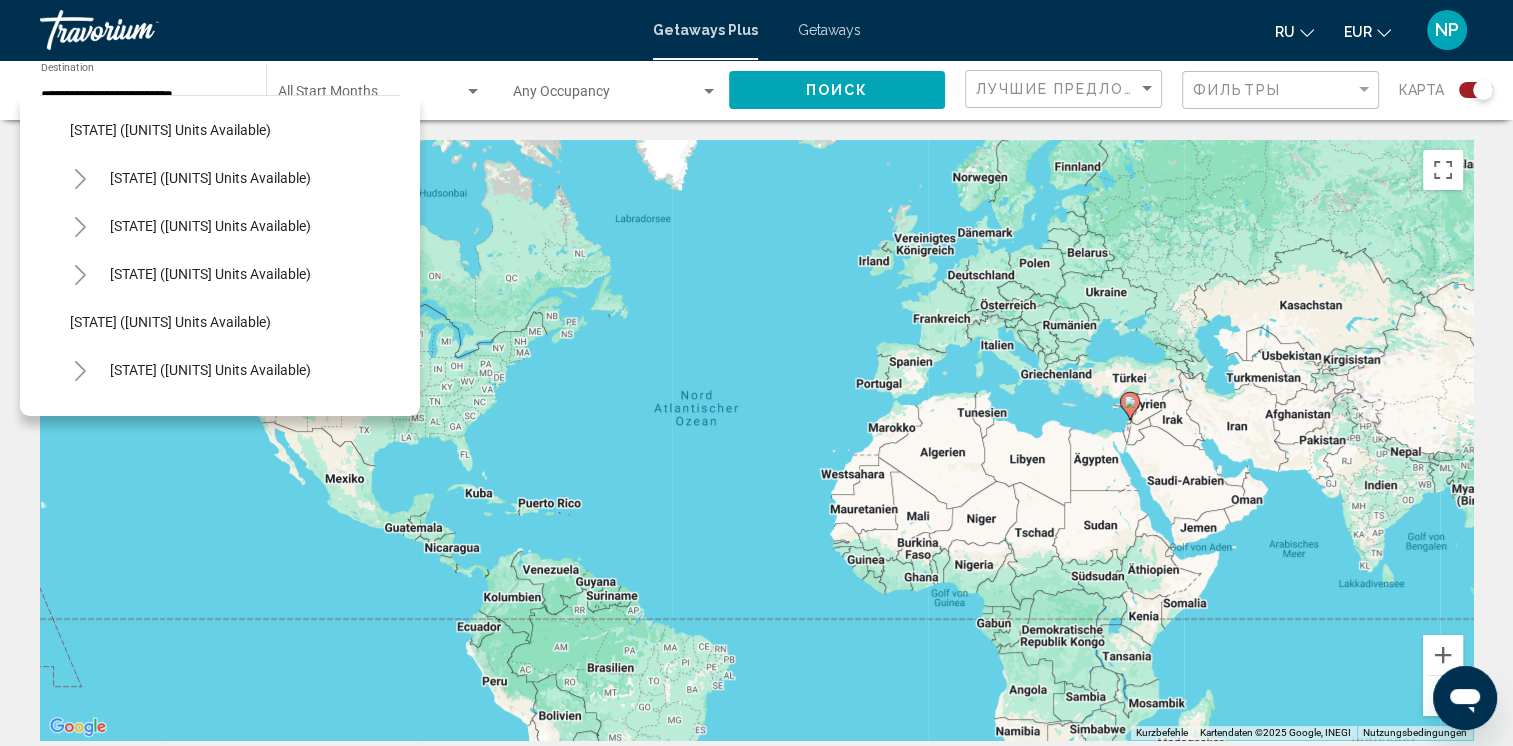 click at bounding box center (80, 179) 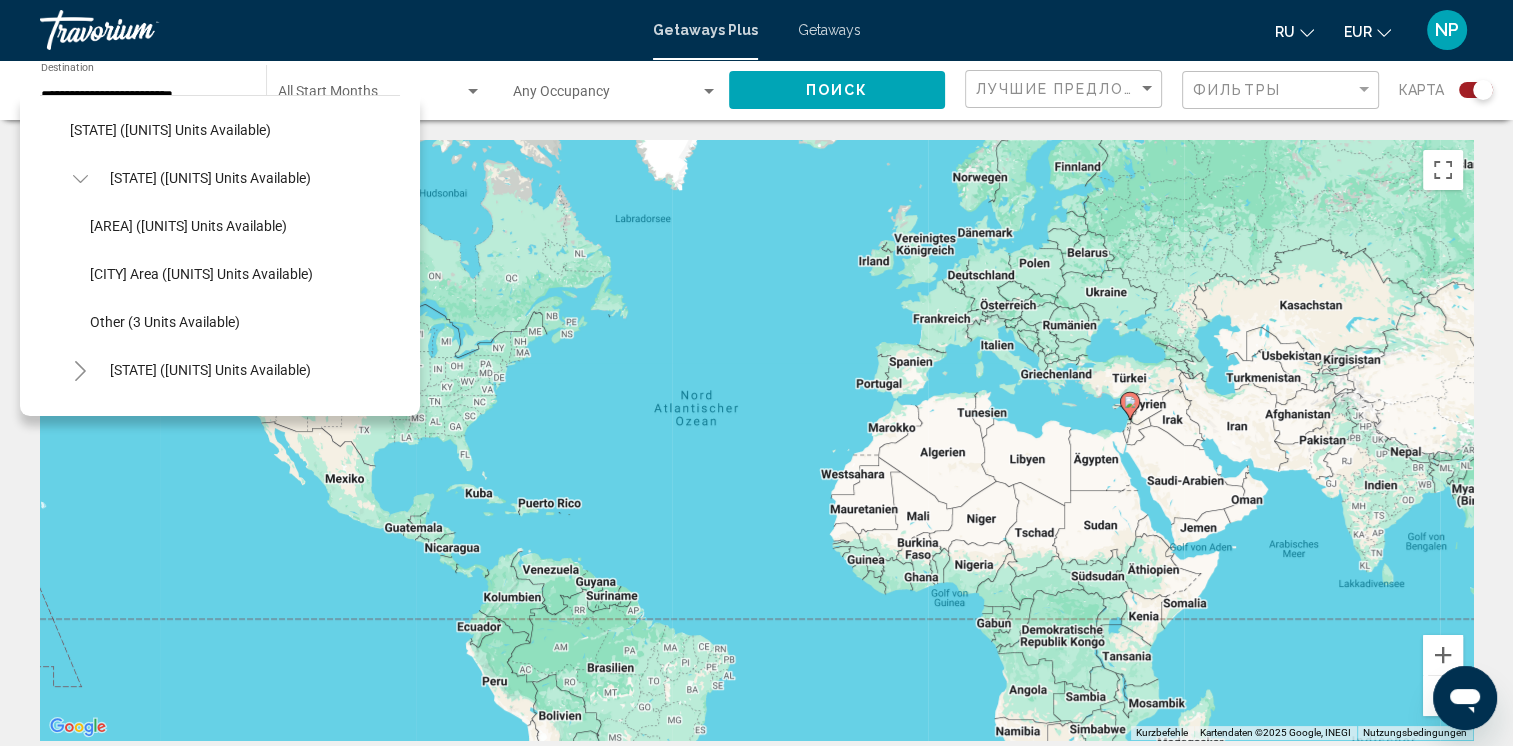 click at bounding box center (80, 179) 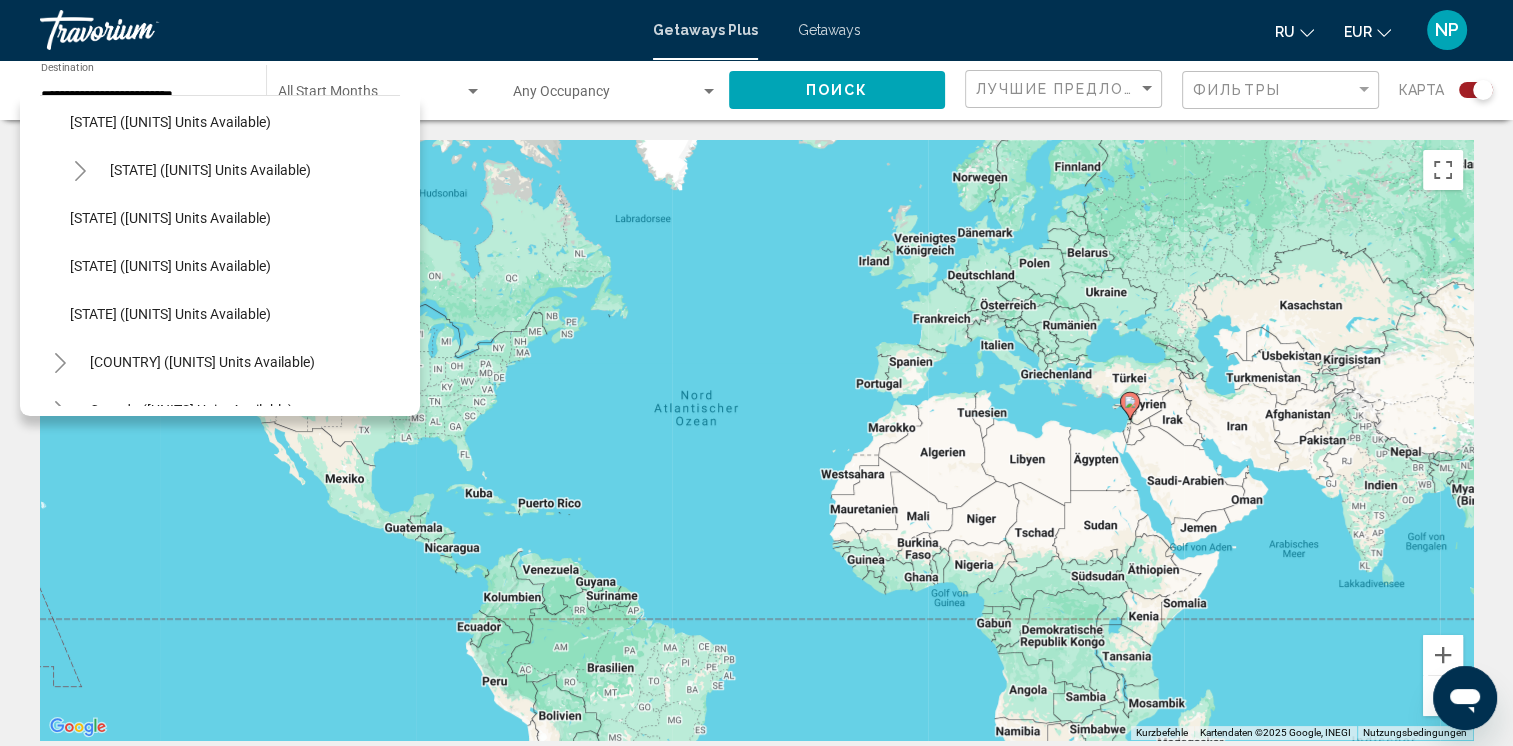 scroll, scrollTop: 1300, scrollLeft: 0, axis: vertical 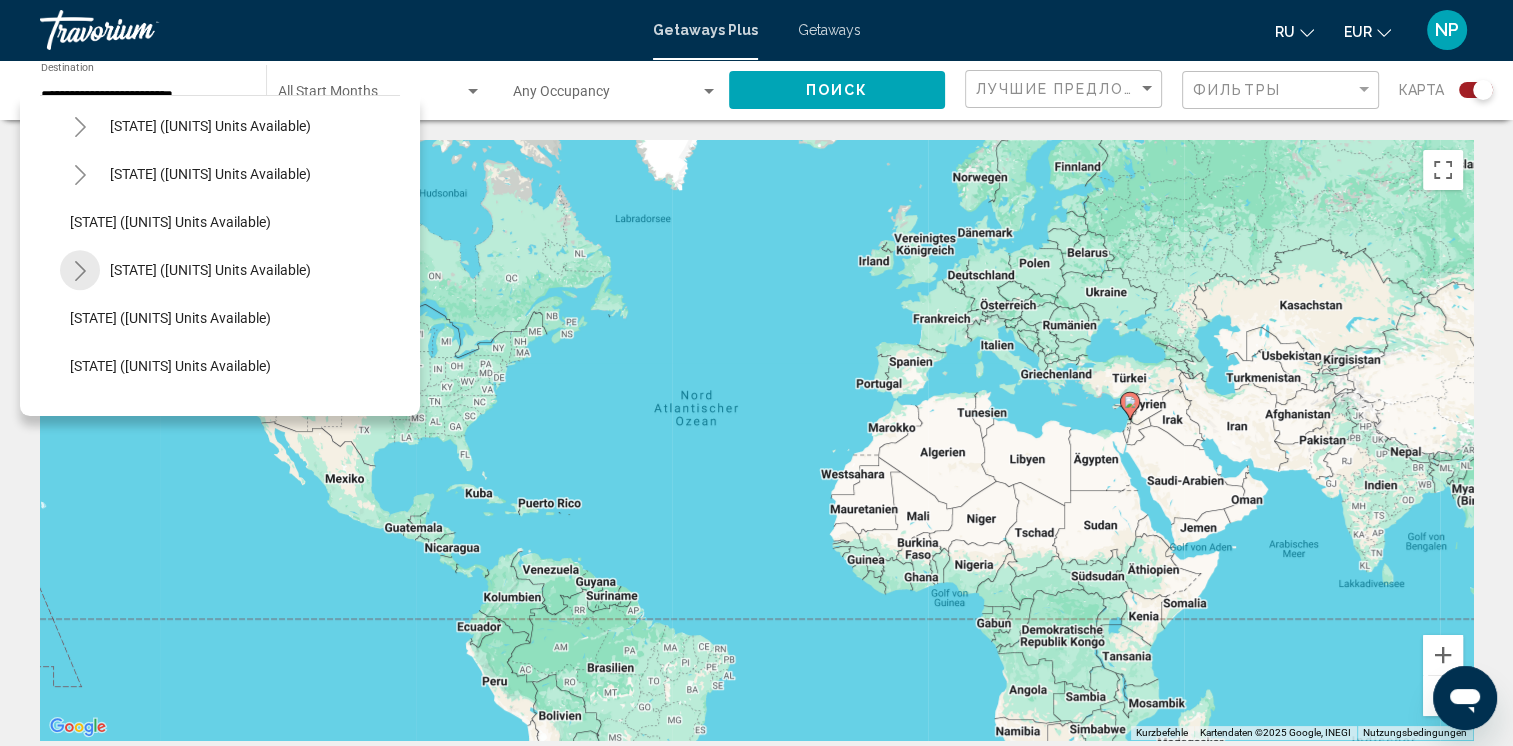 click at bounding box center (80, 271) 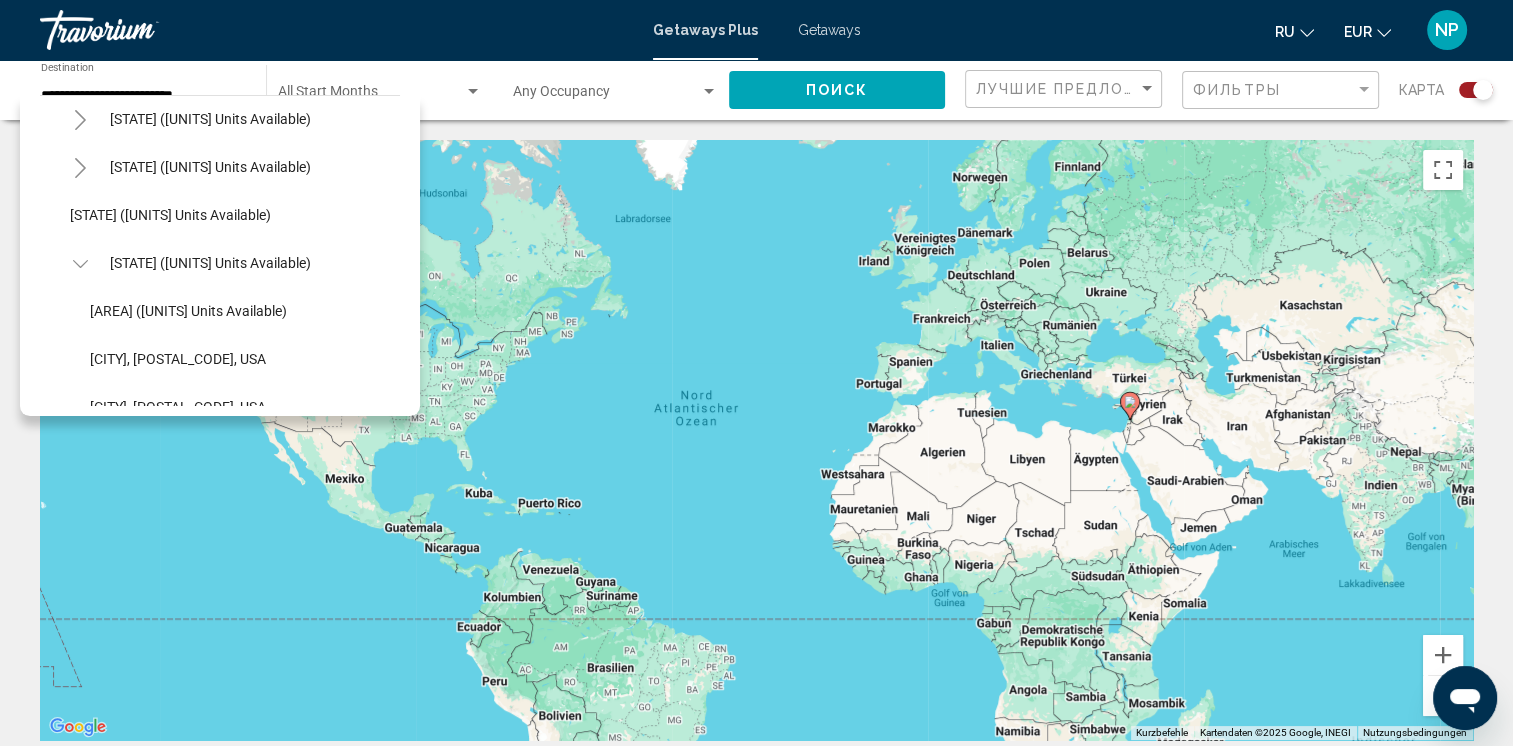 scroll, scrollTop: 1300, scrollLeft: 0, axis: vertical 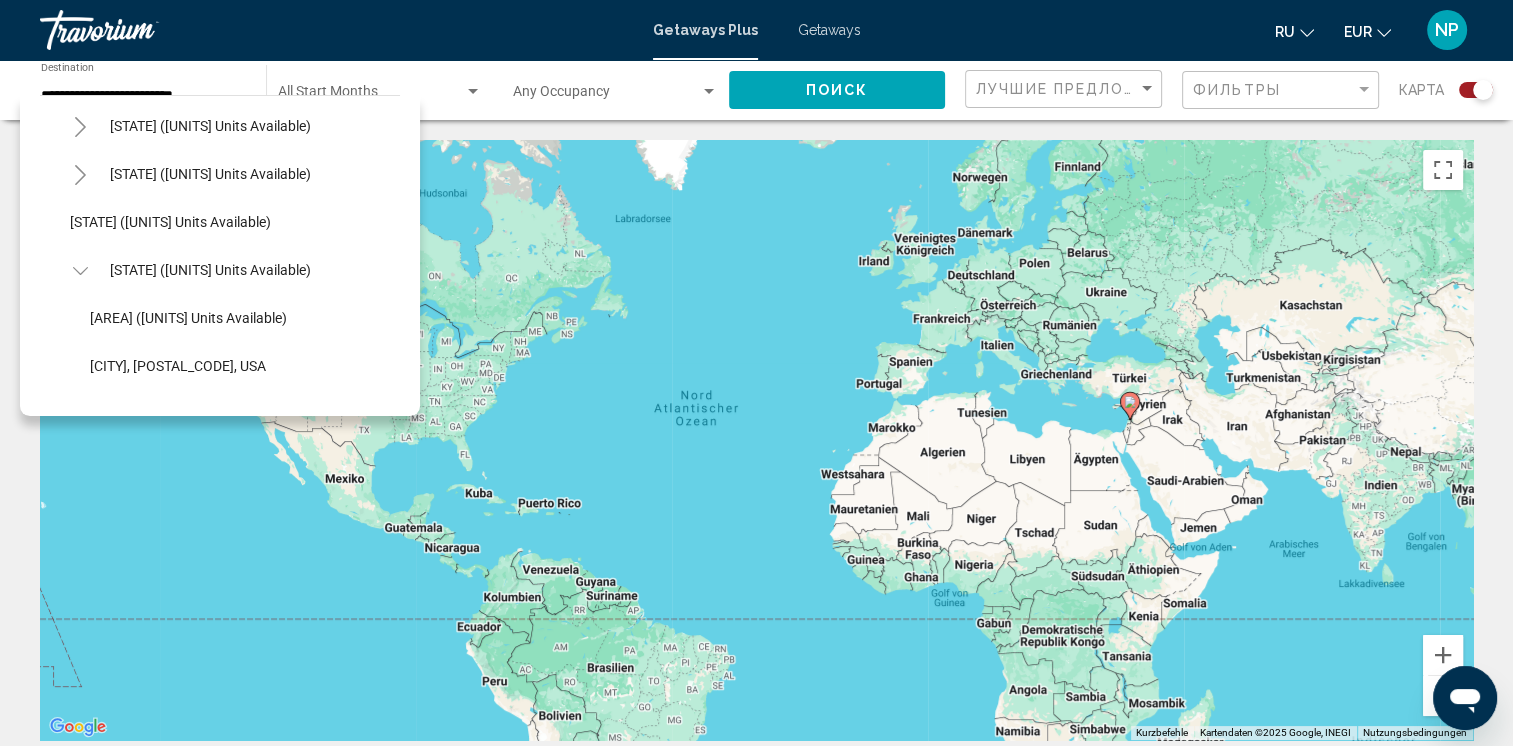 click at bounding box center [80, 271] 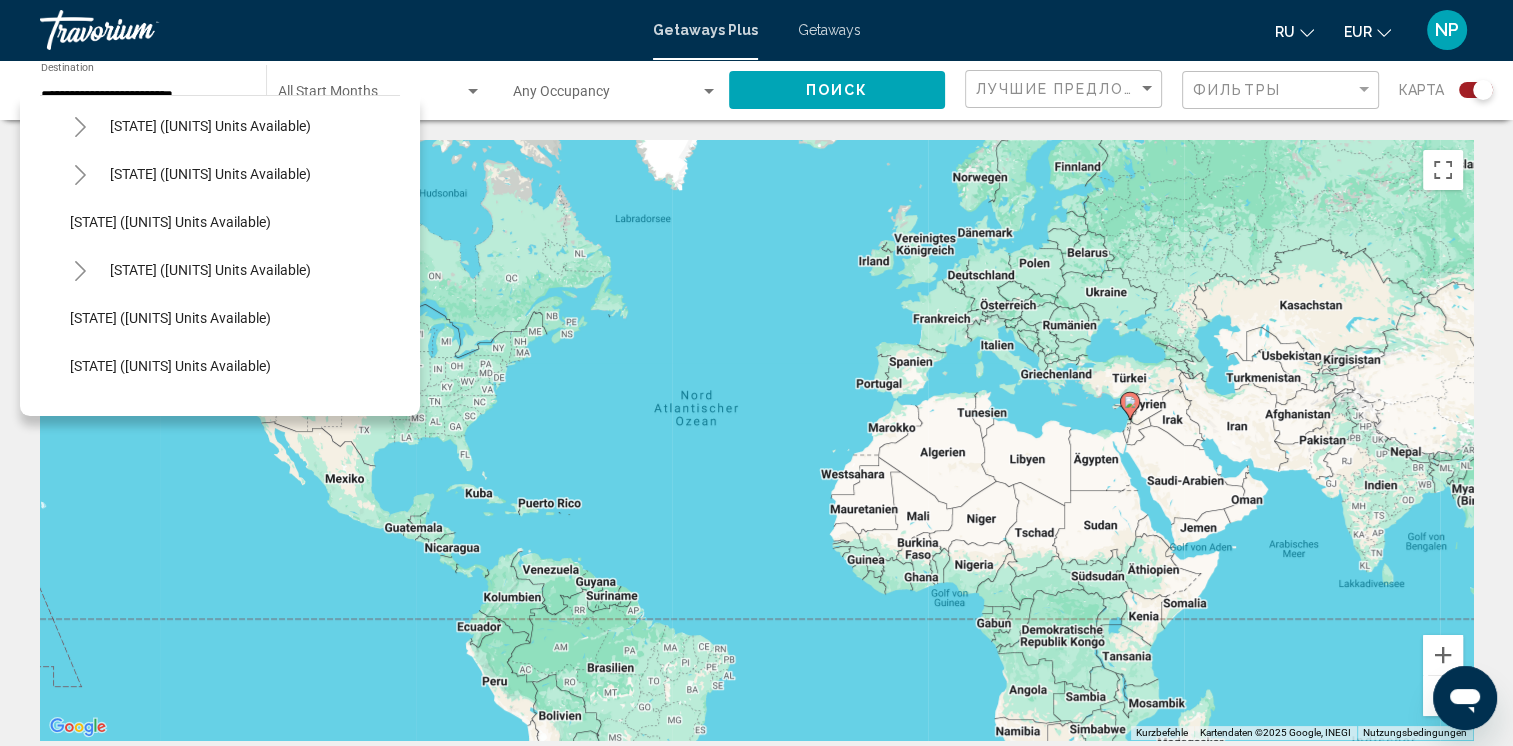 click at bounding box center [80, 175] 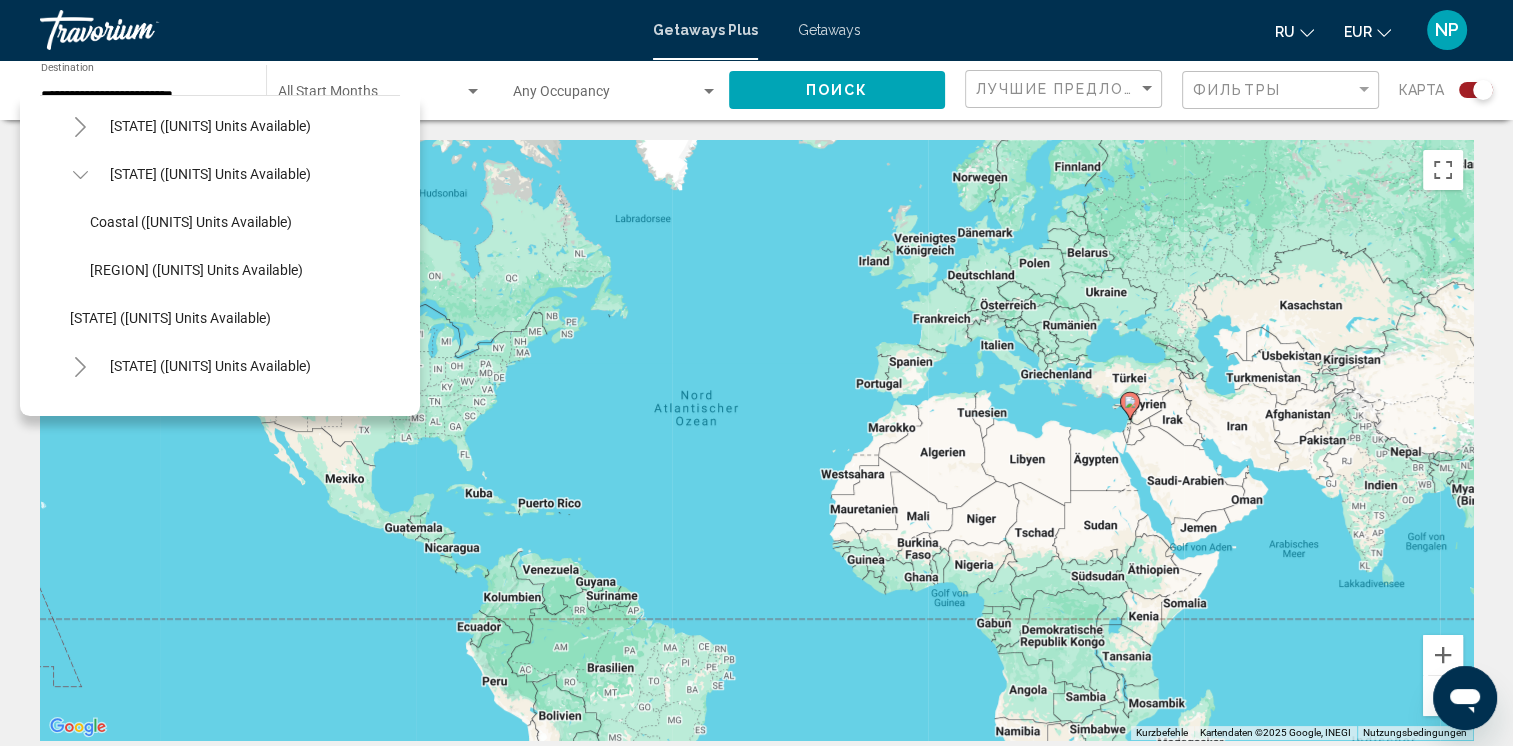 click at bounding box center [80, 175] 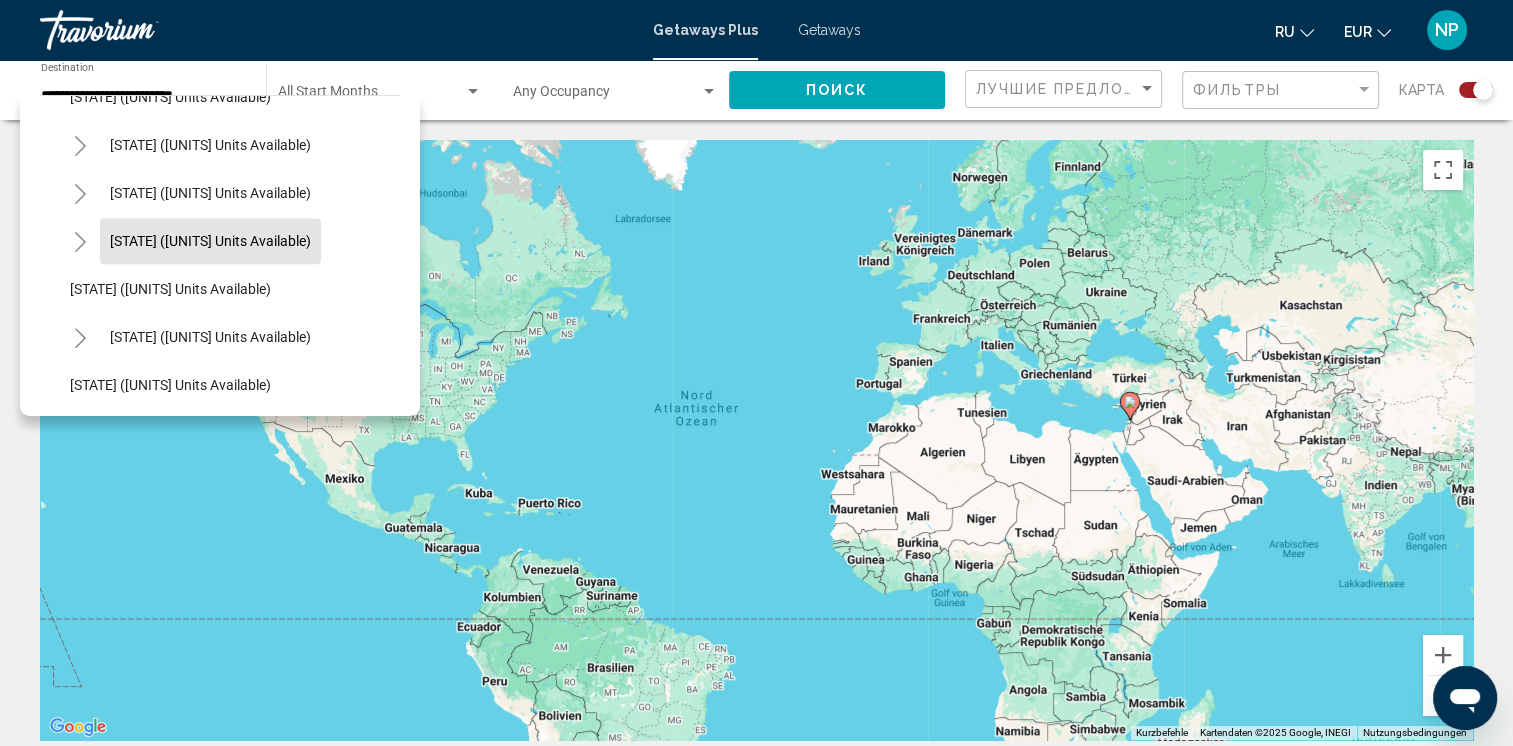 scroll, scrollTop: 1200, scrollLeft: 0, axis: vertical 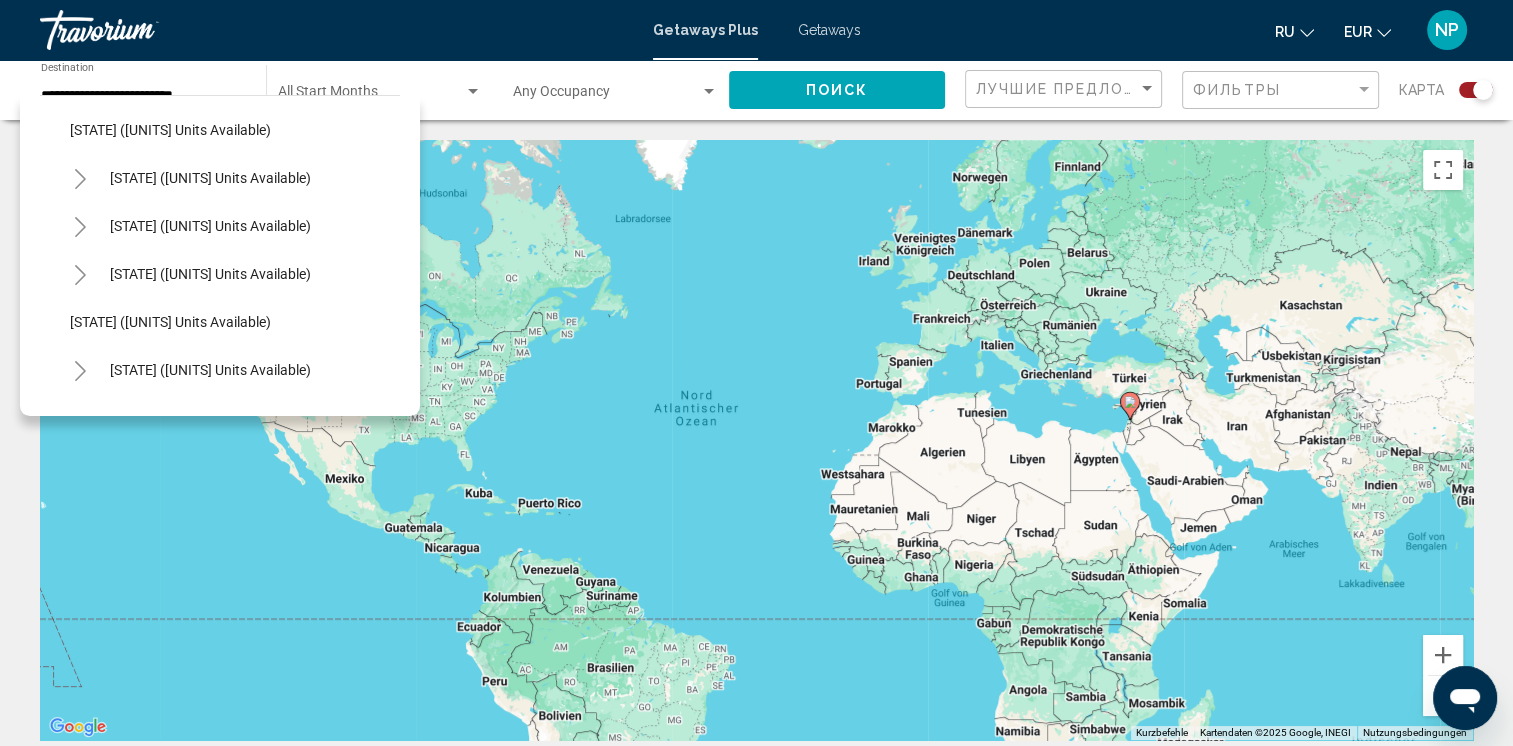 click at bounding box center [80, 179] 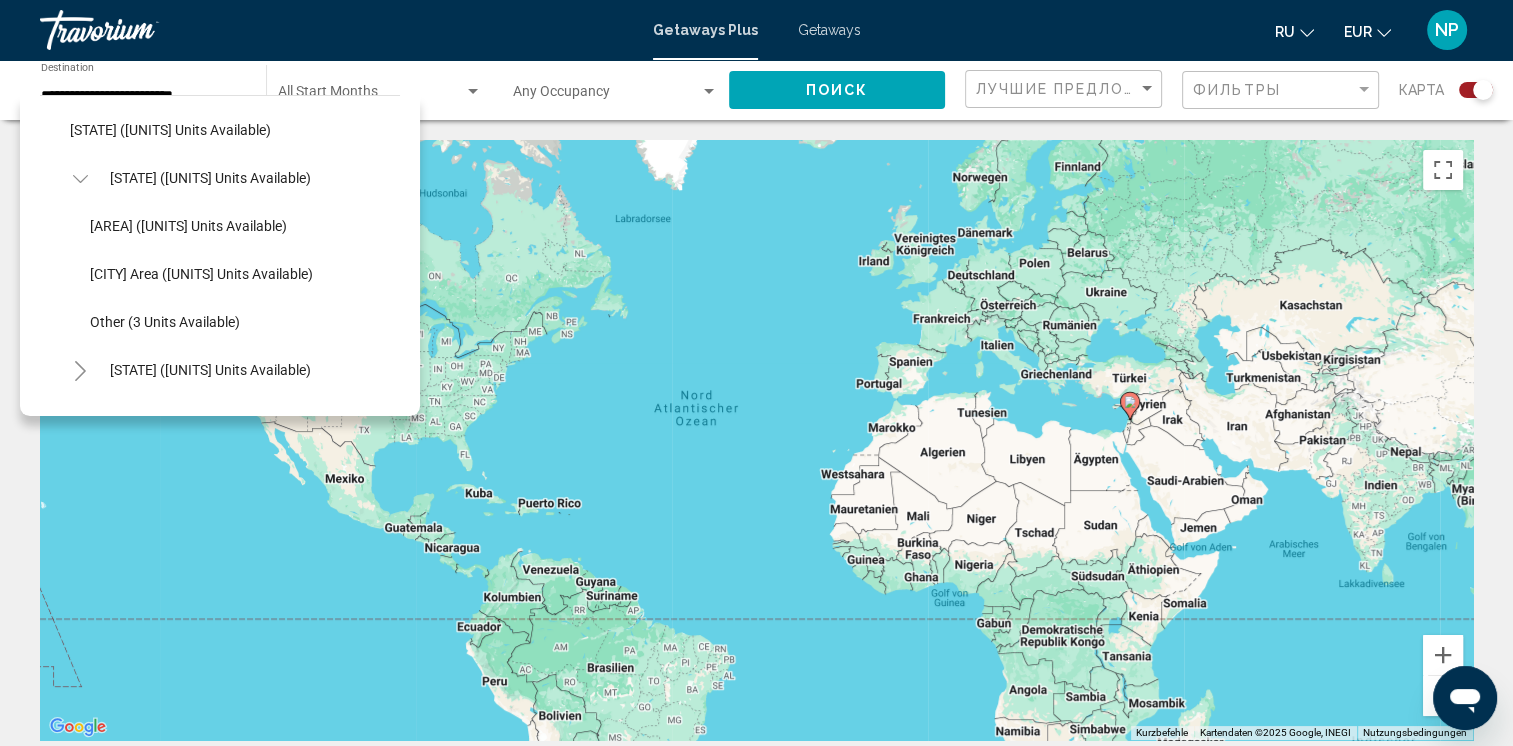 click at bounding box center [79, 179] 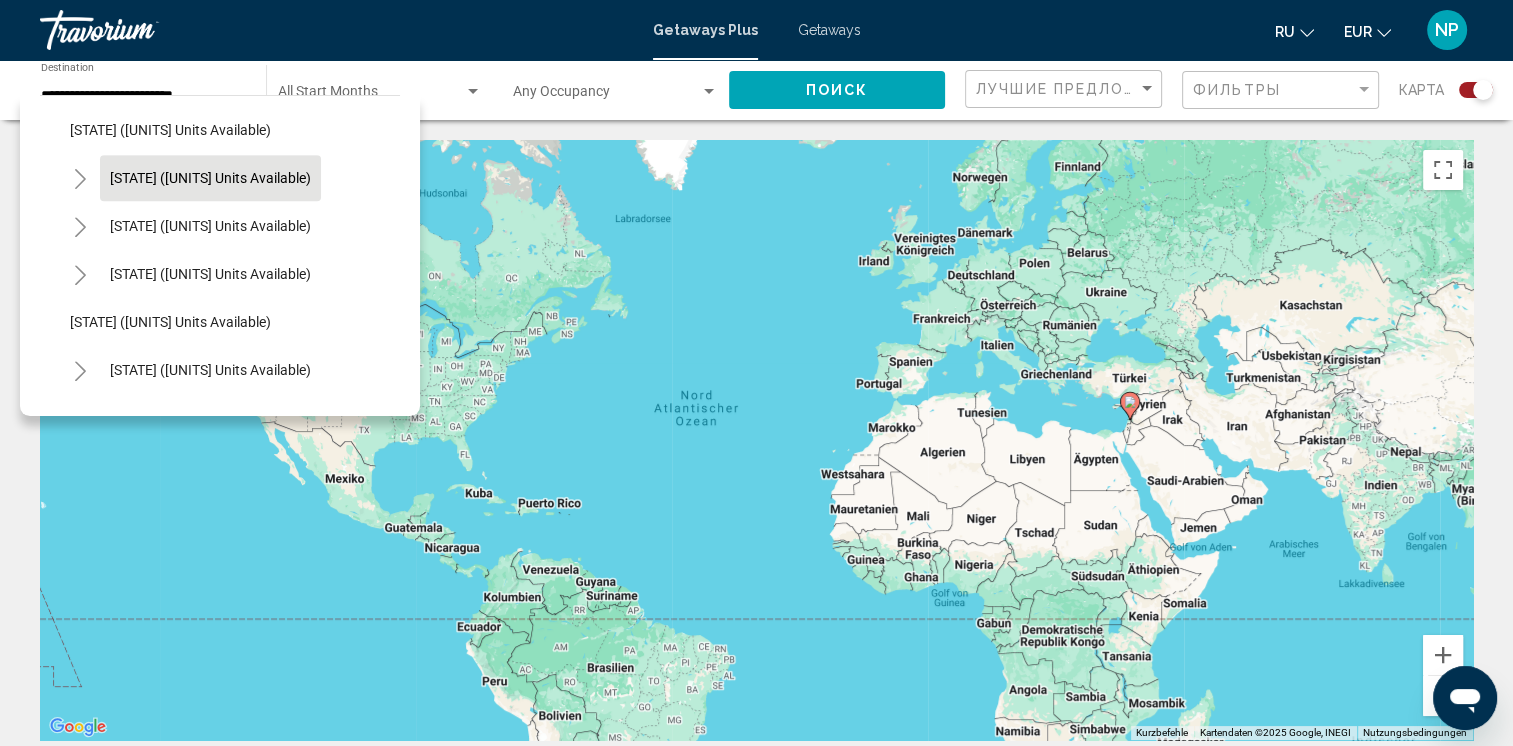 scroll, scrollTop: 1100, scrollLeft: 0, axis: vertical 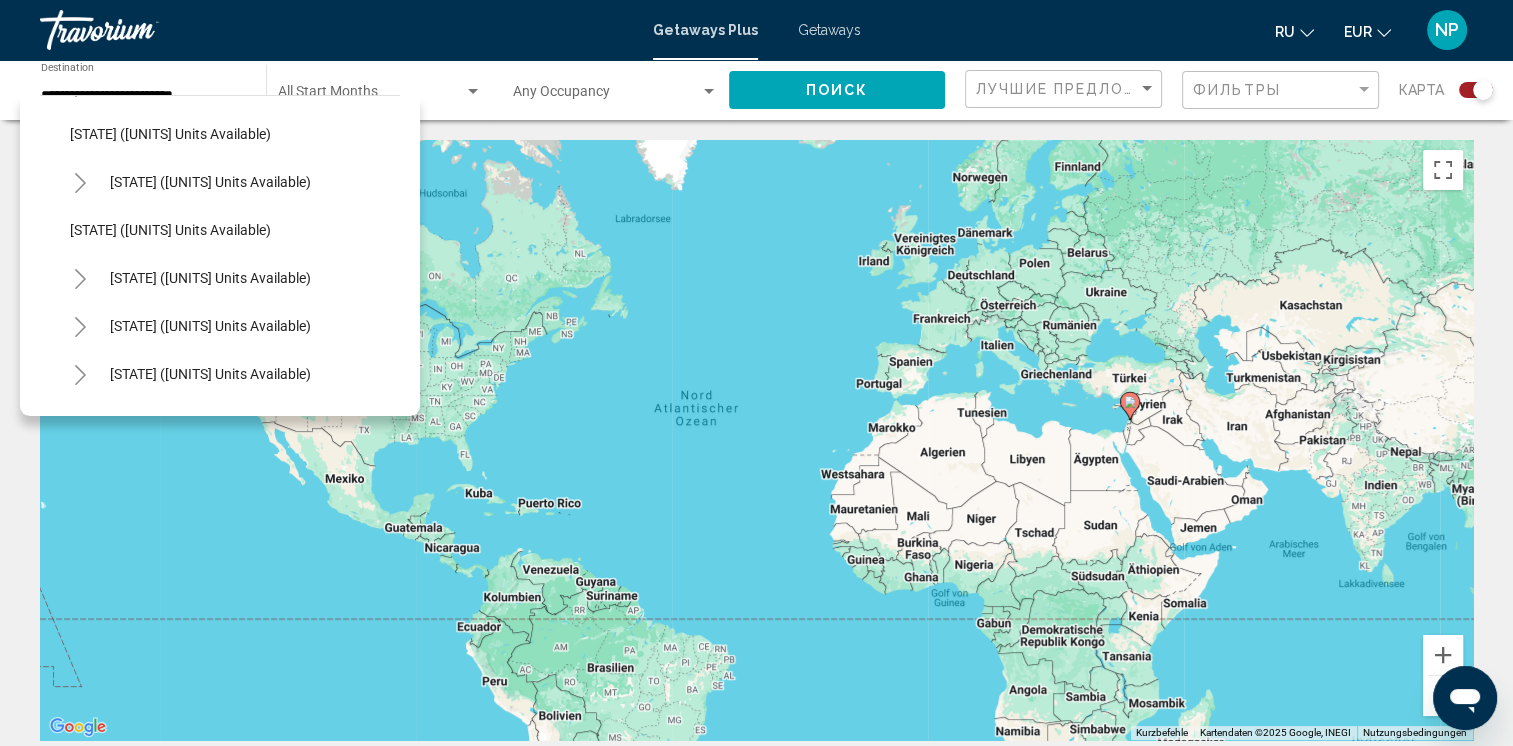 click at bounding box center [80, 183] 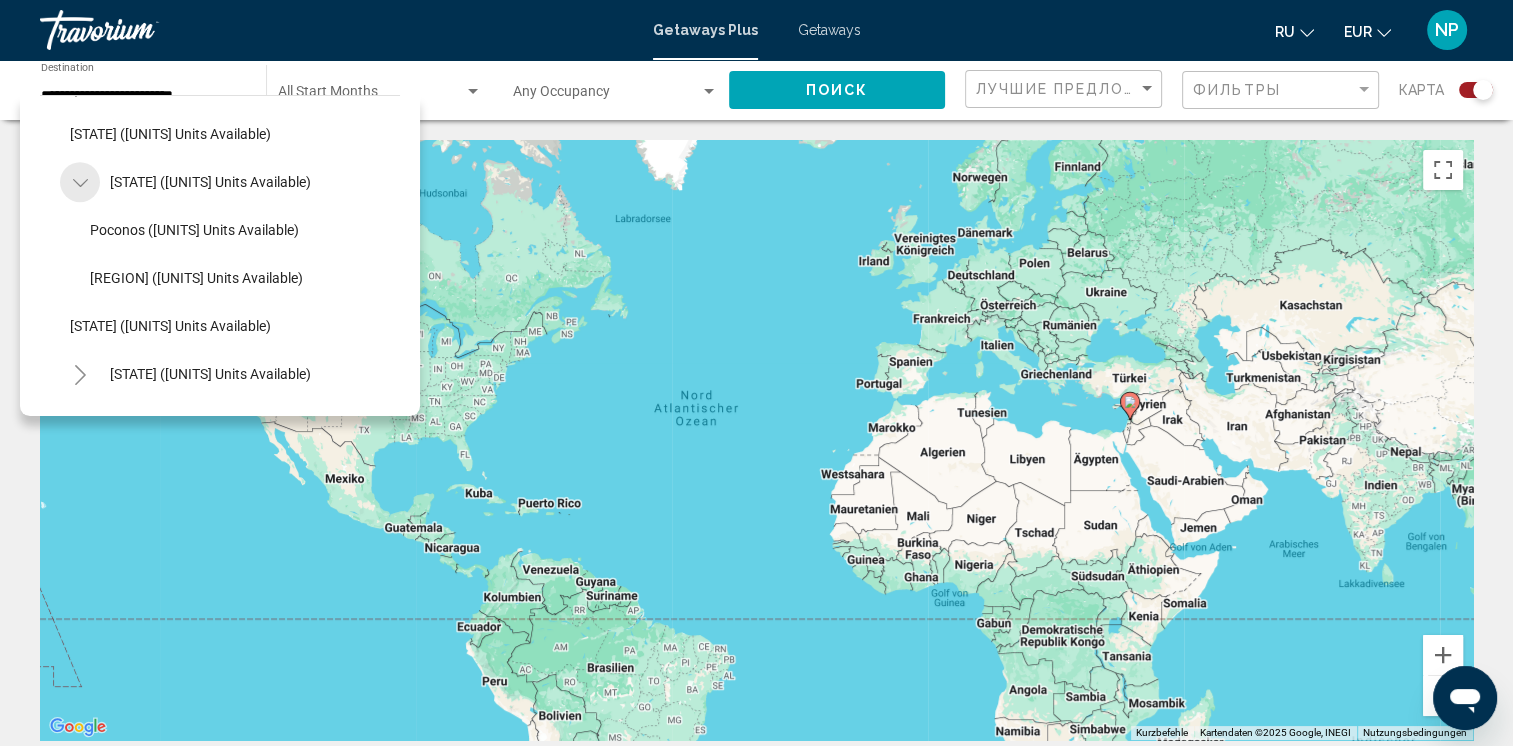 click at bounding box center (80, 183) 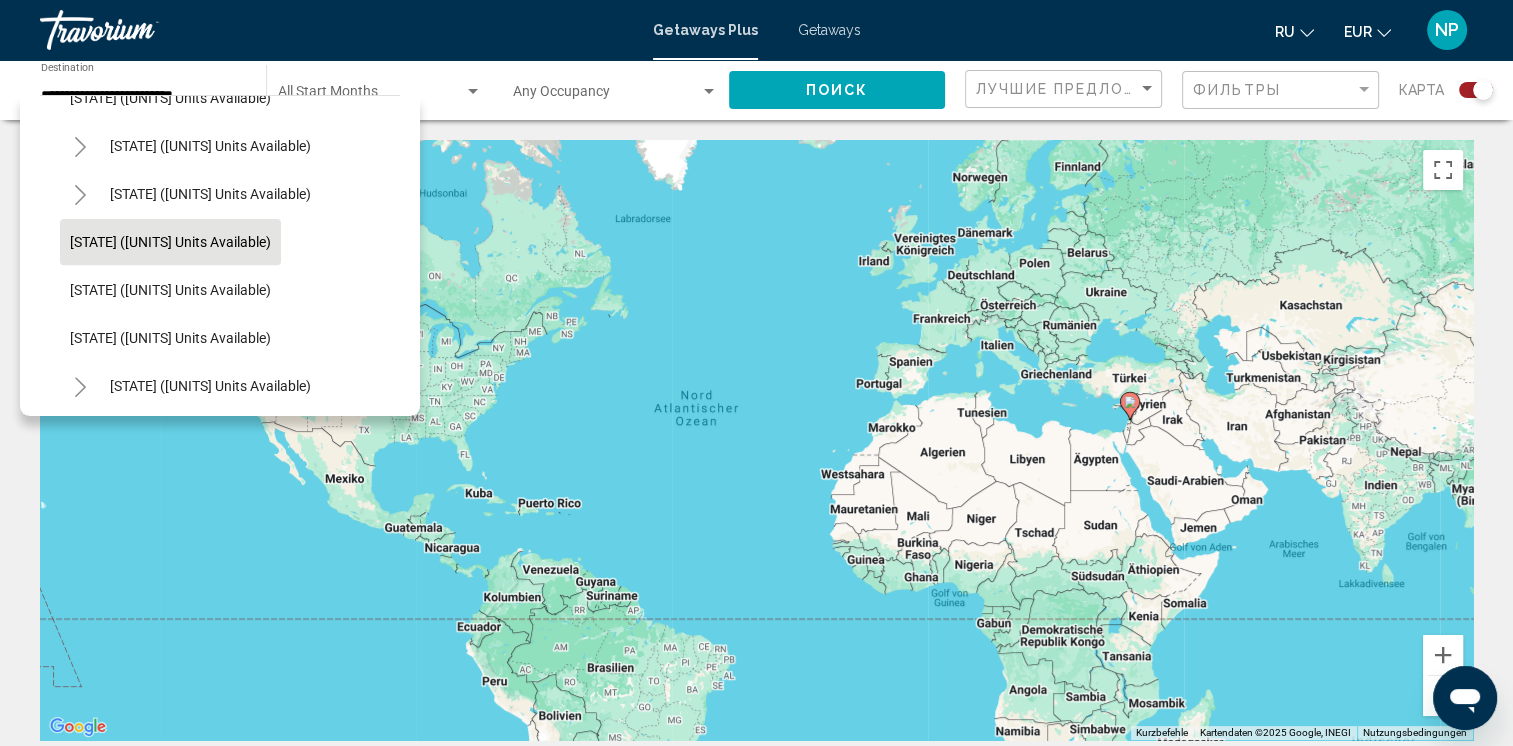 scroll, scrollTop: 1000, scrollLeft: 0, axis: vertical 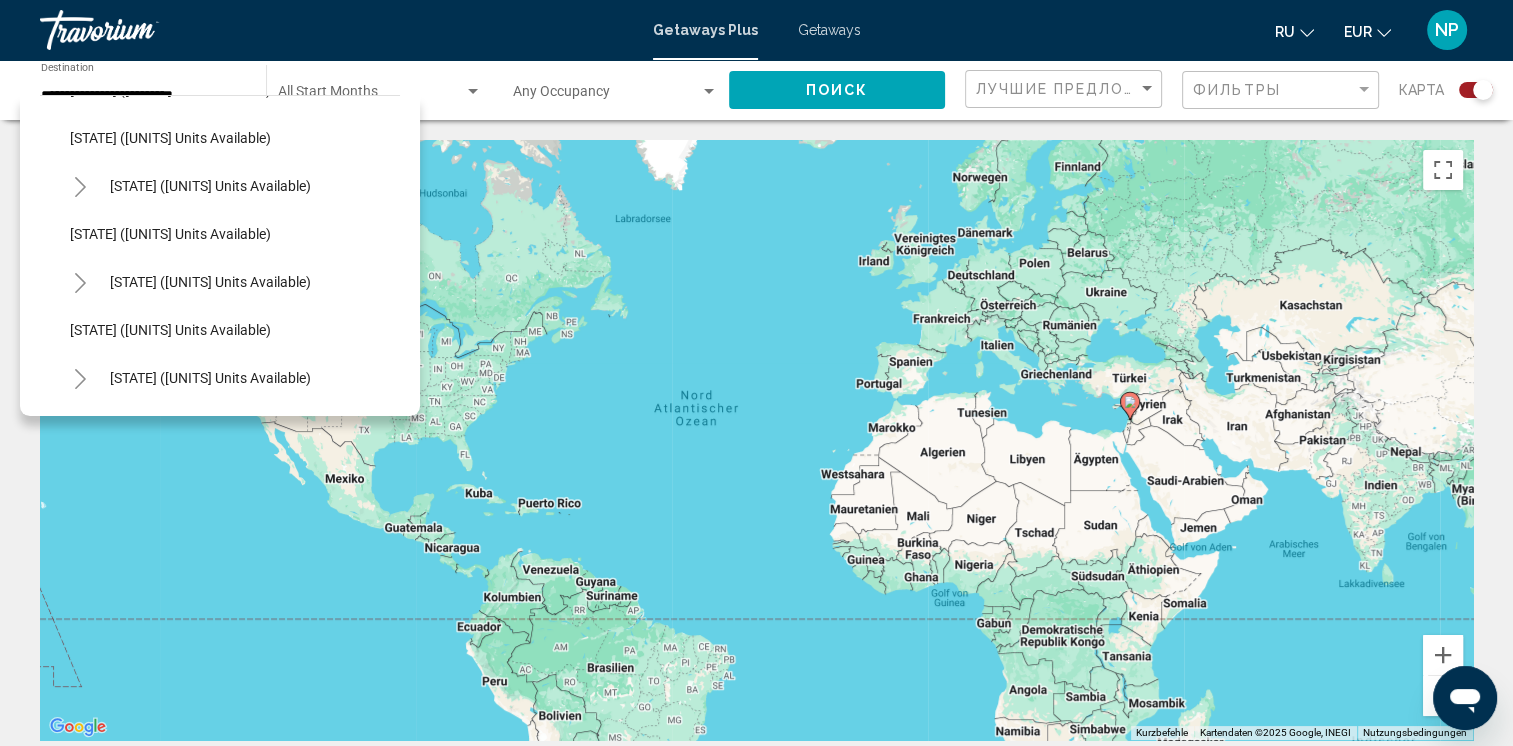 click at bounding box center (80, 187) 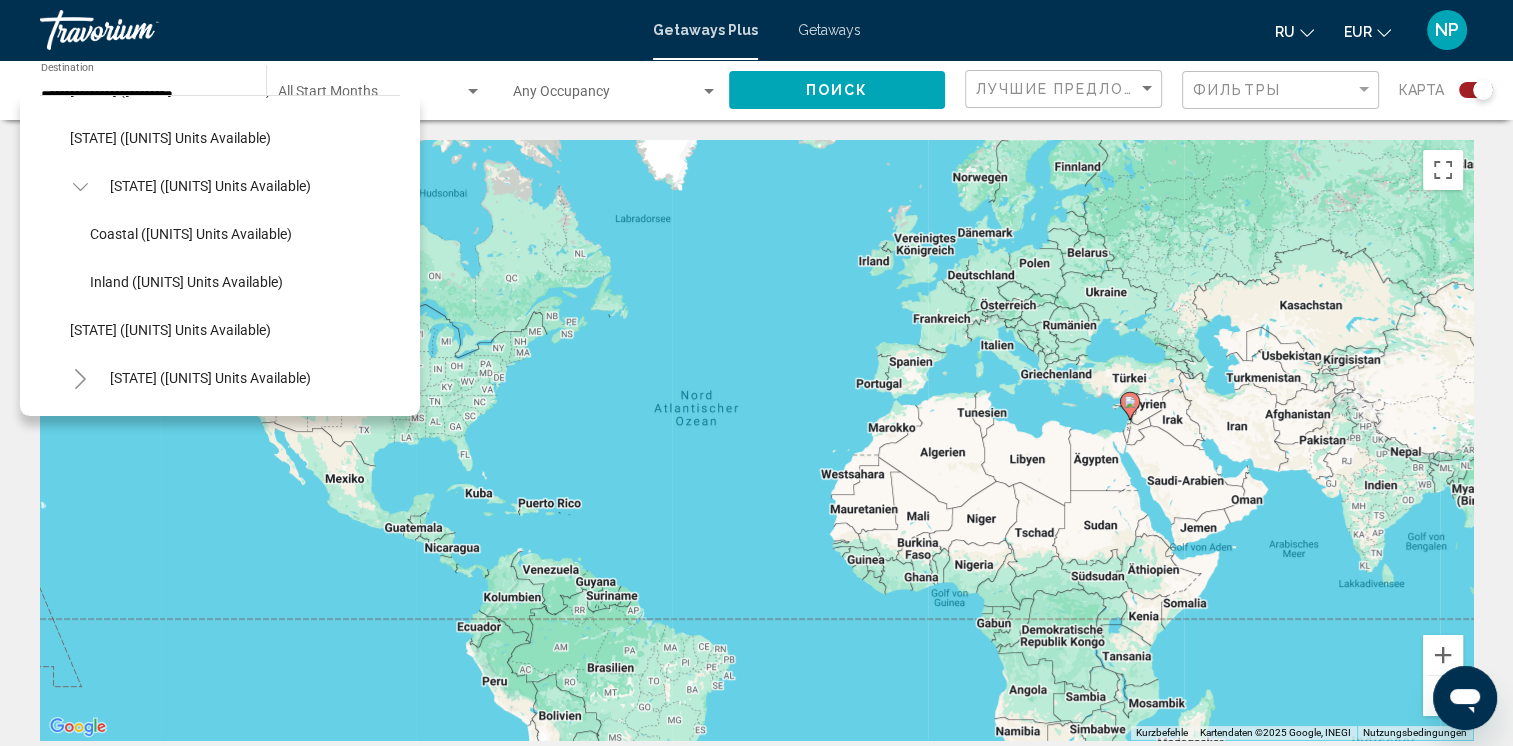 click at bounding box center [79, 187] 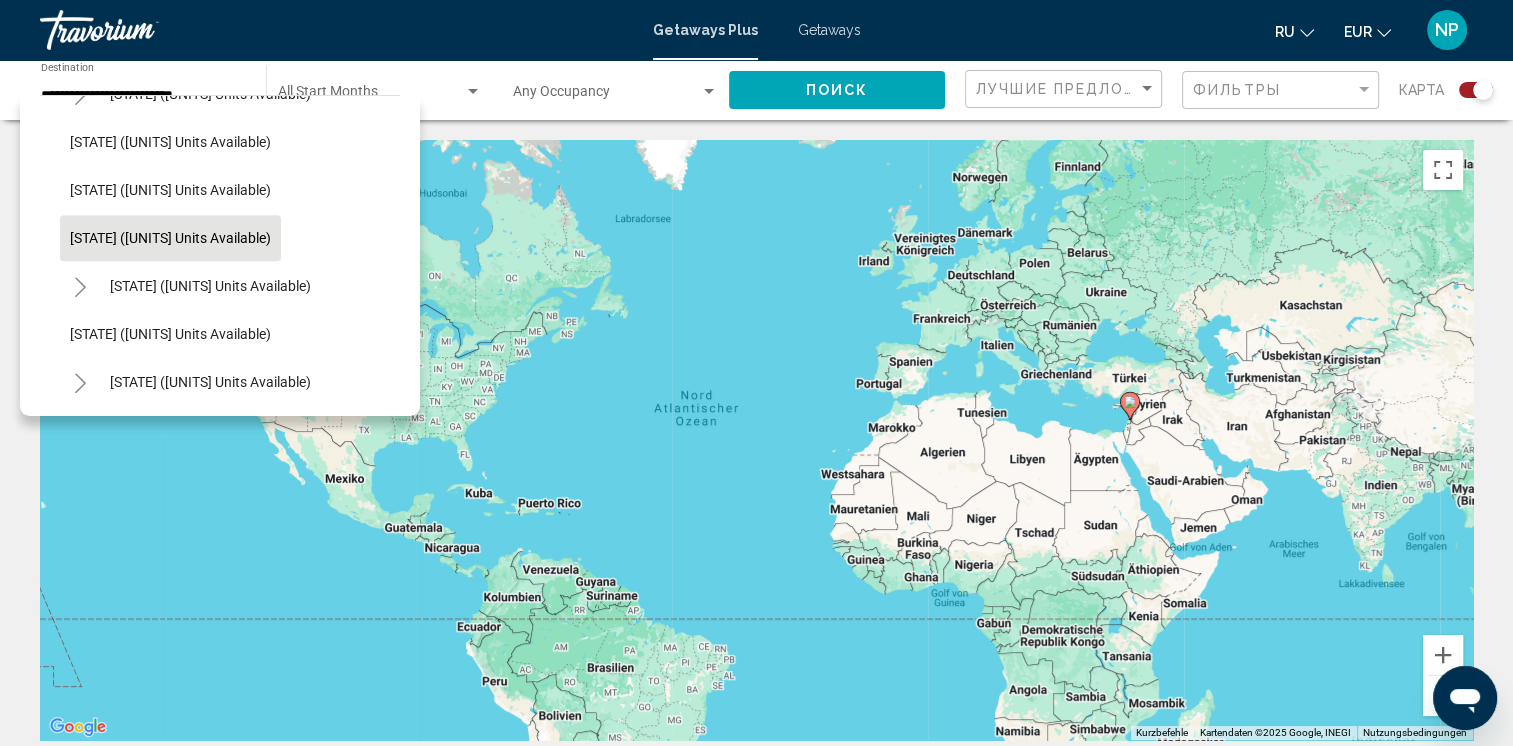 scroll, scrollTop: 800, scrollLeft: 0, axis: vertical 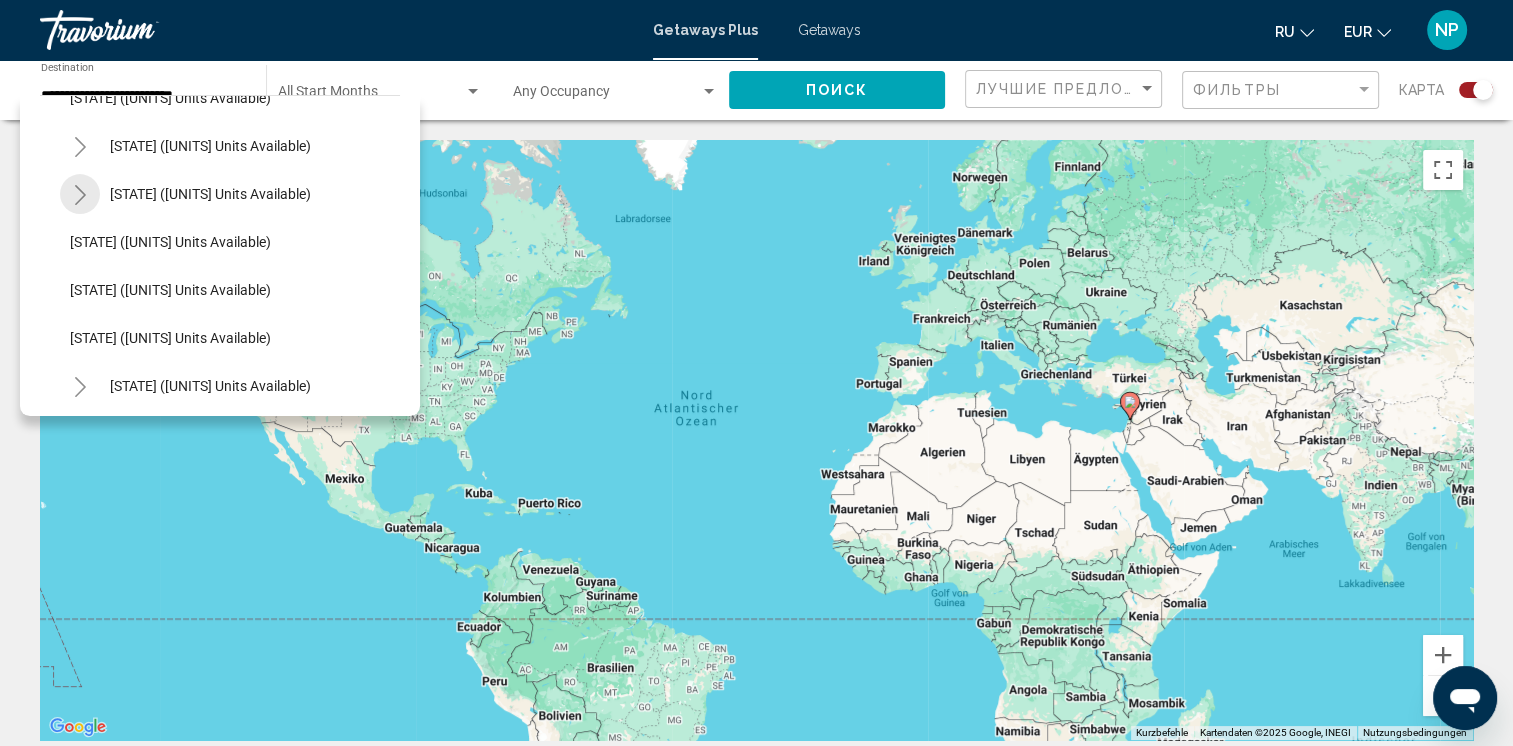click at bounding box center (80, 195) 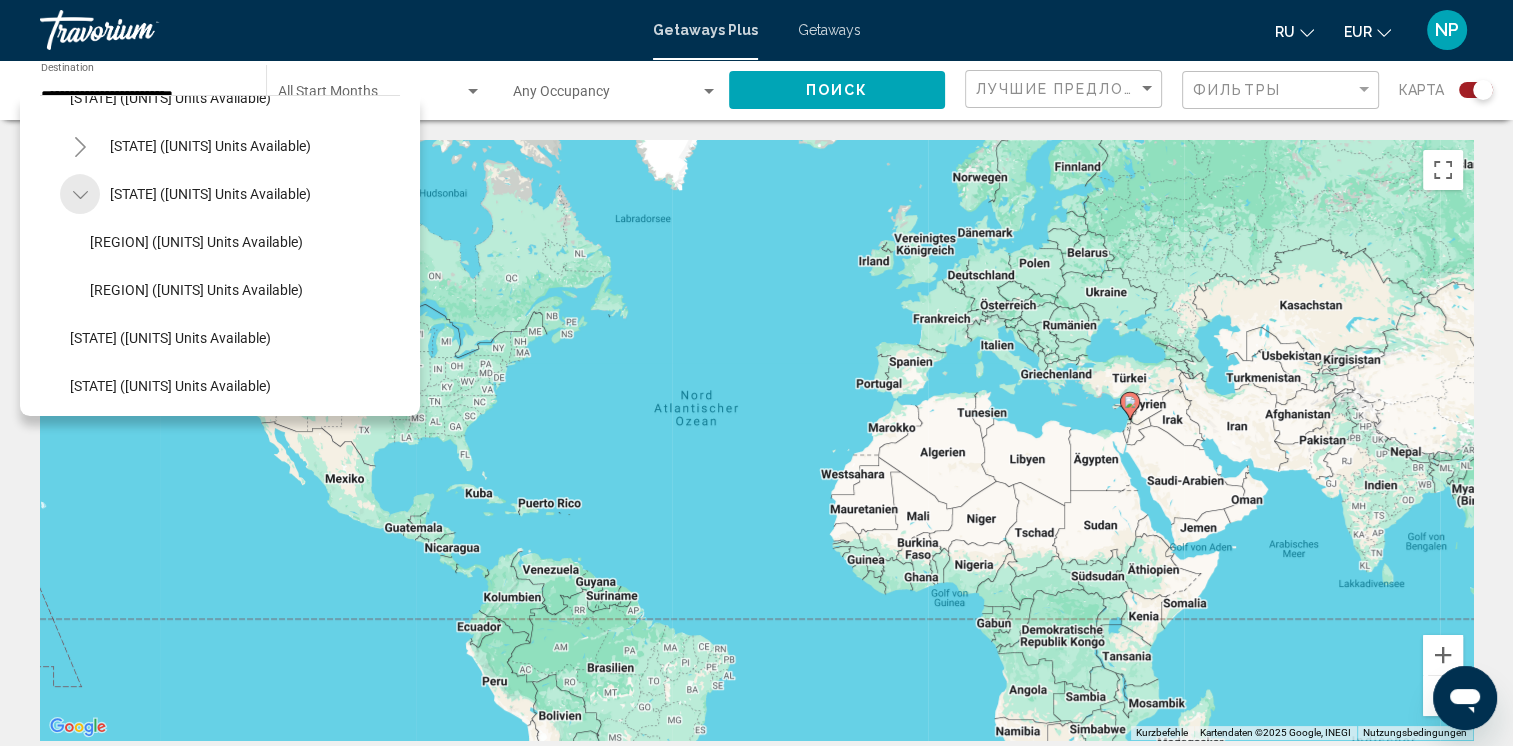 click at bounding box center [79, 195] 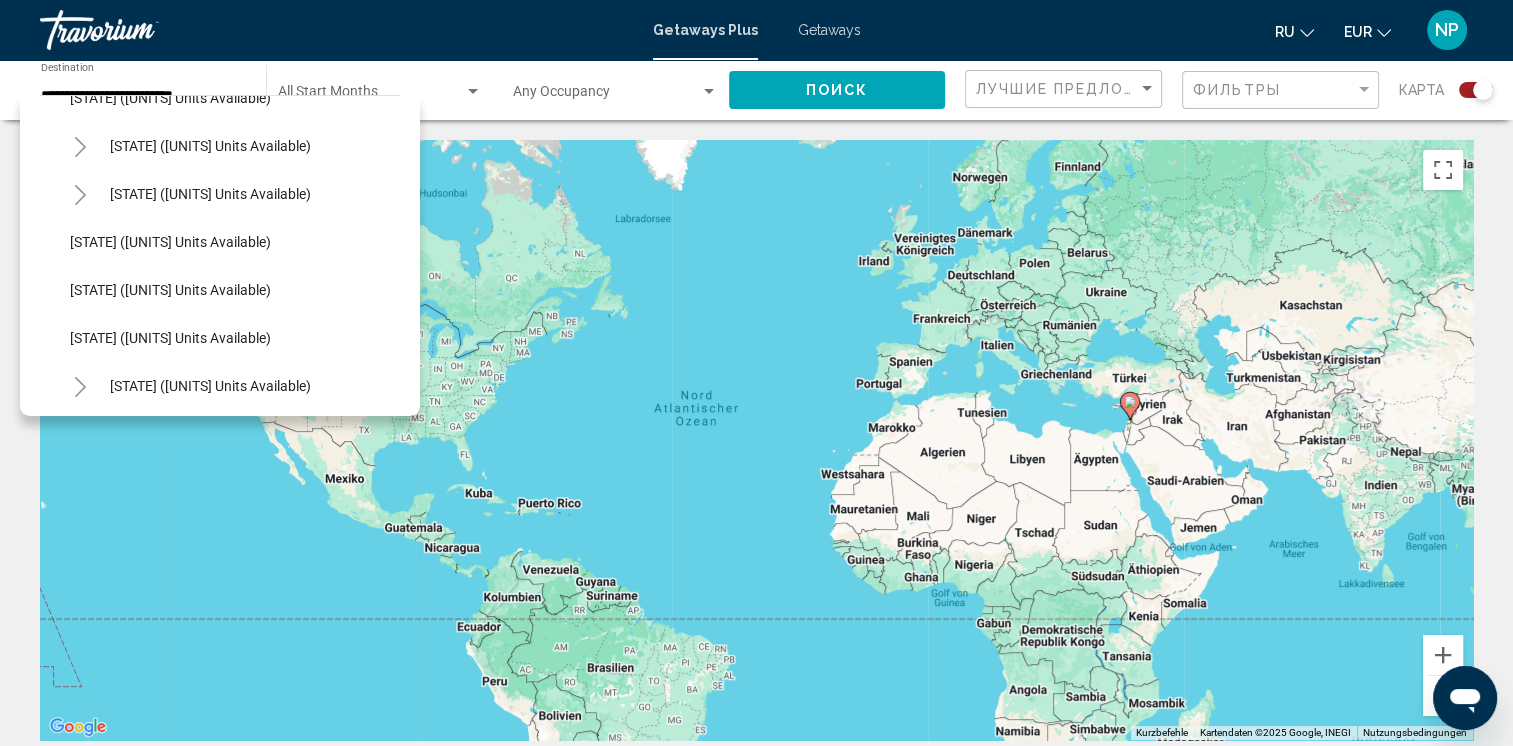 click at bounding box center (80, 195) 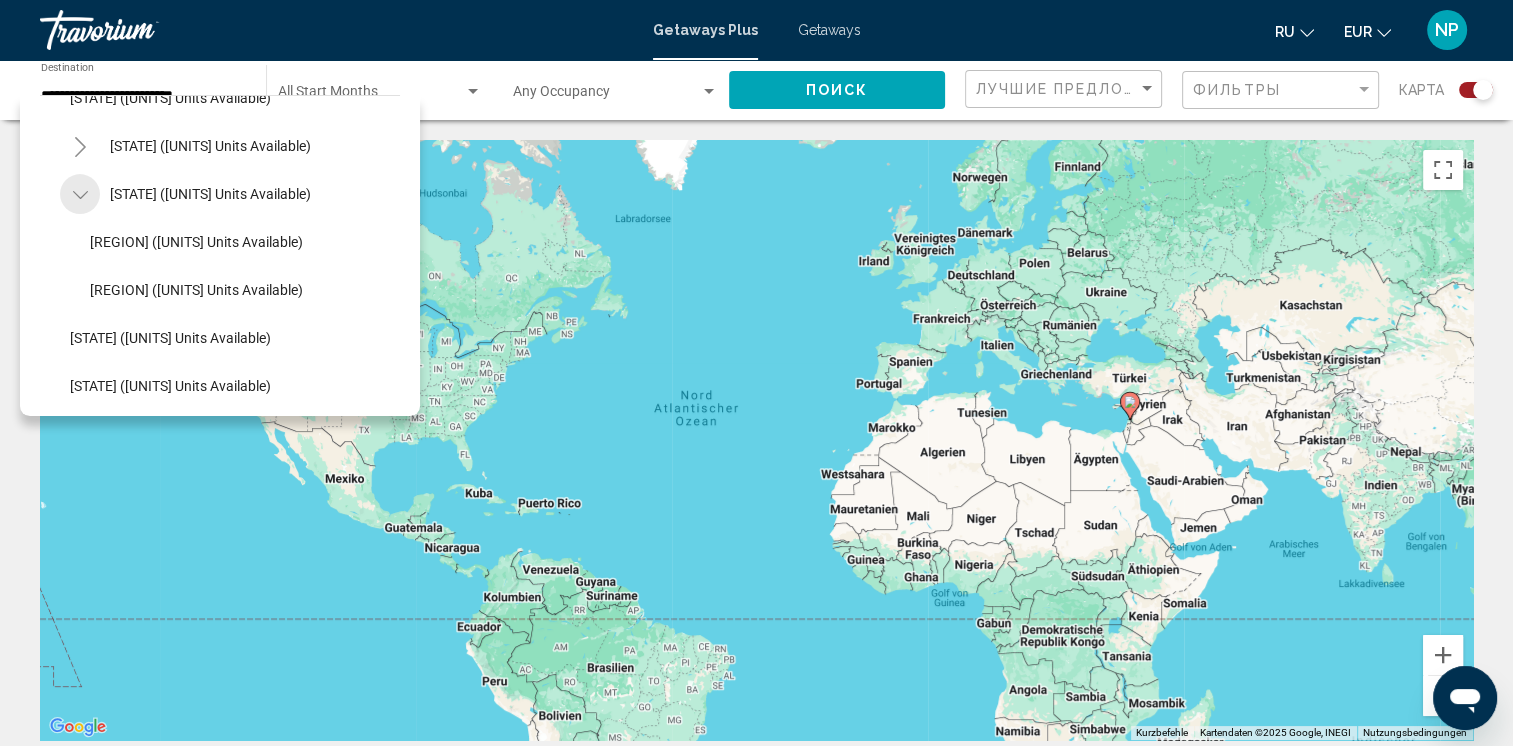 click at bounding box center (80, 195) 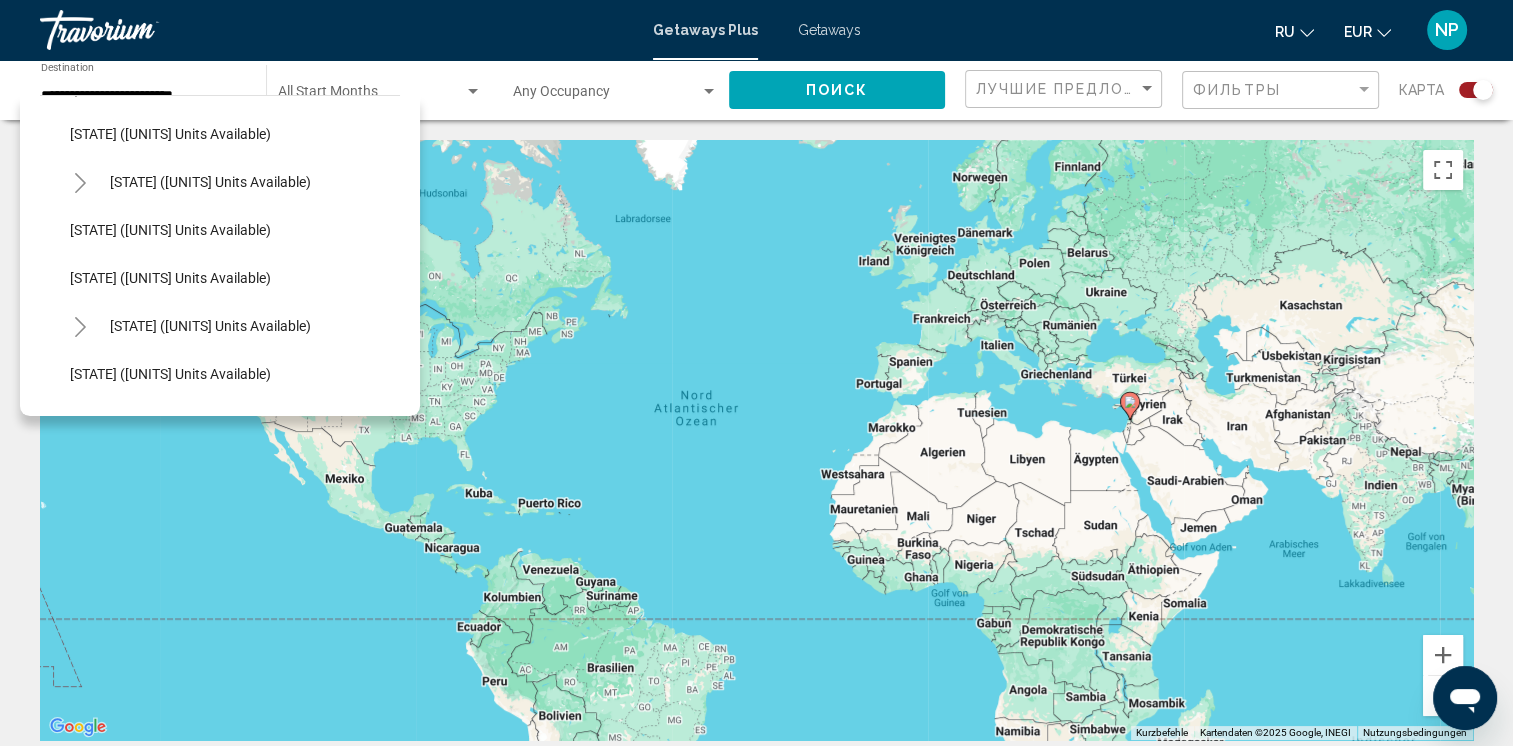 scroll, scrollTop: 500, scrollLeft: 0, axis: vertical 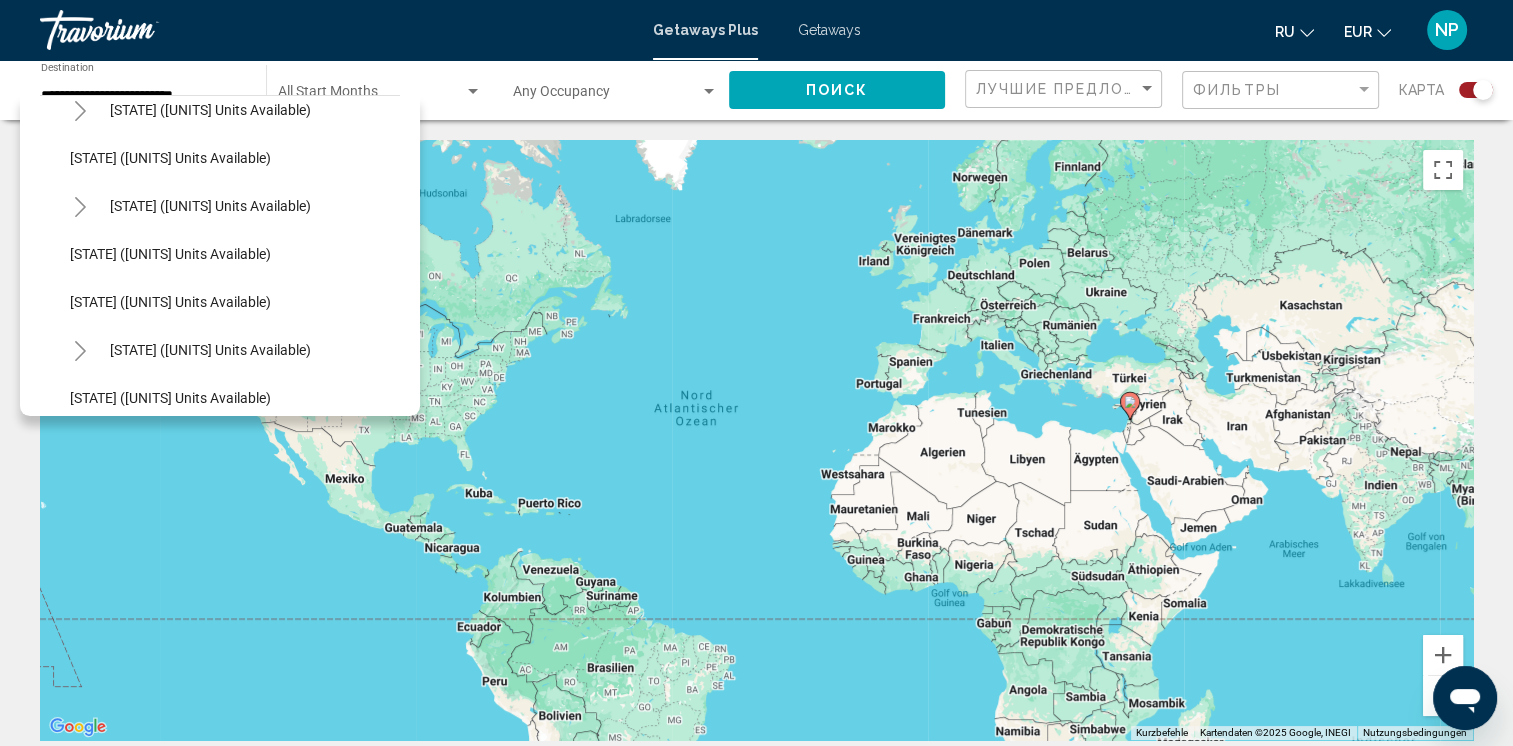 click at bounding box center (80, 207) 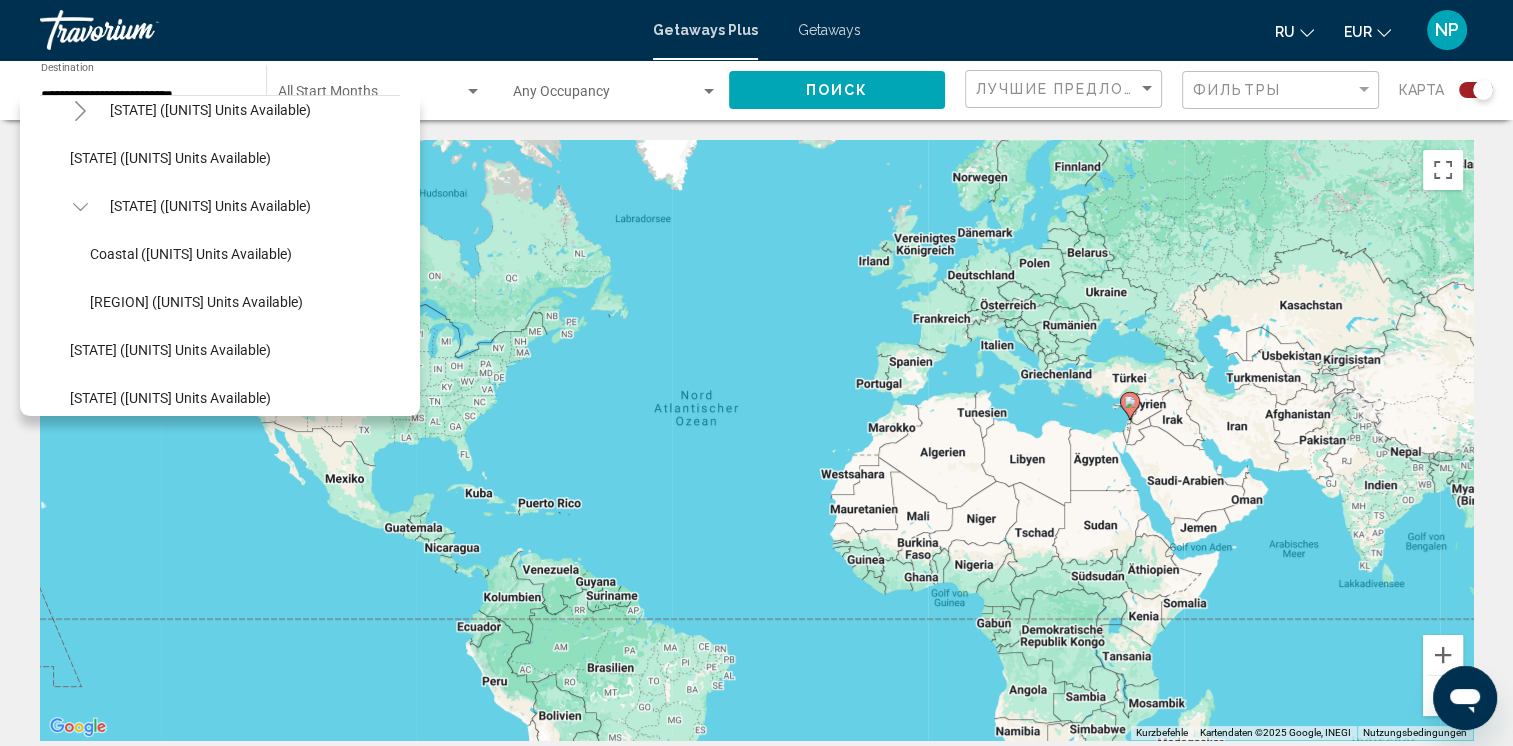 click at bounding box center (80, 207) 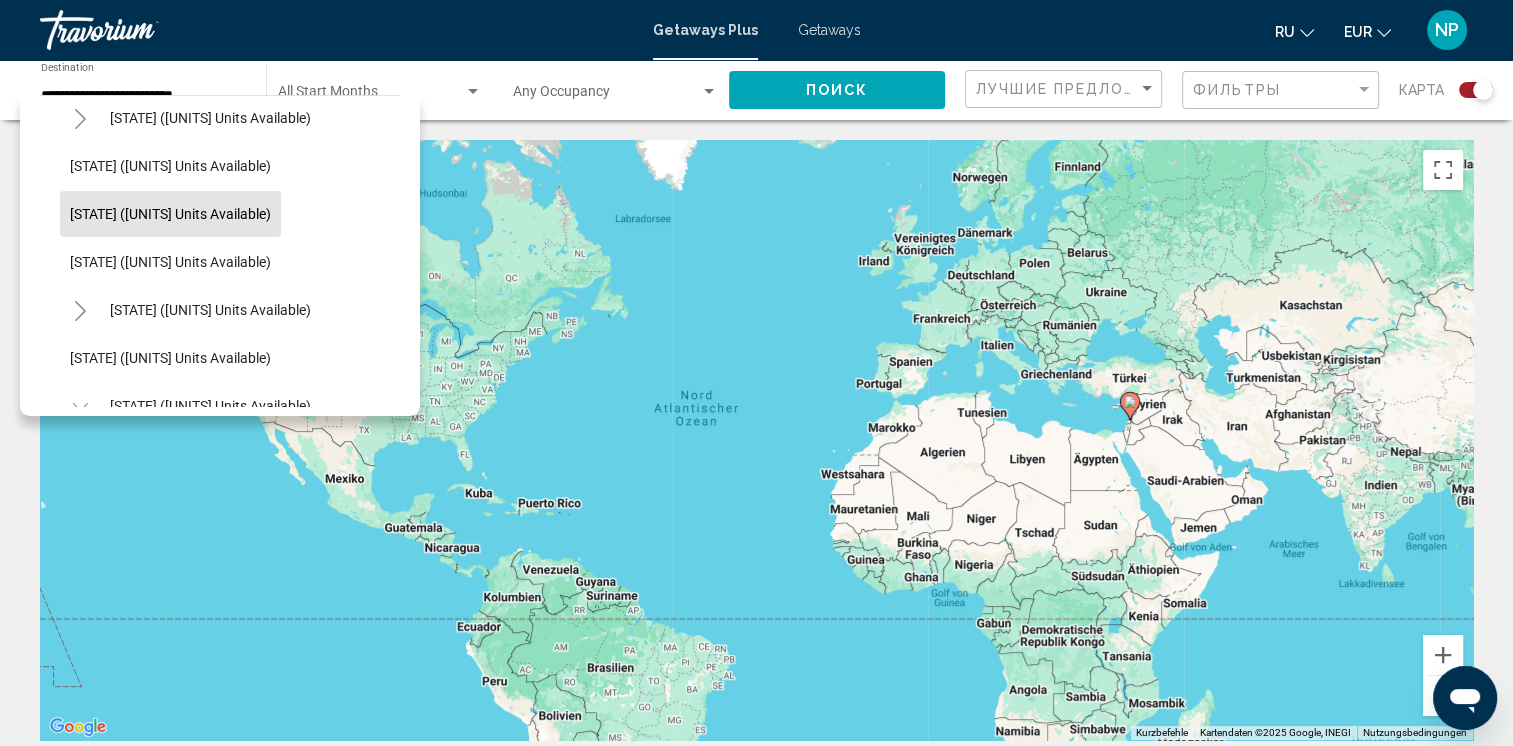 scroll, scrollTop: 200, scrollLeft: 0, axis: vertical 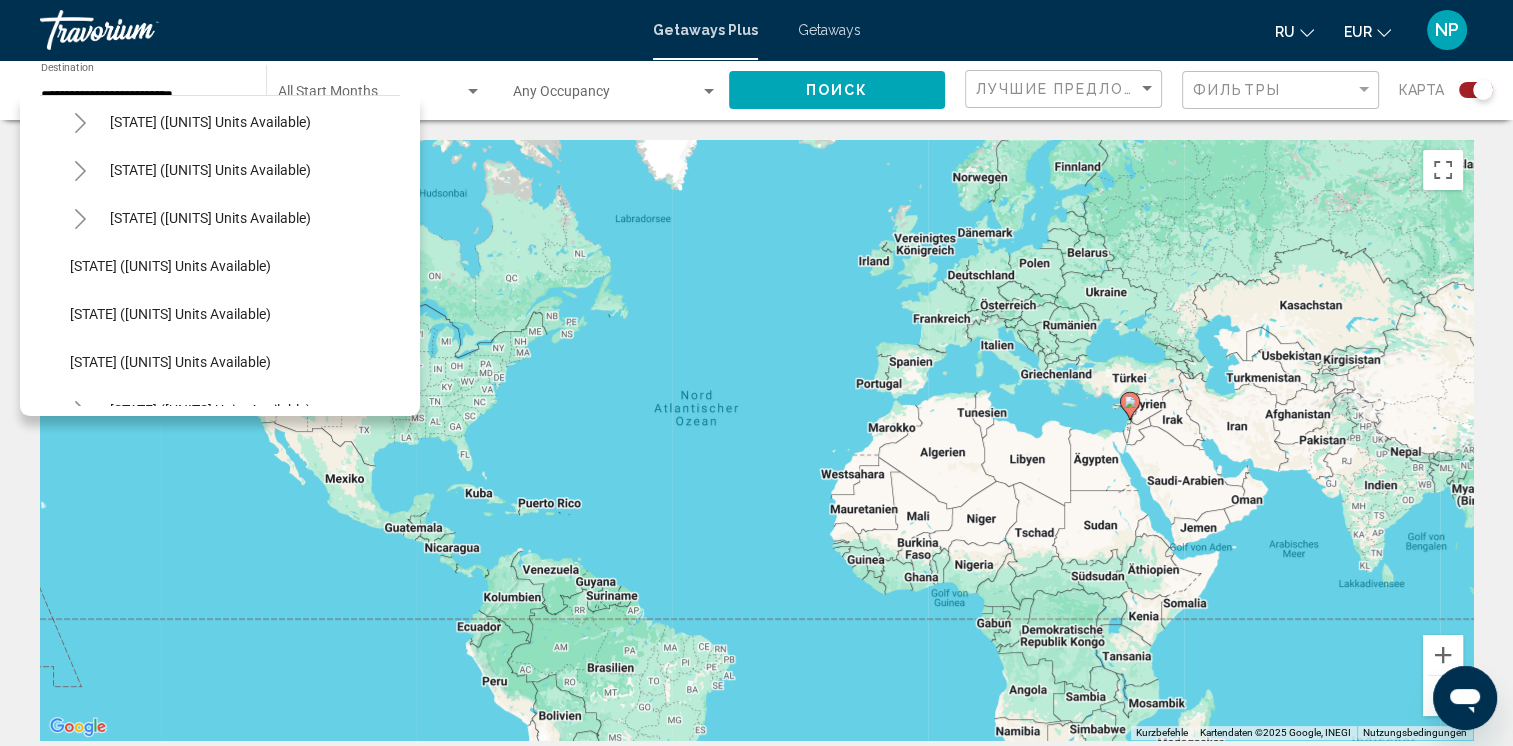 click at bounding box center (80, 219) 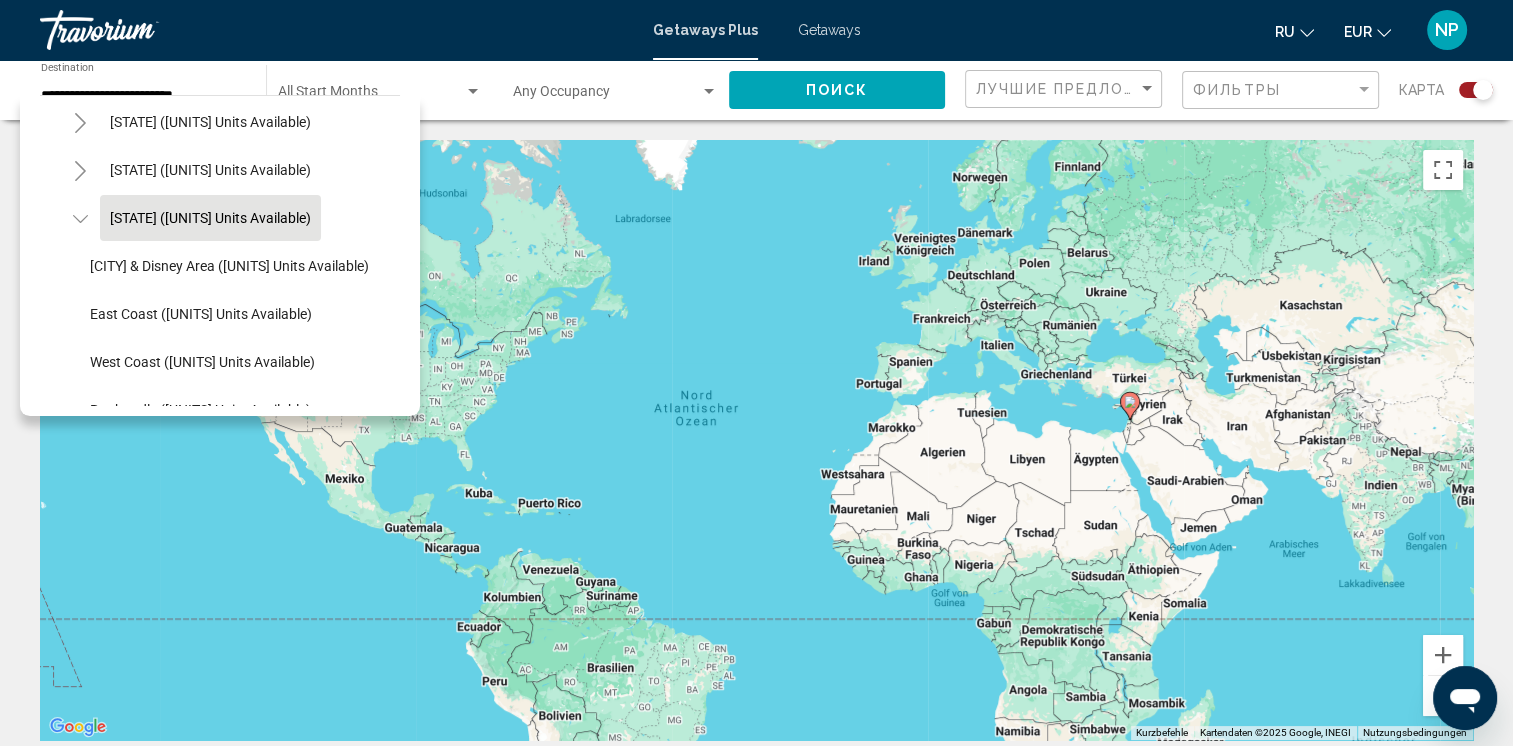 scroll, scrollTop: 300, scrollLeft: 0, axis: vertical 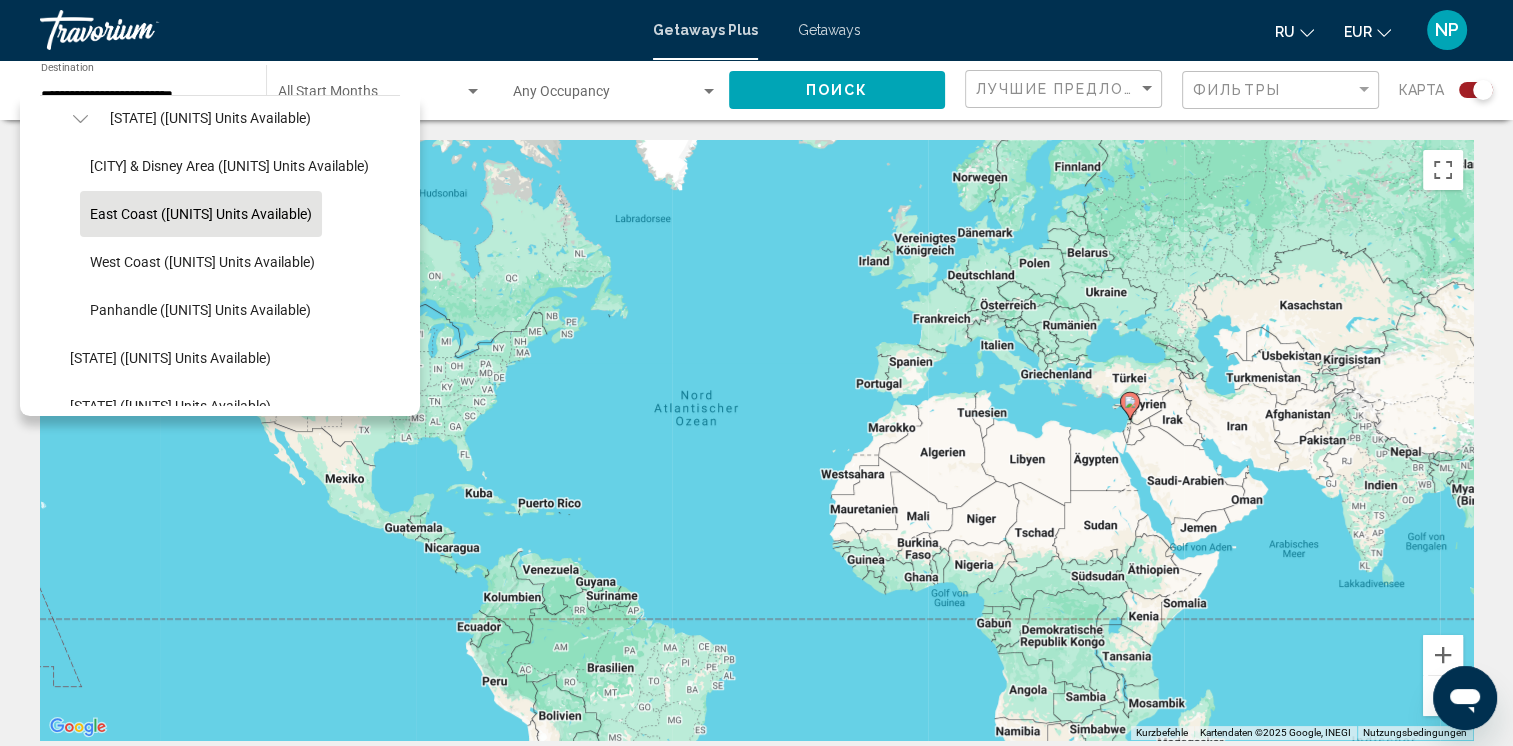click on "East Coast ([UNITS] units available)" at bounding box center [229, 166] 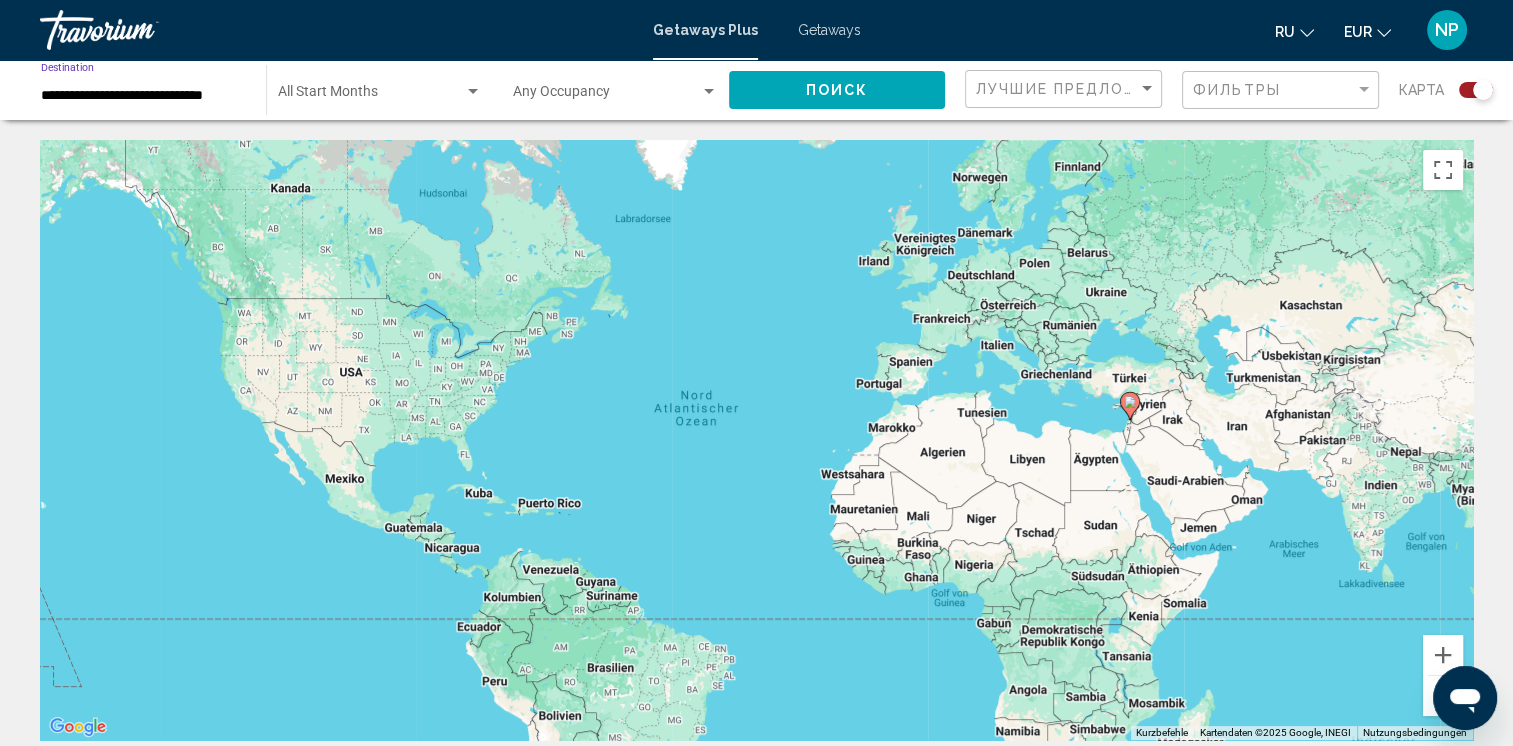 click on "Поиск" at bounding box center (837, 89) 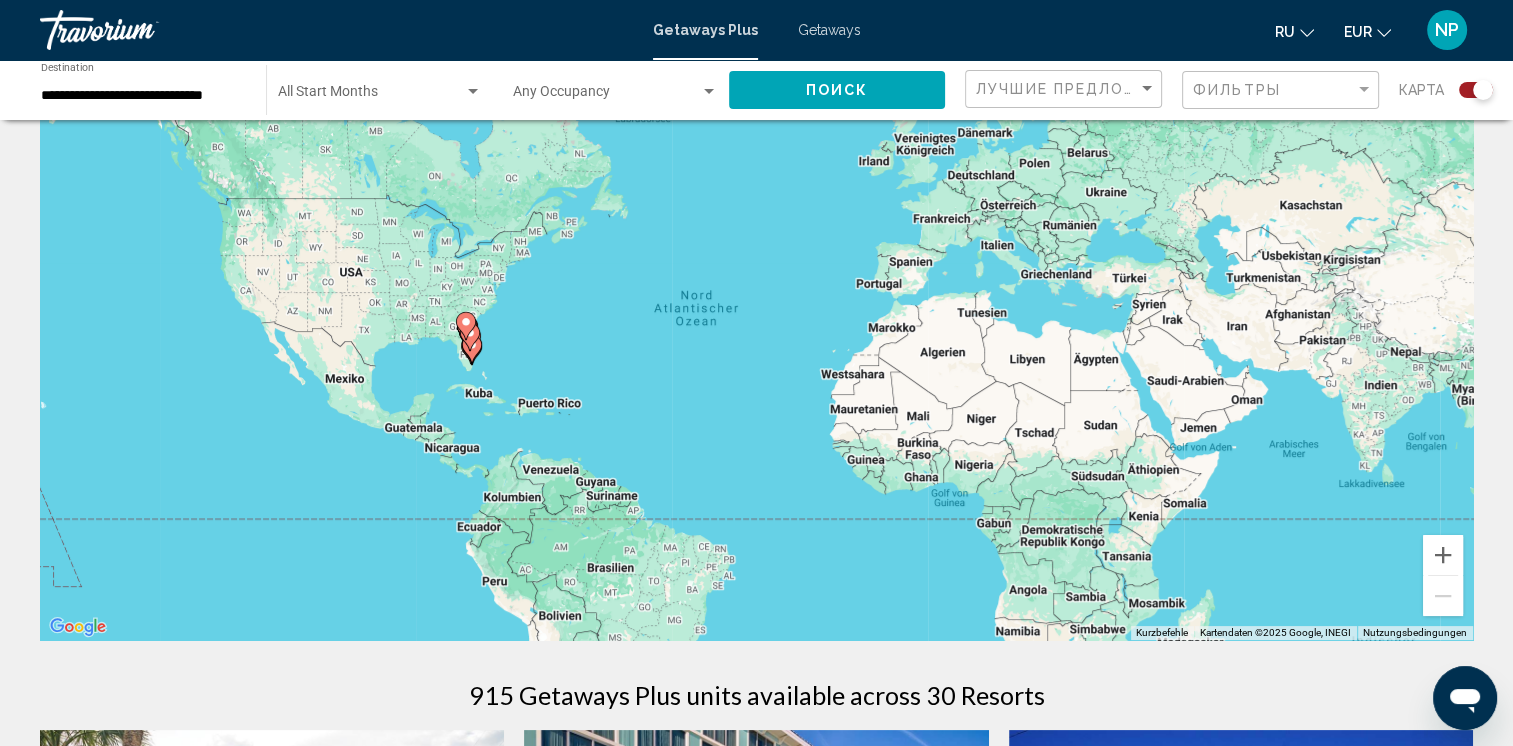 scroll, scrollTop: 0, scrollLeft: 0, axis: both 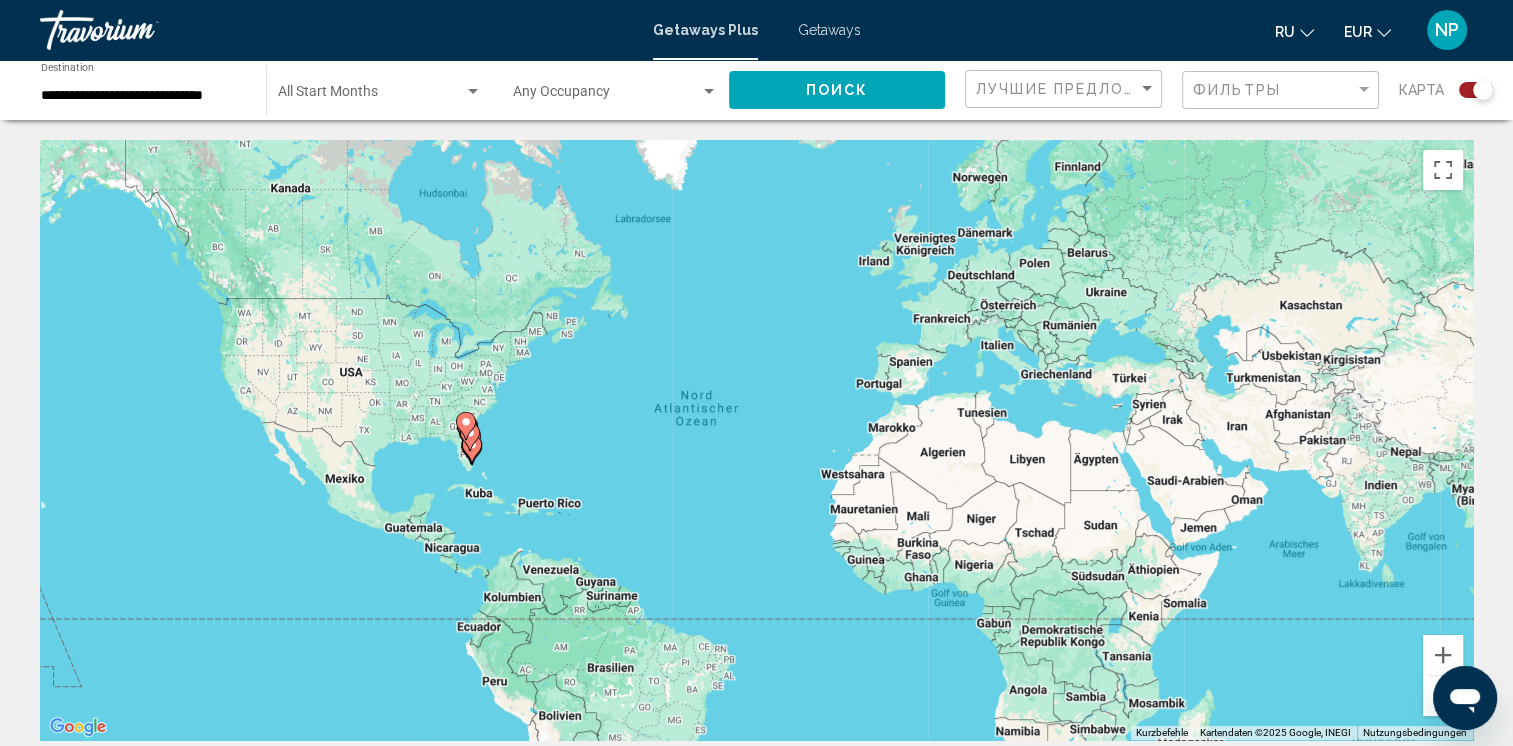click on "**********" at bounding box center [143, 96] 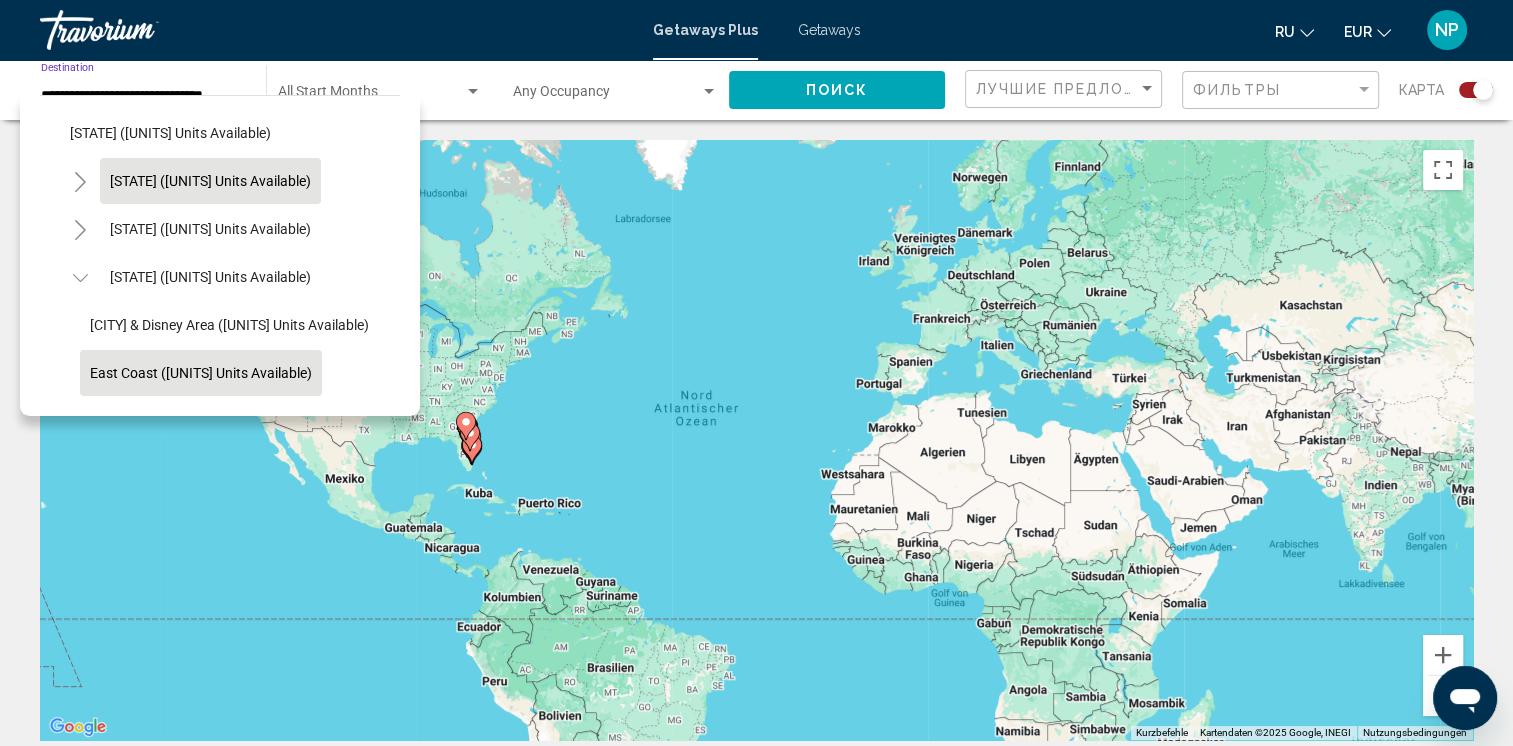 scroll, scrollTop: 200, scrollLeft: 0, axis: vertical 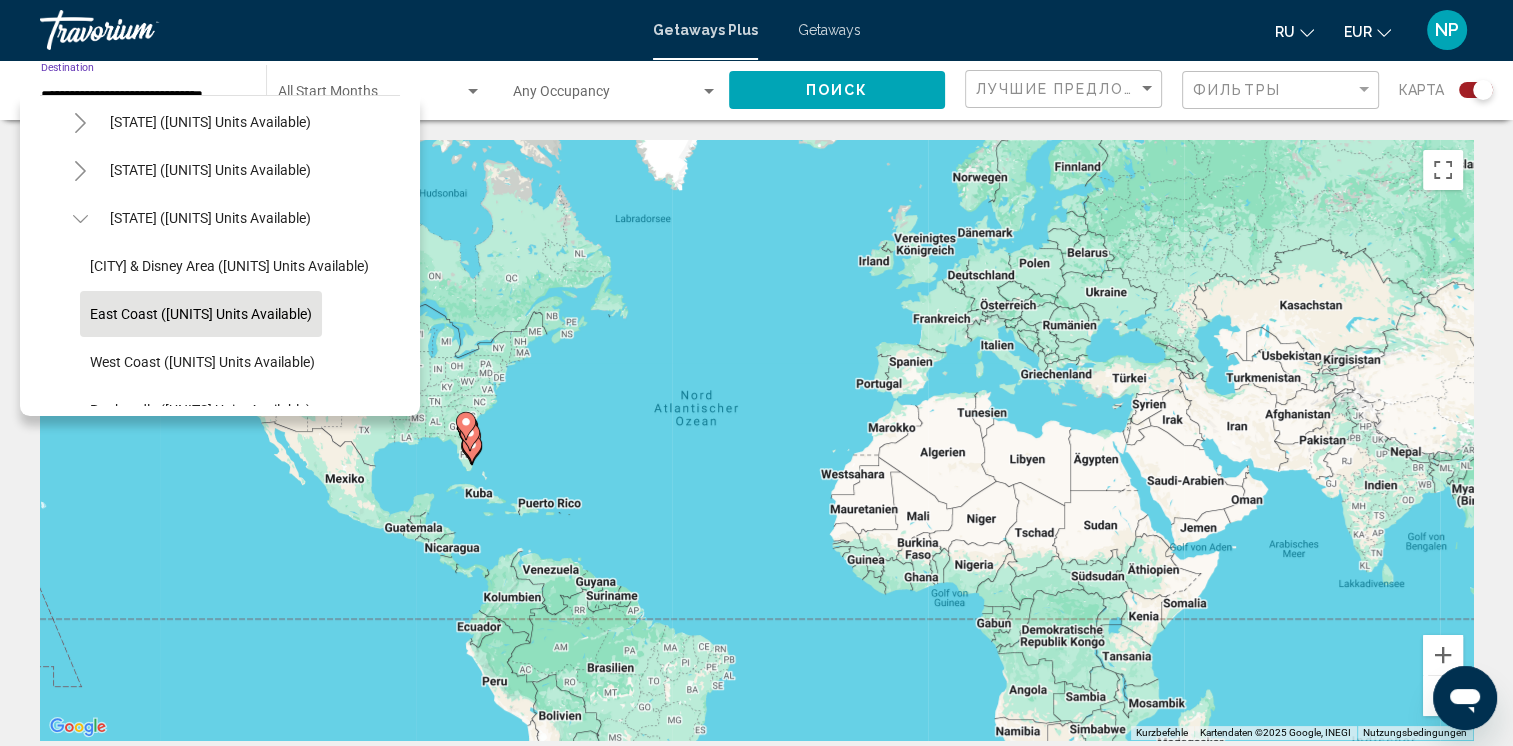 click at bounding box center (79, 219) 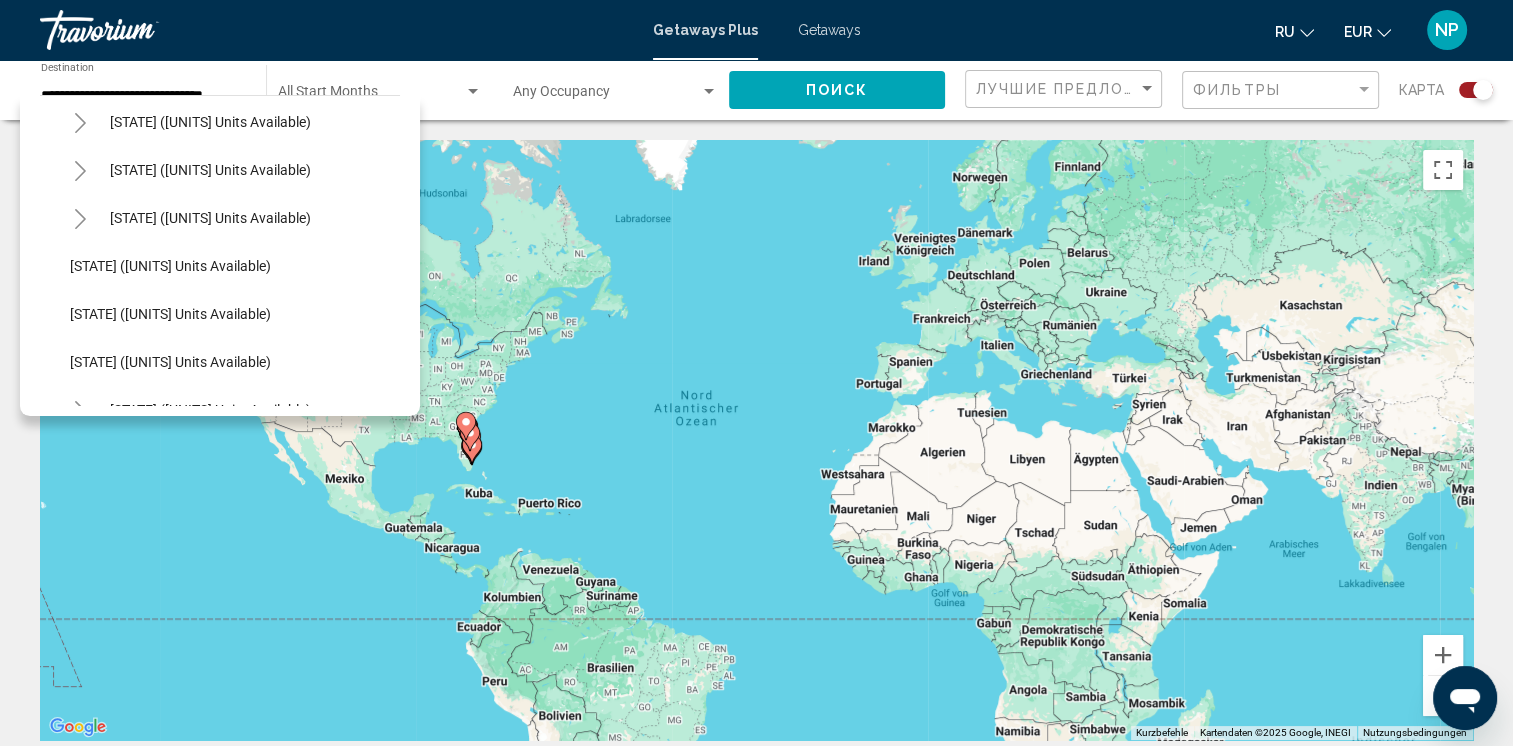 click at bounding box center (80, 123) 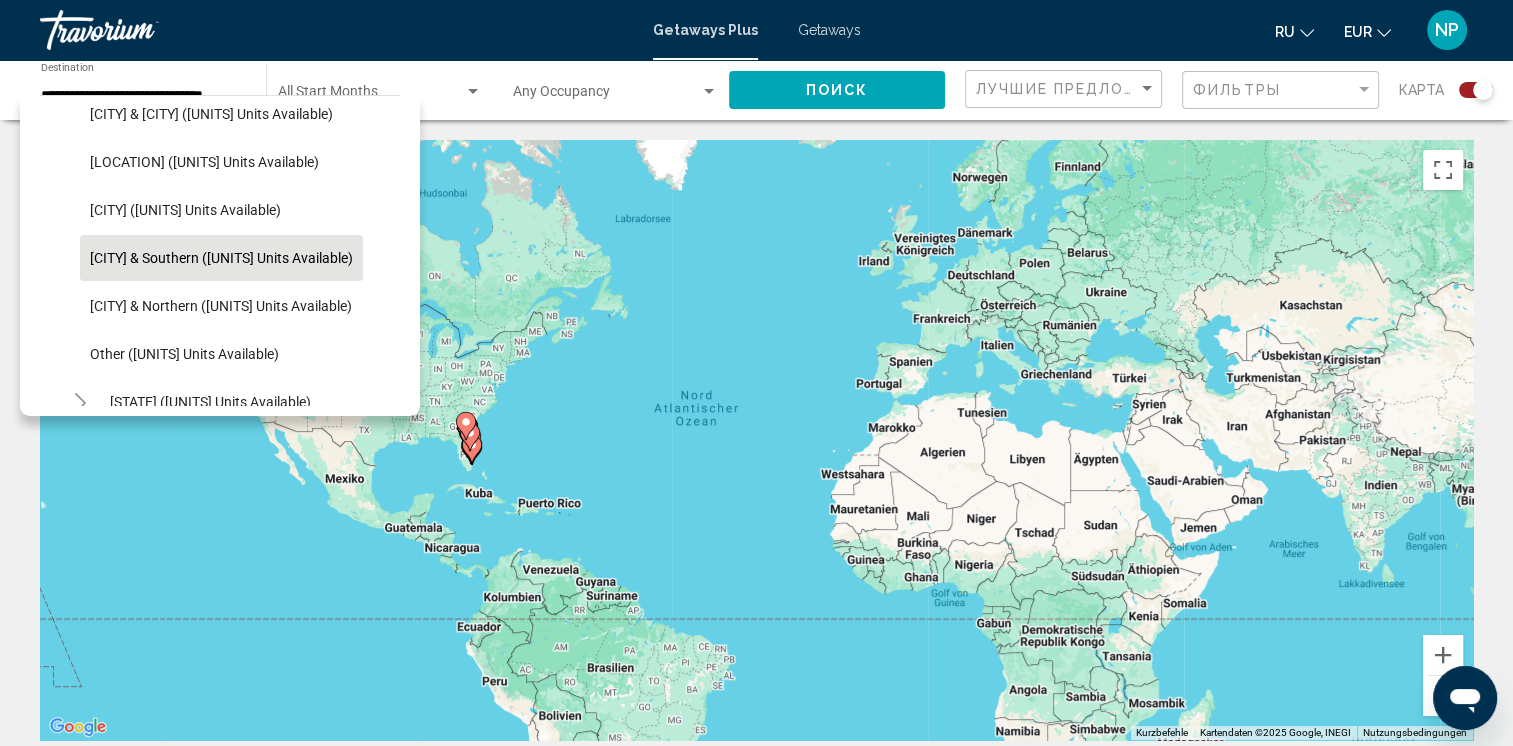 scroll, scrollTop: 300, scrollLeft: 0, axis: vertical 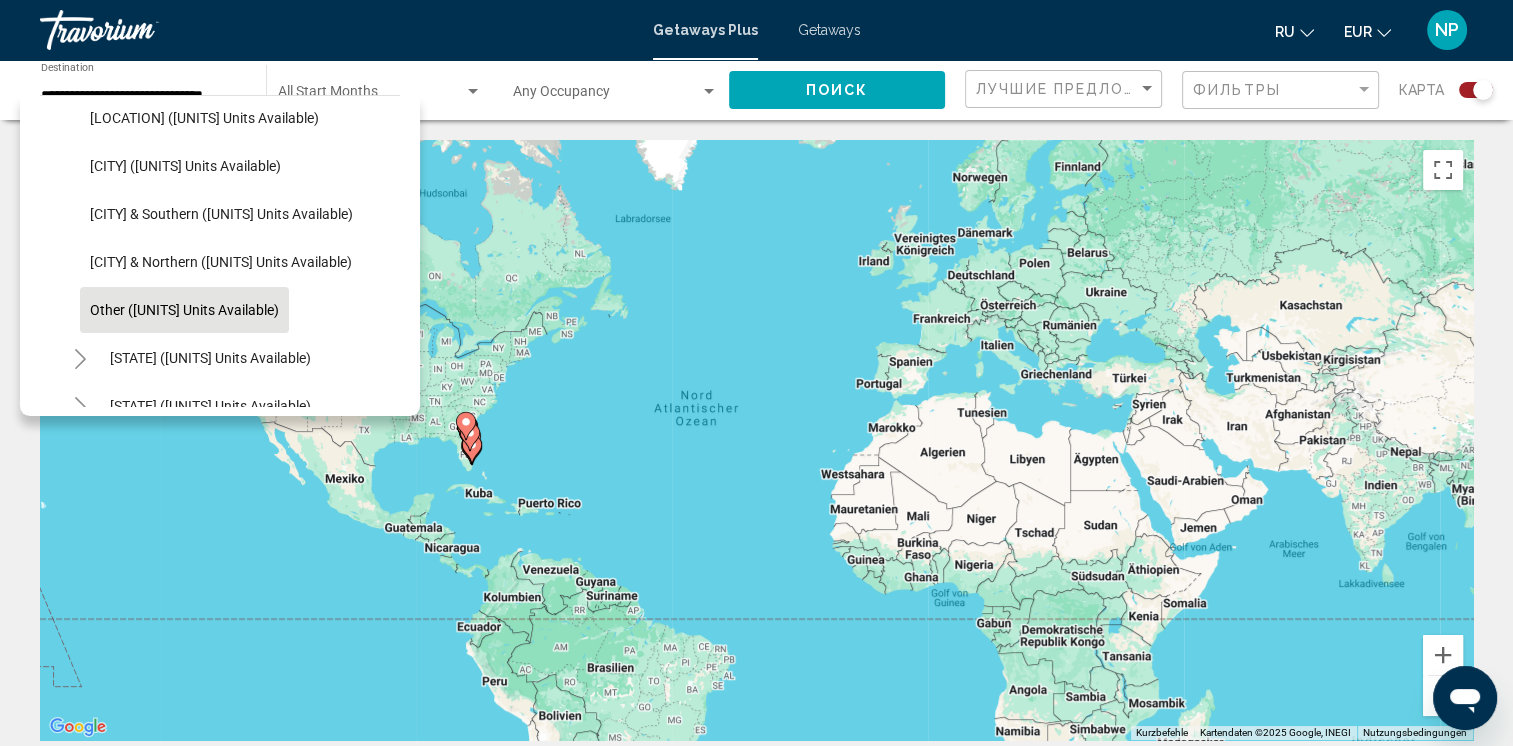 click on "Other ([UNITS] units available)" at bounding box center [211, 70] 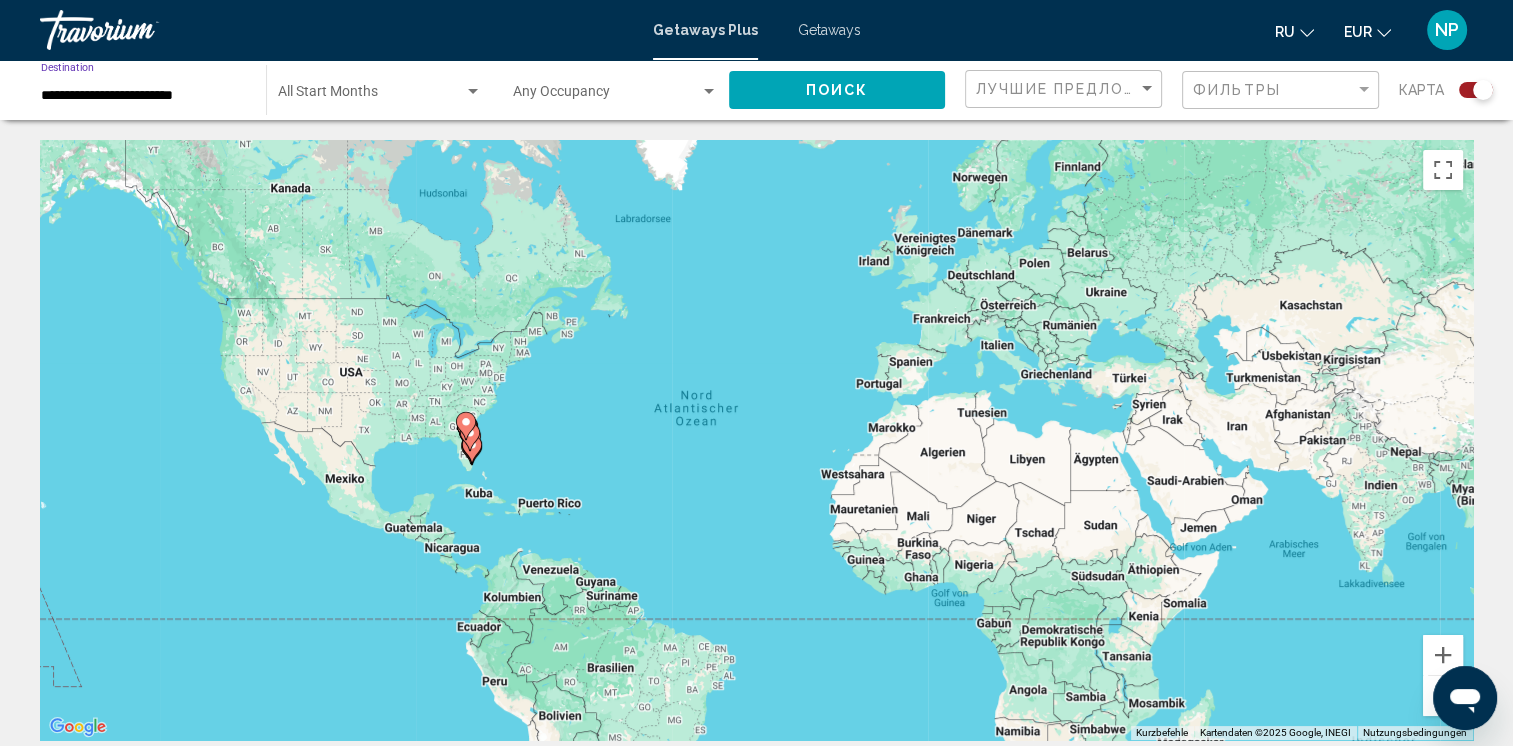 click on "Поиск" at bounding box center [837, 89] 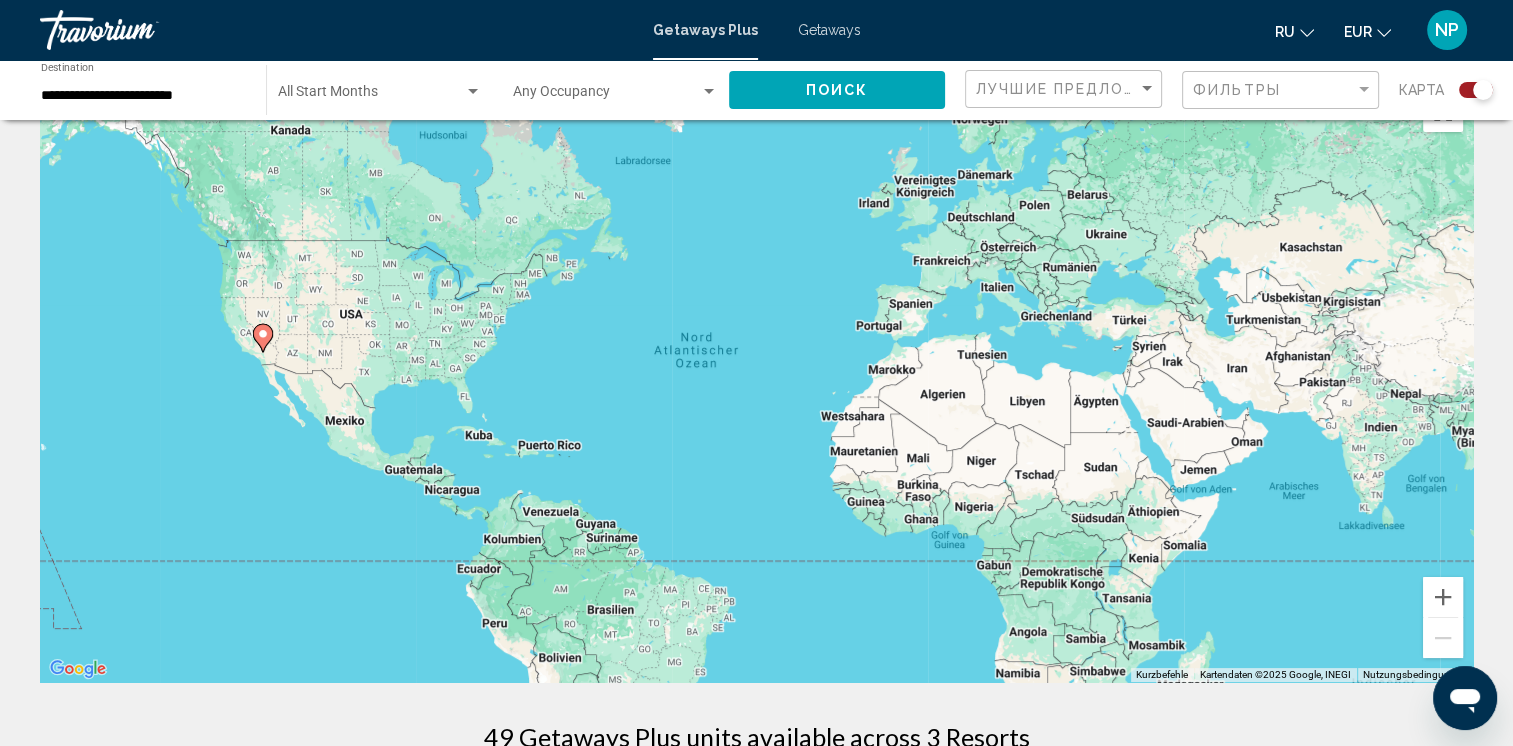 scroll, scrollTop: 0, scrollLeft: 0, axis: both 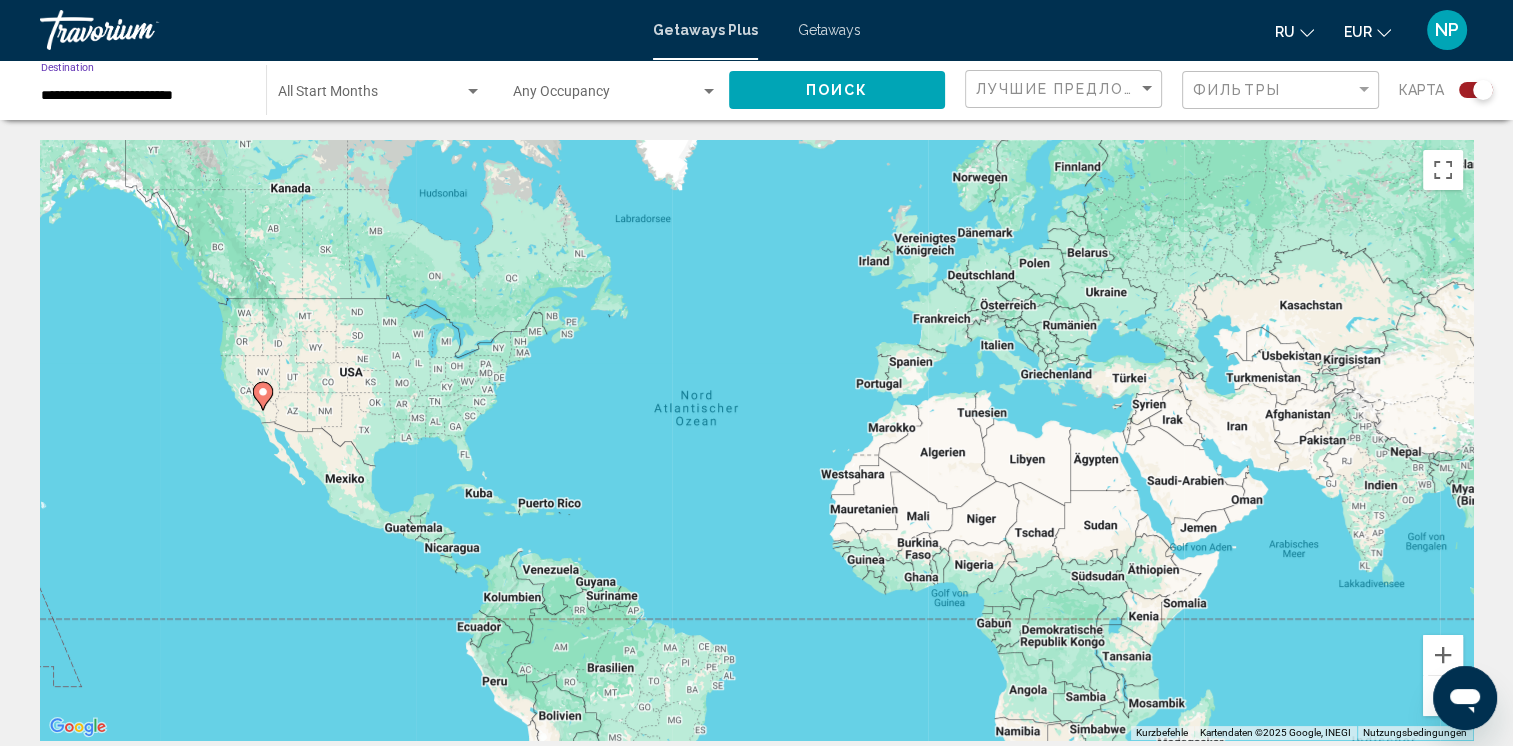 click on "**********" at bounding box center (143, 96) 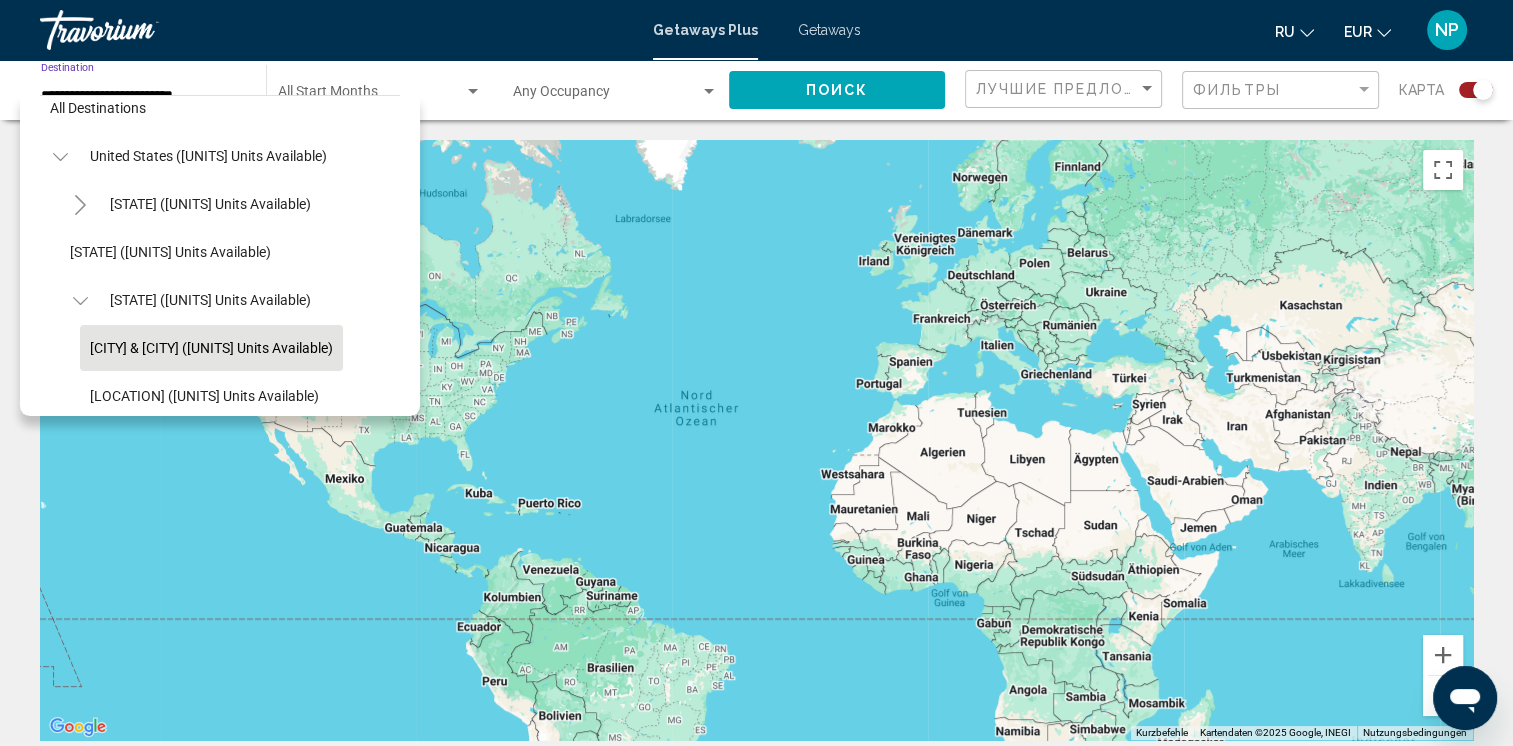 scroll, scrollTop: 0, scrollLeft: 0, axis: both 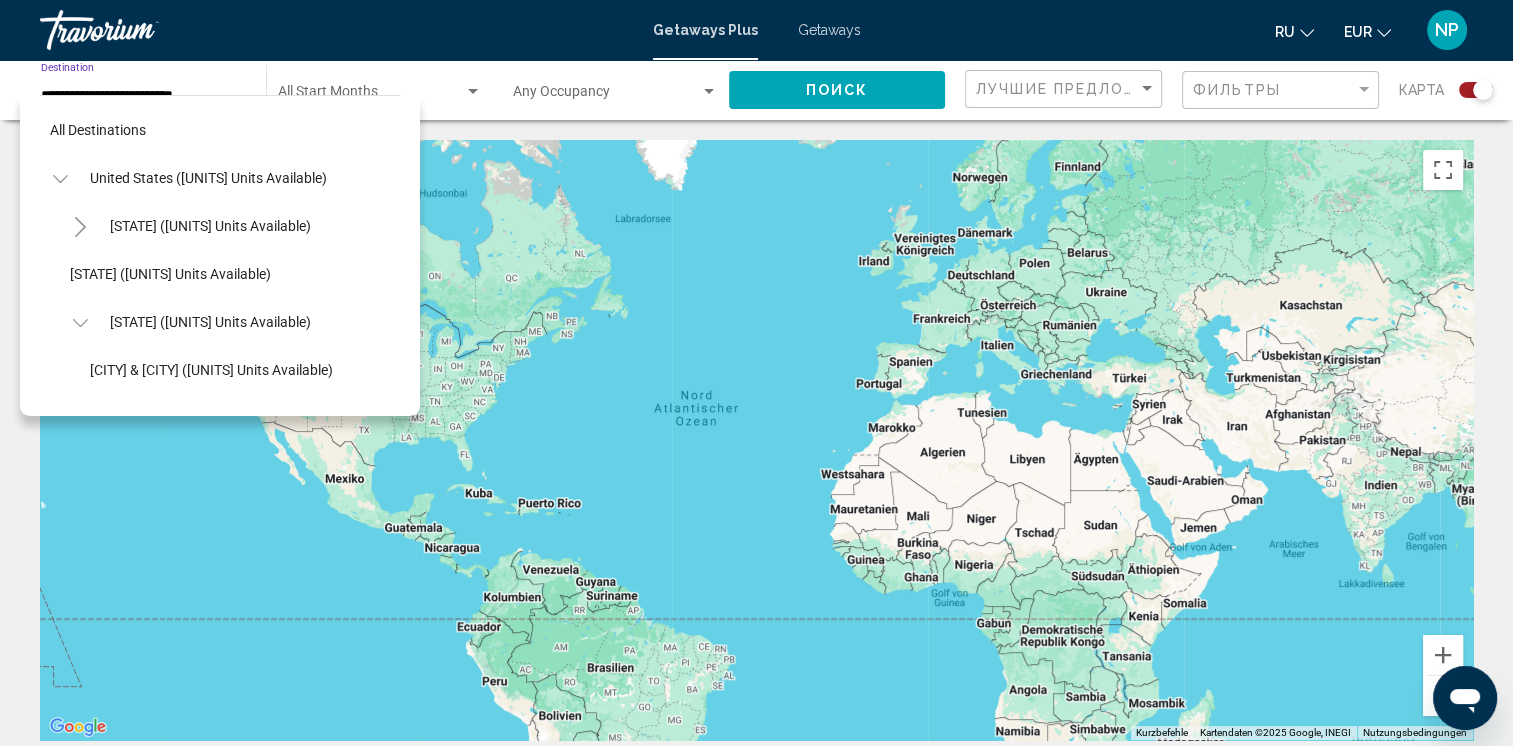 click at bounding box center [80, 323] 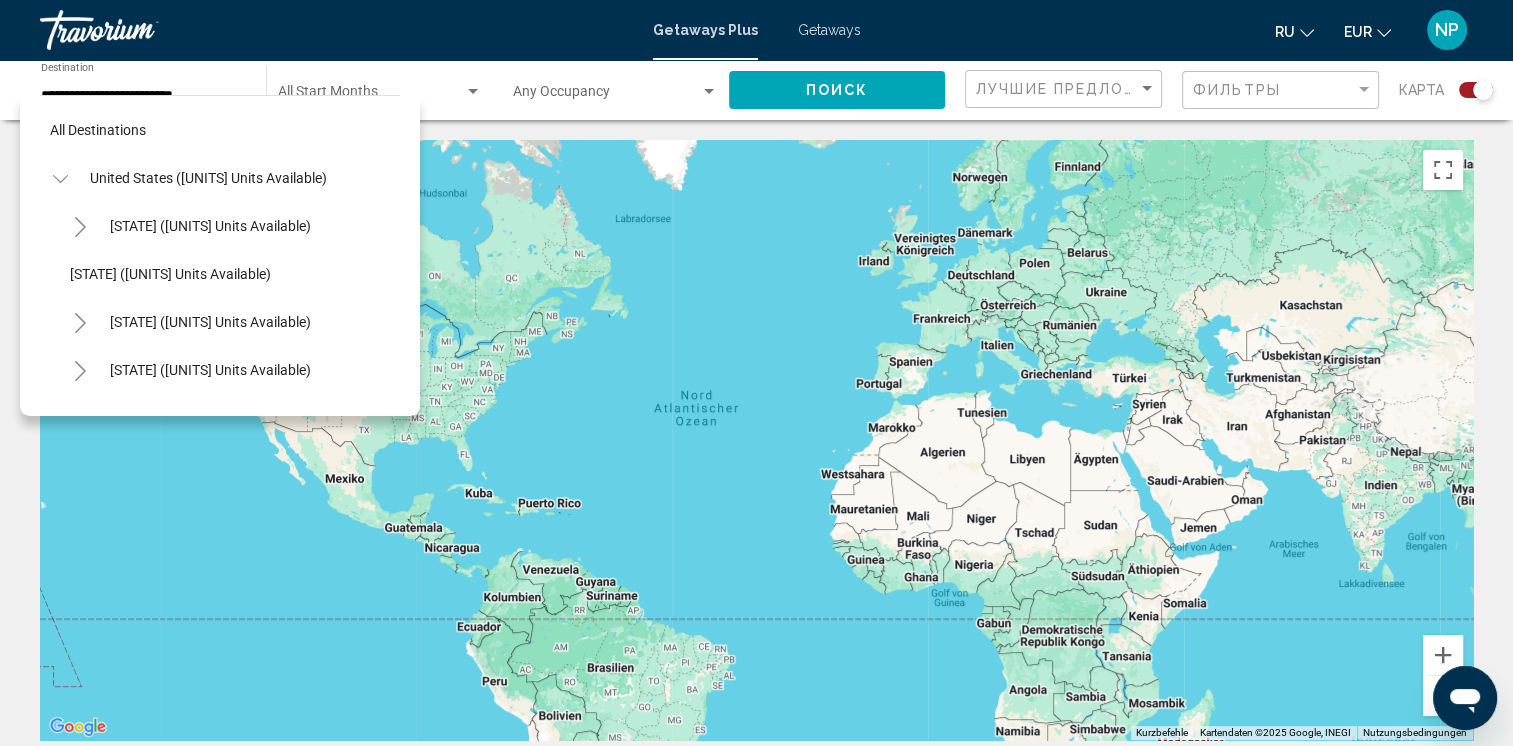 click at bounding box center [80, 226] 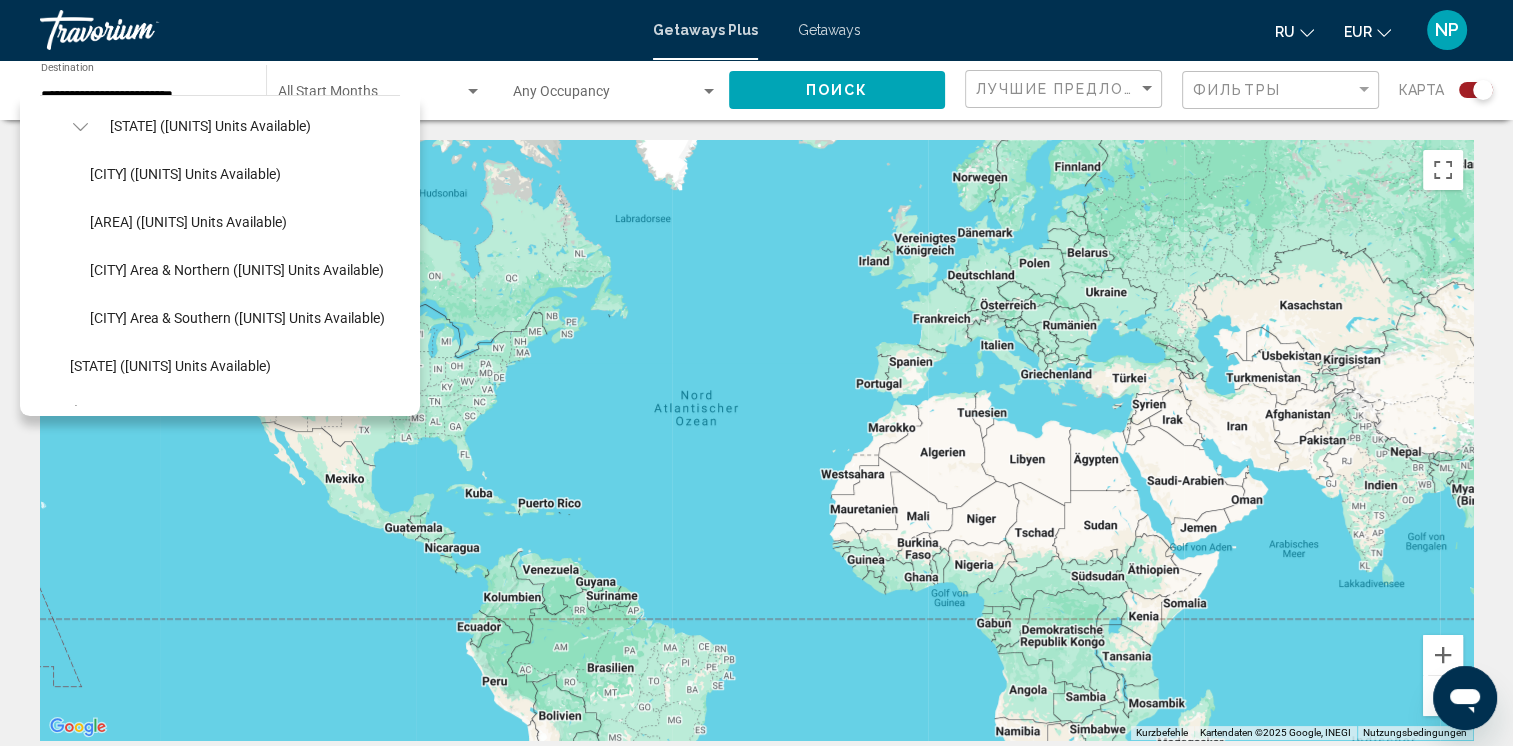 scroll, scrollTop: 0, scrollLeft: 0, axis: both 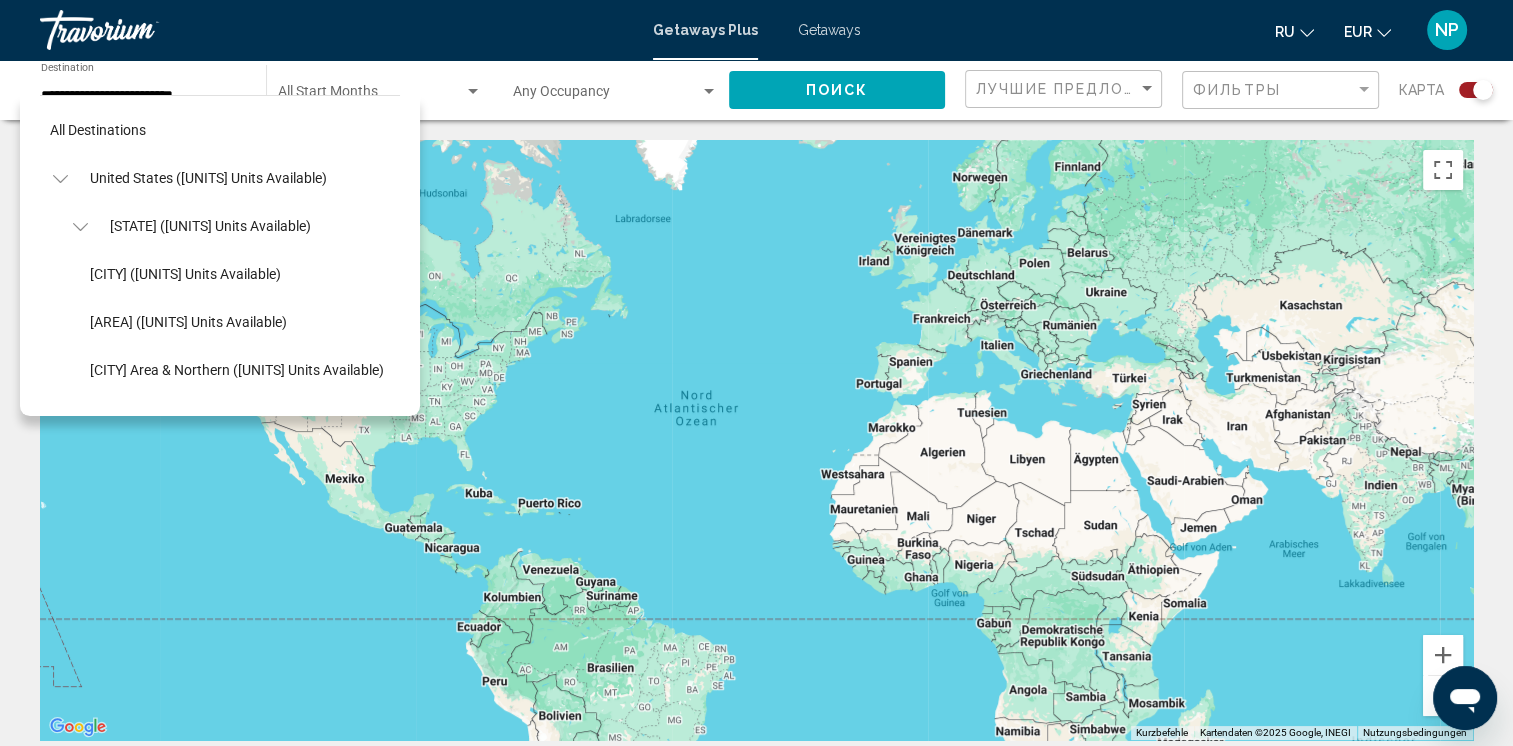 click at bounding box center [80, 227] 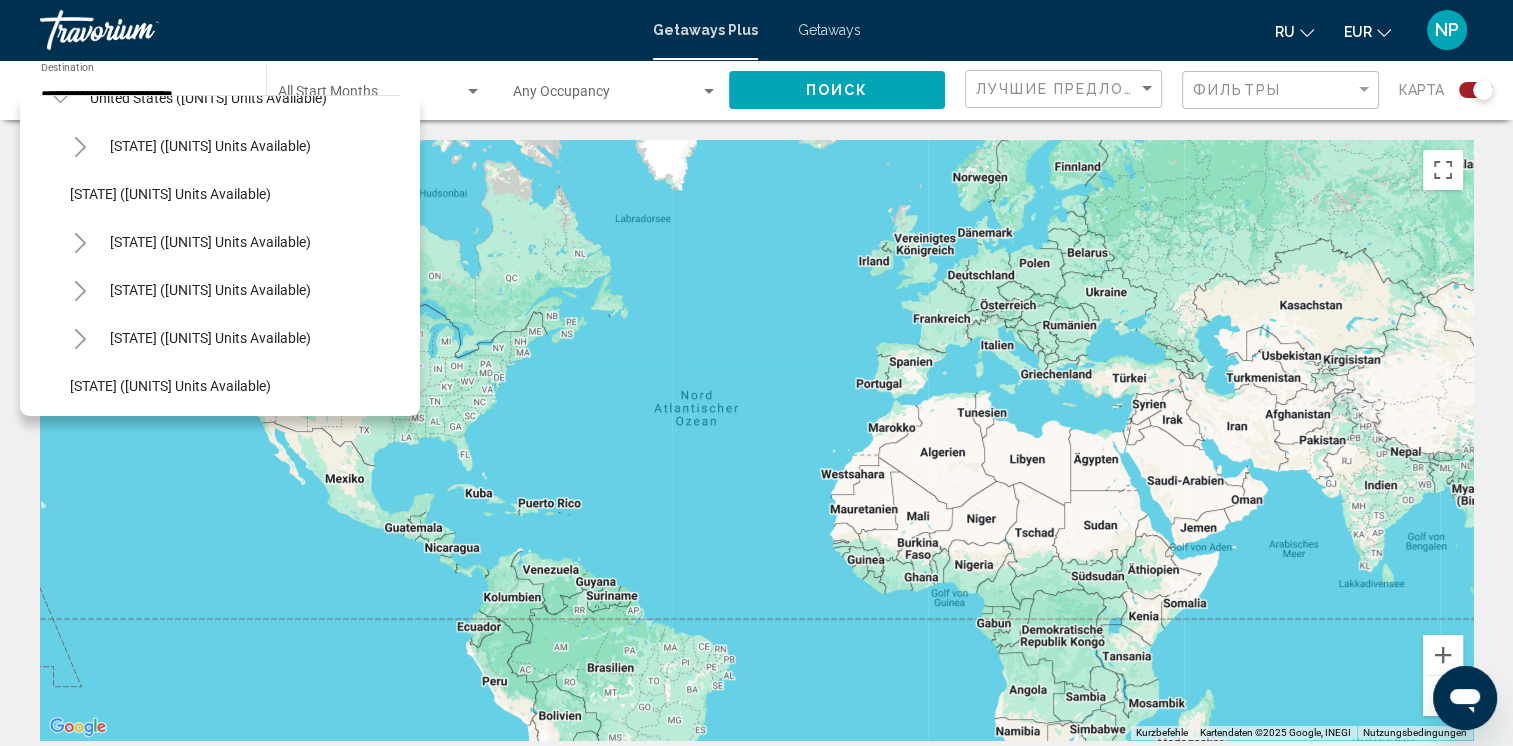 scroll, scrollTop: 100, scrollLeft: 0, axis: vertical 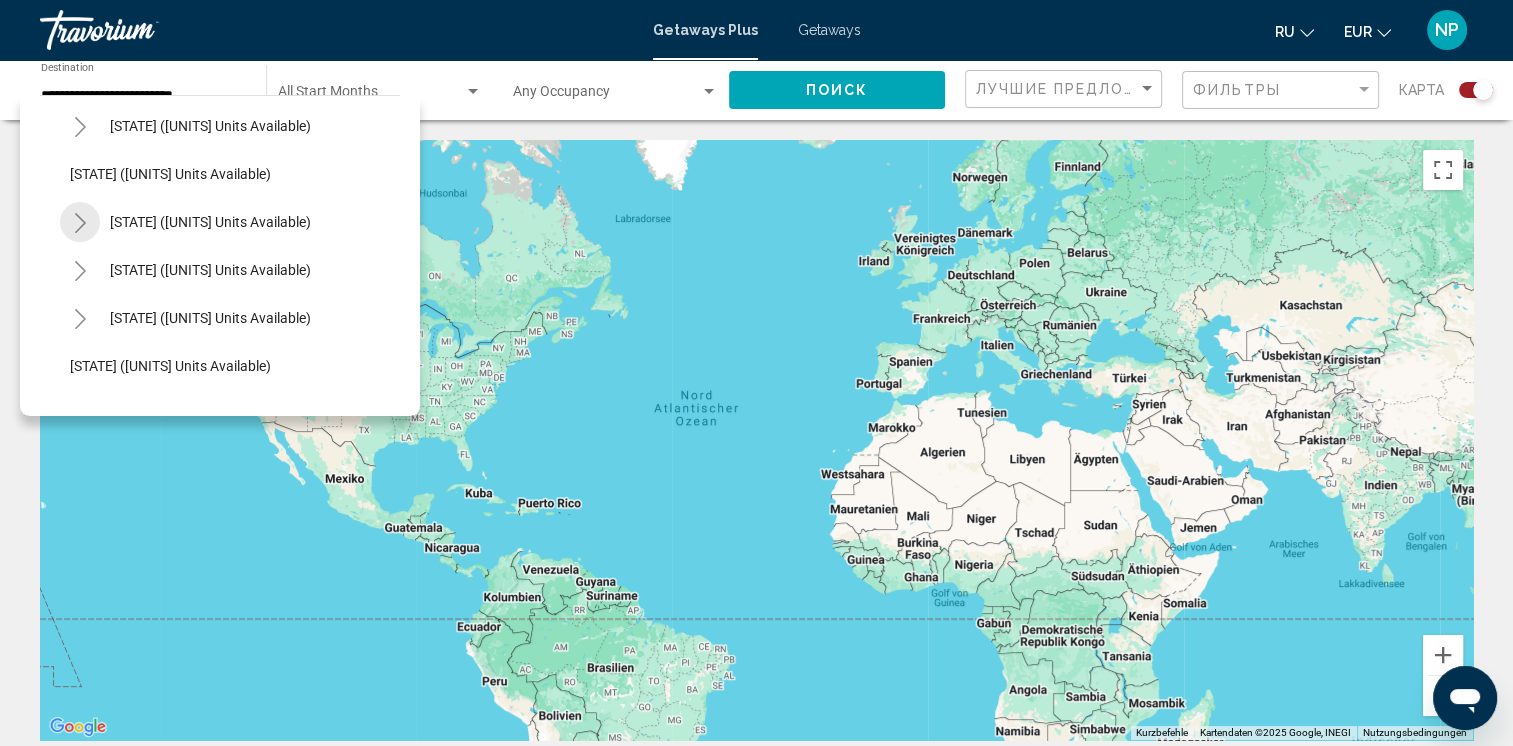 click at bounding box center [80, 223] 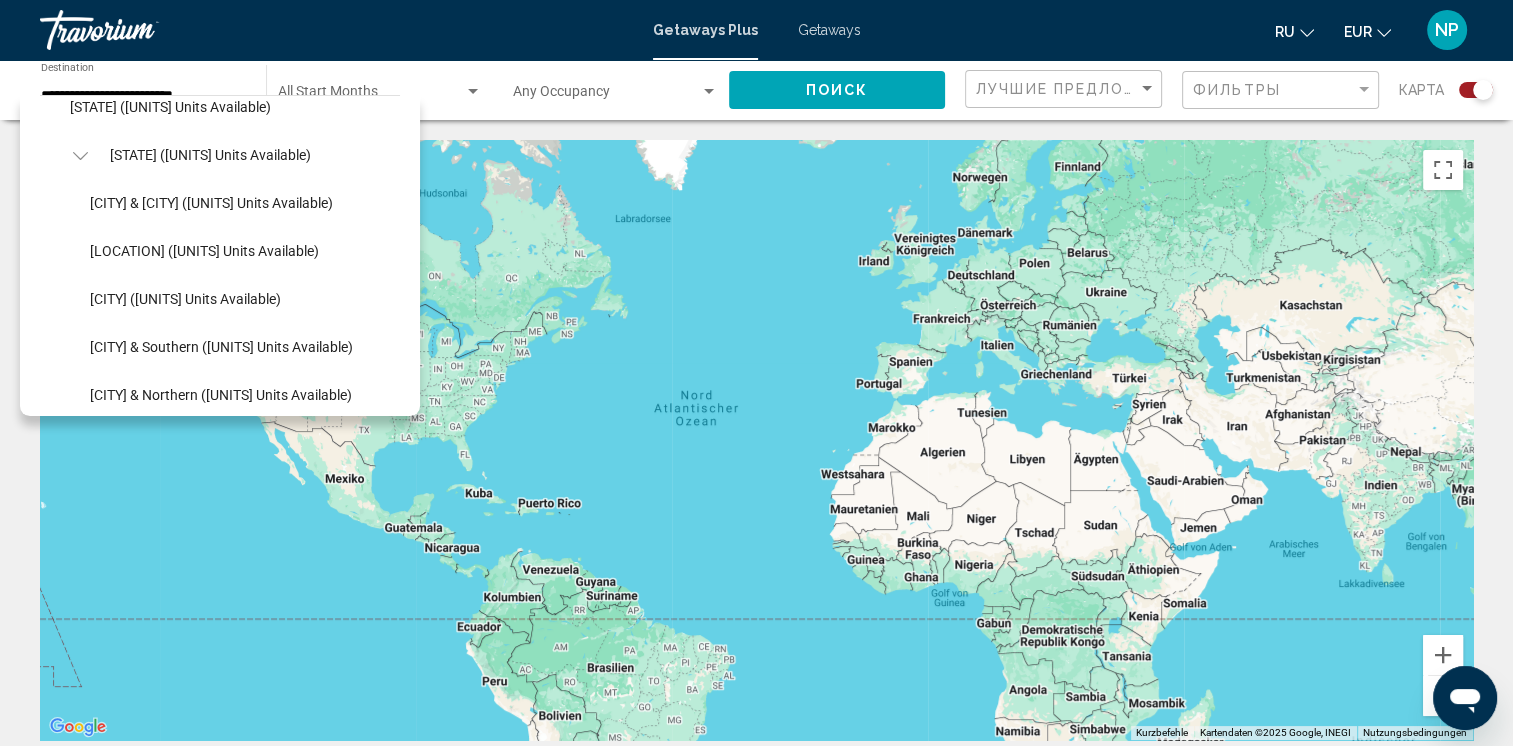 scroll, scrollTop: 200, scrollLeft: 0, axis: vertical 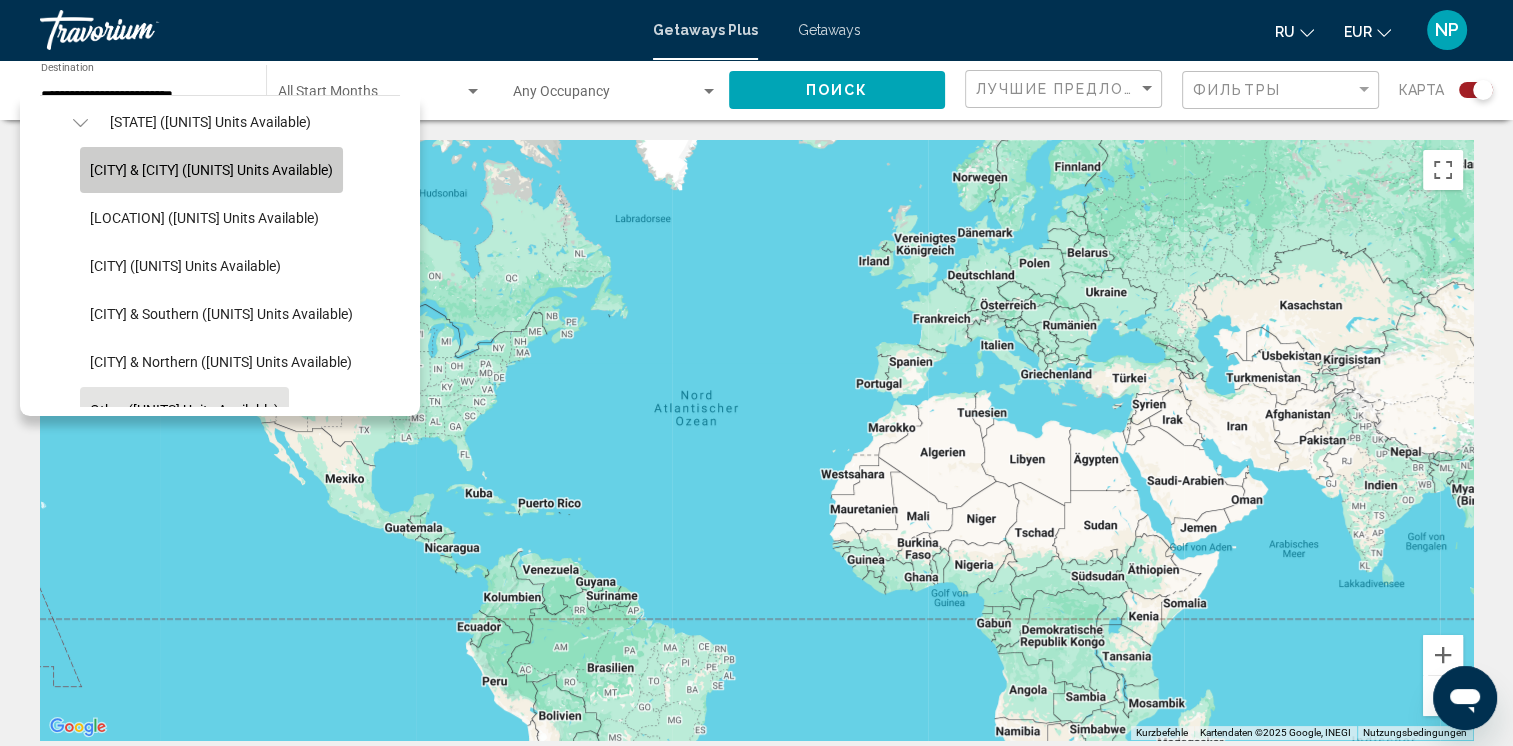 click on "[CITY] & [CITY] ([UNITS] units available)" at bounding box center (211, 170) 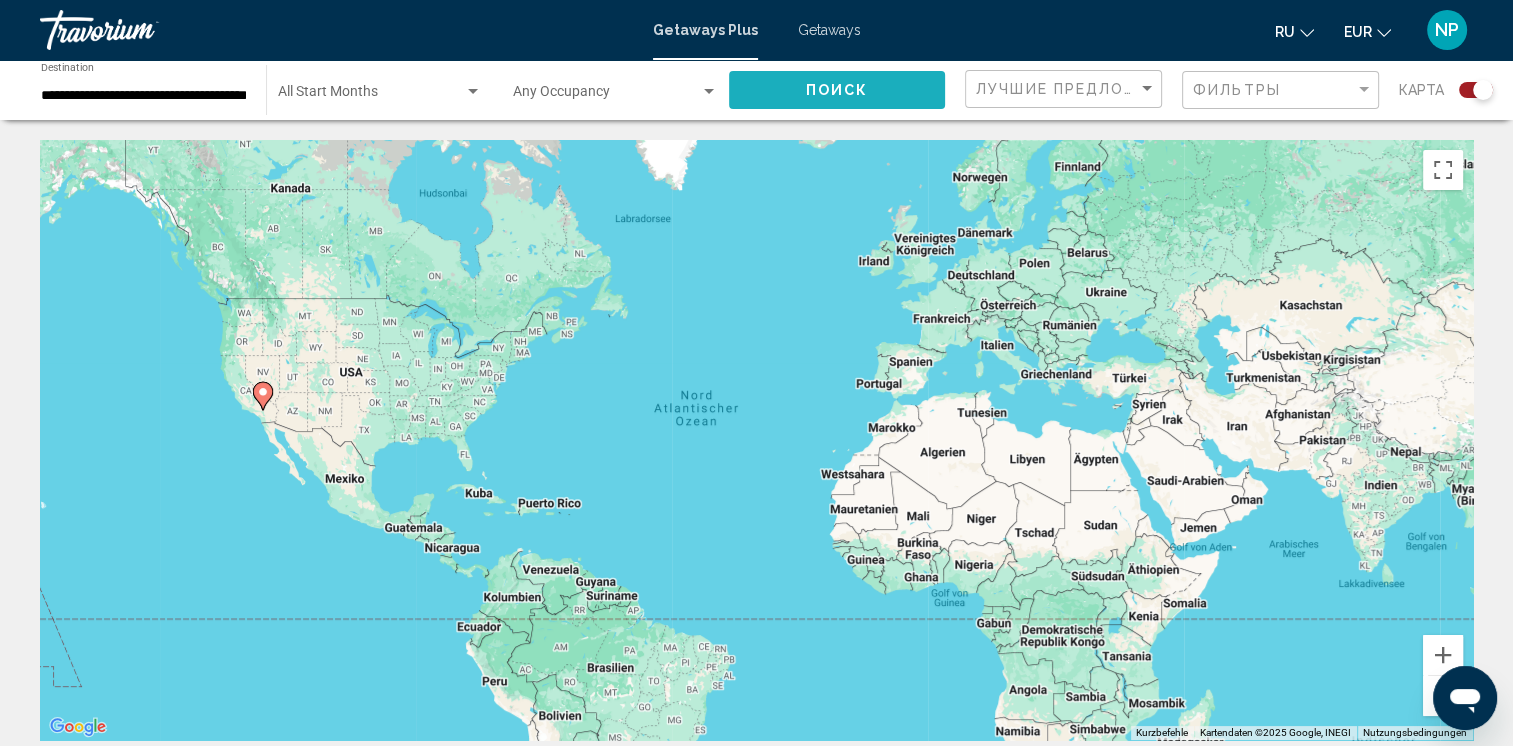 click on "Поиск" at bounding box center (837, 89) 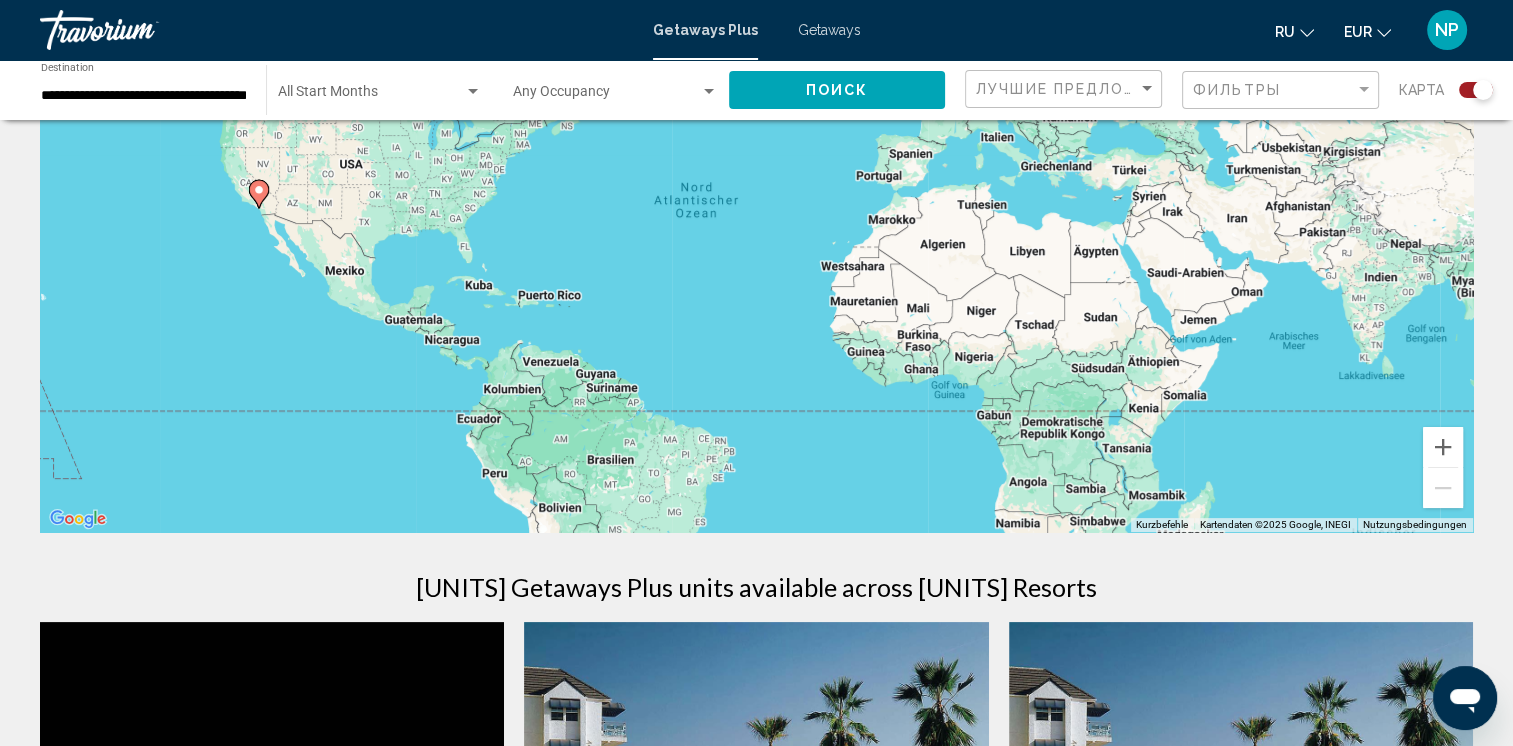 scroll, scrollTop: 0, scrollLeft: 0, axis: both 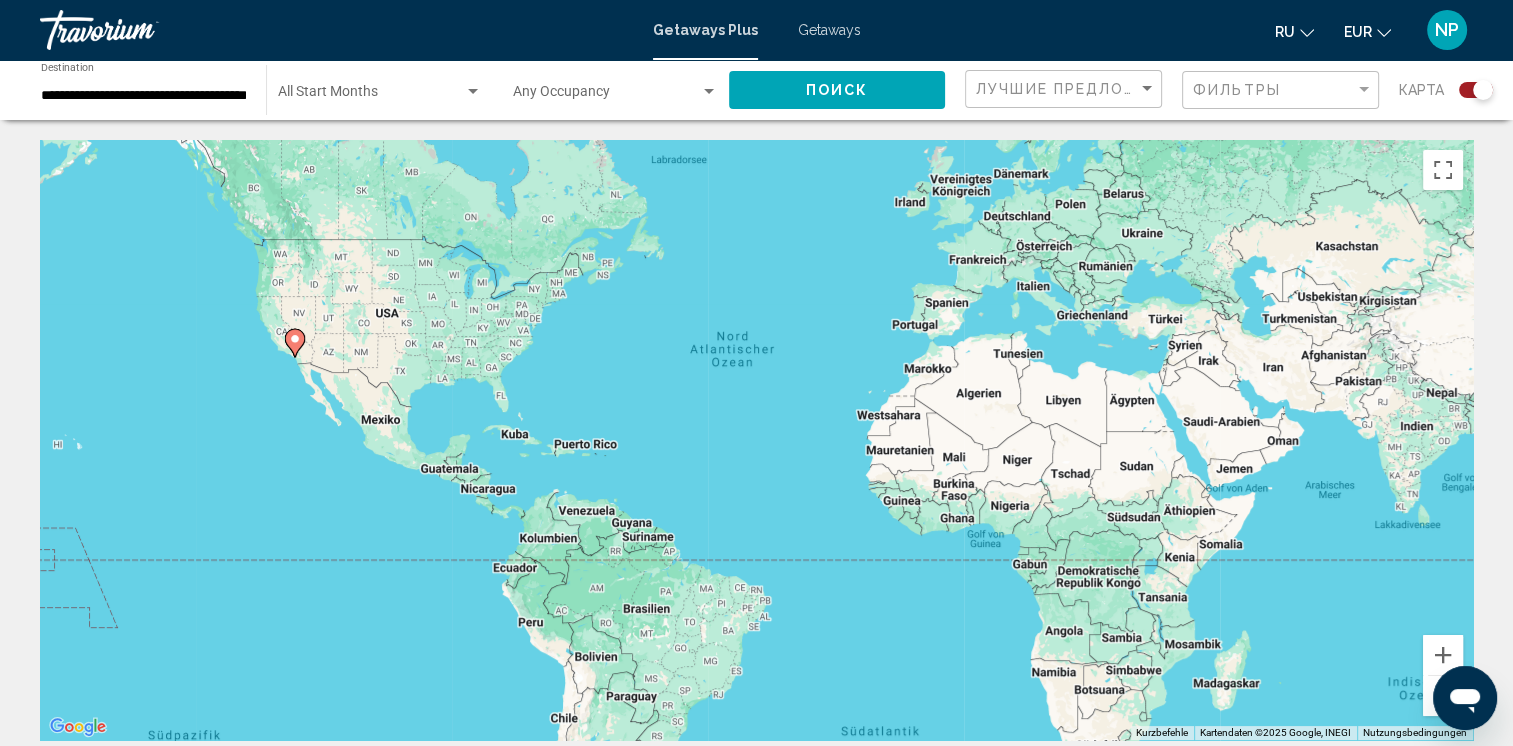 drag, startPoint x: 473, startPoint y: 471, endPoint x: 512, endPoint y: 412, distance: 70.724815 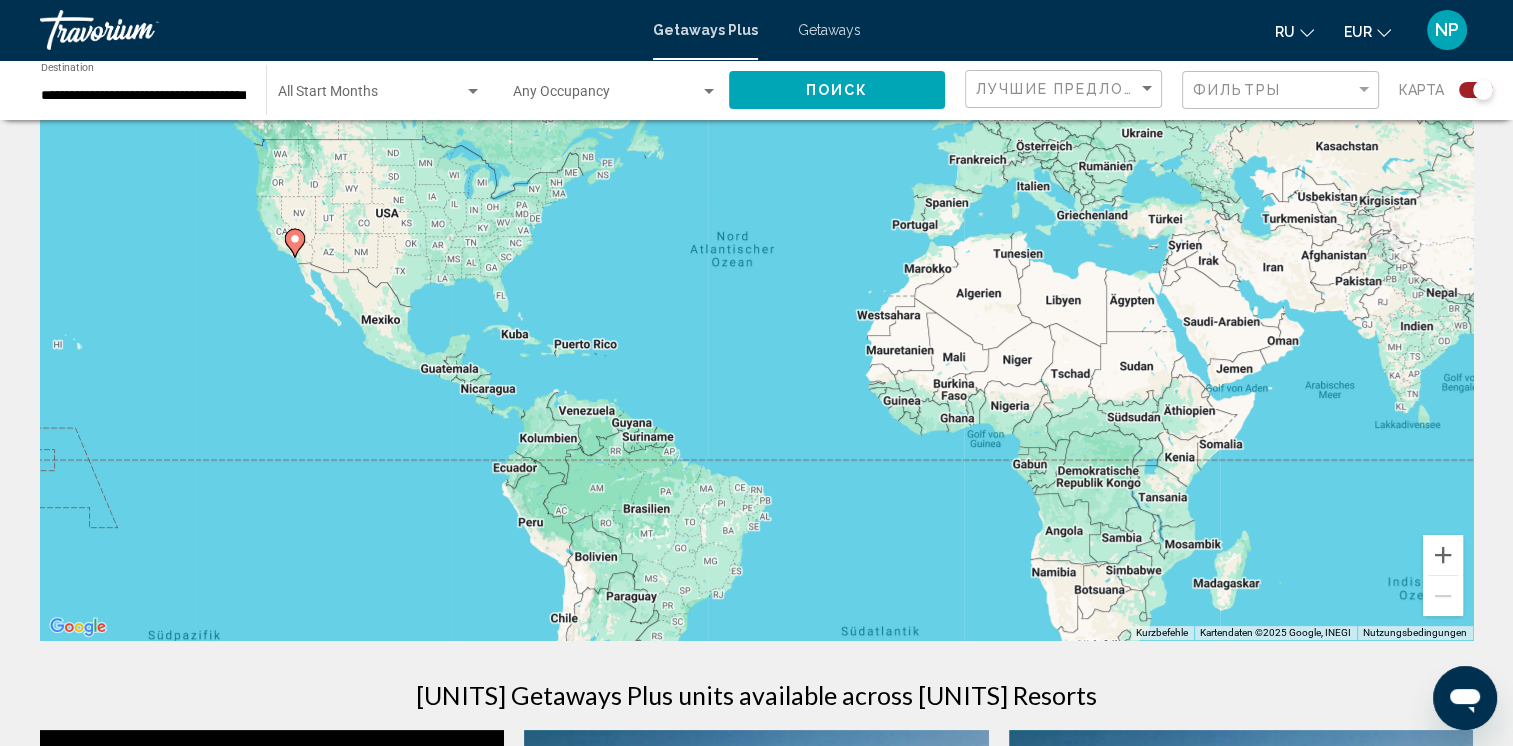 scroll, scrollTop: 0, scrollLeft: 0, axis: both 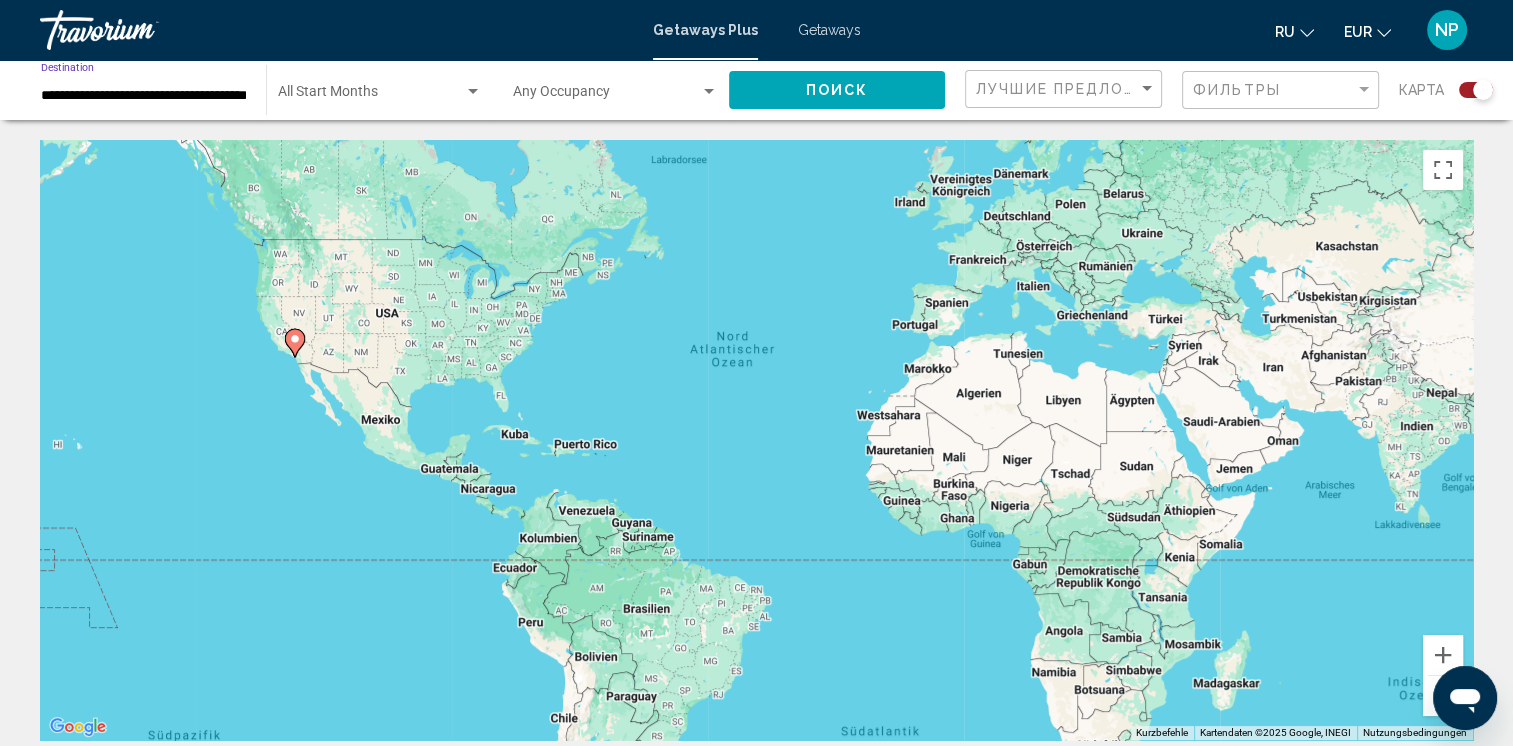 click on "**********" at bounding box center (143, 96) 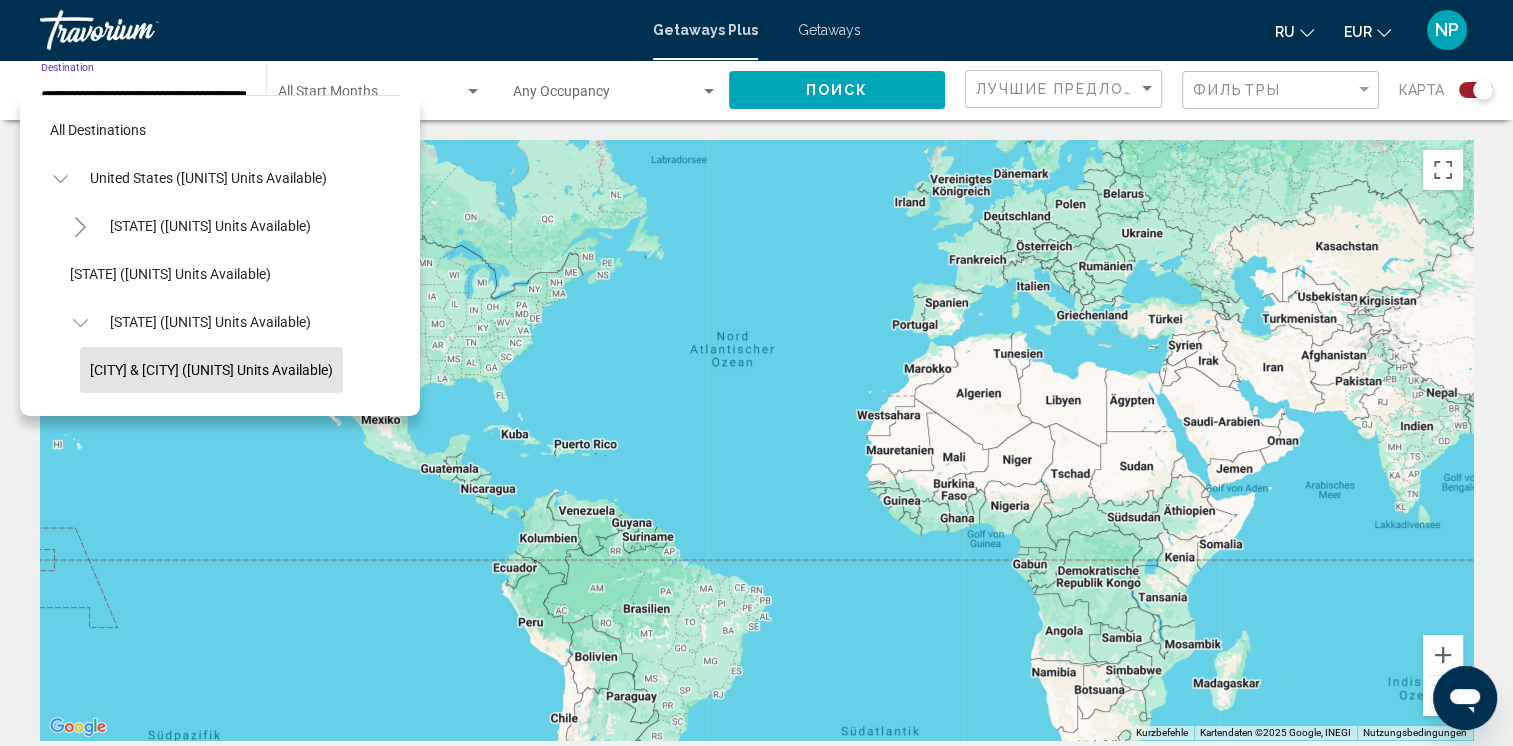 scroll, scrollTop: 126, scrollLeft: 0, axis: vertical 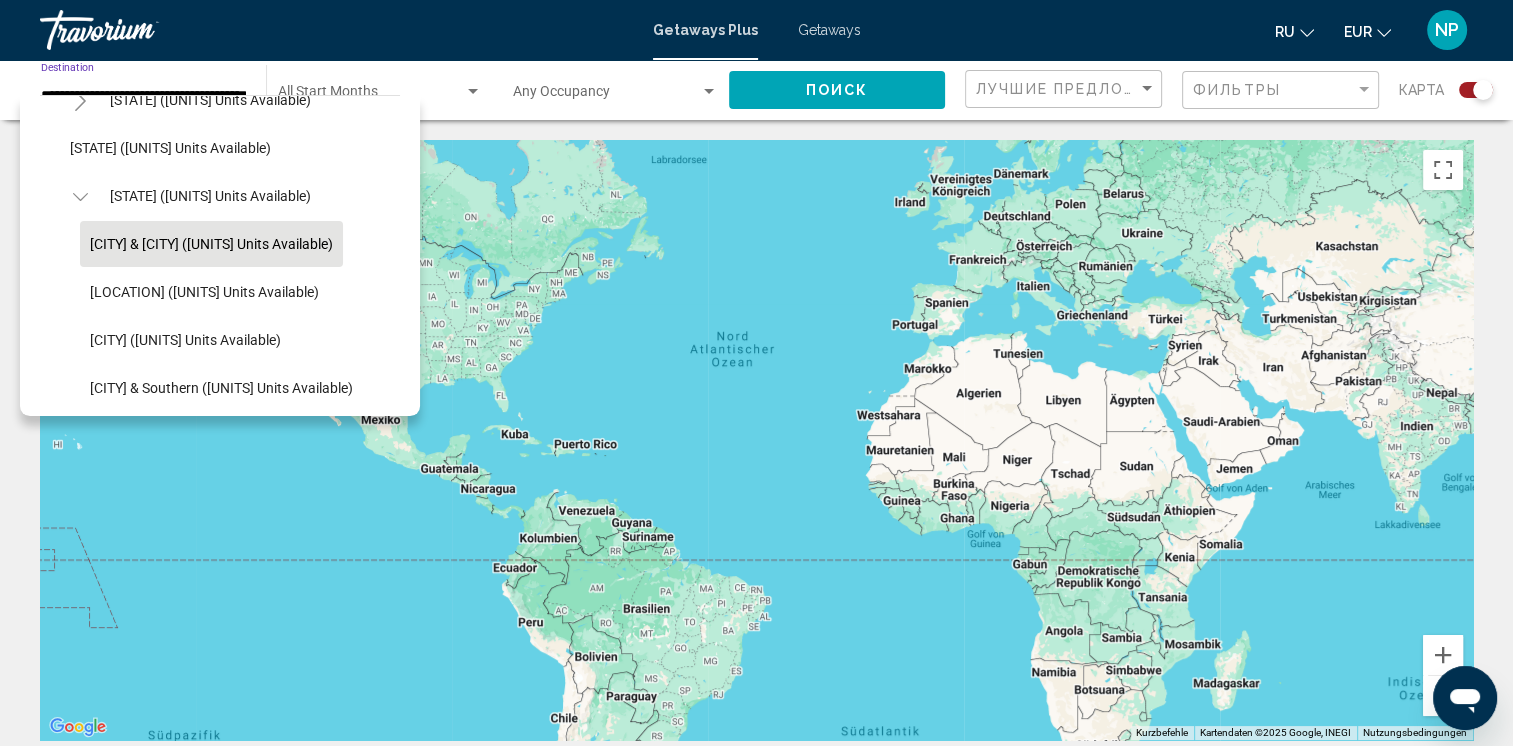 click at bounding box center [80, 197] 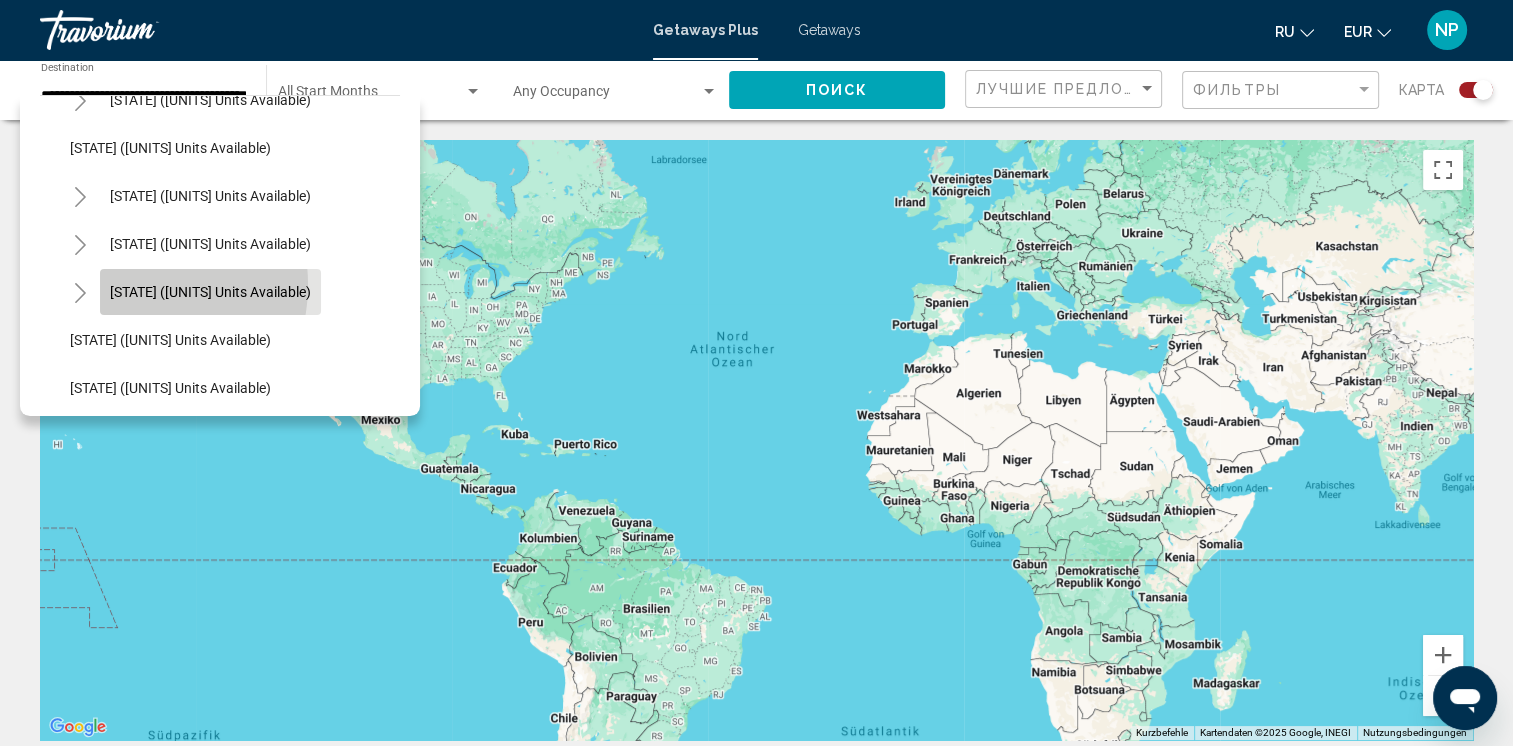 click on "[STATE] ([UNITS] units available)" at bounding box center (210, 292) 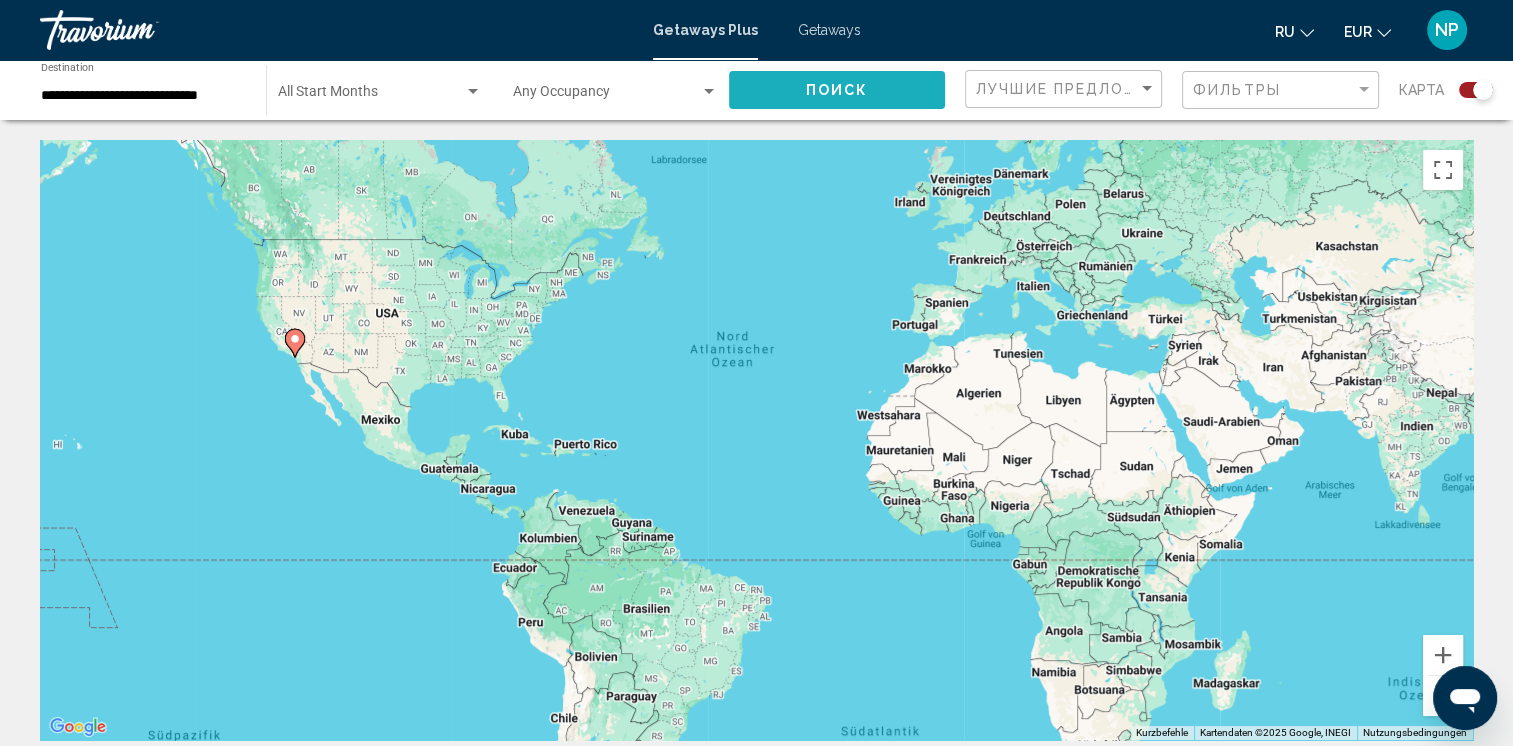click on "Поиск" at bounding box center [837, 89] 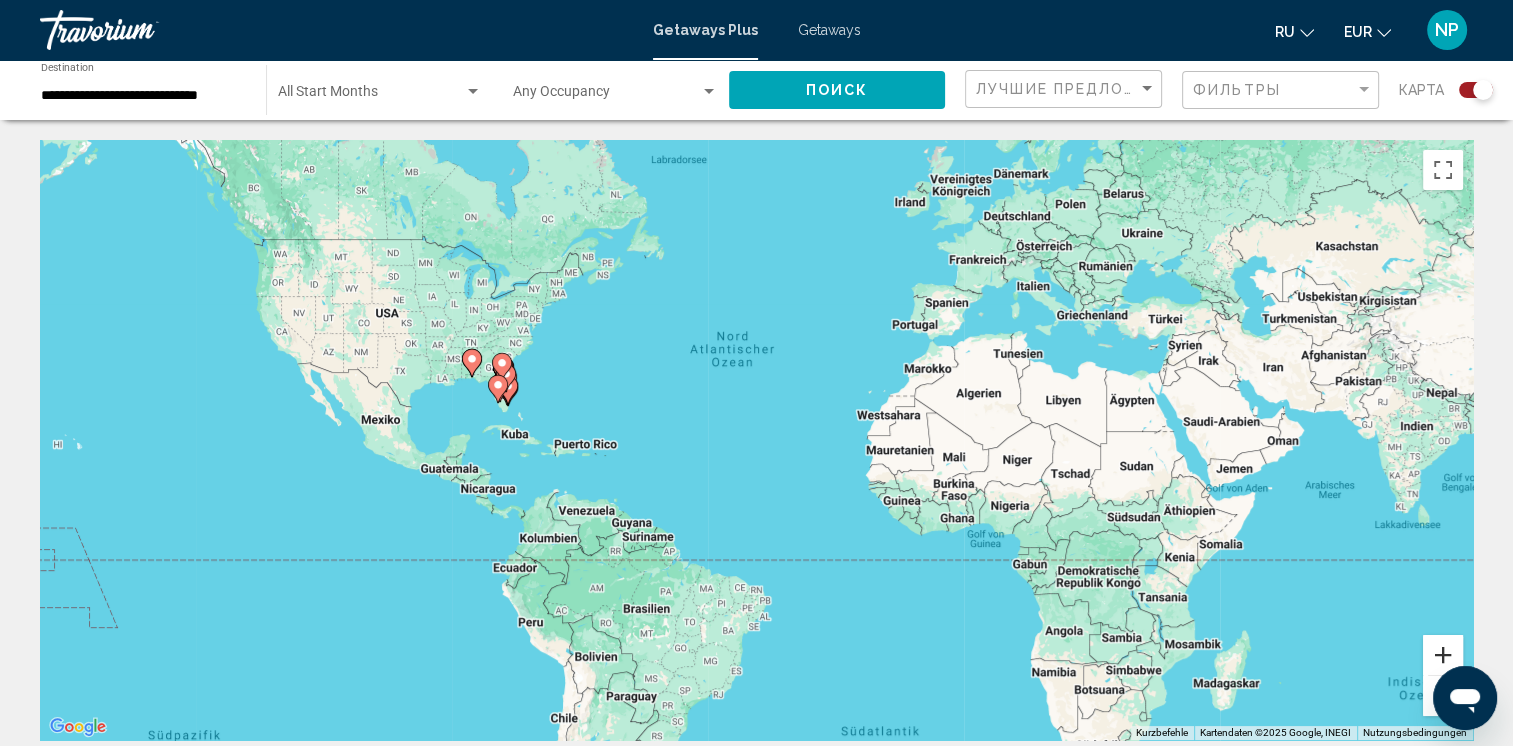 click at bounding box center [1443, 655] 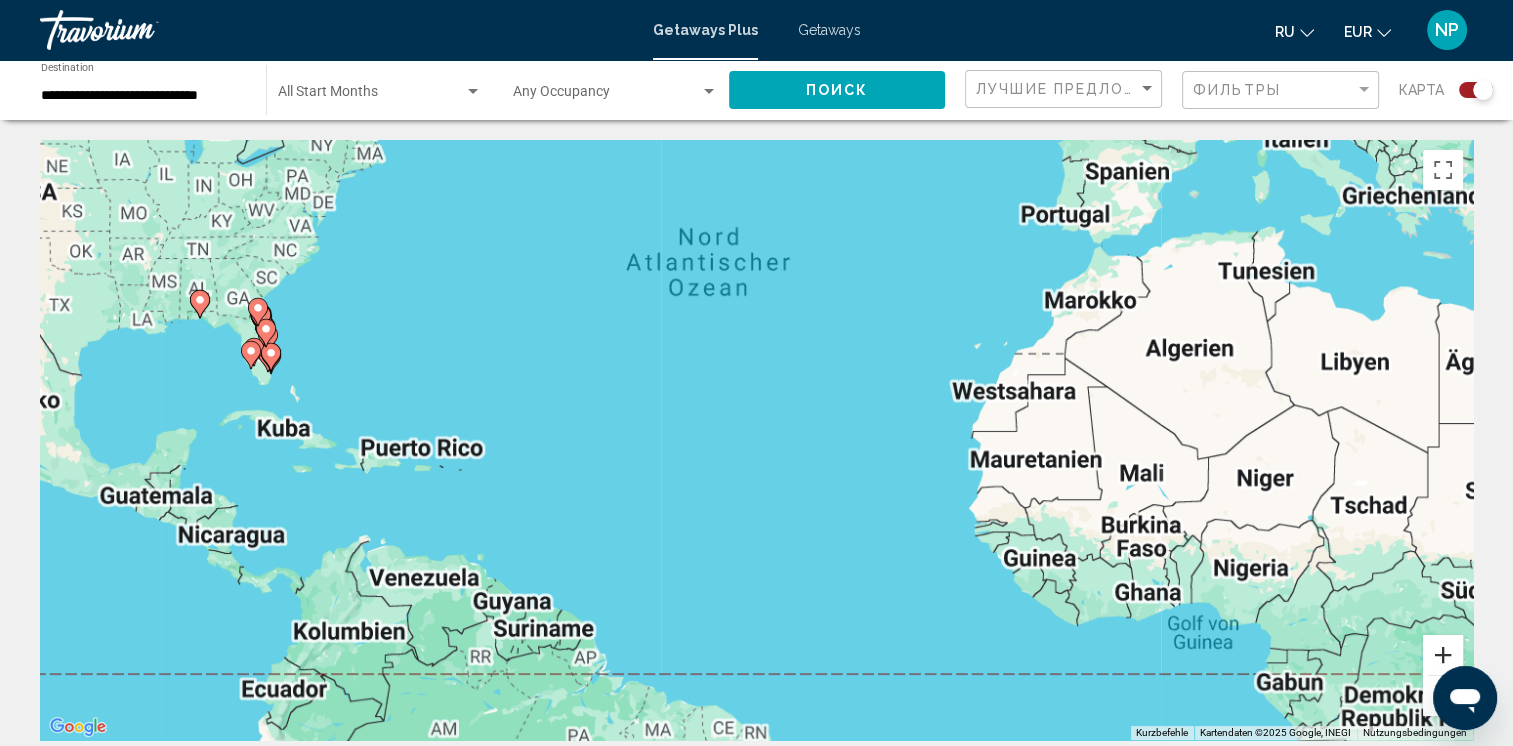 click at bounding box center (1443, 655) 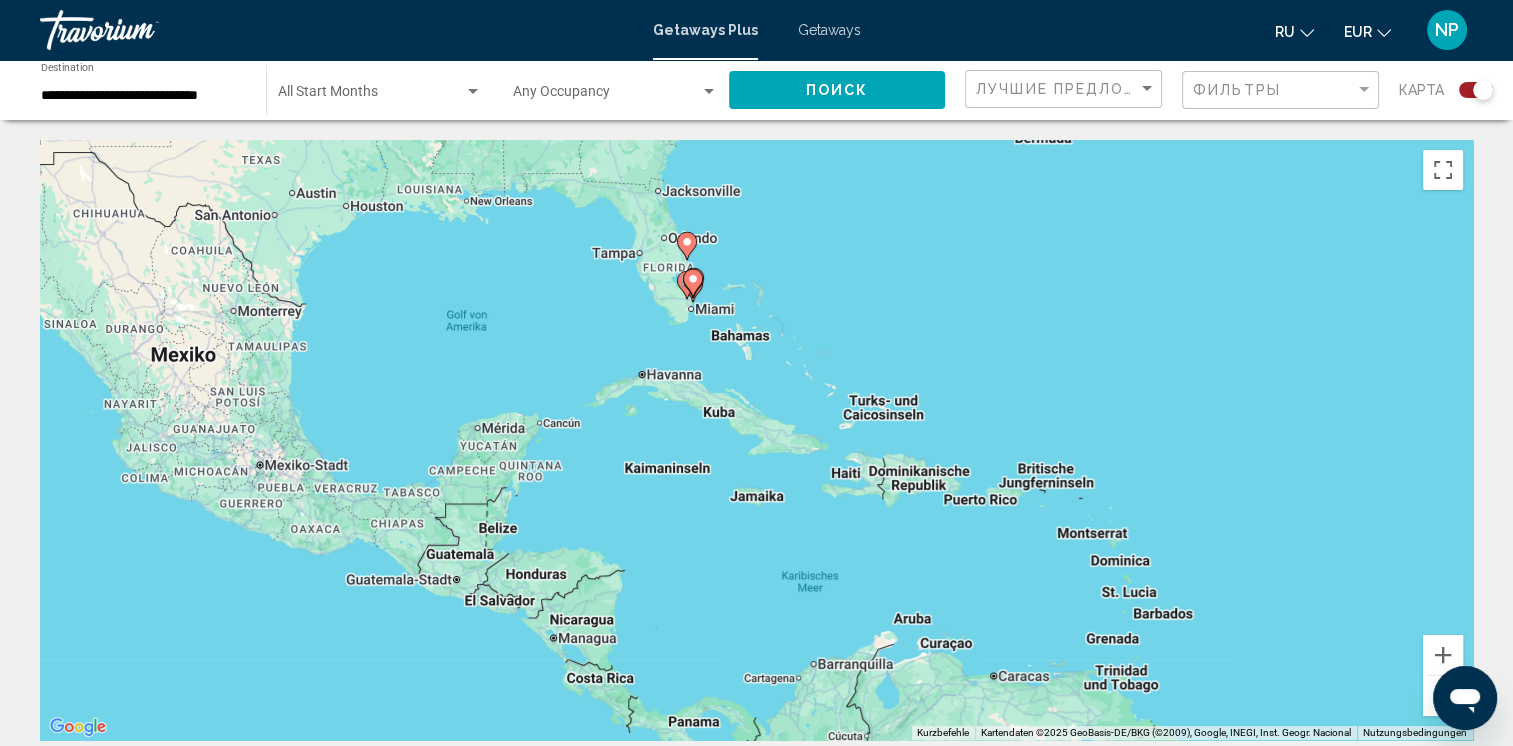 drag, startPoint x: 212, startPoint y: 376, endPoint x: 1120, endPoint y: 374, distance: 908.0022 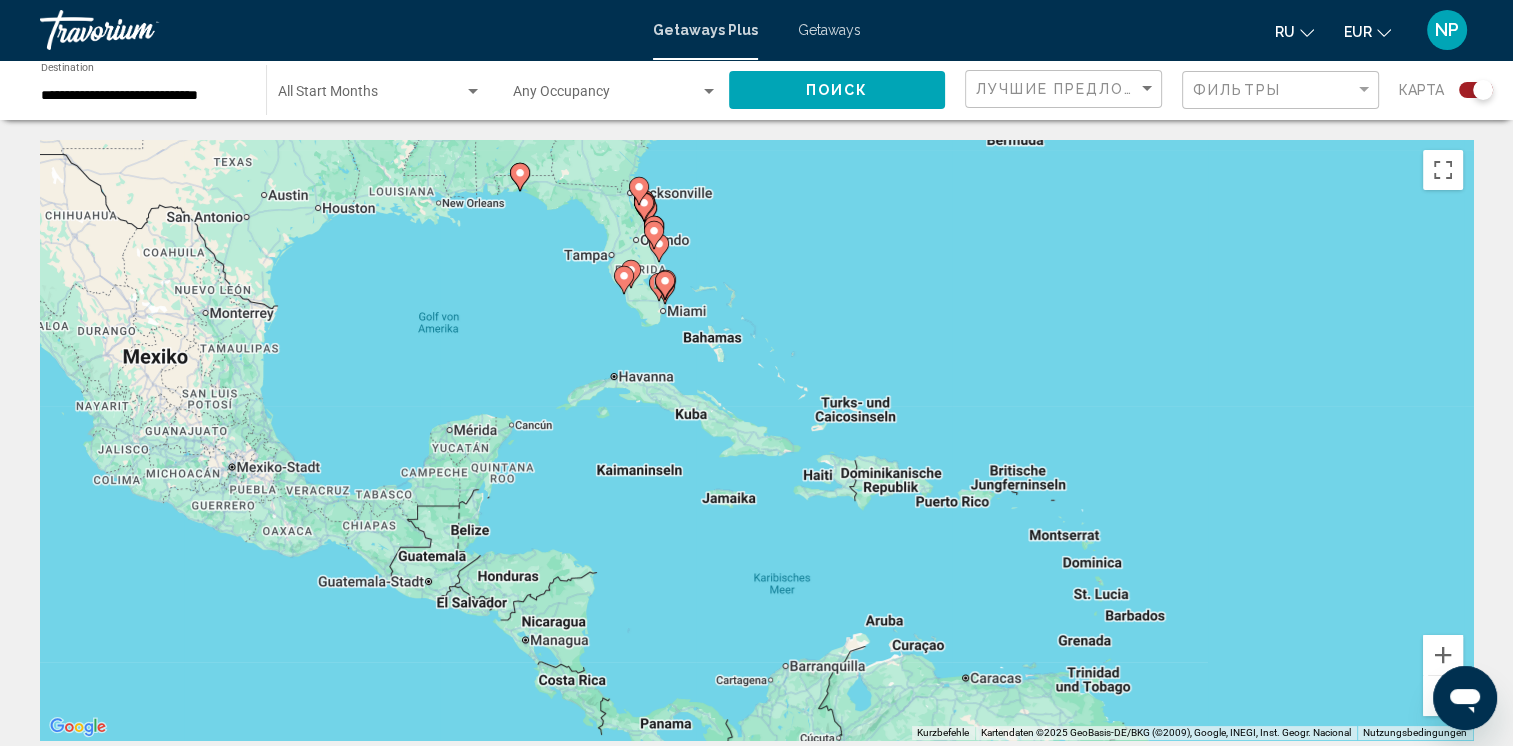 scroll, scrollTop: 0, scrollLeft: 0, axis: both 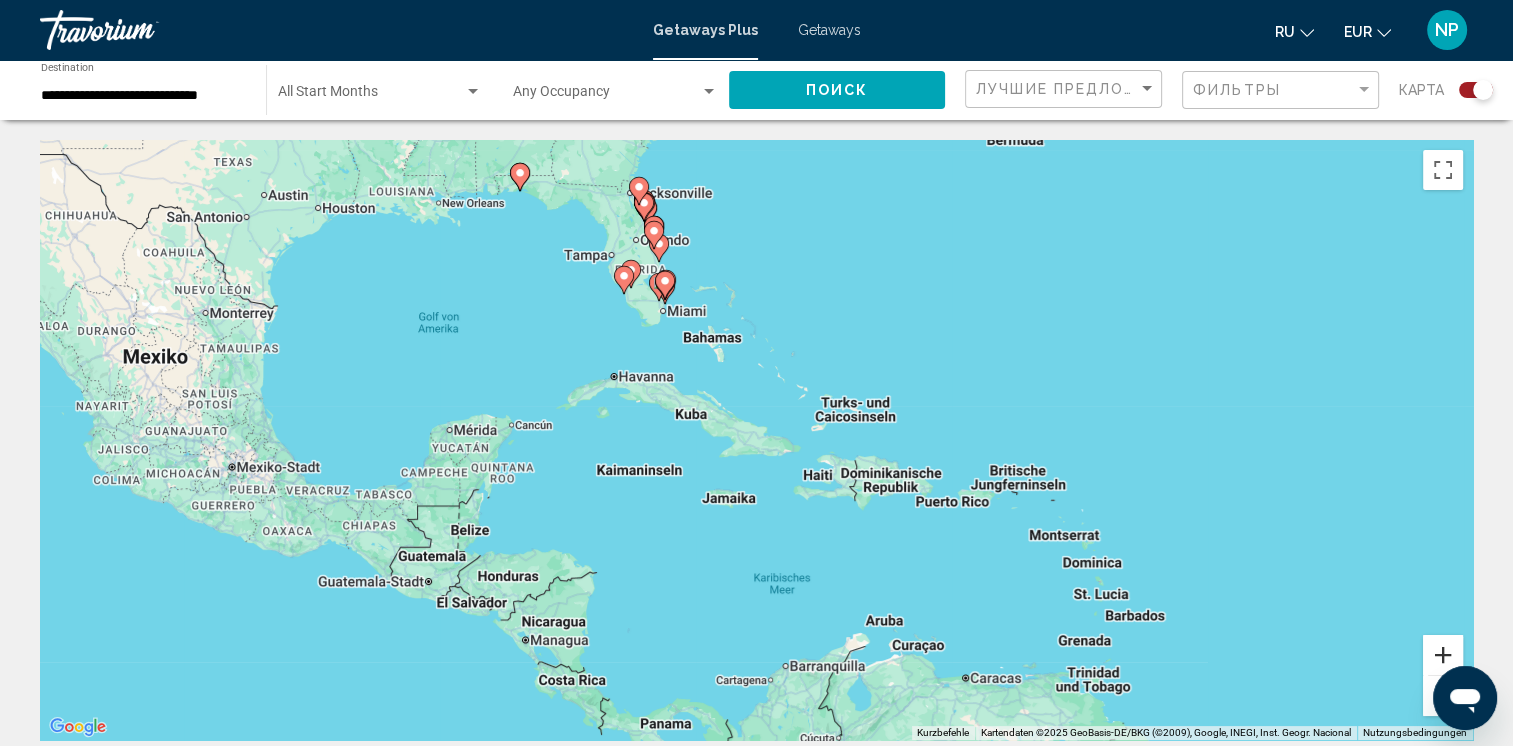 click at bounding box center (1443, 655) 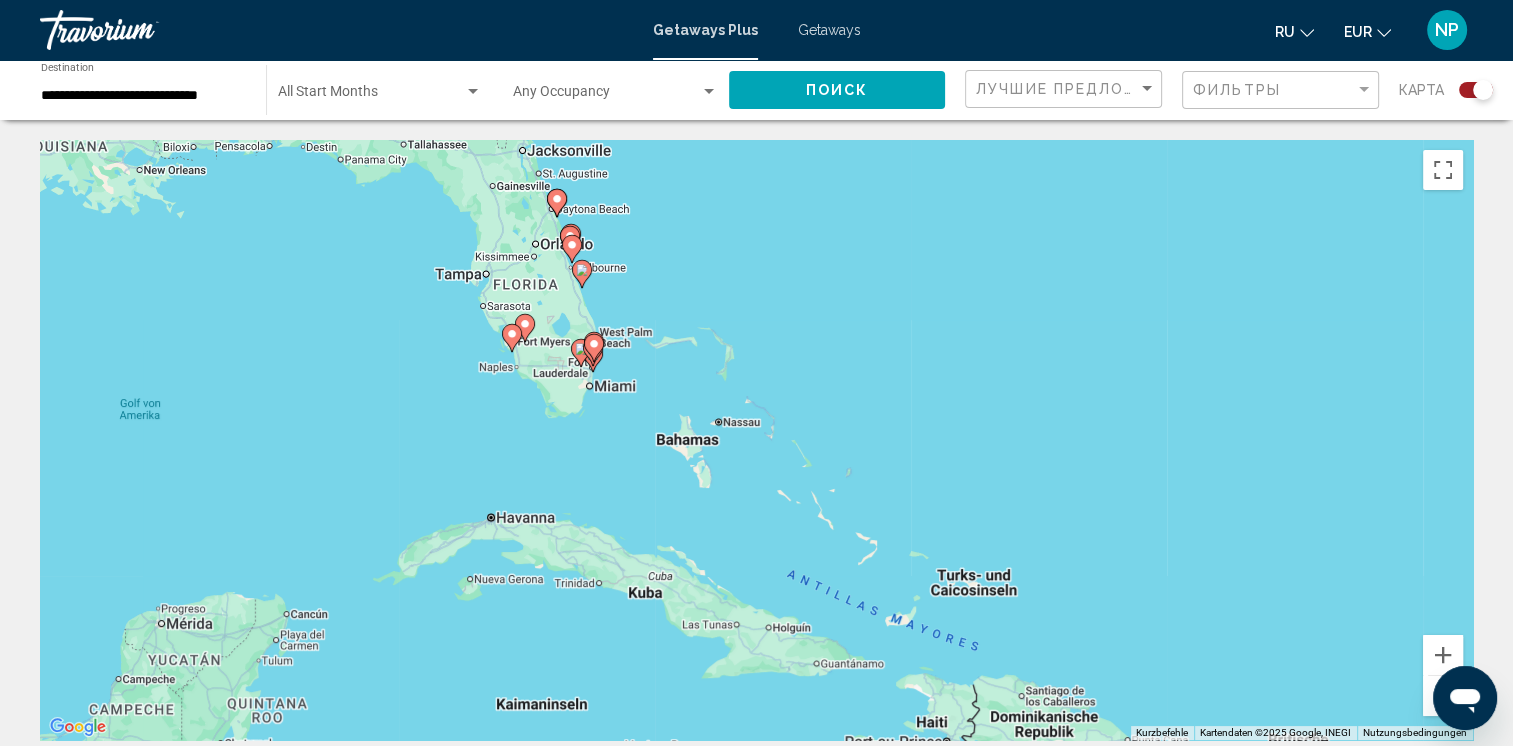 drag, startPoint x: 664, startPoint y: 268, endPoint x: 692, endPoint y: 538, distance: 271.44797 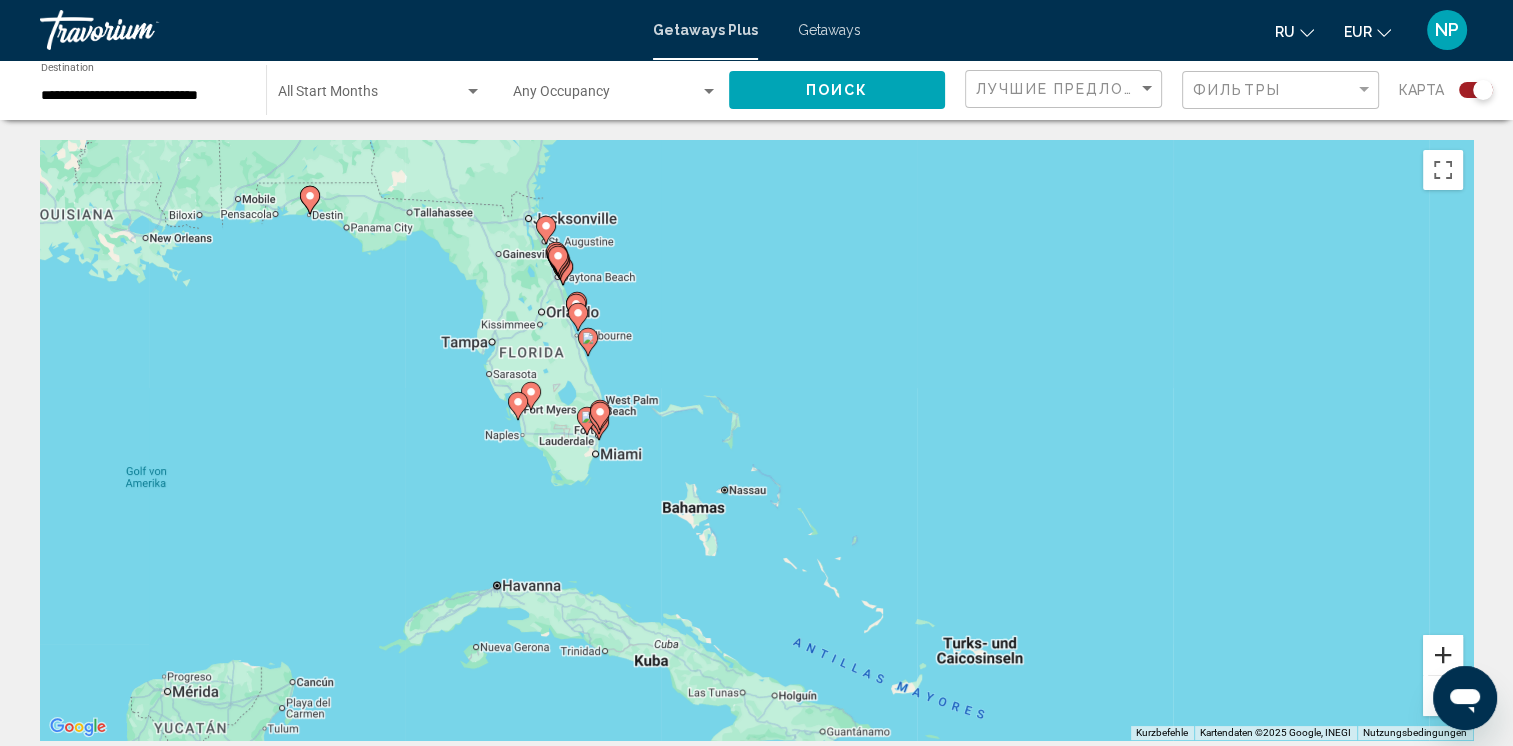 click at bounding box center (1443, 655) 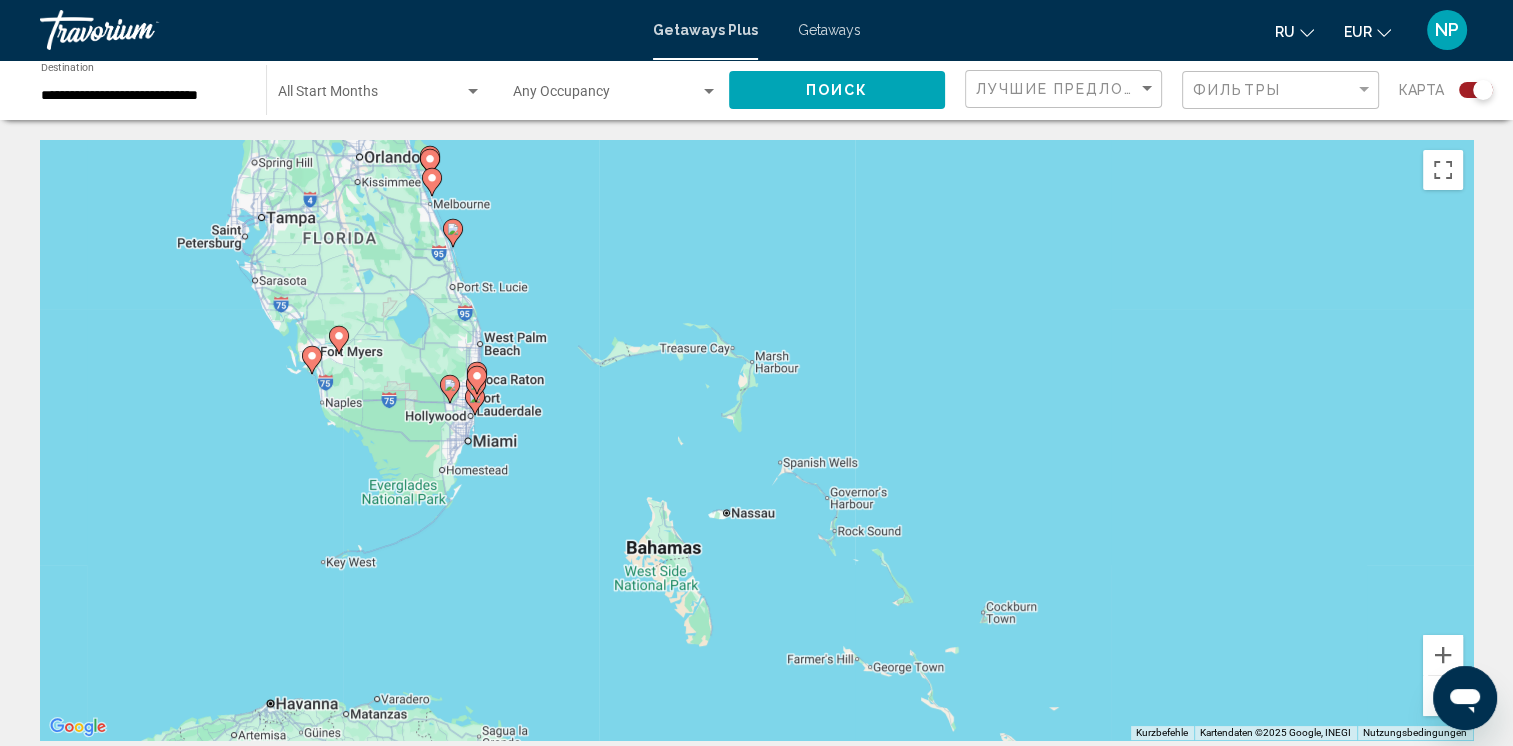 drag, startPoint x: 631, startPoint y: 297, endPoint x: 699, endPoint y: 286, distance: 68.88396 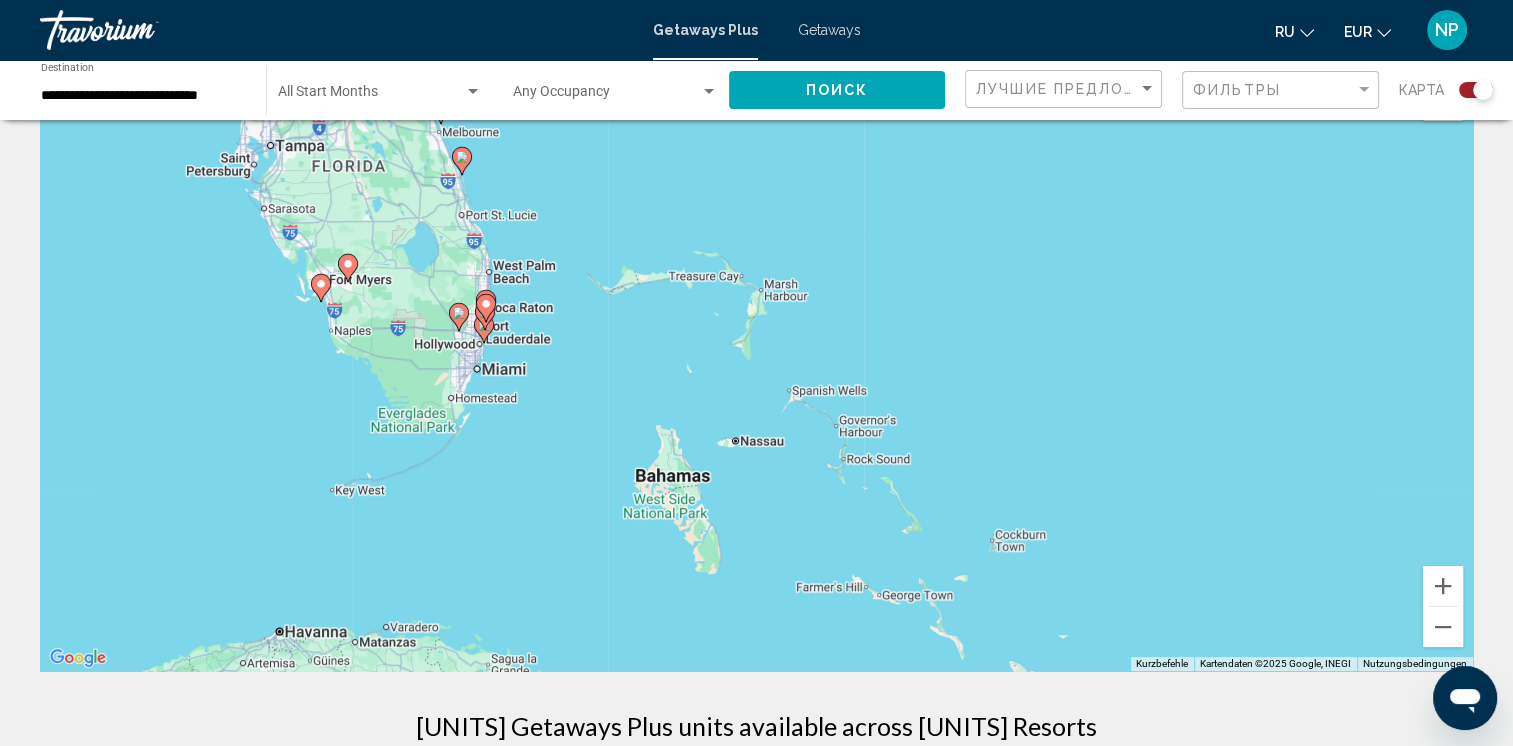 scroll, scrollTop: 0, scrollLeft: 0, axis: both 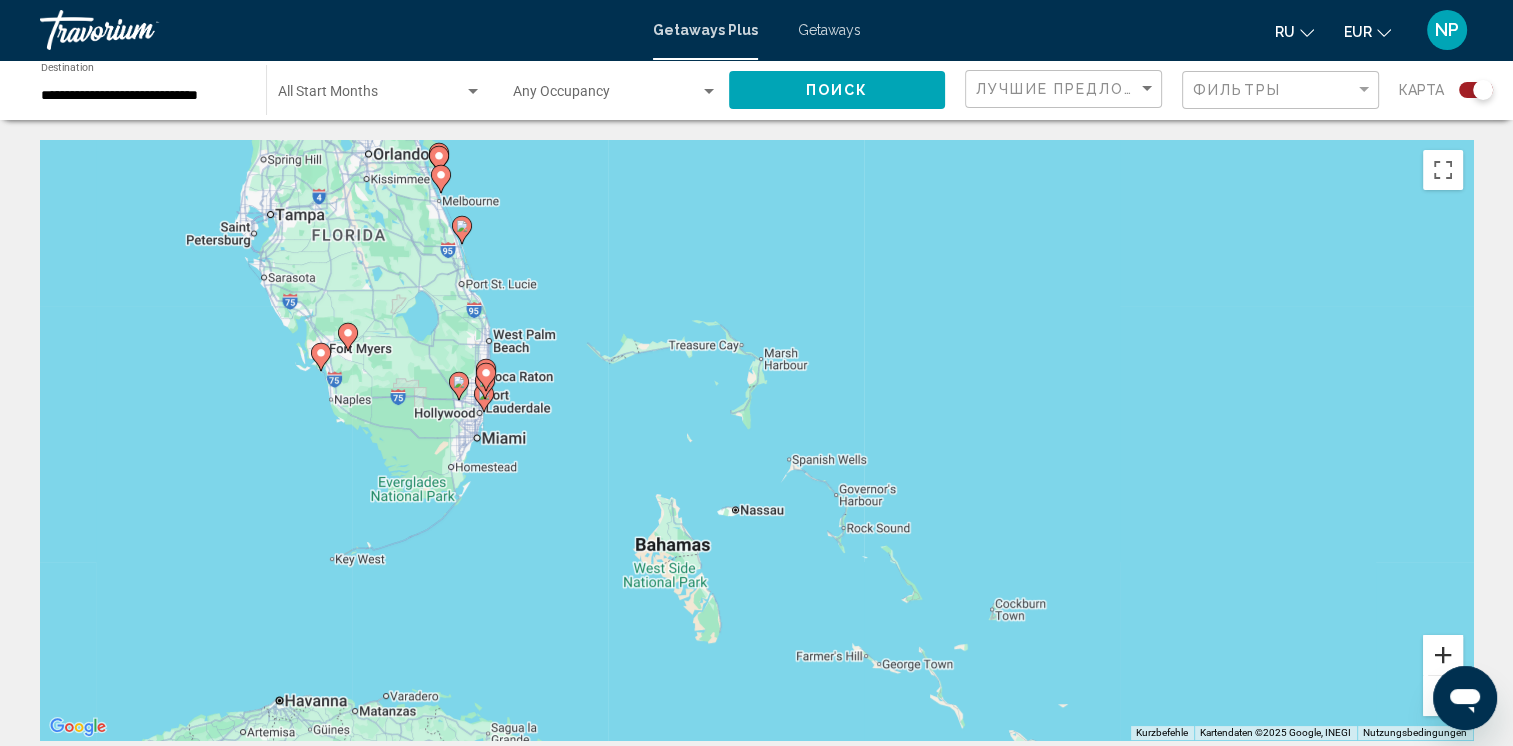 click at bounding box center (1443, 655) 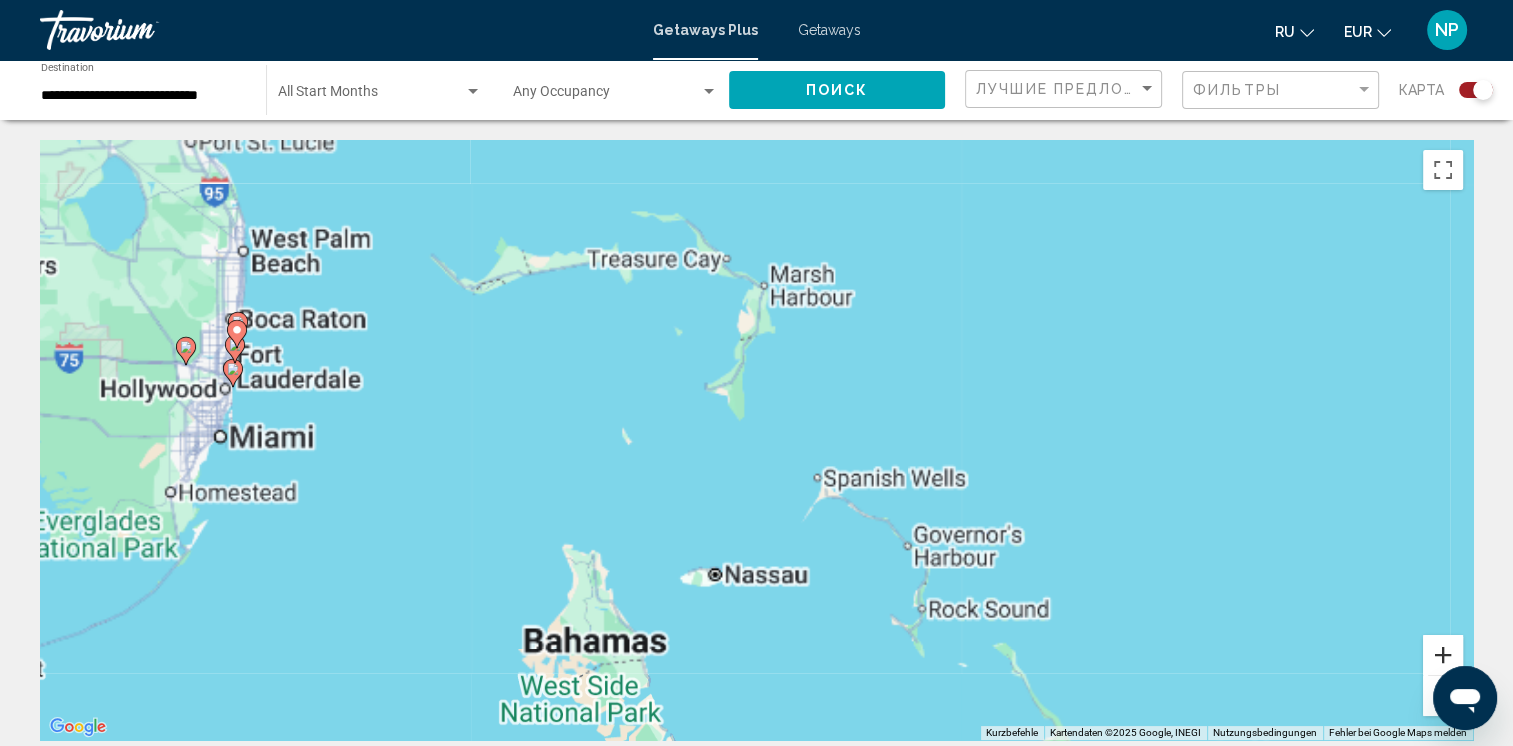 click at bounding box center [1443, 655] 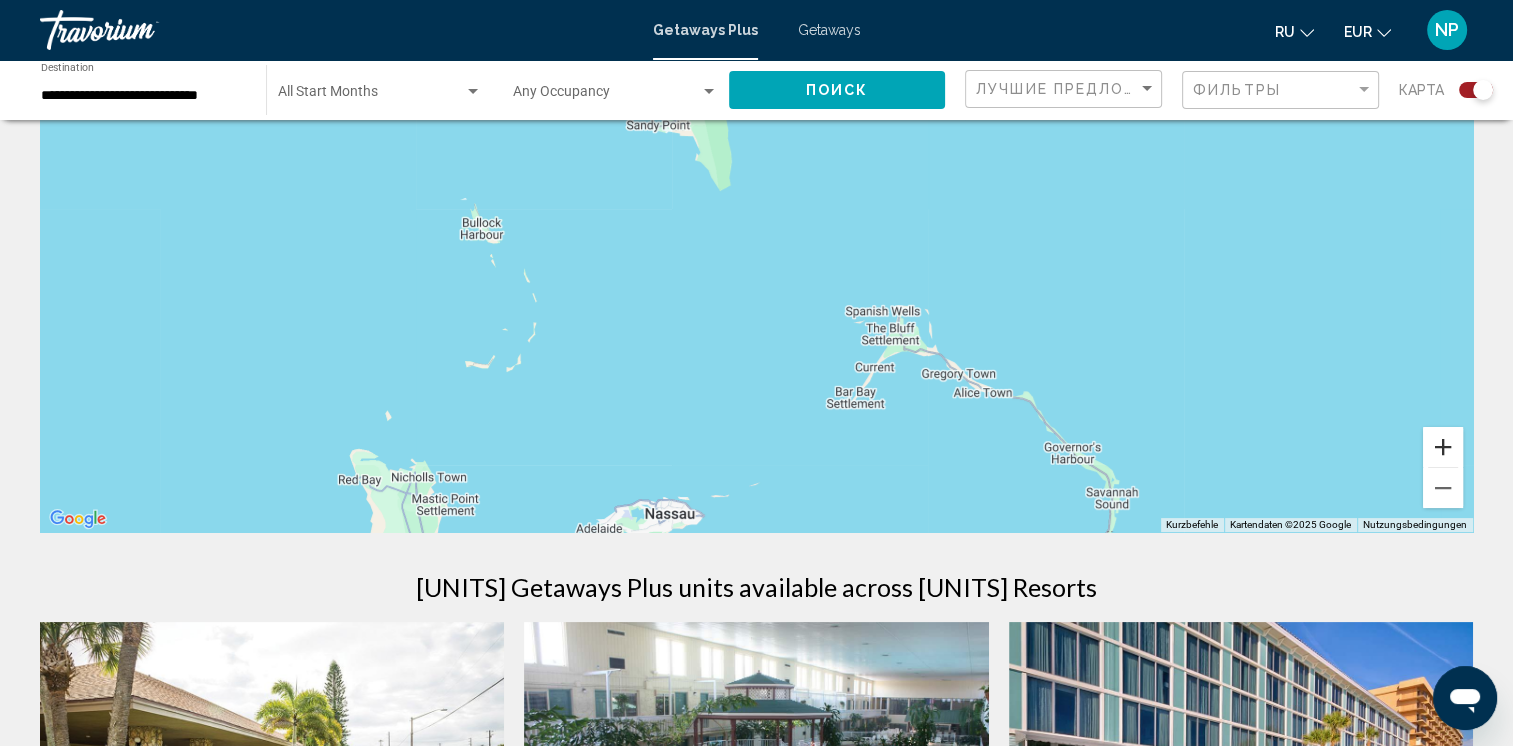 scroll, scrollTop: 300, scrollLeft: 0, axis: vertical 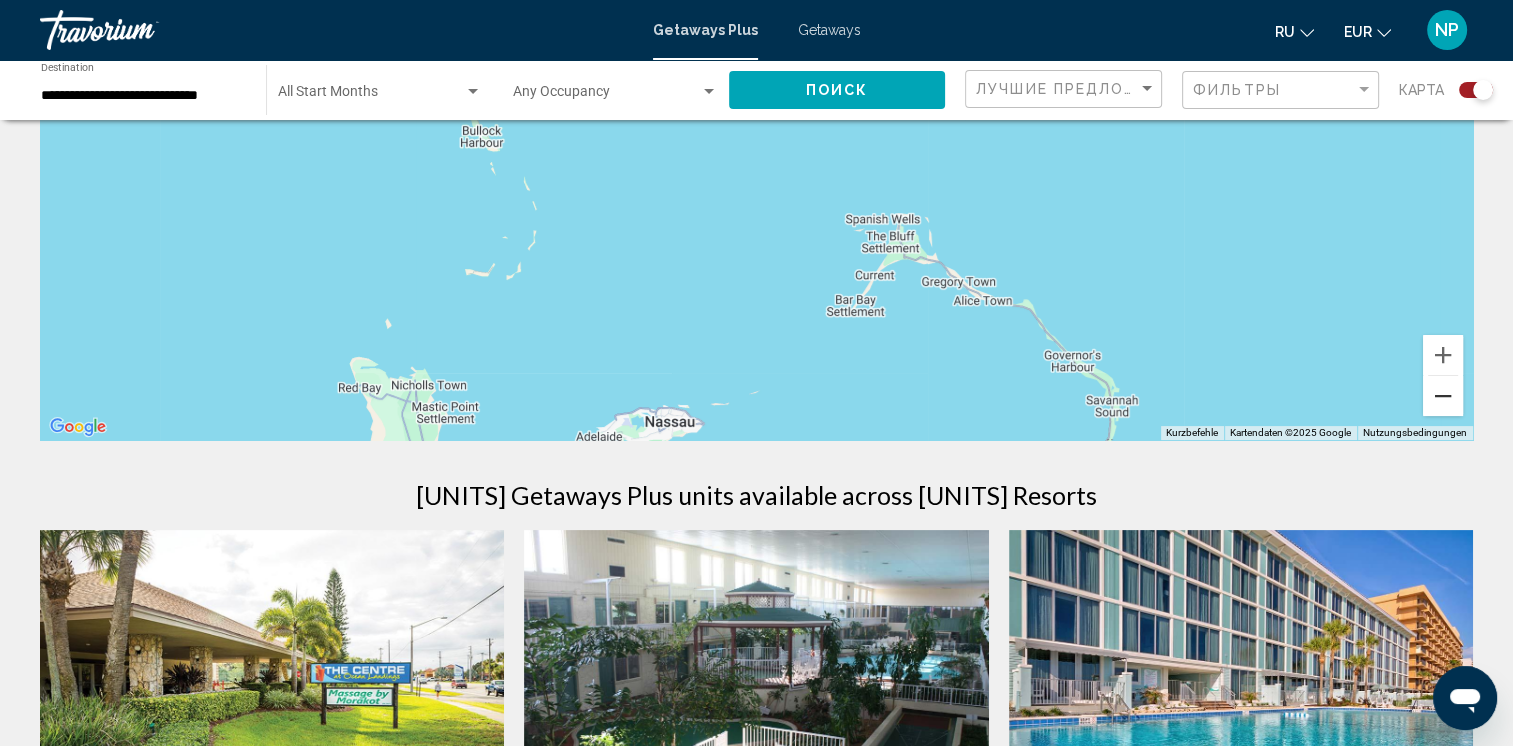 click at bounding box center (1443, 396) 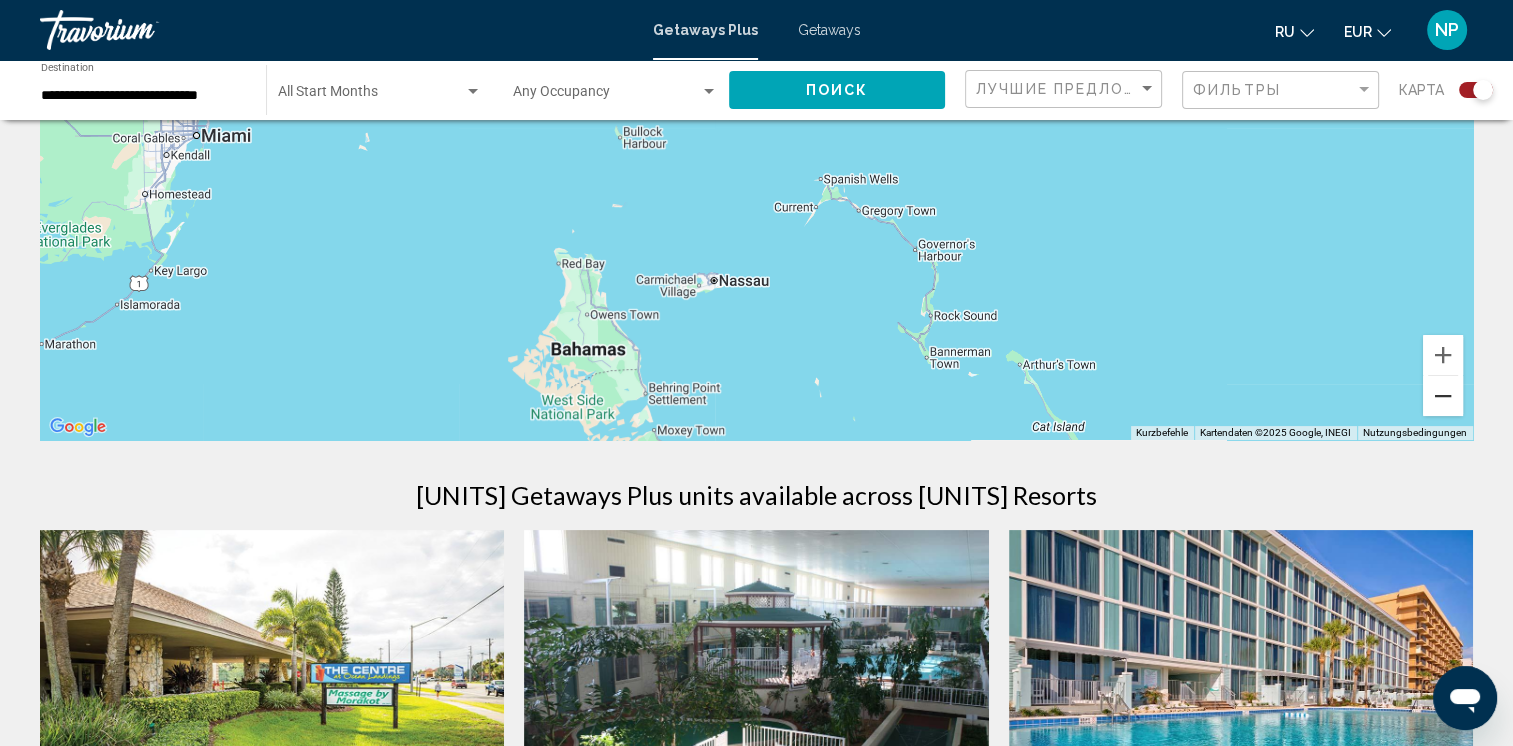 click at bounding box center (1443, 396) 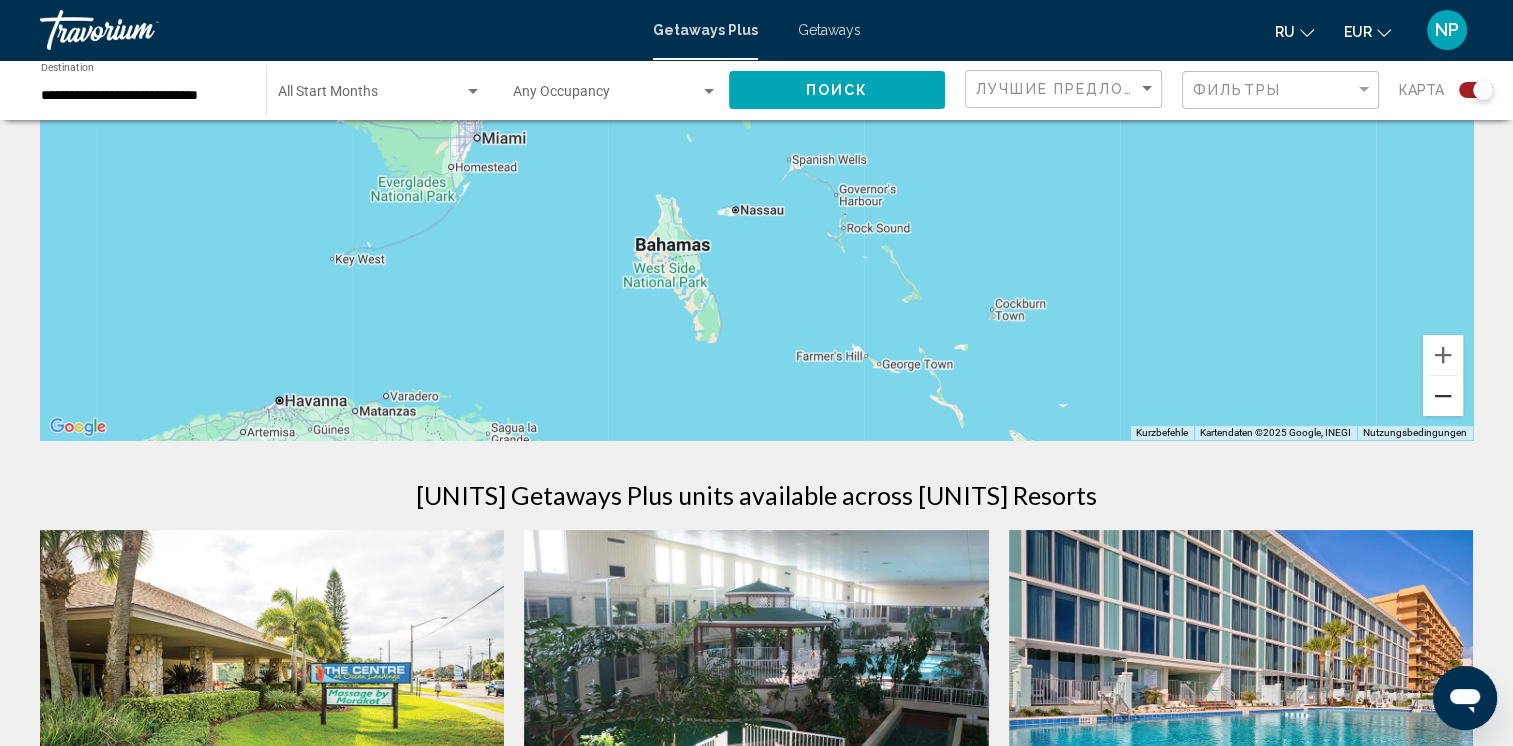click at bounding box center [1443, 396] 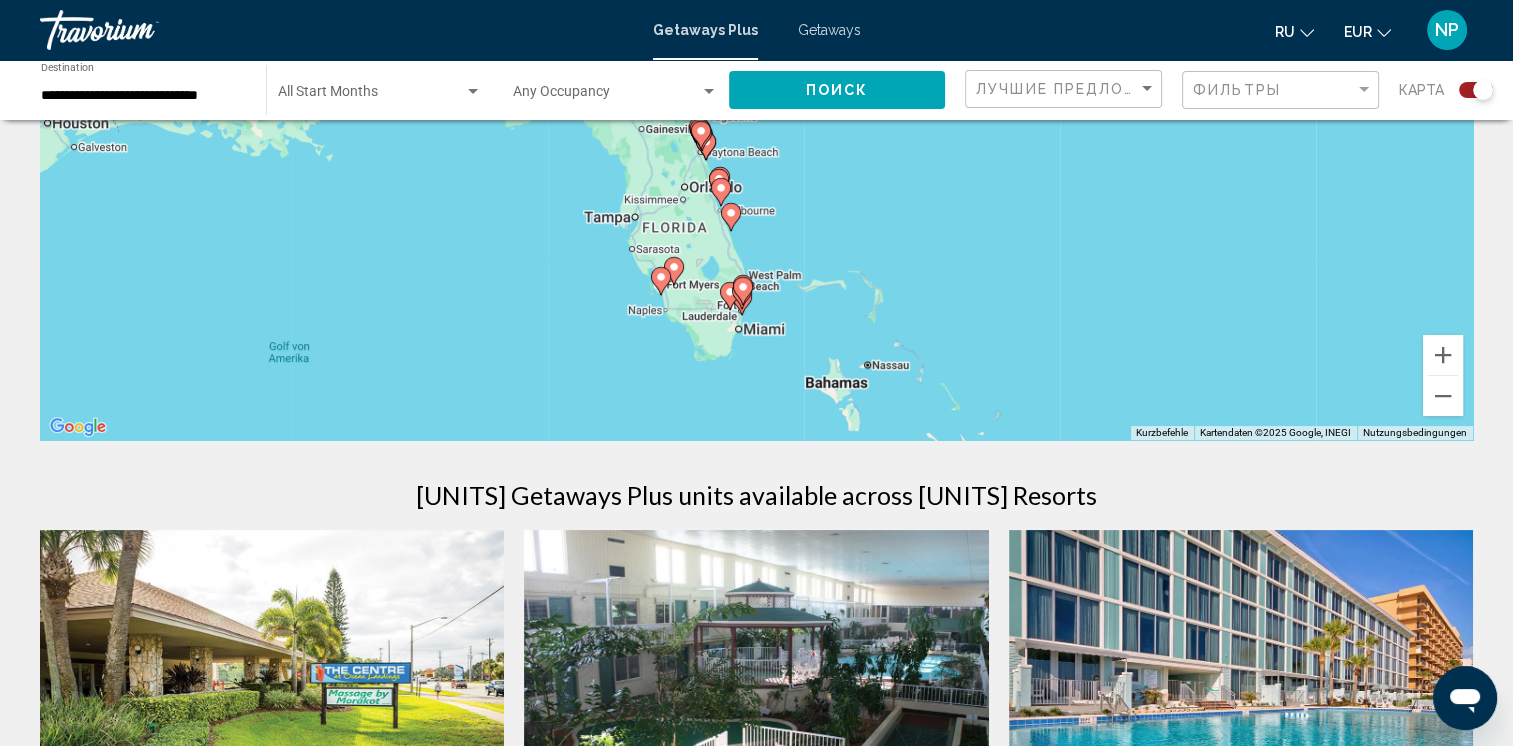 drag, startPoint x: 875, startPoint y: 256, endPoint x: 1000, endPoint y: 454, distance: 234.15593 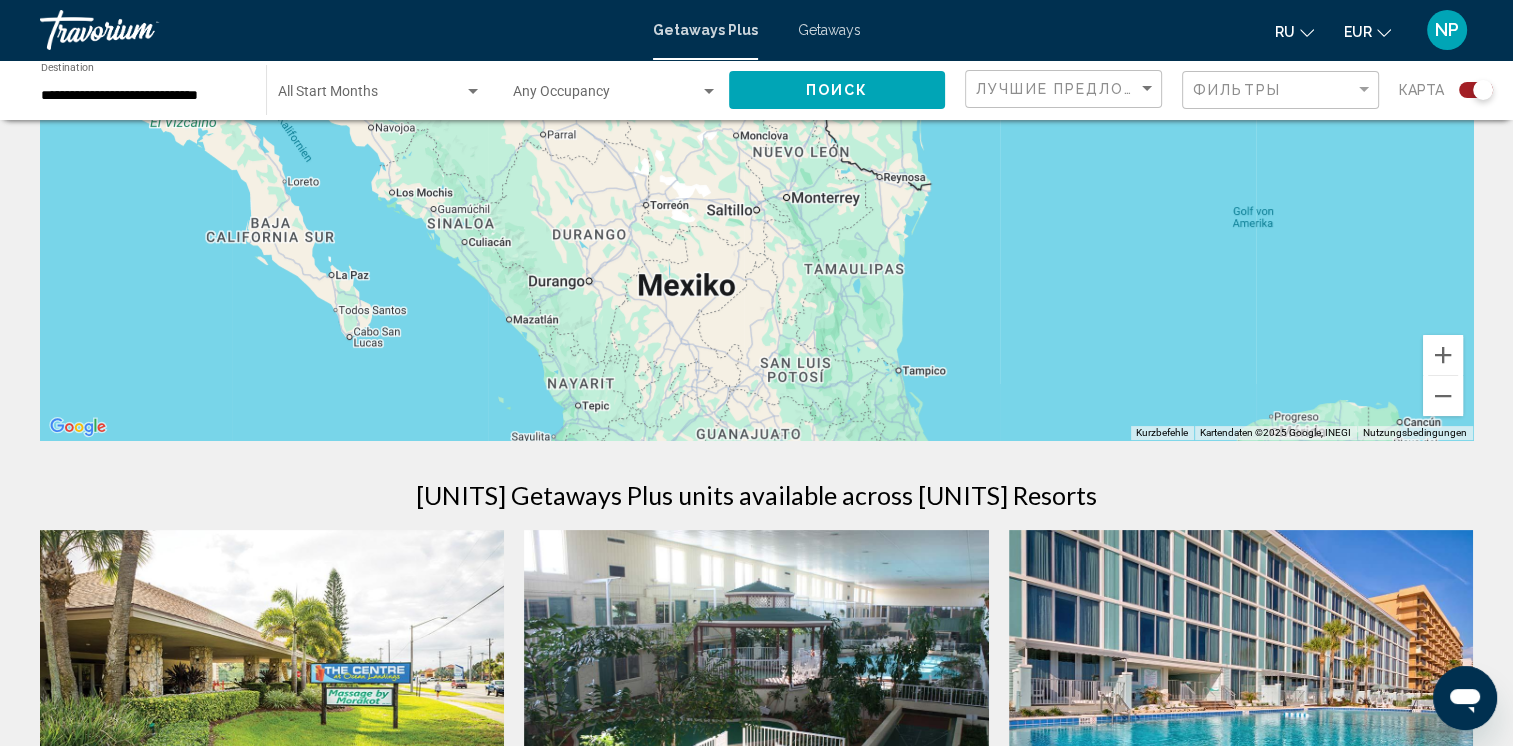 drag, startPoint x: 472, startPoint y: 310, endPoint x: 1441, endPoint y: 164, distance: 979.93726 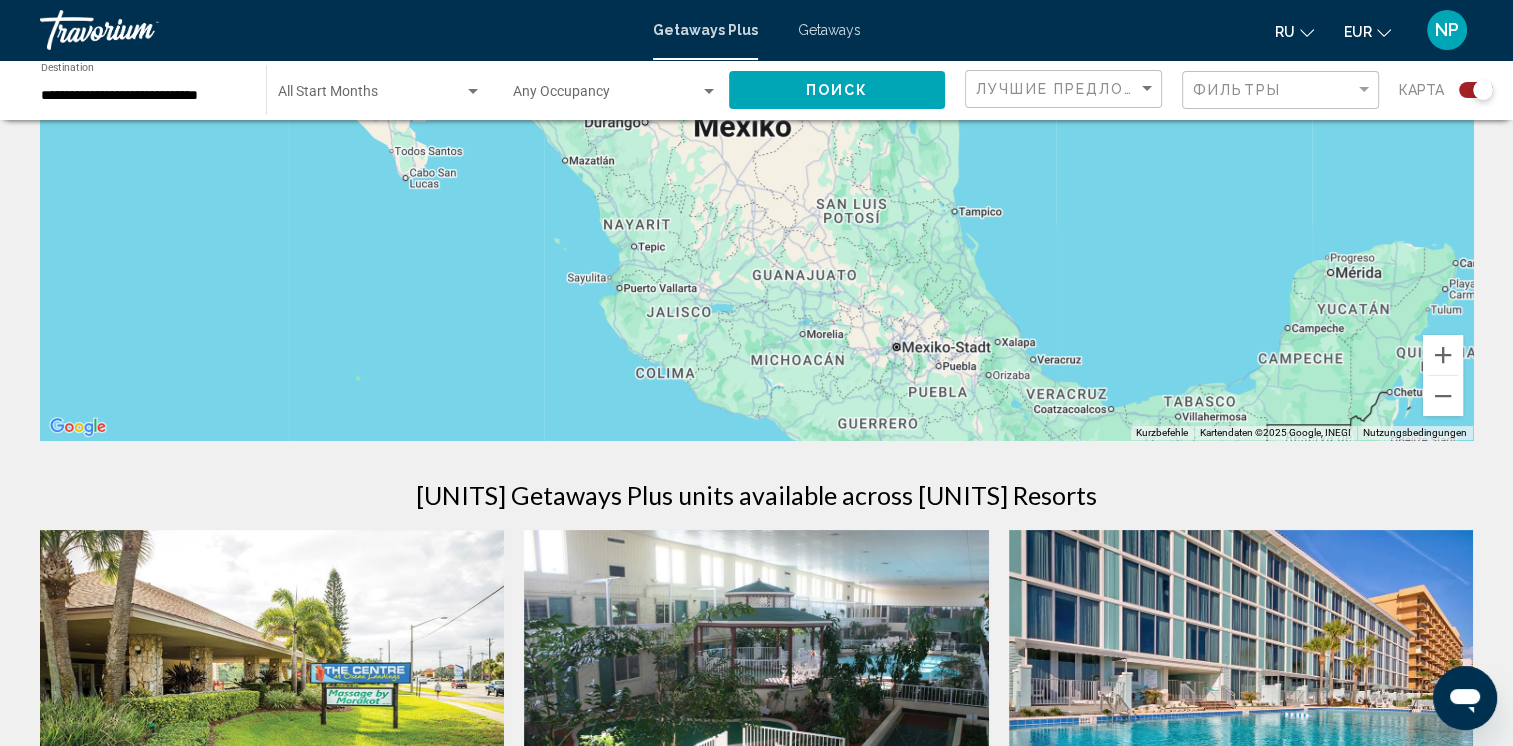 drag, startPoint x: 485, startPoint y: 326, endPoint x: 544, endPoint y: 149, distance: 186.57439 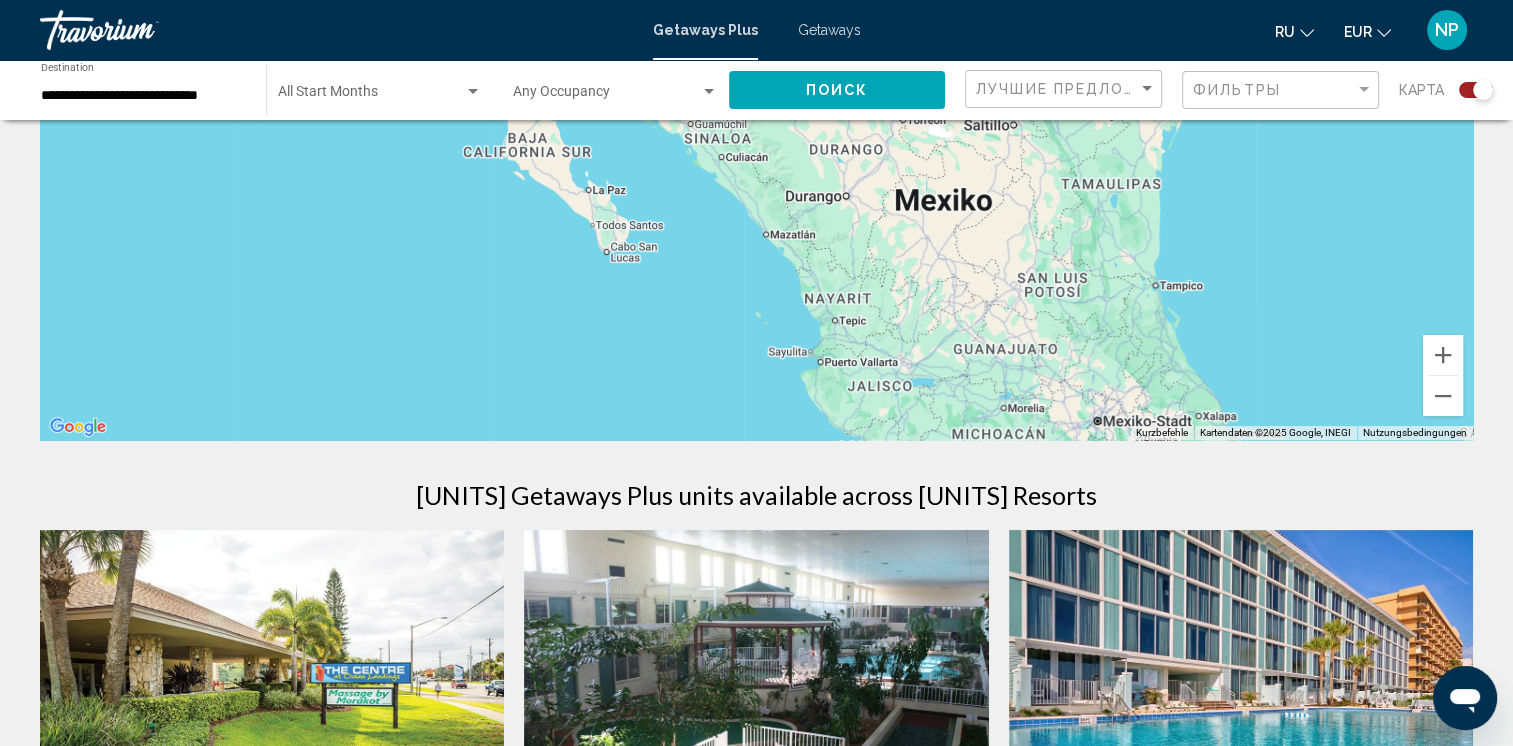 drag, startPoint x: 540, startPoint y: 122, endPoint x: 803, endPoint y: 243, distance: 289.49957 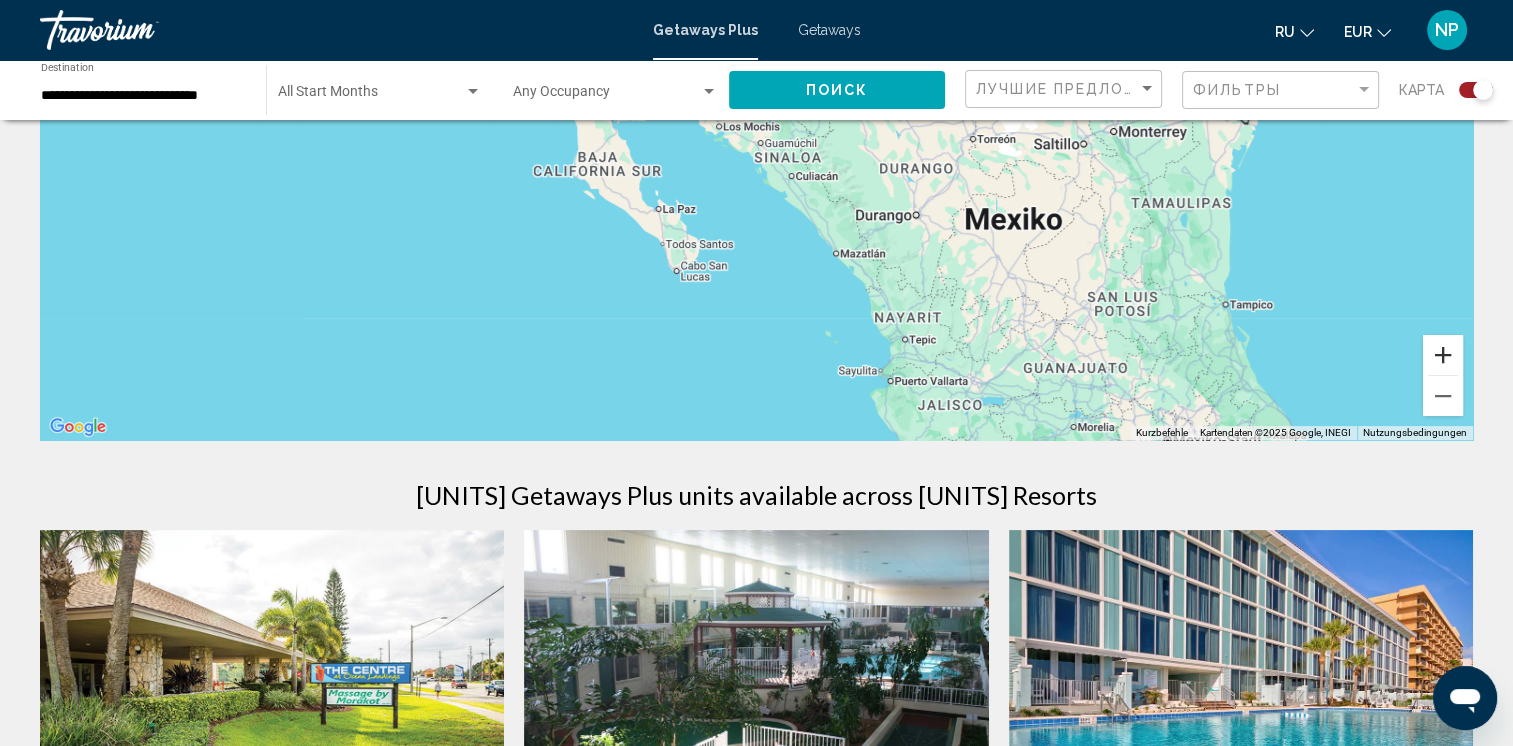 click at bounding box center [1443, 355] 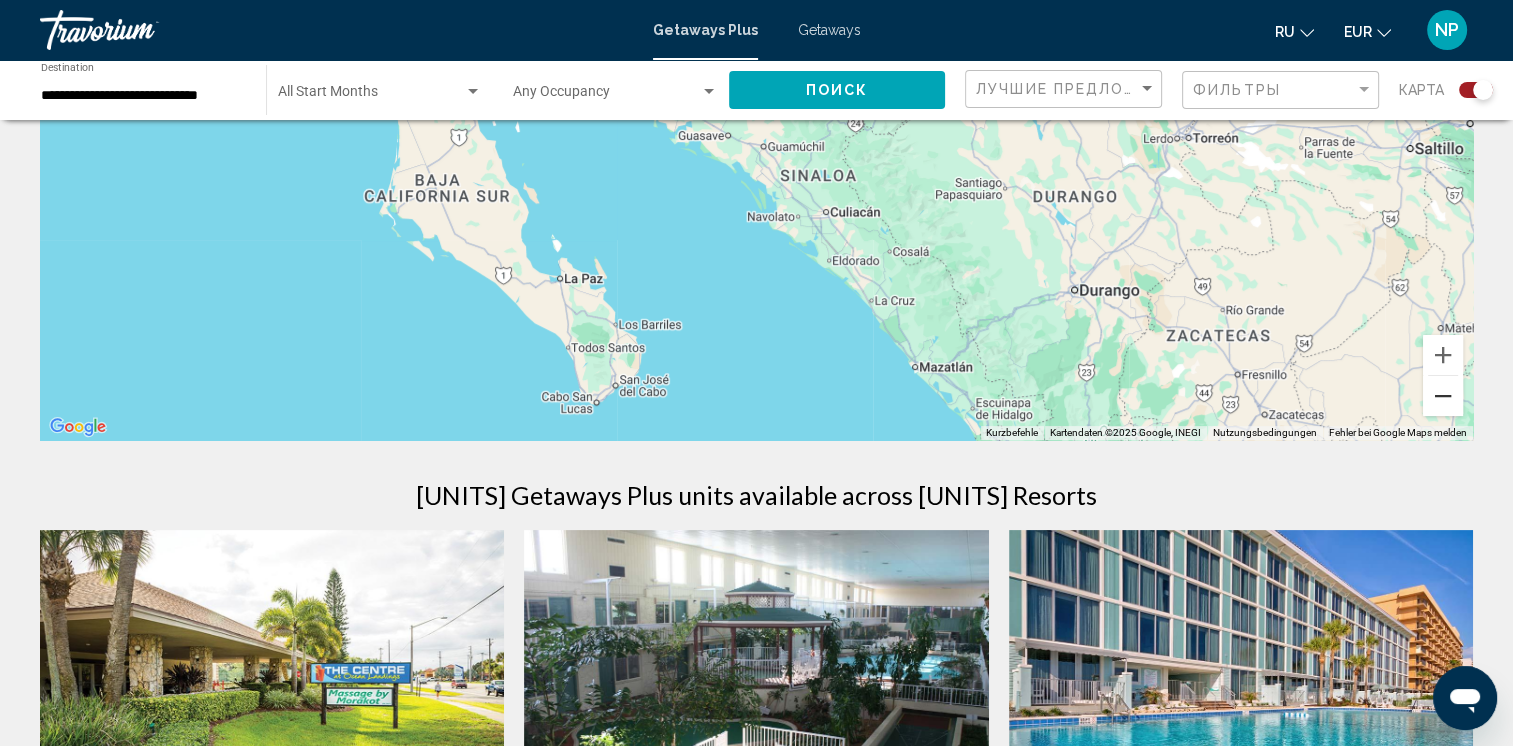 click at bounding box center (1443, 396) 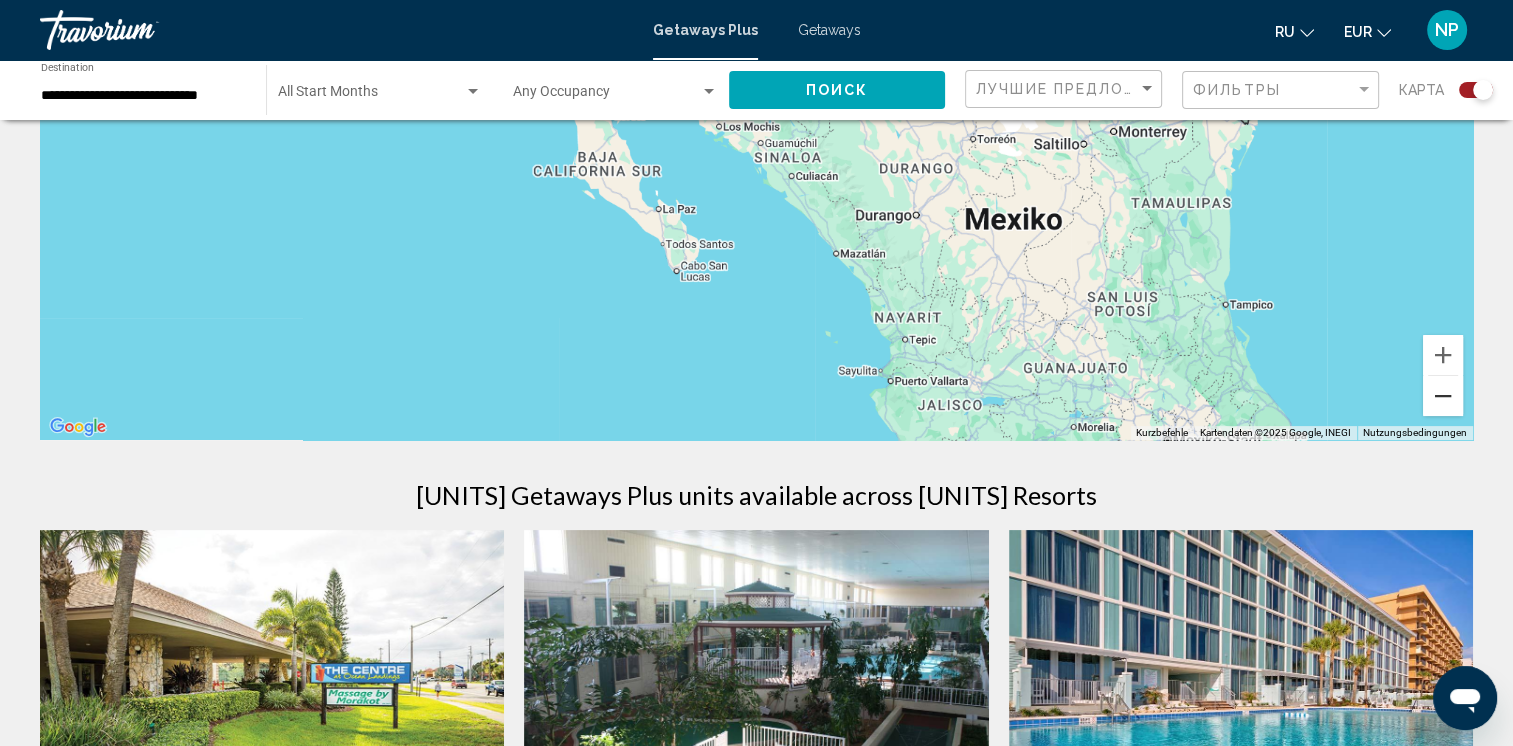 click at bounding box center (1443, 396) 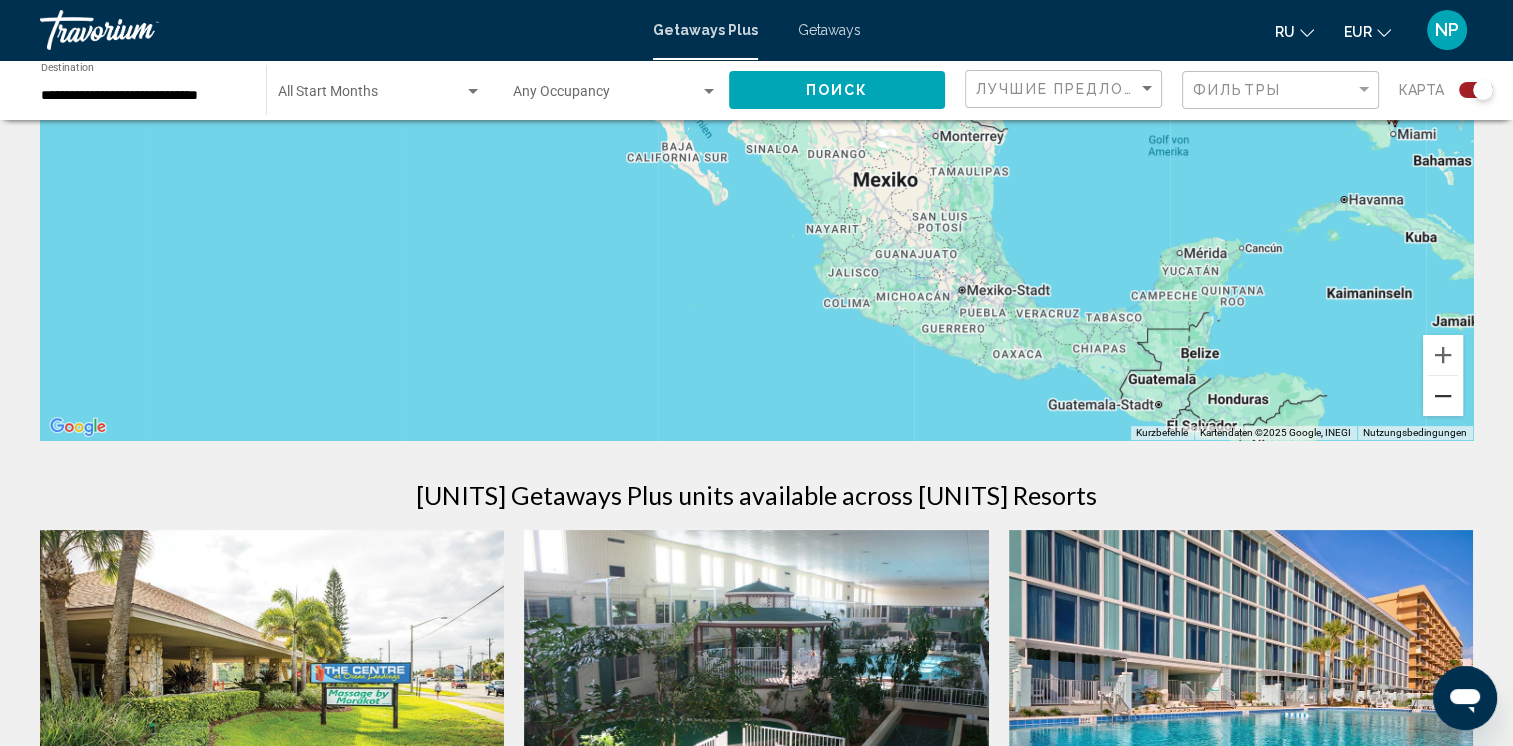click at bounding box center (1443, 396) 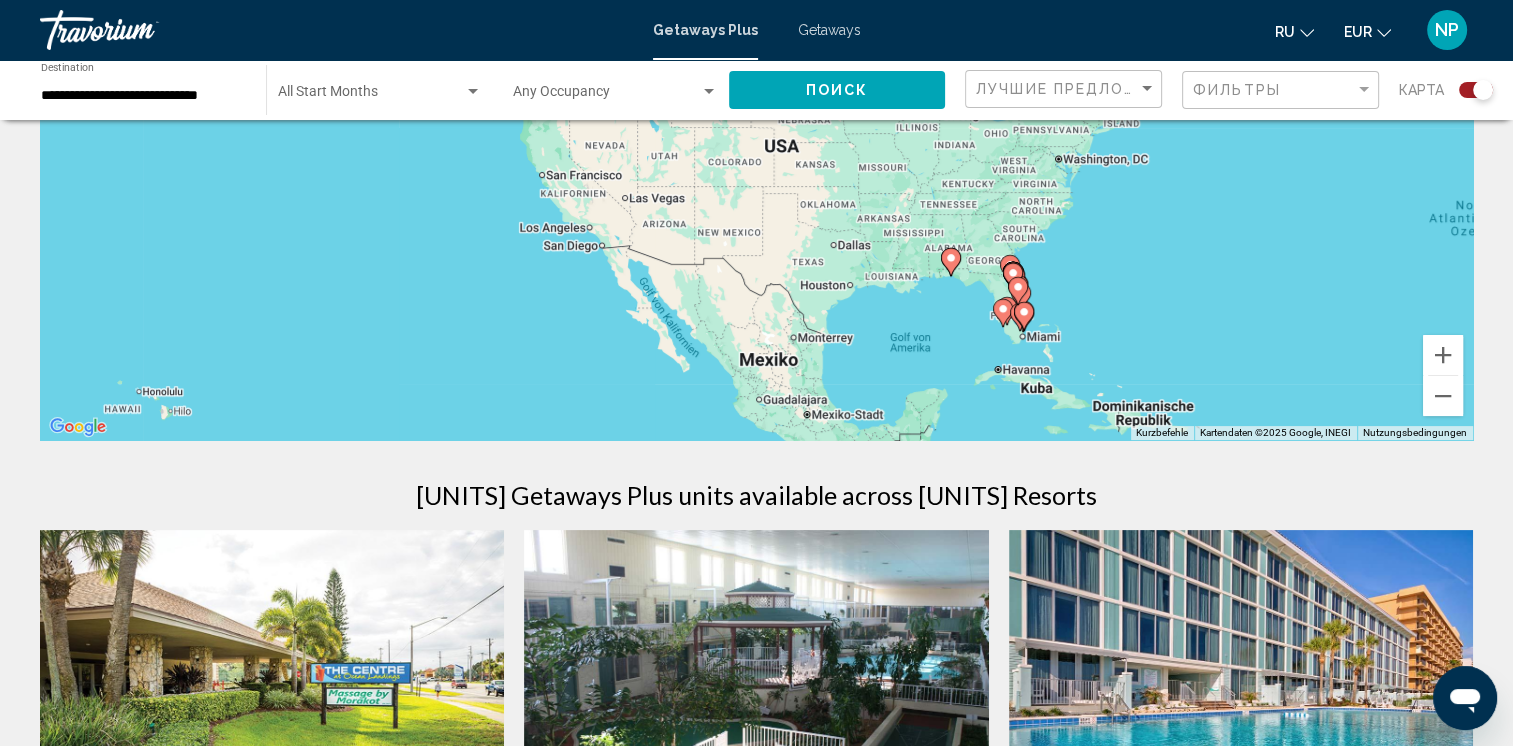 drag, startPoint x: 808, startPoint y: 196, endPoint x: 744, endPoint y: 407, distance: 220.49263 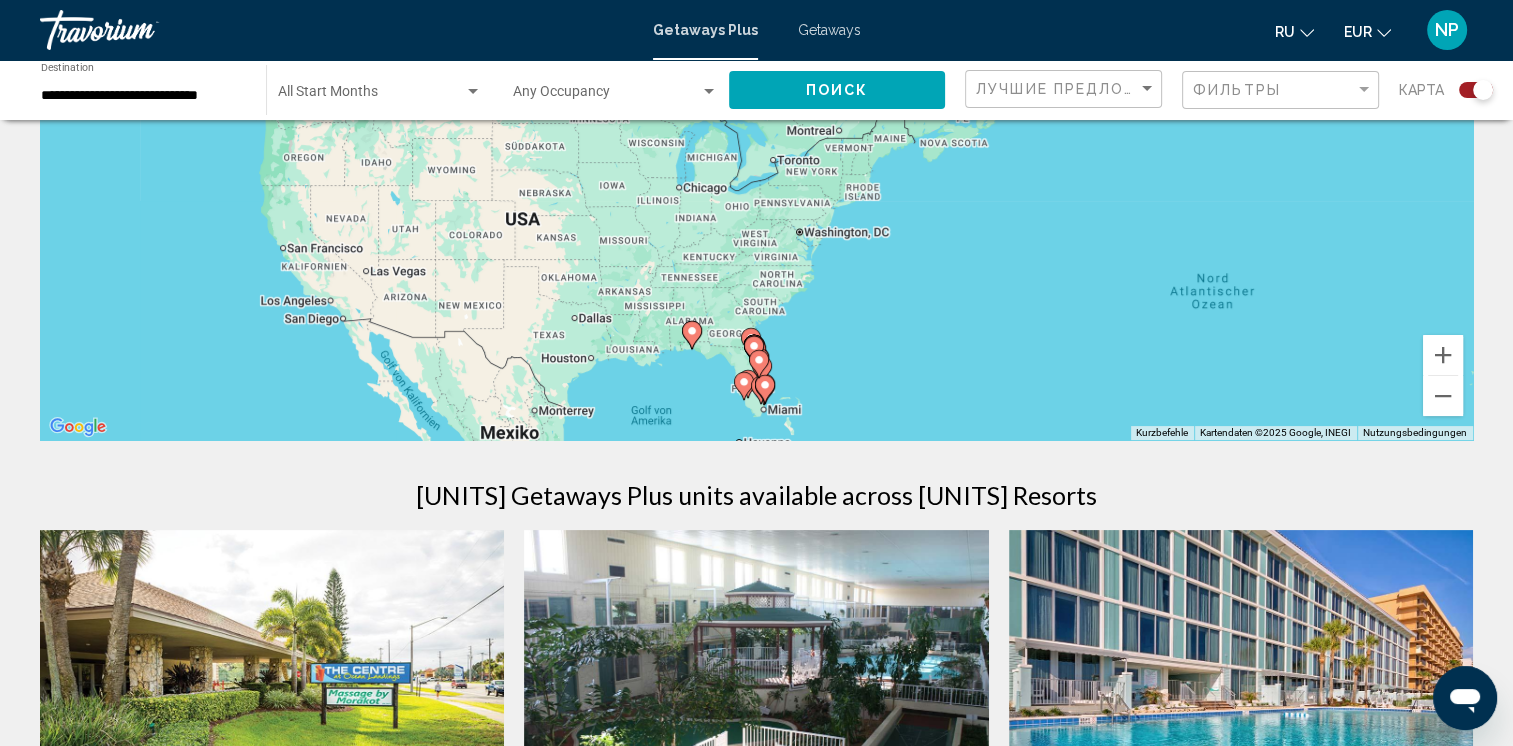 drag, startPoint x: 722, startPoint y: 338, endPoint x: 571, endPoint y: 428, distance: 175.7868 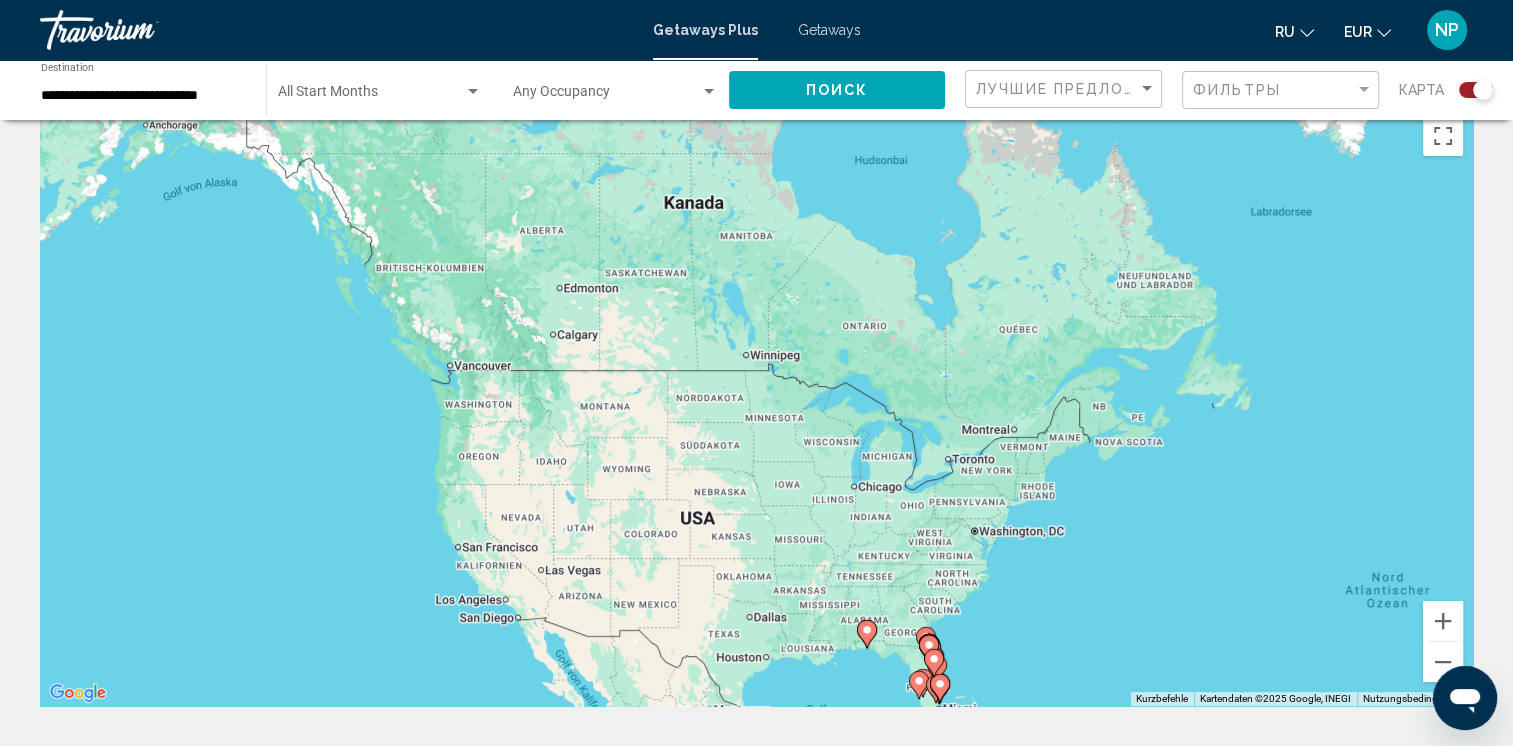 scroll, scrollTop: 0, scrollLeft: 0, axis: both 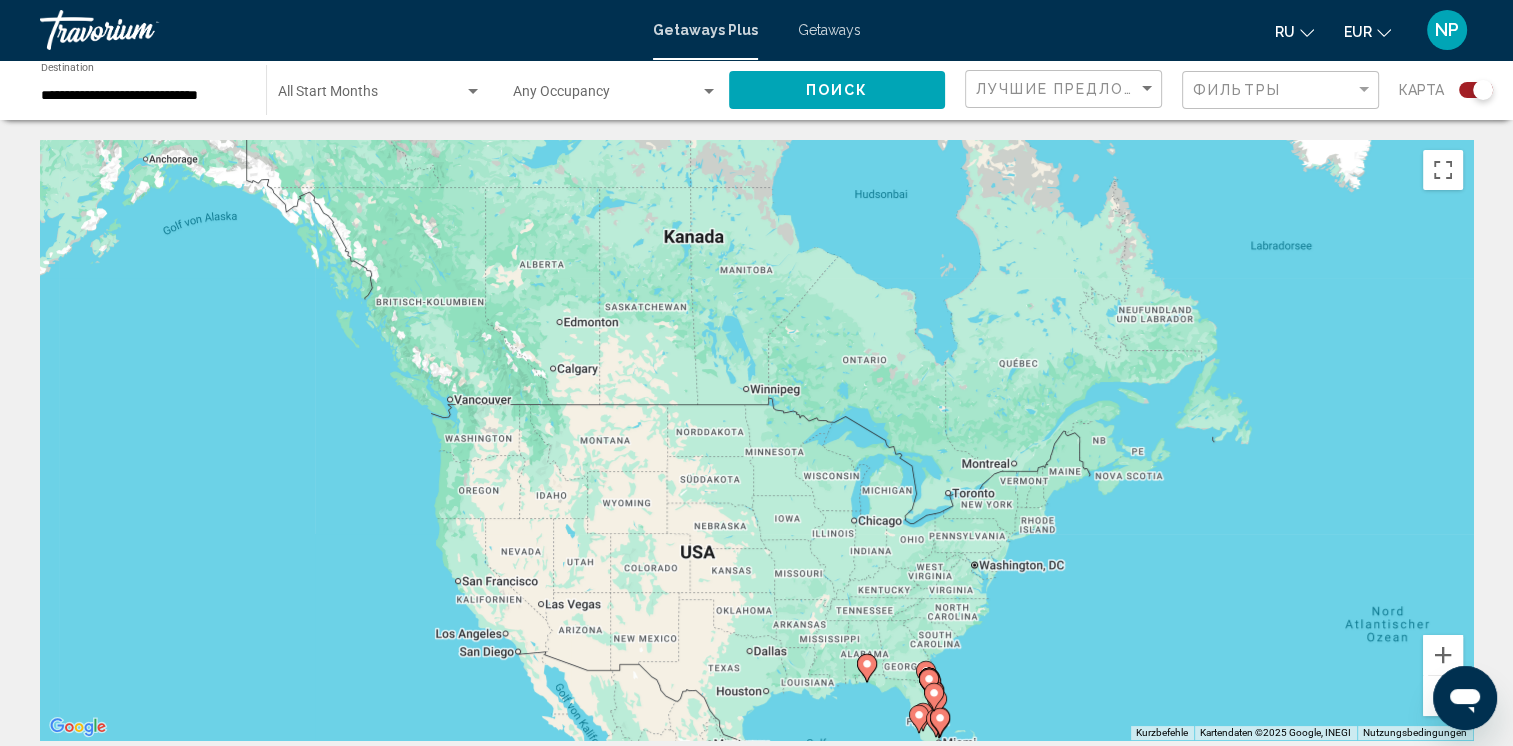 click on "**********" at bounding box center [143, 90] 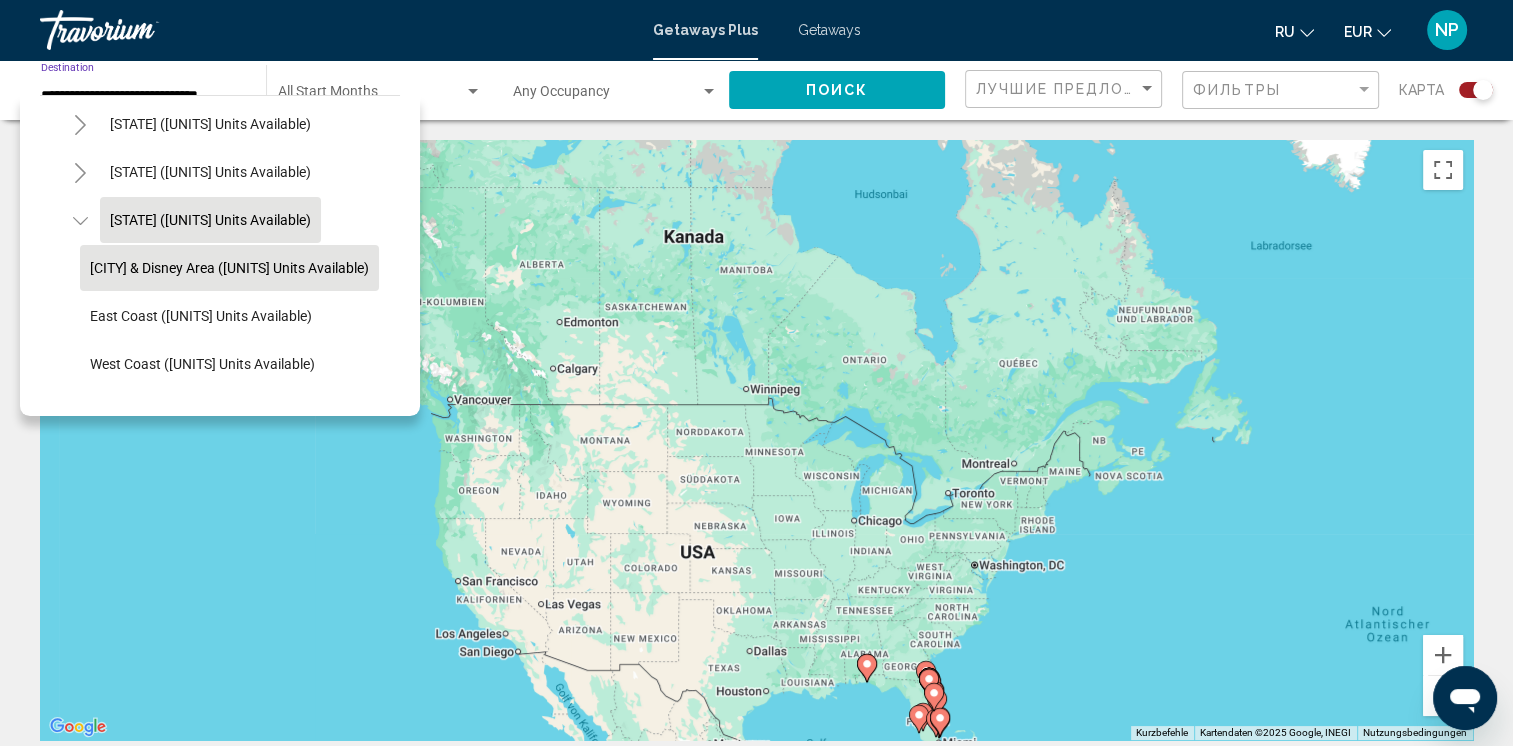 scroll, scrollTop: 200, scrollLeft: 0, axis: vertical 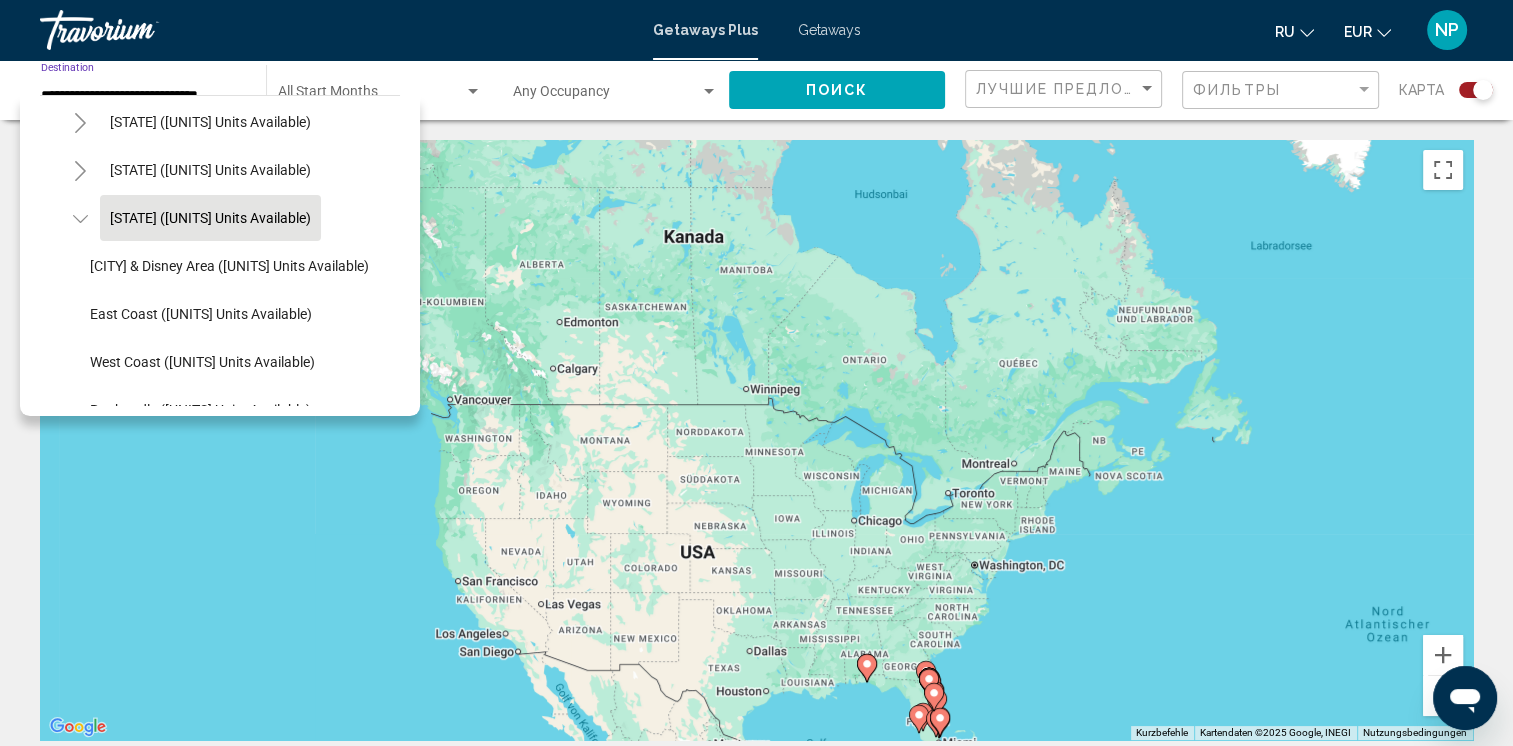click at bounding box center (79, 219) 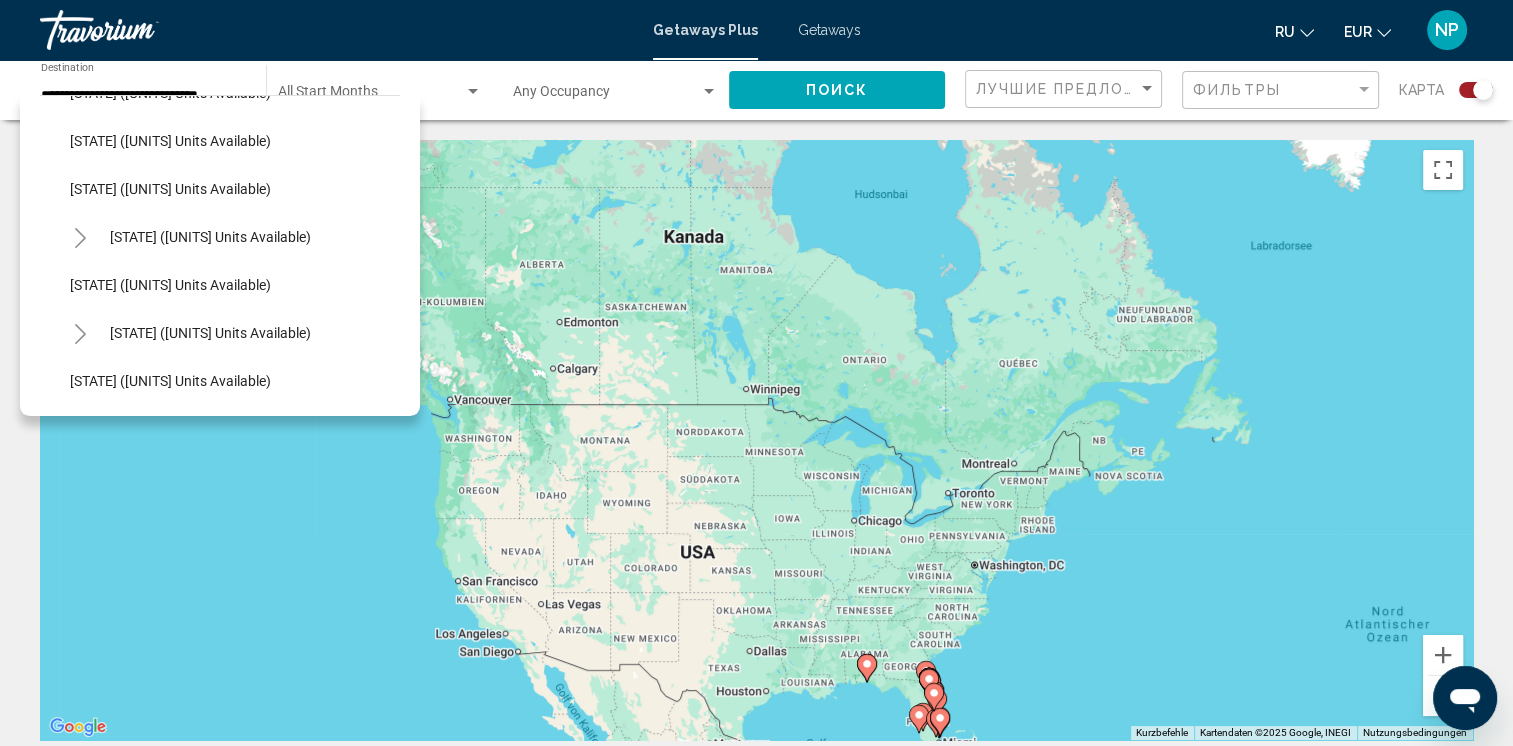 scroll, scrollTop: 400, scrollLeft: 0, axis: vertical 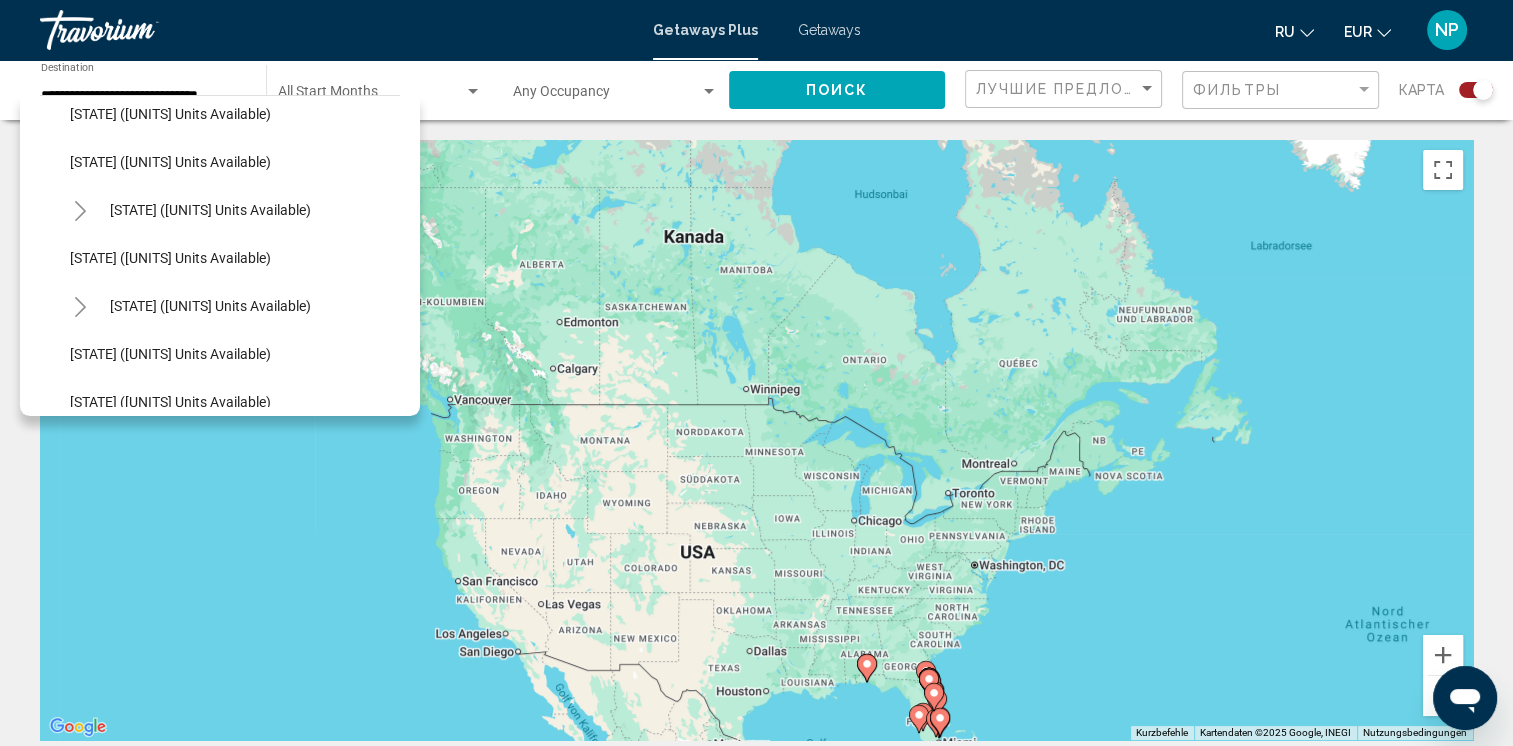 click at bounding box center [80, 210] 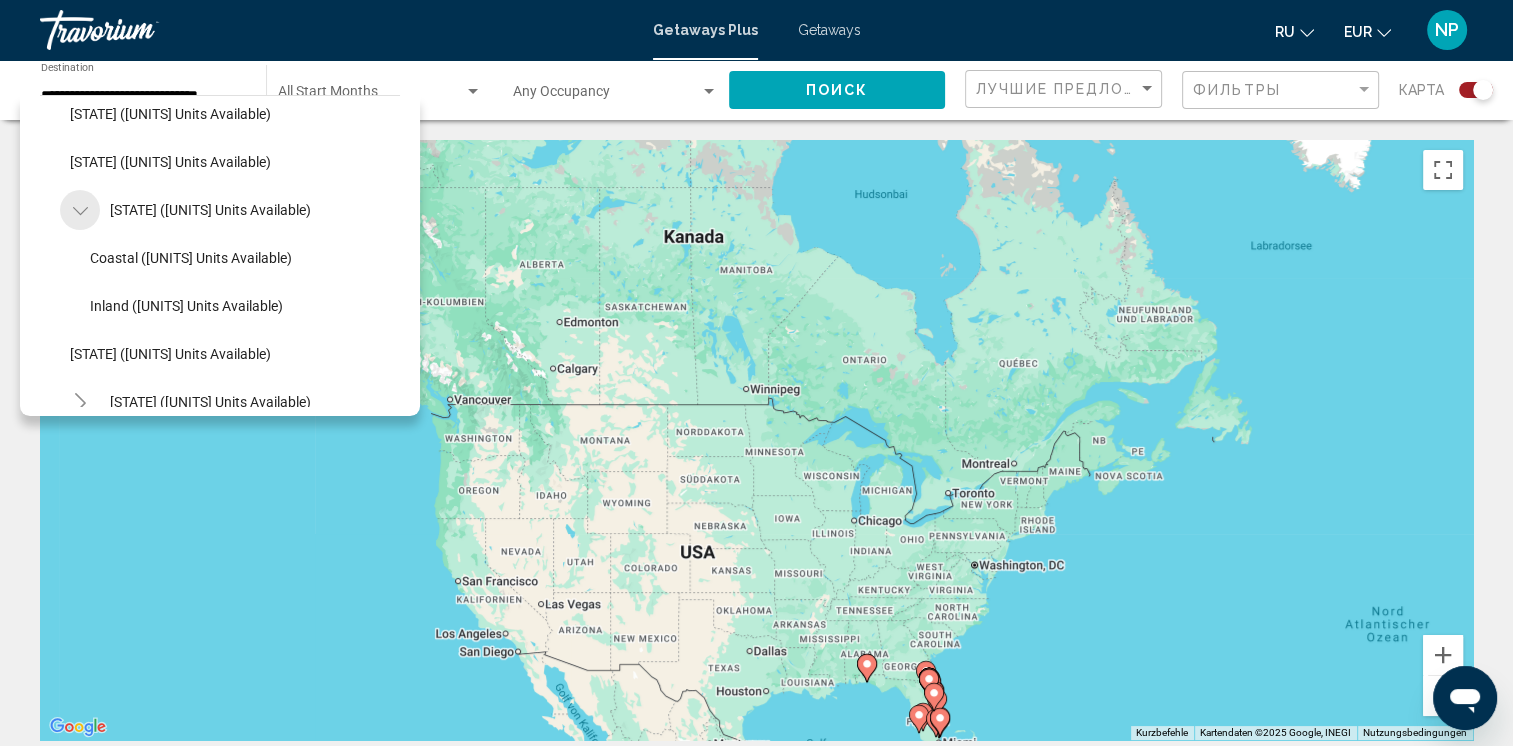 click at bounding box center [80, 210] 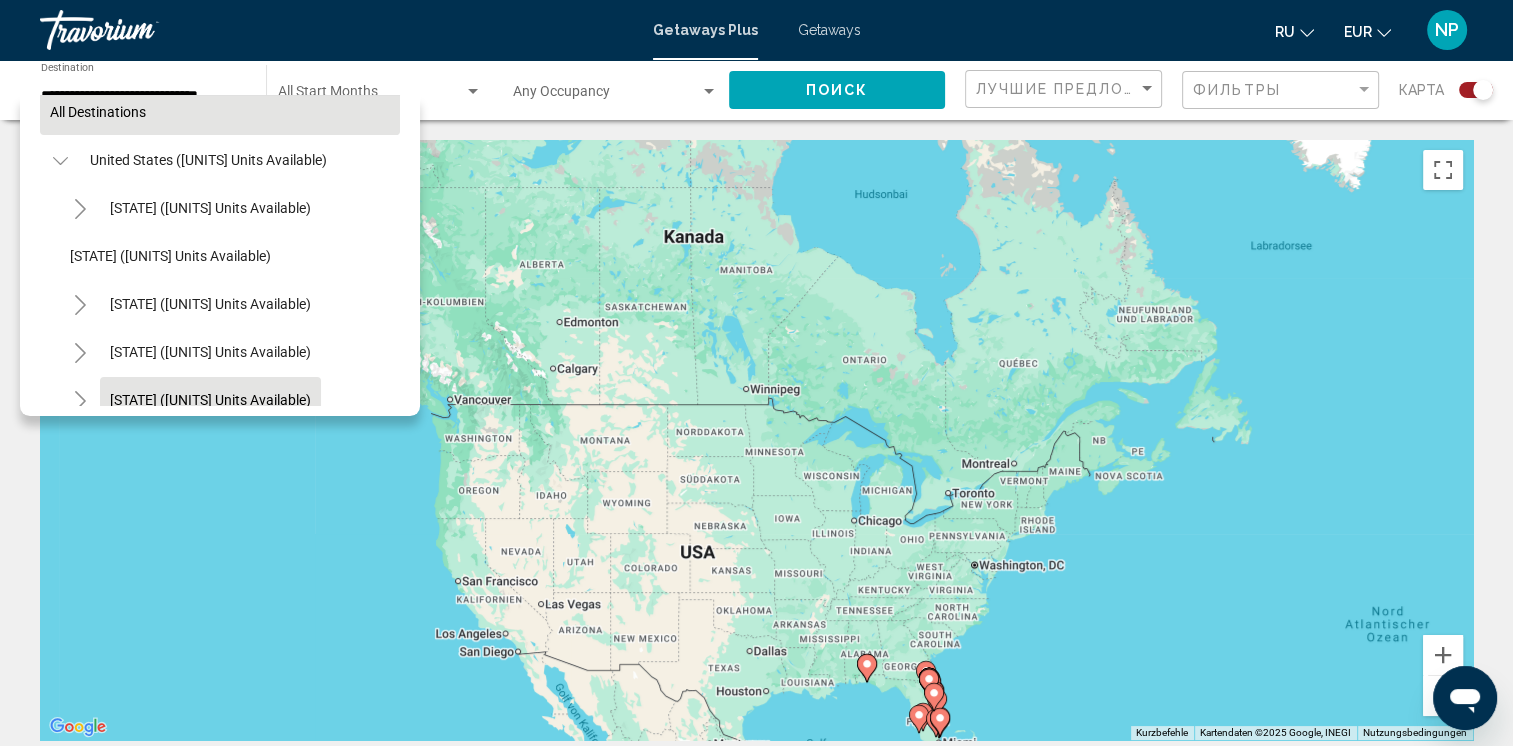 scroll, scrollTop: 0, scrollLeft: 0, axis: both 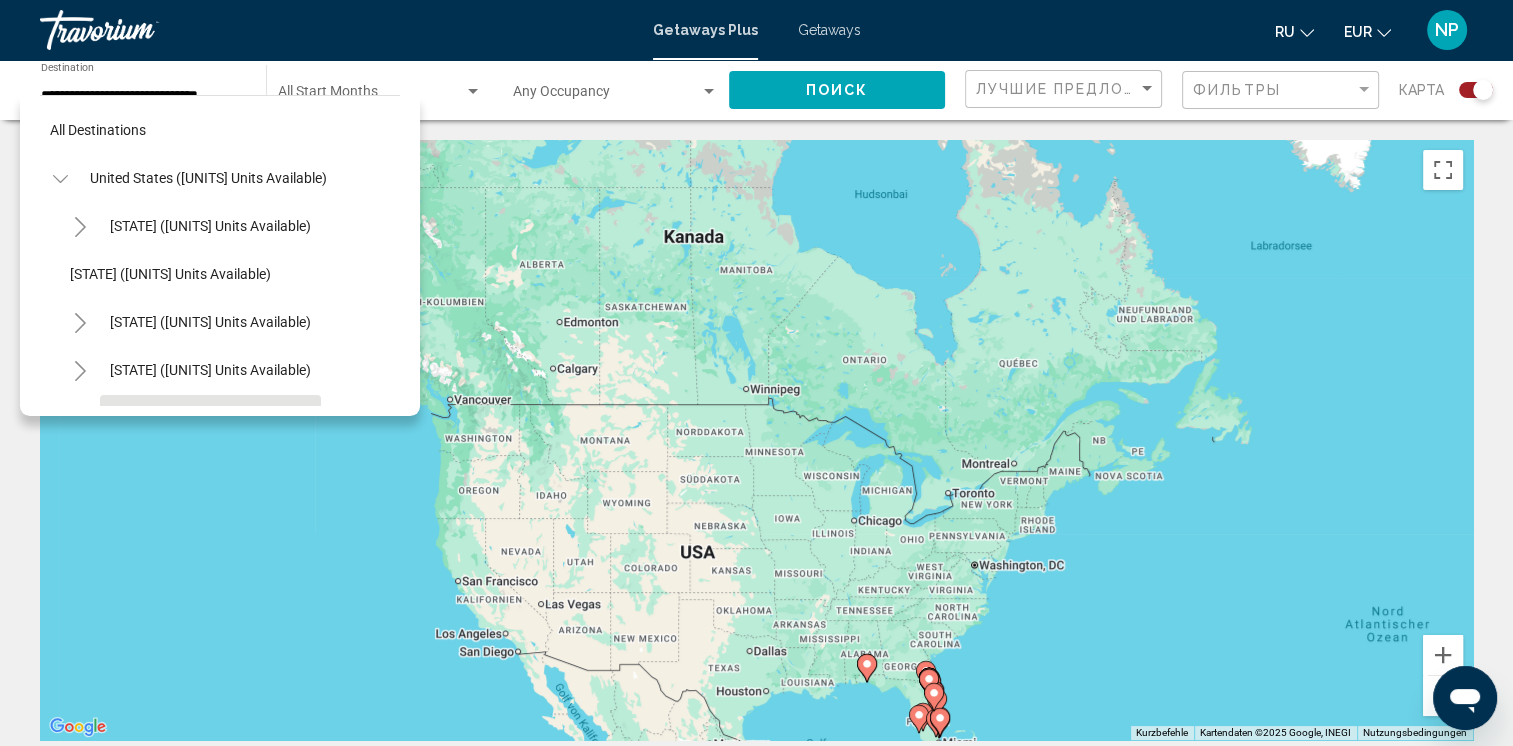 click on "GetawaysPlus Getaways ru
English Español Français Italiano Português русский EUR
USD ($) MXN (Mex$) CAD (Can$) GBP (£) EUR (€) AUD (A$) NZD (NZ$) CNY (CN¥) NP Авторизоваться" at bounding box center (756, 30) 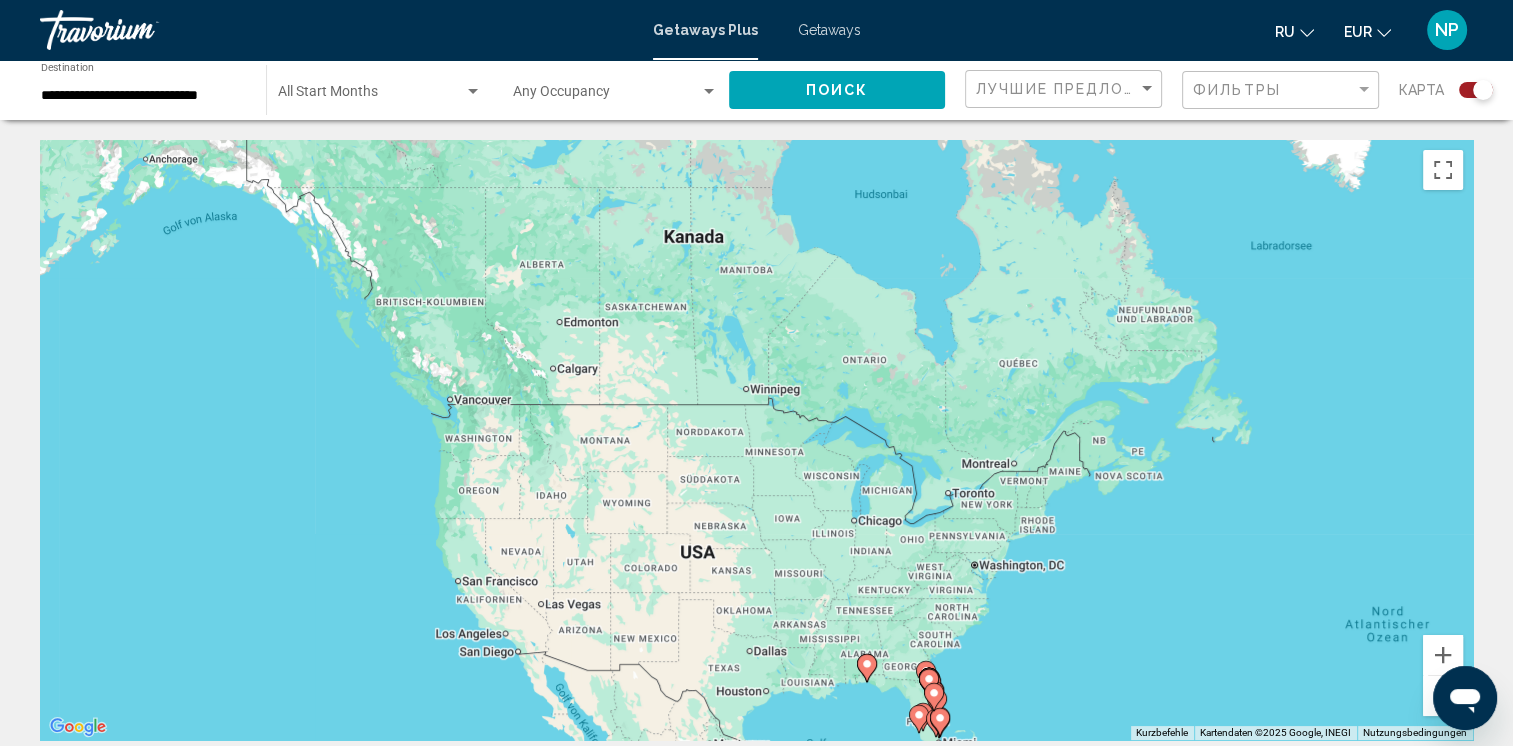 click on "**********" at bounding box center (143, 96) 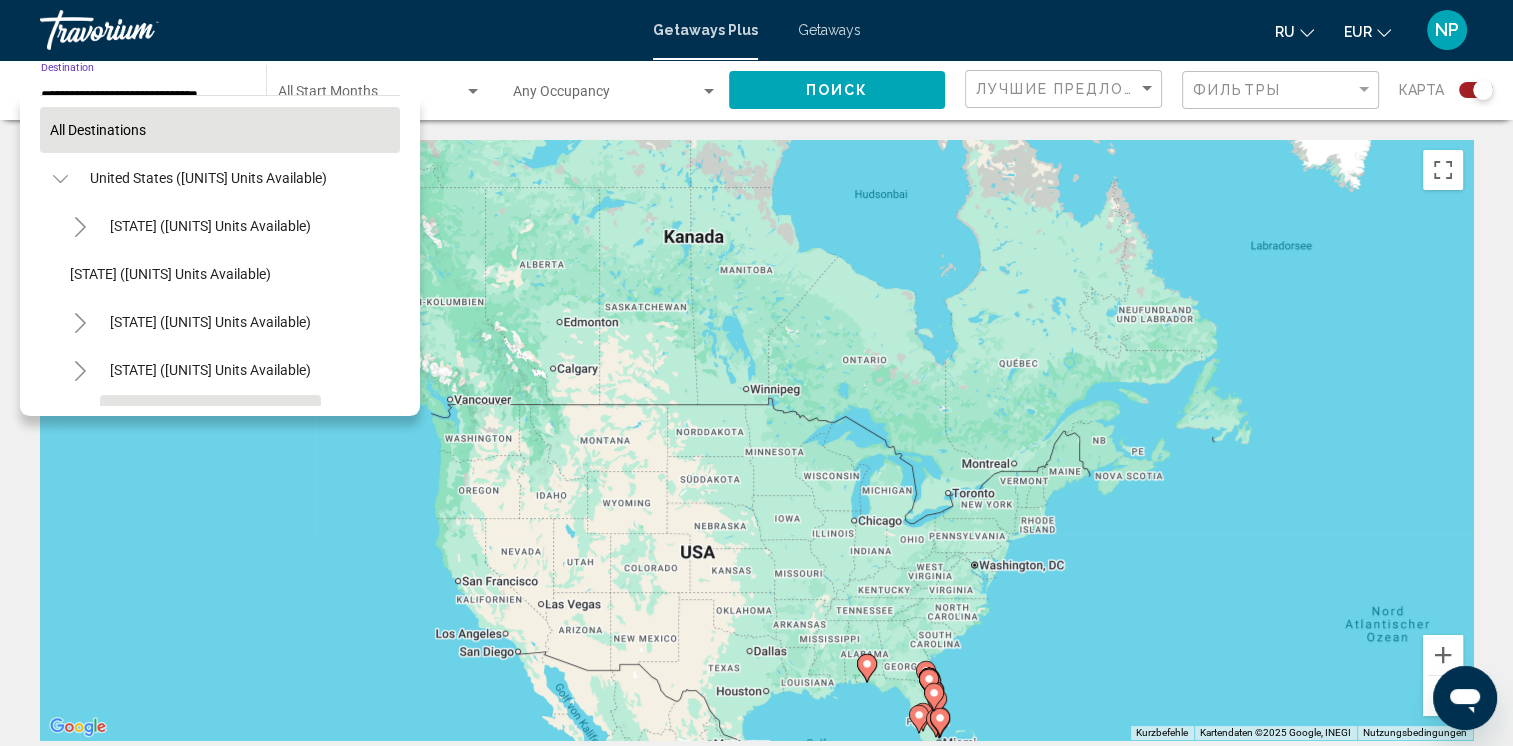 scroll, scrollTop: 0, scrollLeft: 0, axis: both 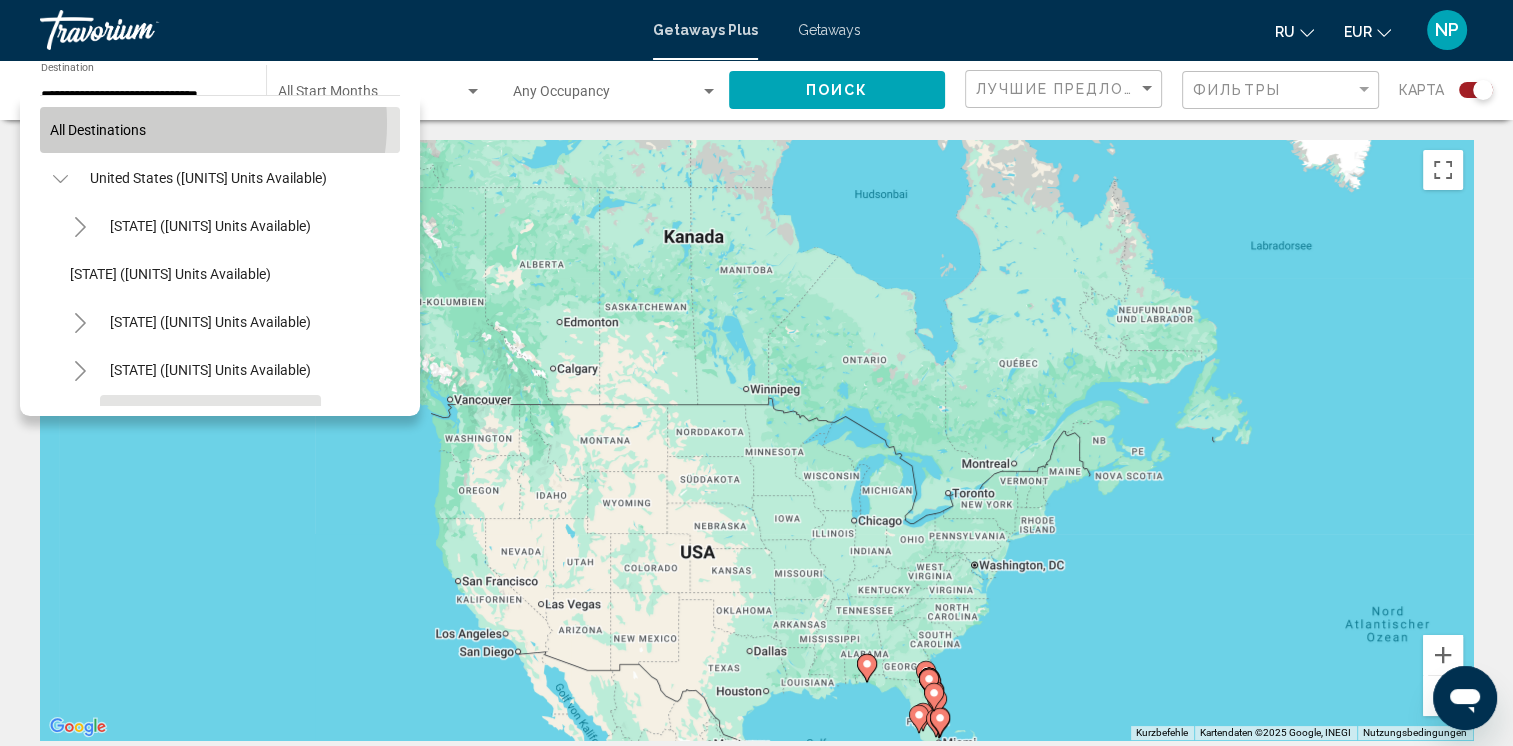 click on "All destinations" at bounding box center (220, 130) 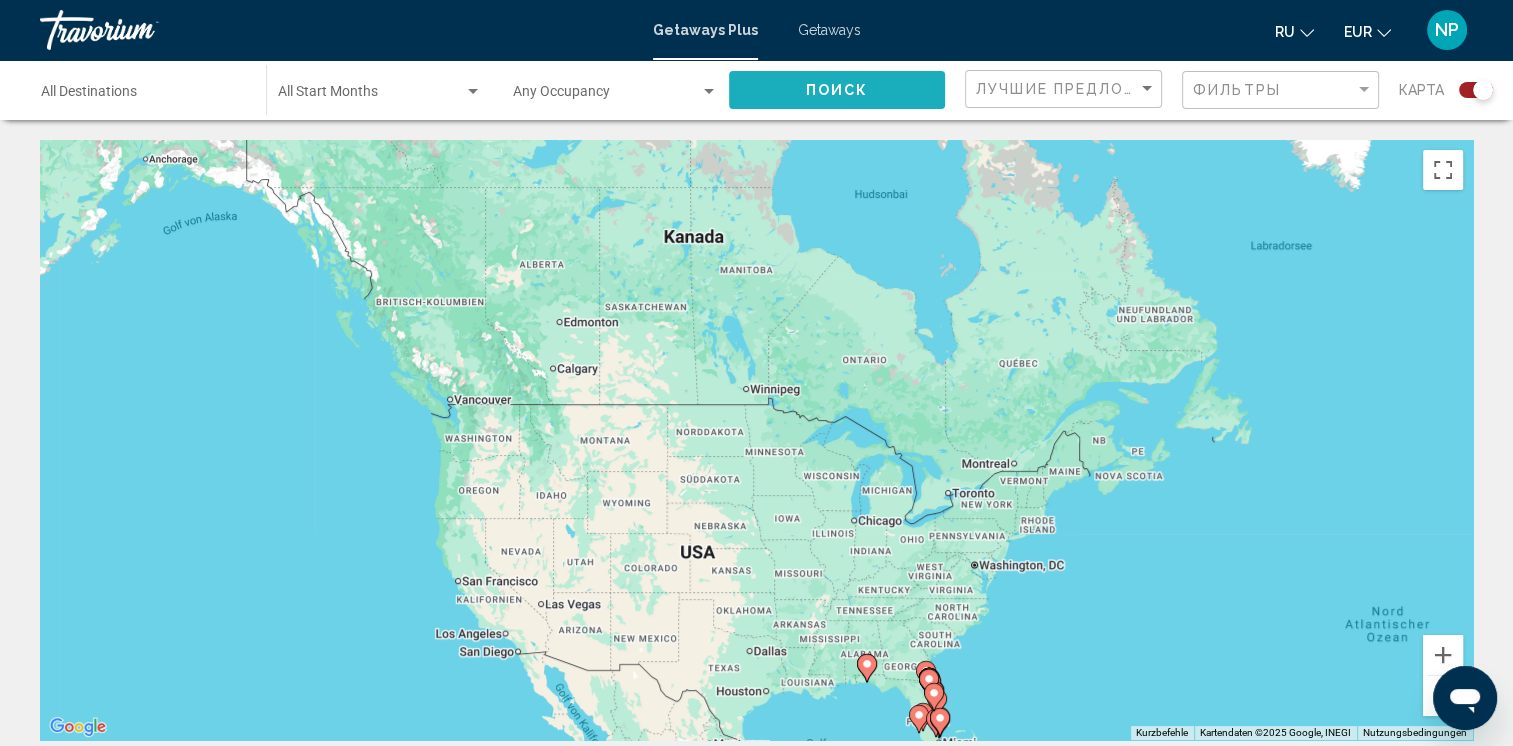 click on "Поиск" at bounding box center (837, 91) 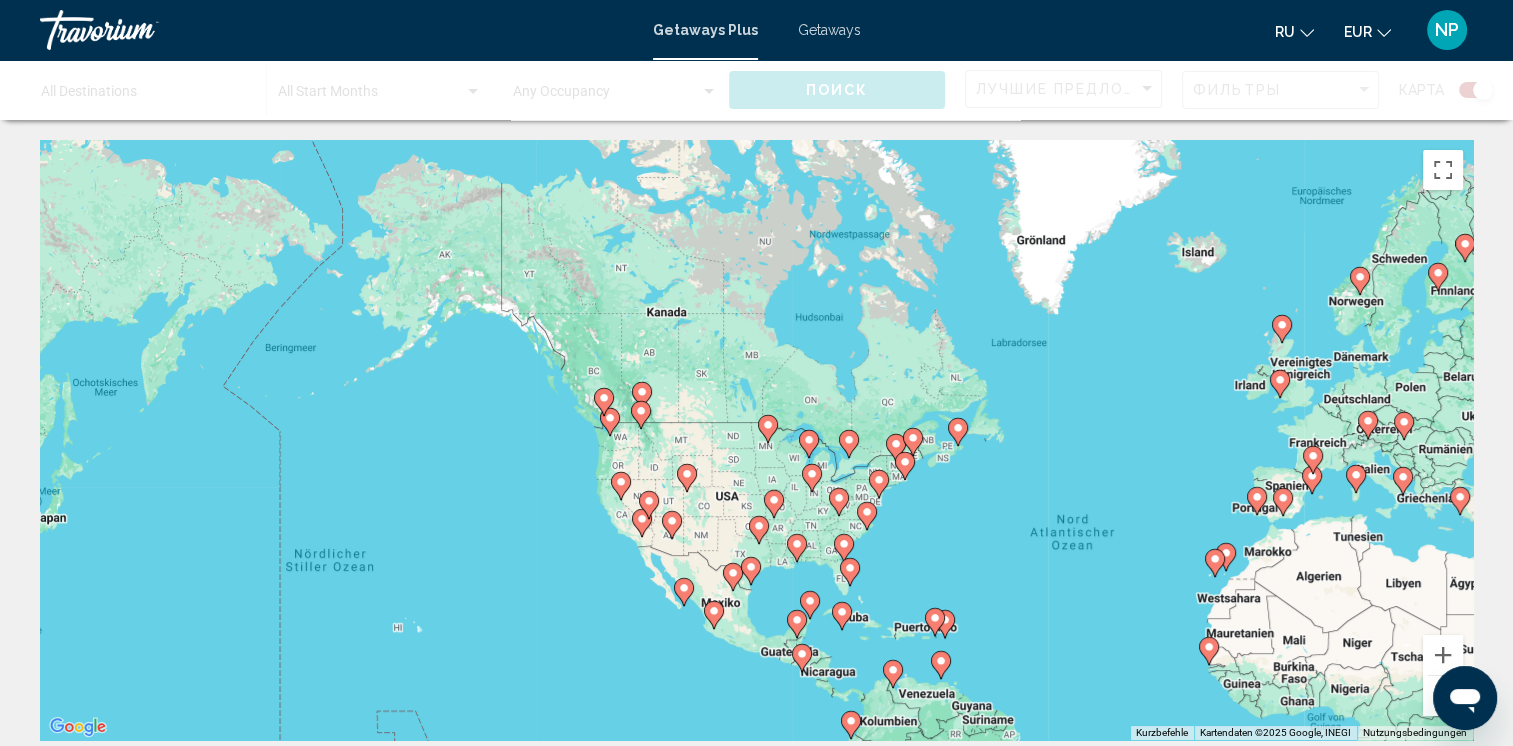 click at bounding box center (756, 90) 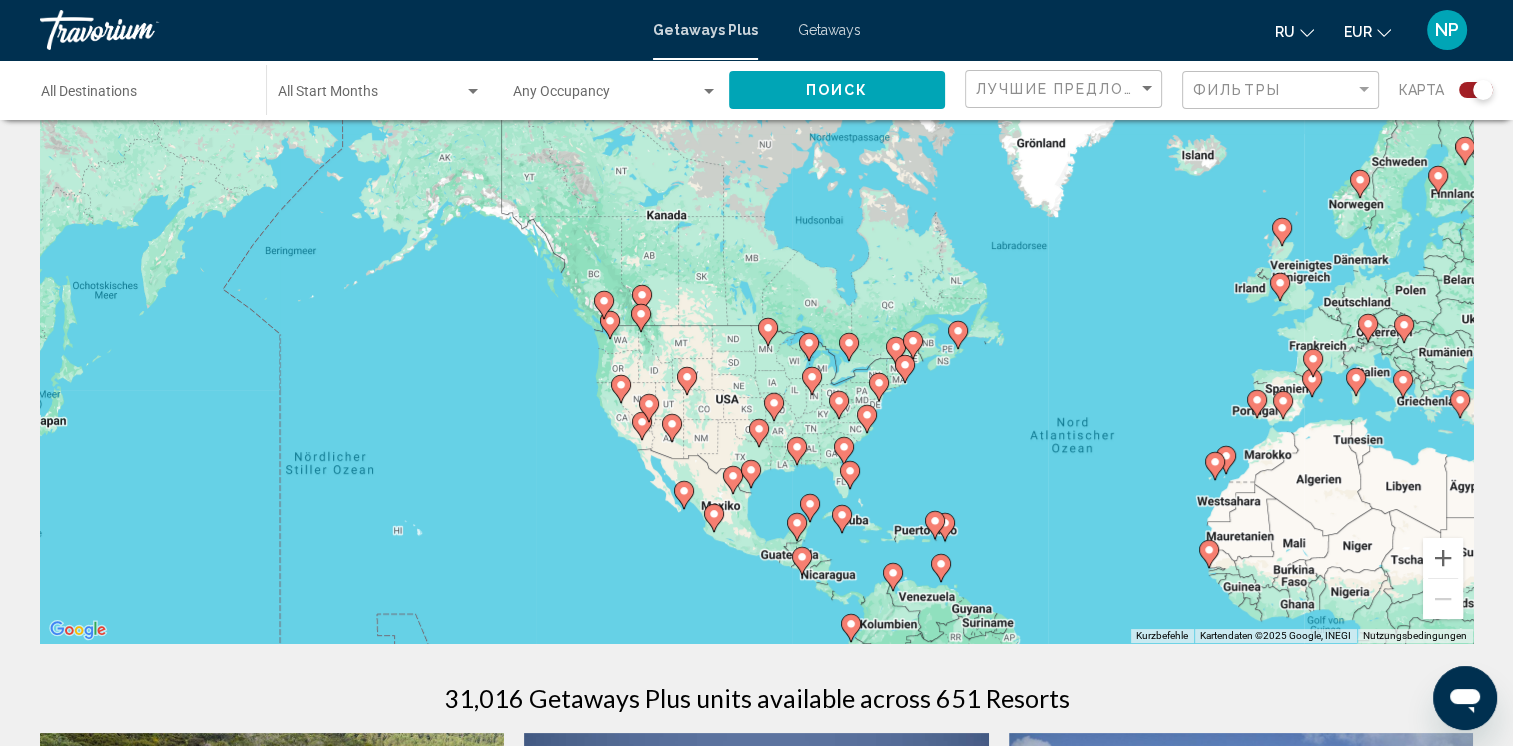 scroll, scrollTop: 0, scrollLeft: 0, axis: both 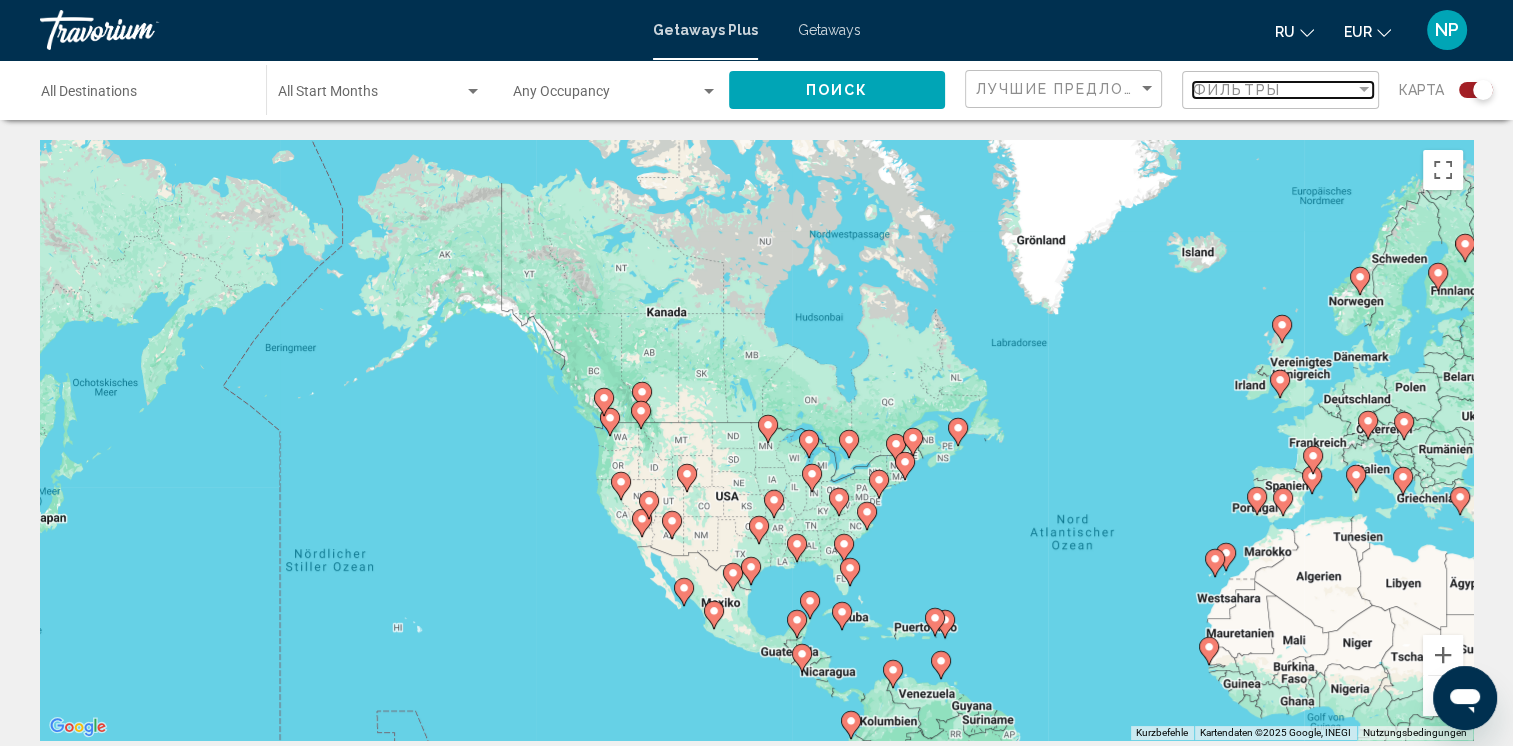 click on "Фильтры" at bounding box center [1274, 90] 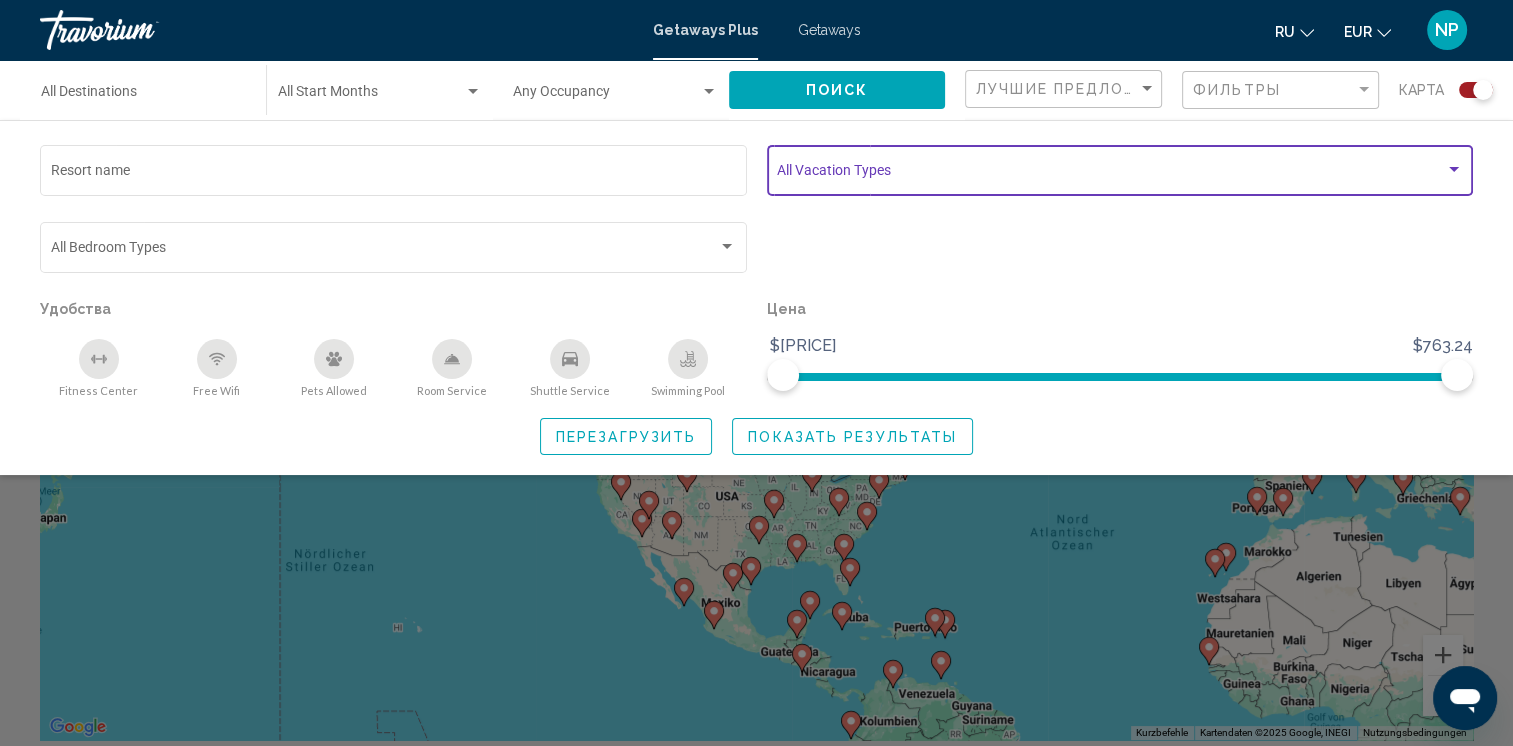 click at bounding box center (1111, 174) 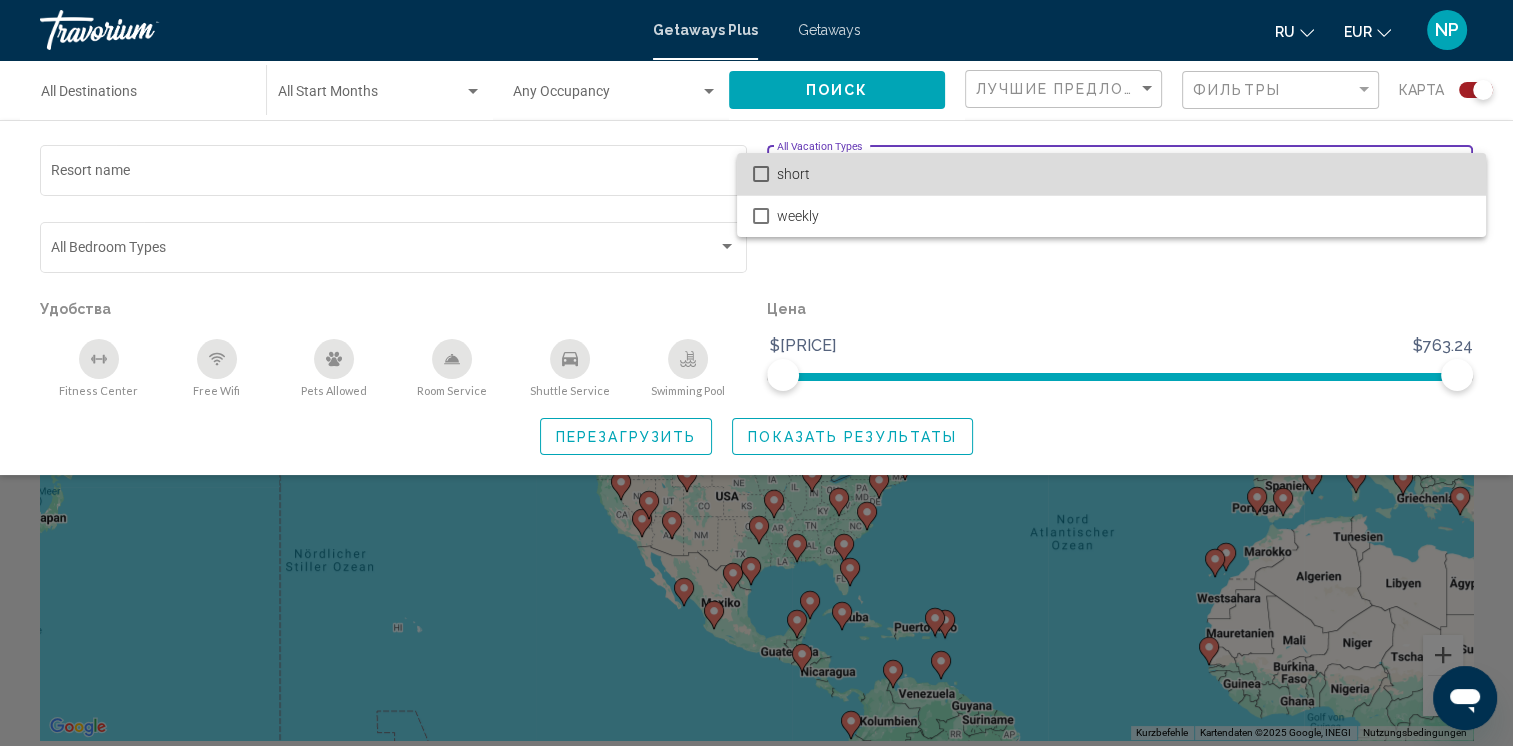 click on "short" at bounding box center (1123, 174) 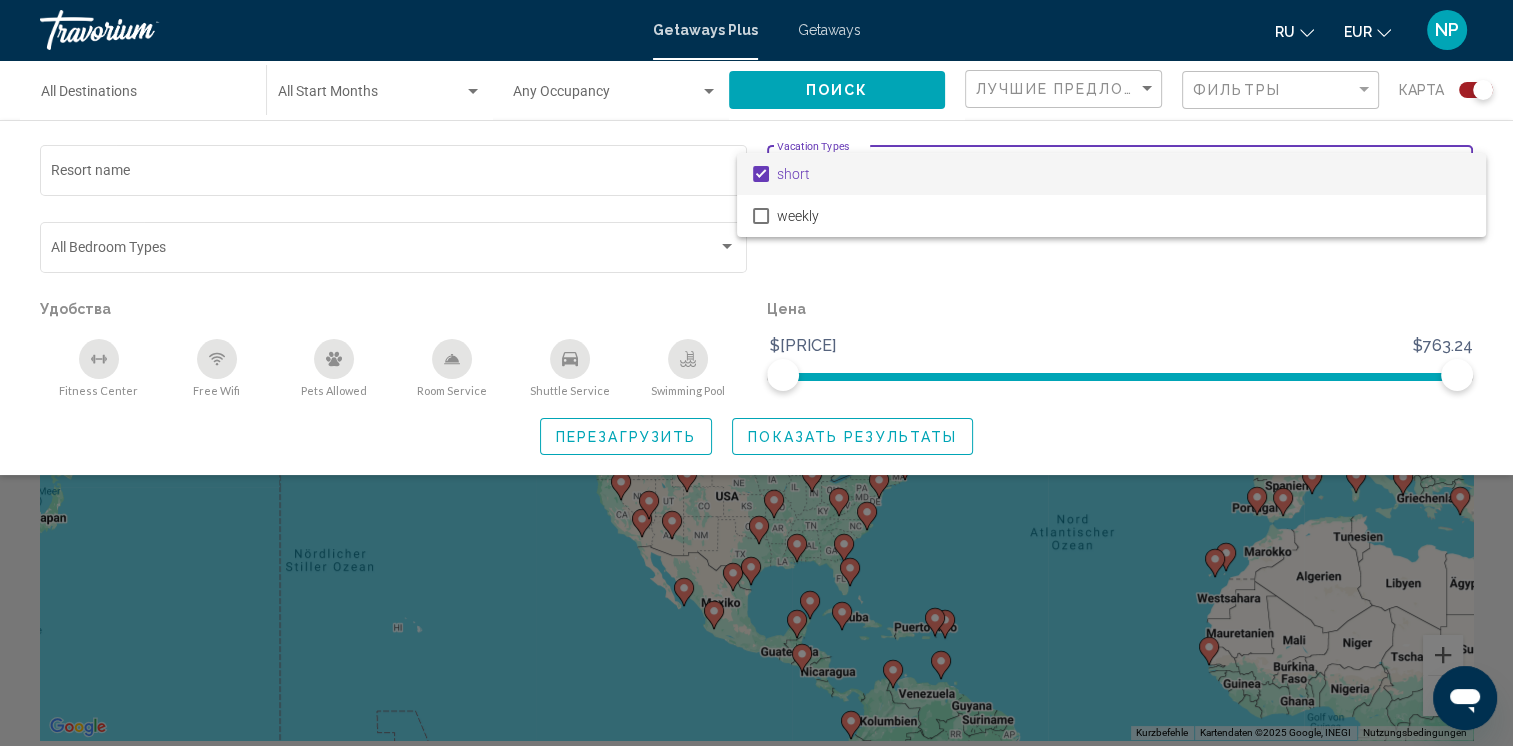 click on "short" at bounding box center [1123, 174] 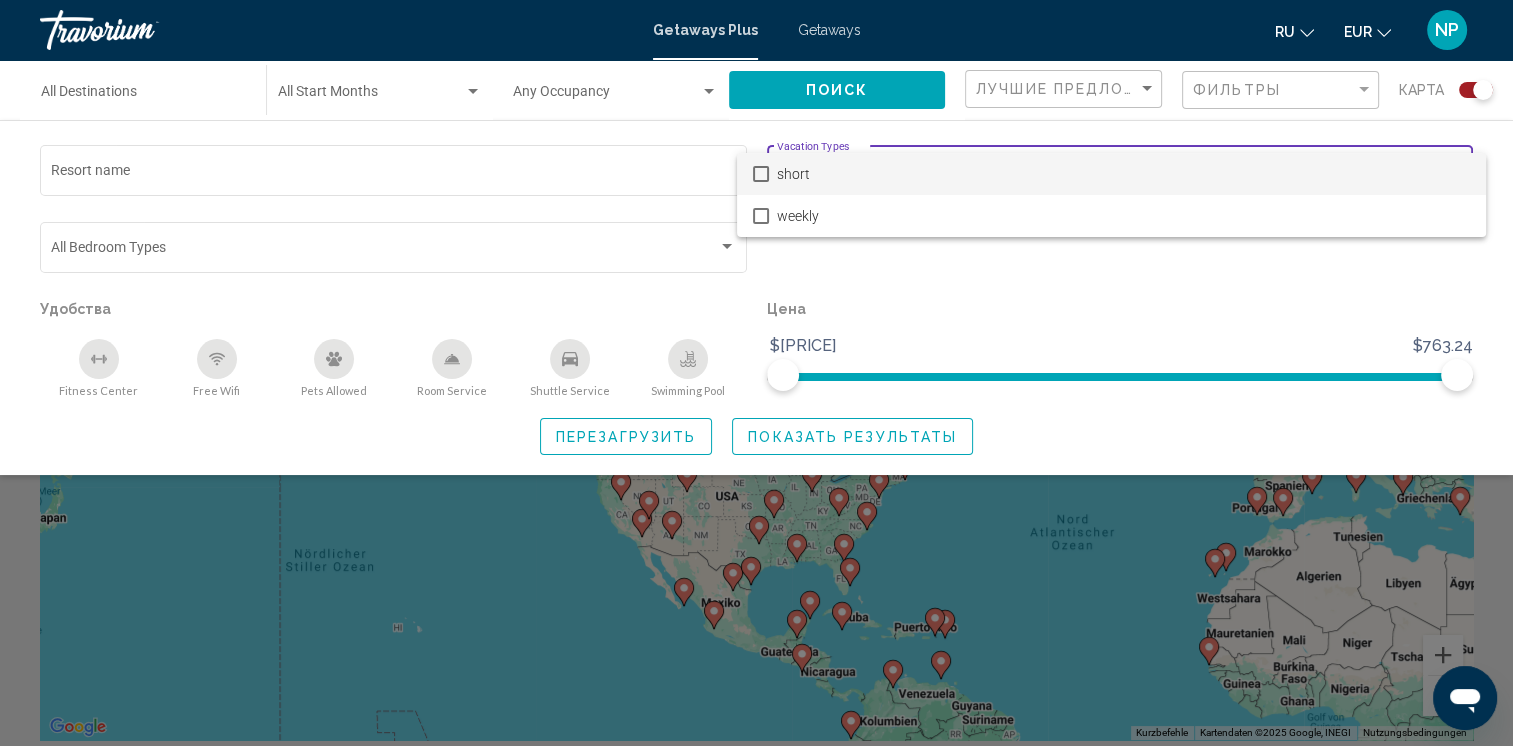 click at bounding box center [756, 373] 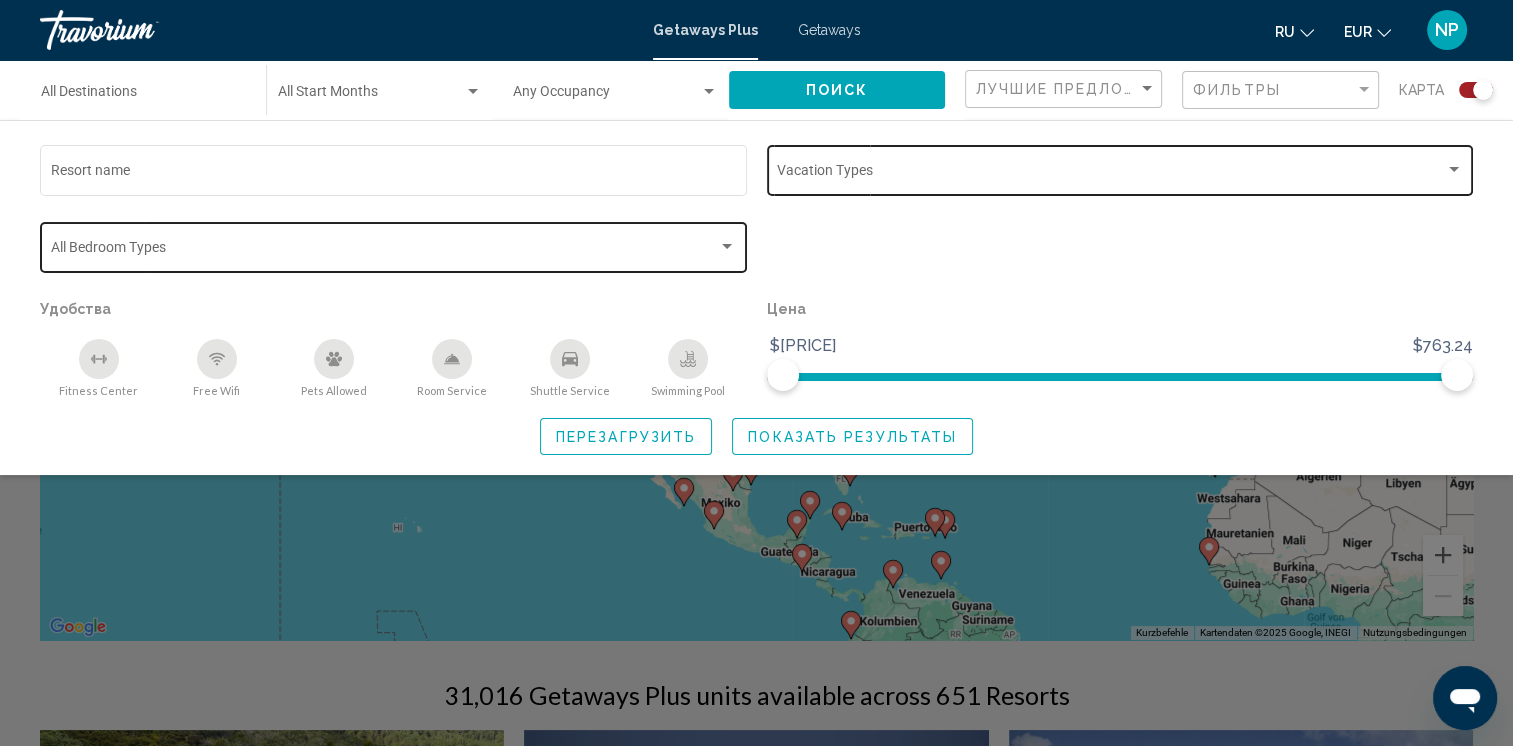 scroll, scrollTop: 0, scrollLeft: 0, axis: both 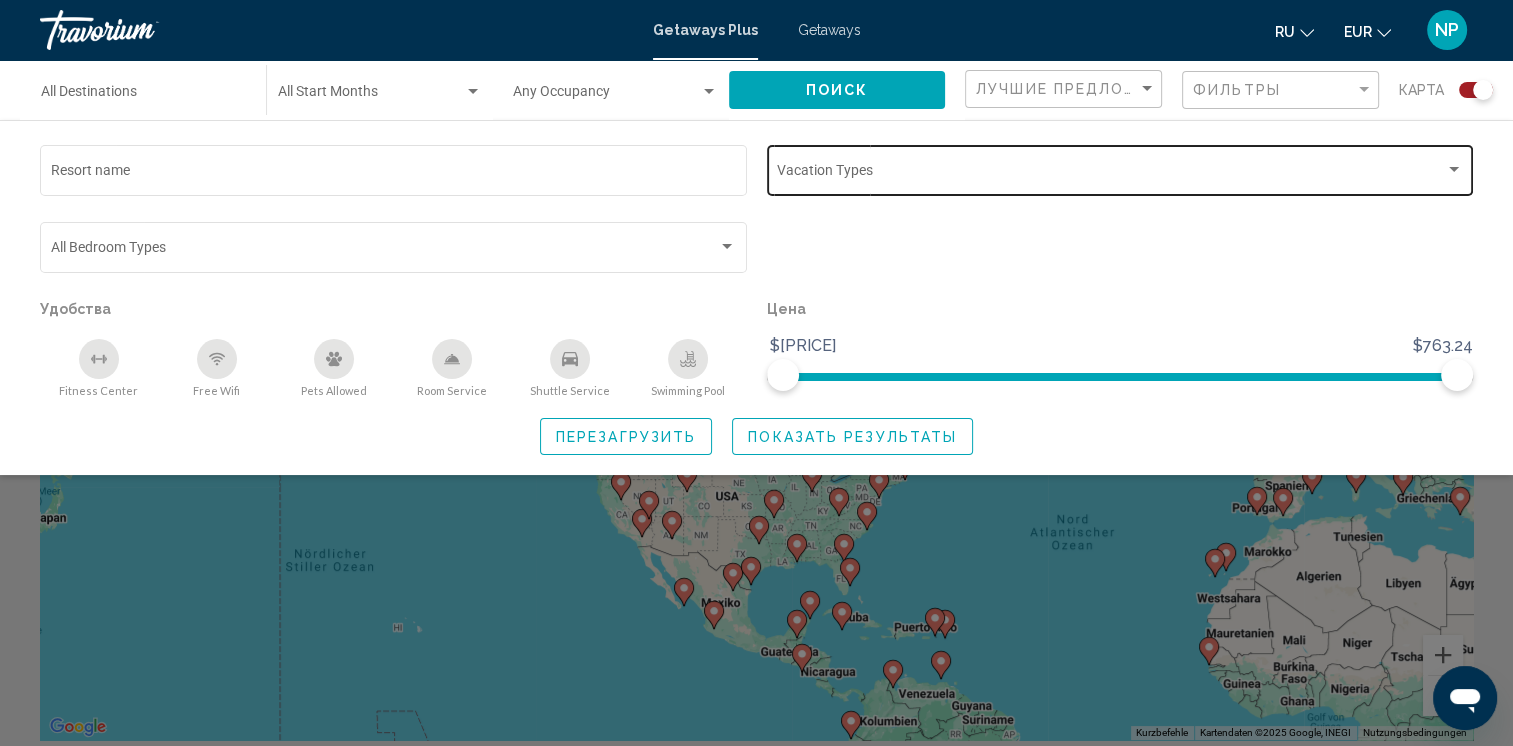click on "Destination All Destinations" at bounding box center (143, 90) 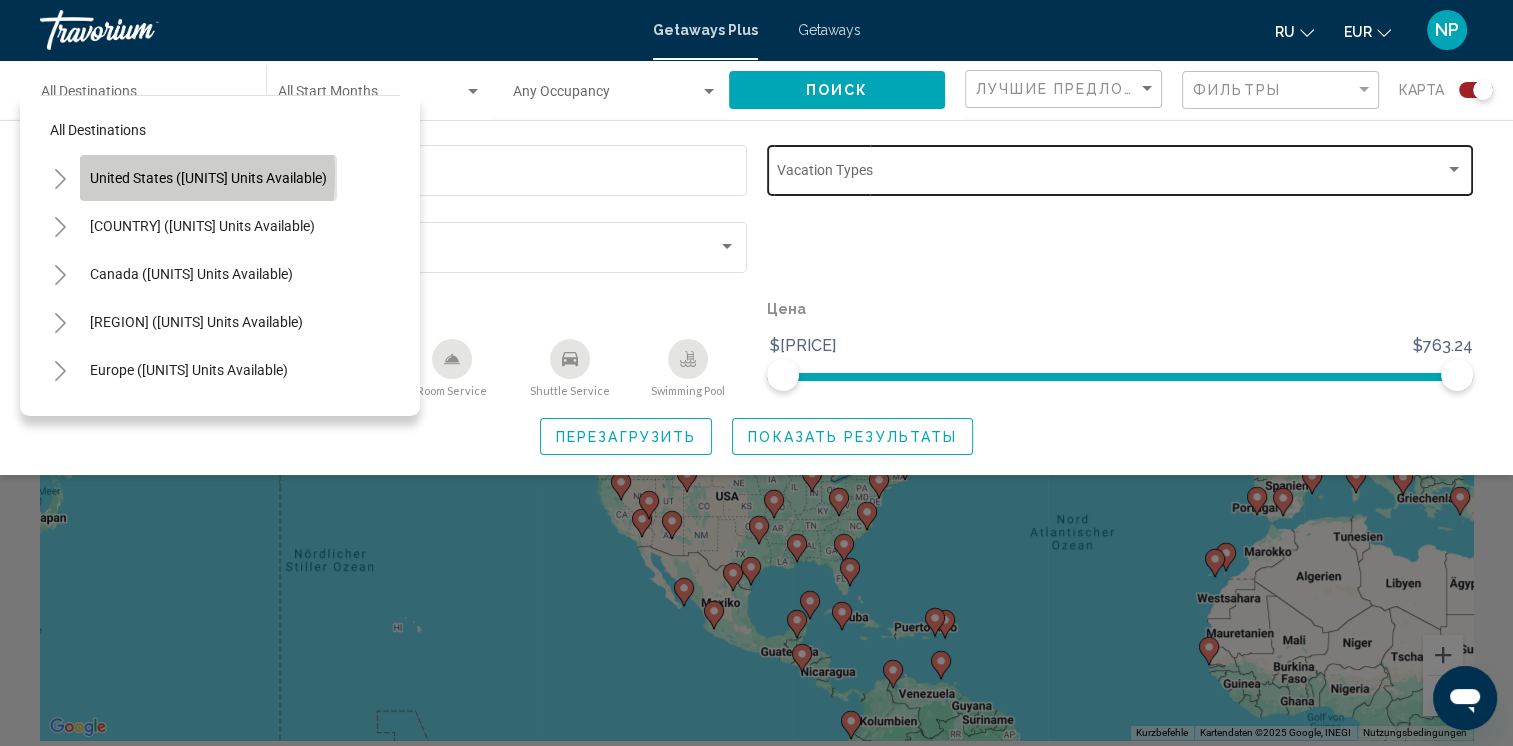 click on "United States ([UNITS] units available)" at bounding box center (208, 178) 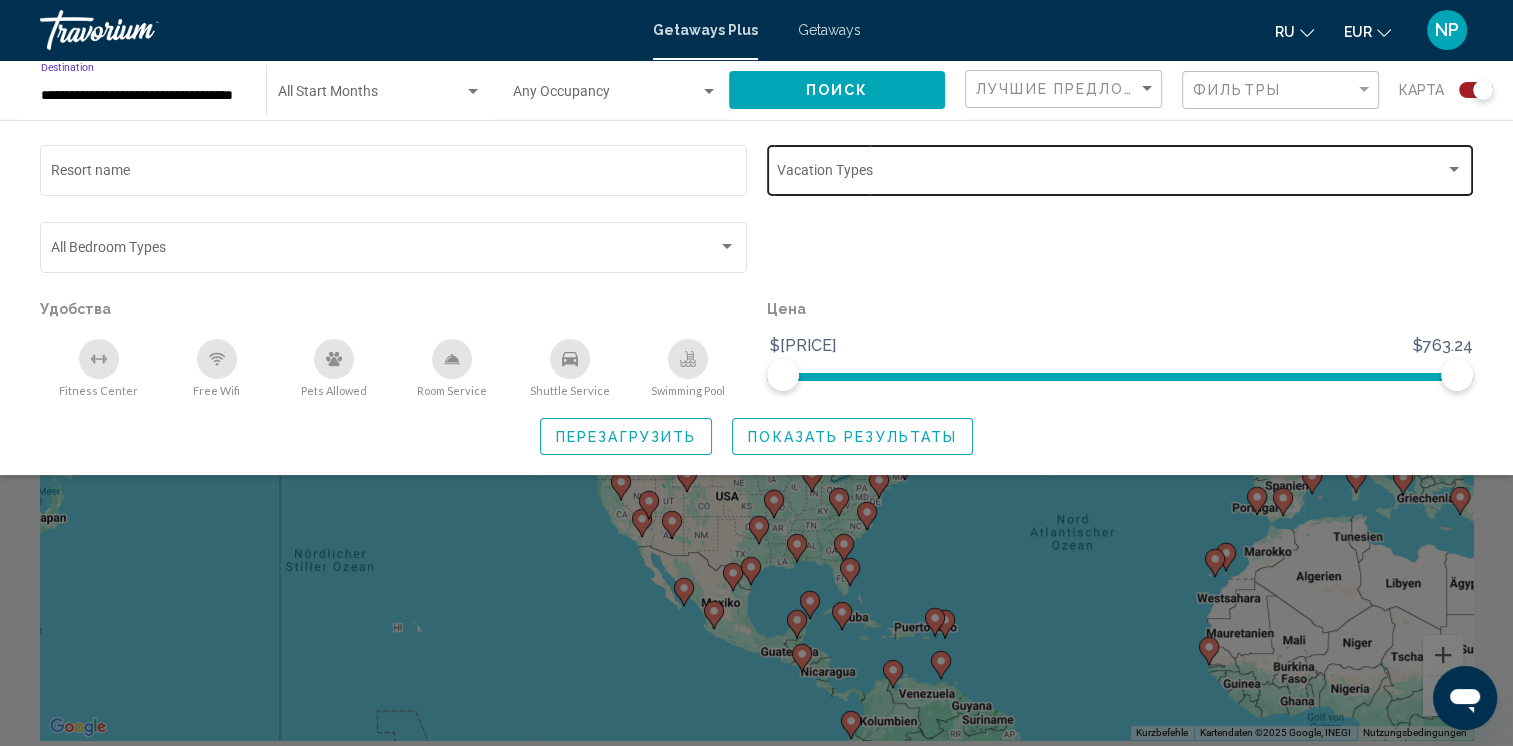 click at bounding box center [1111, 174] 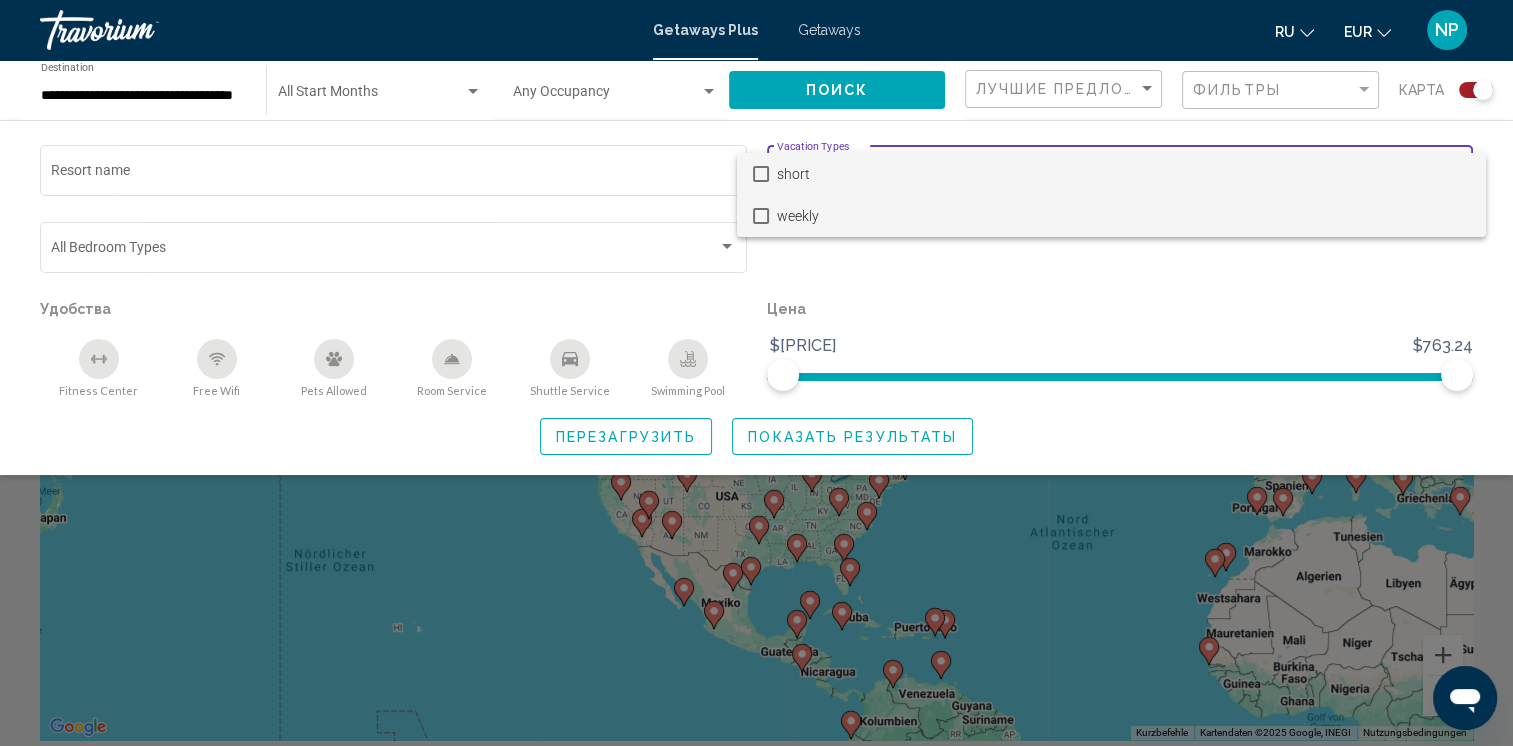 click on "weekly" at bounding box center [1123, 216] 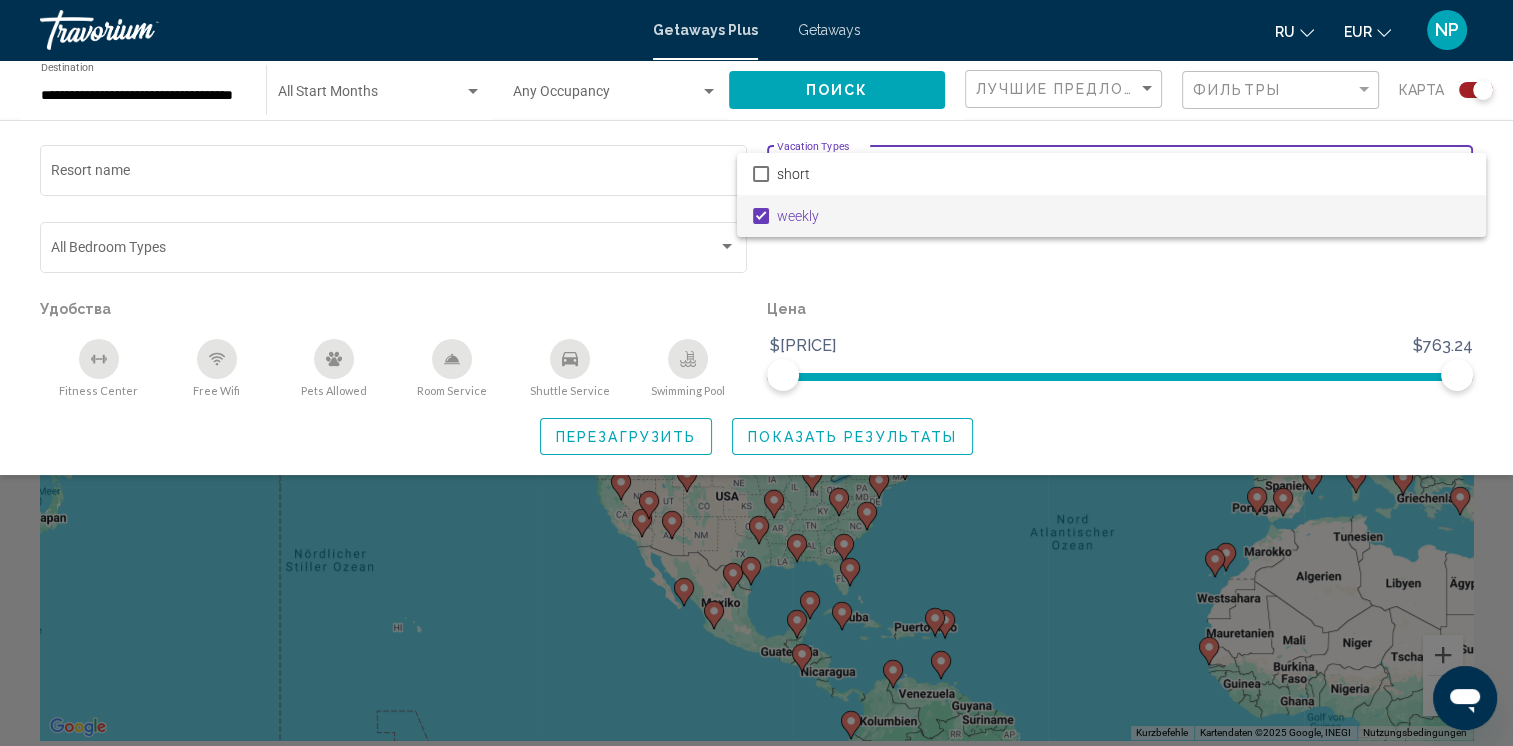 click at bounding box center [756, 373] 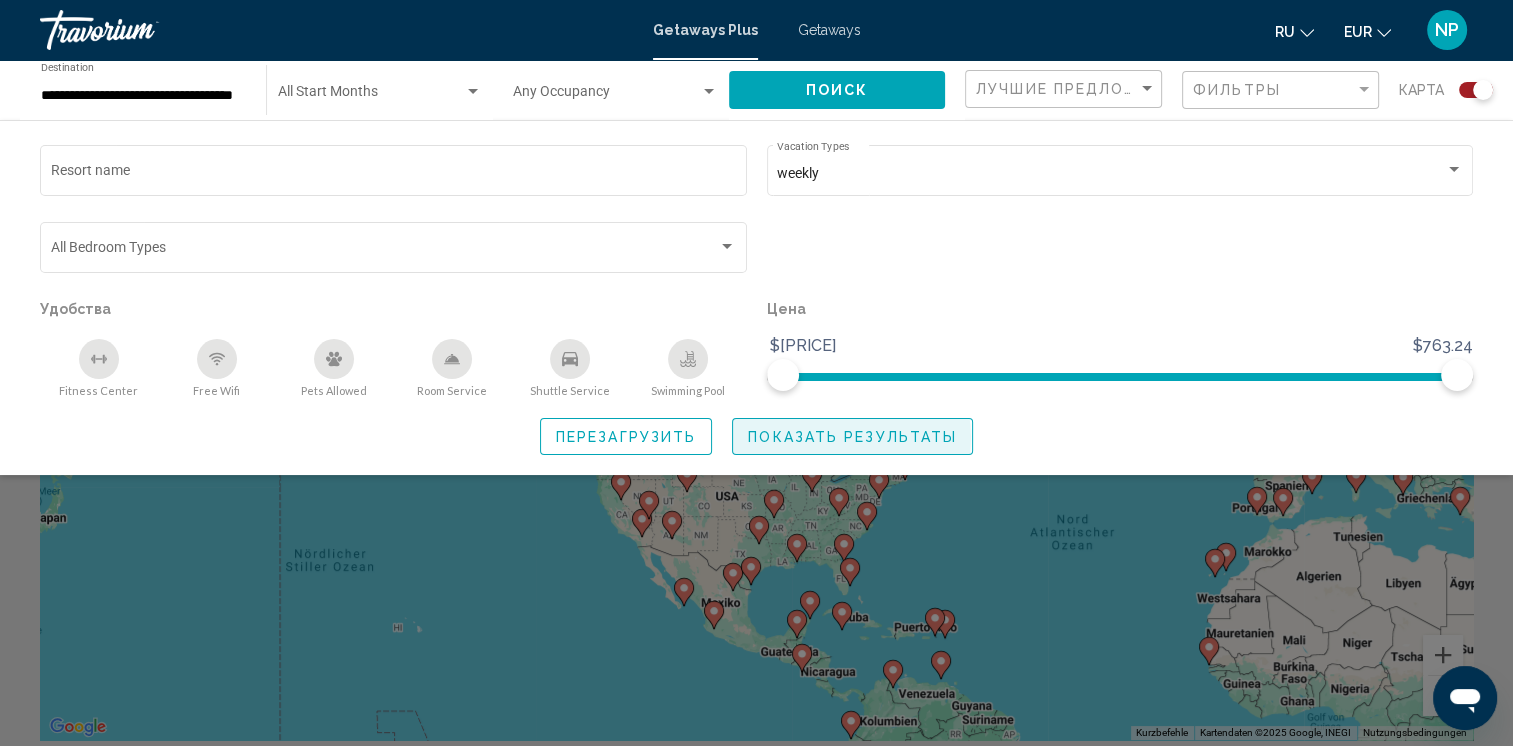 click on "Показать результаты" at bounding box center [852, 437] 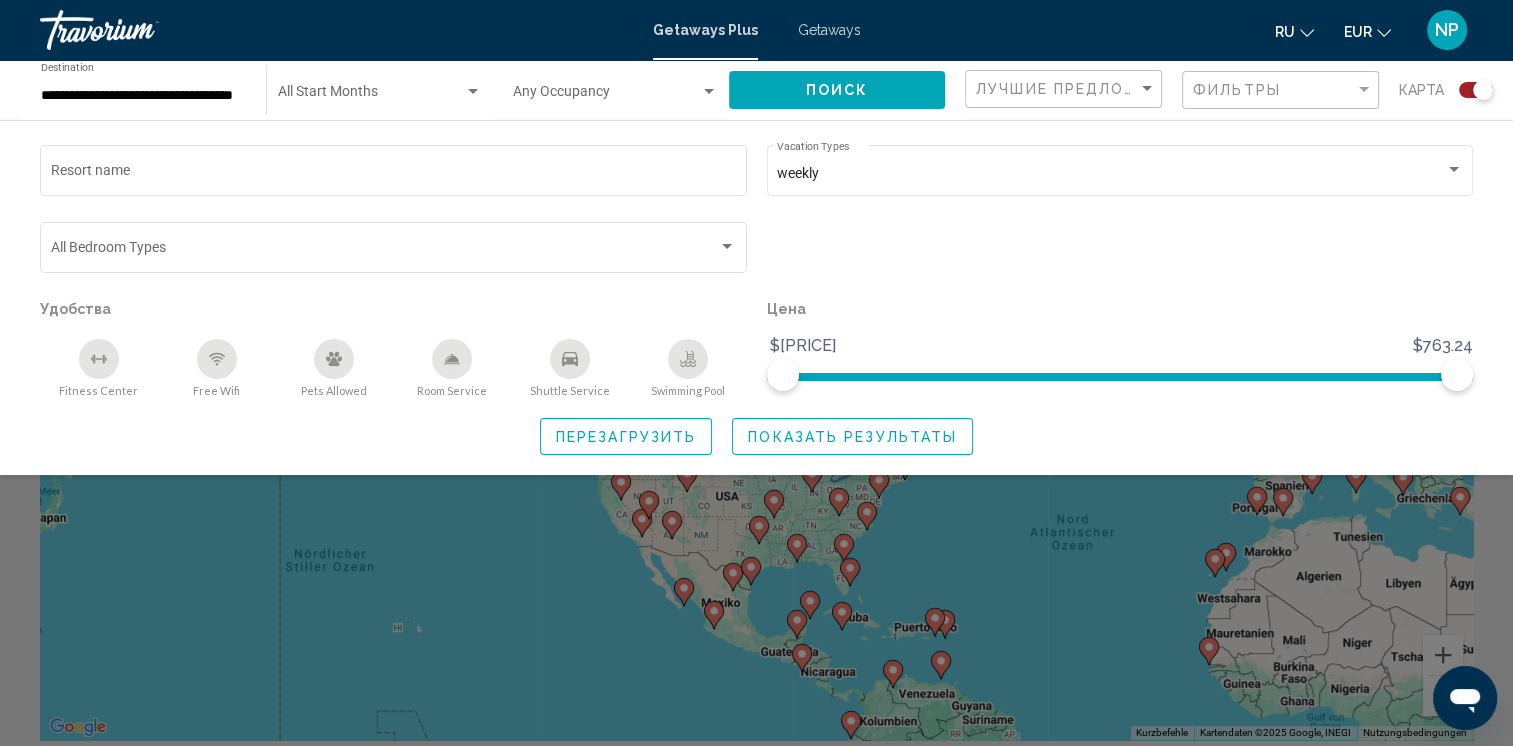 click on "Показать результаты" at bounding box center (852, 437) 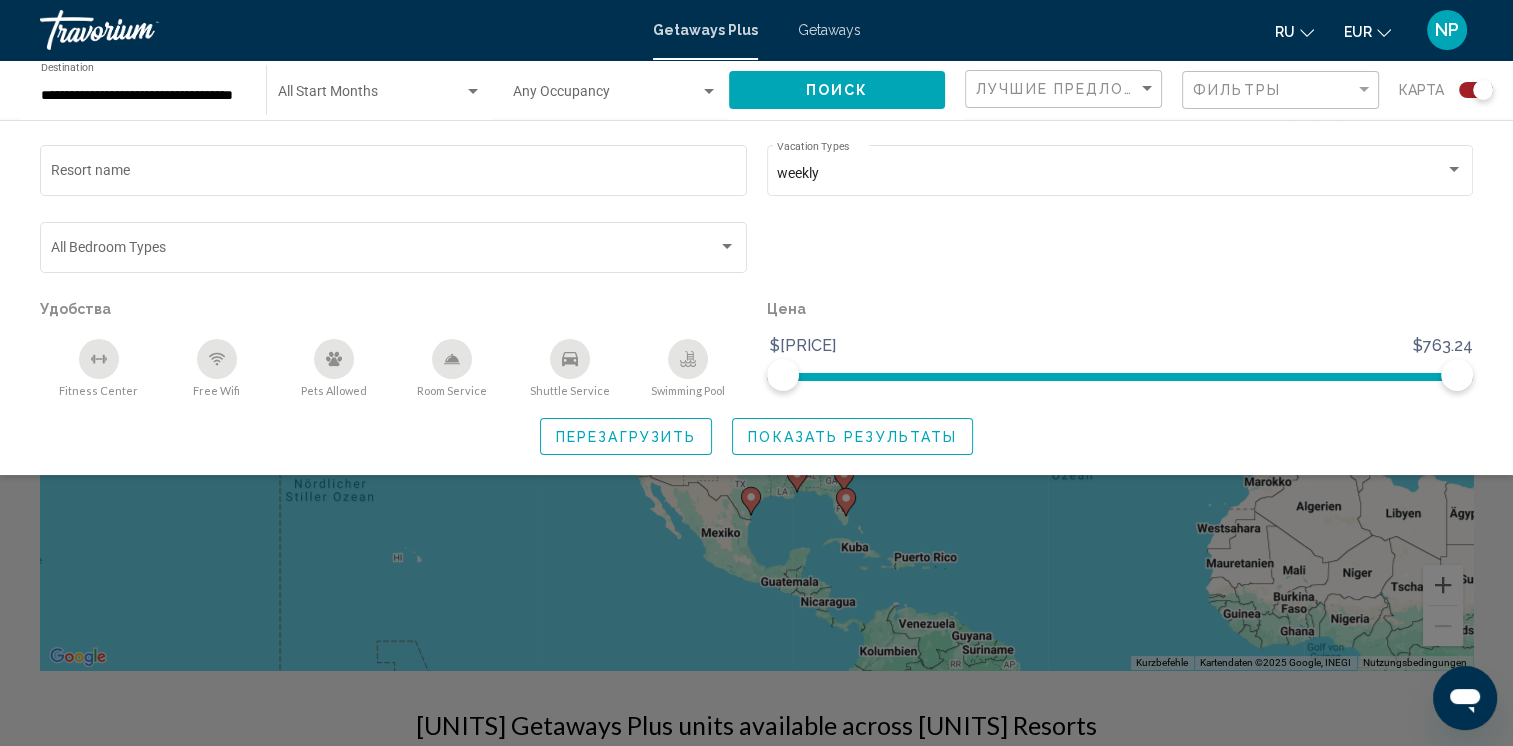 scroll, scrollTop: 0, scrollLeft: 0, axis: both 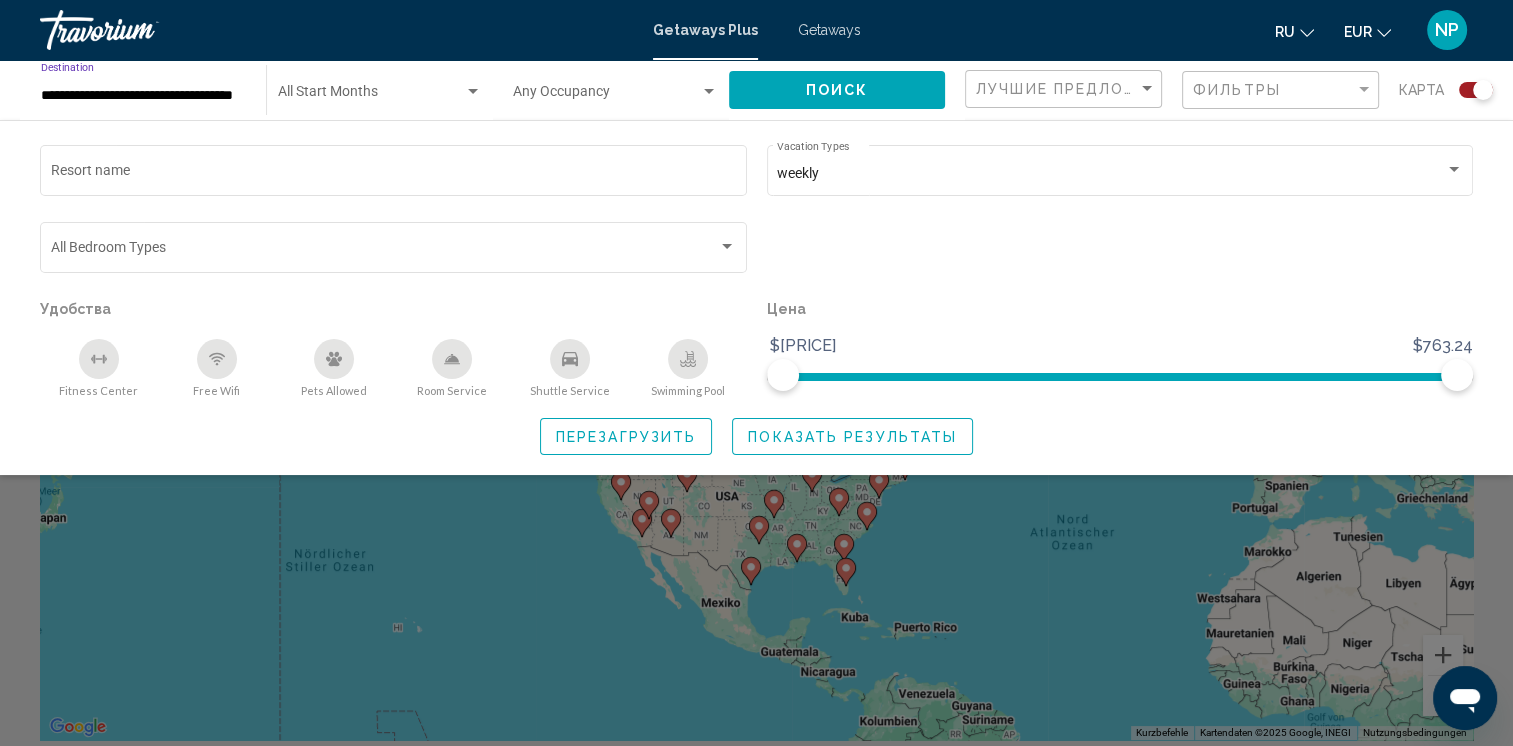 click on "**********" at bounding box center (143, 96) 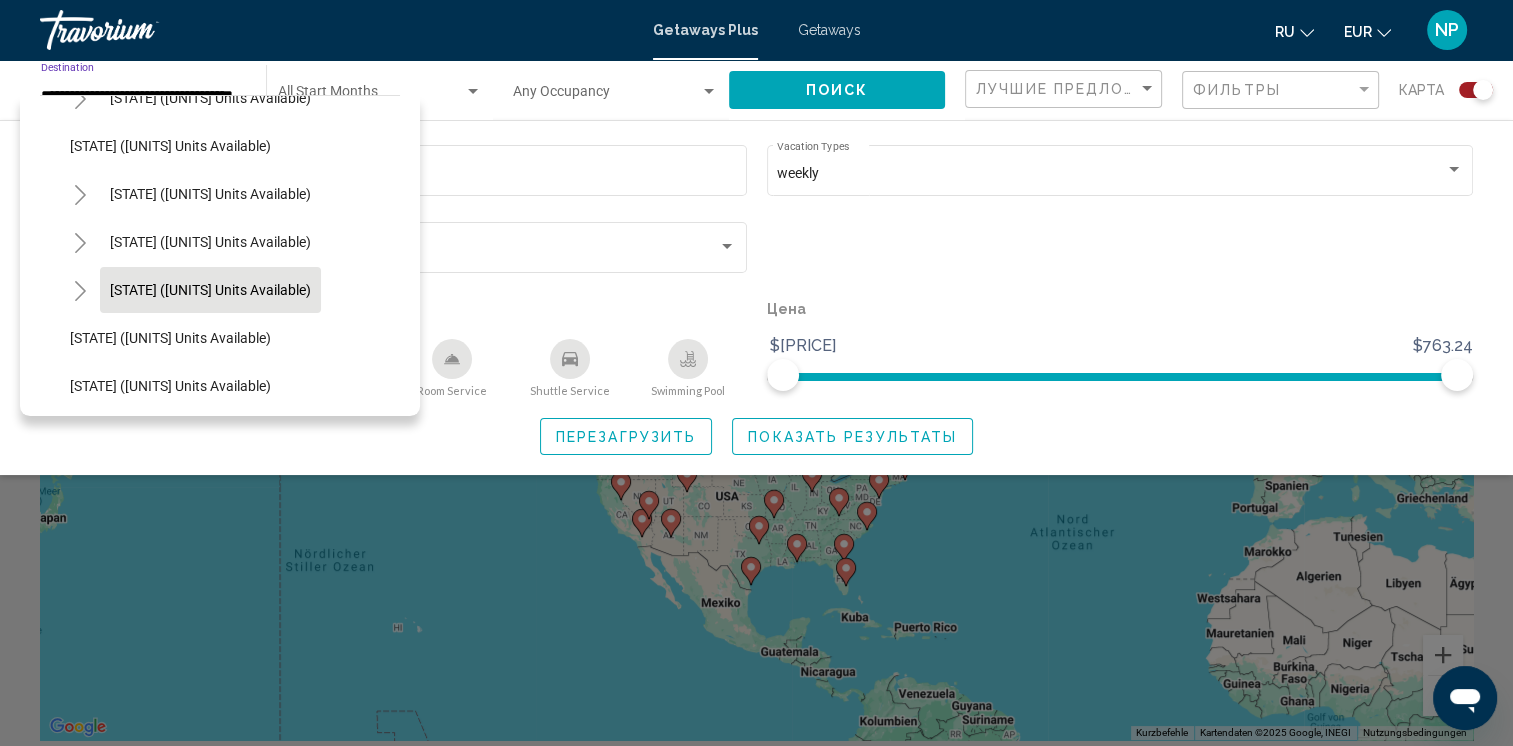 scroll, scrollTop: 100, scrollLeft: 0, axis: vertical 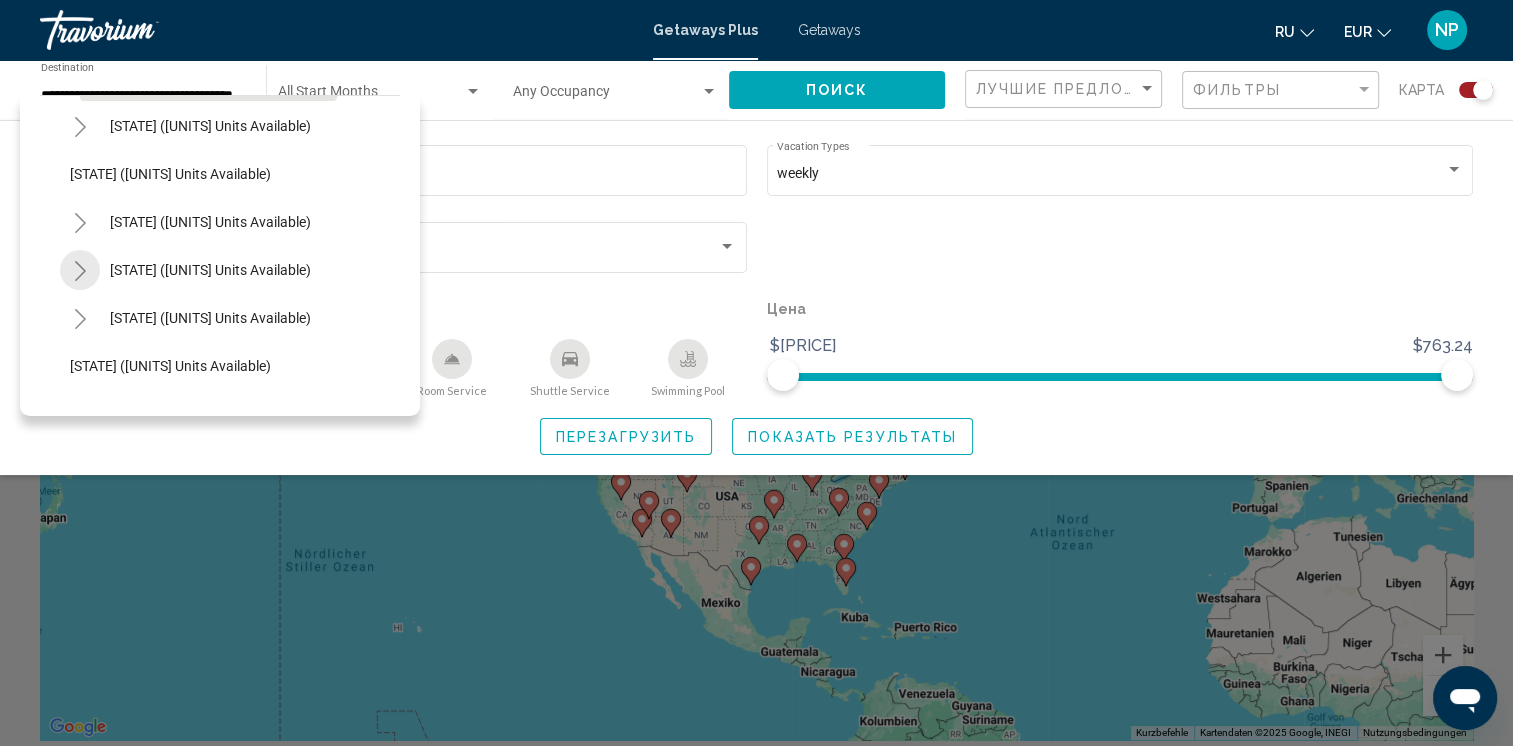 click at bounding box center [80, 271] 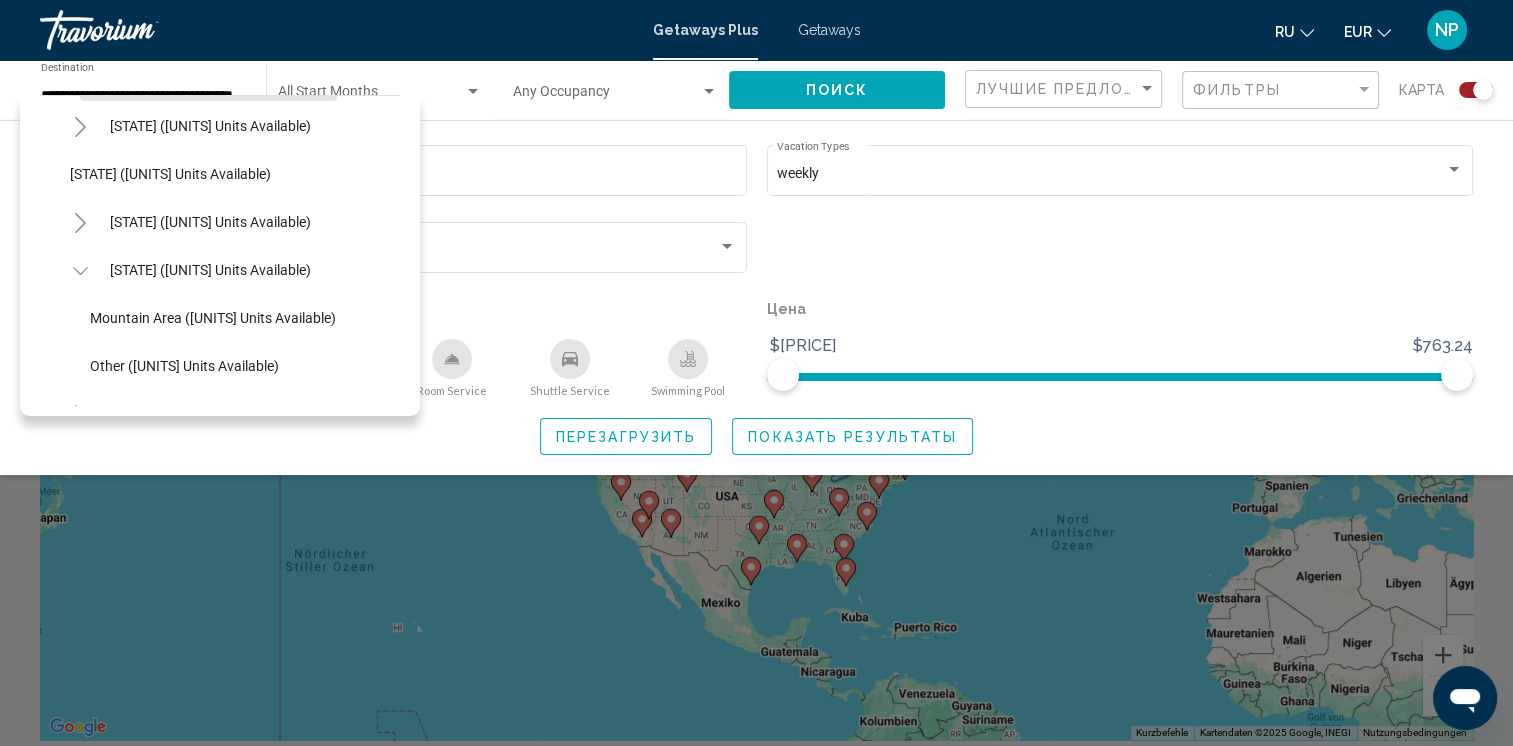 click at bounding box center [80, 271] 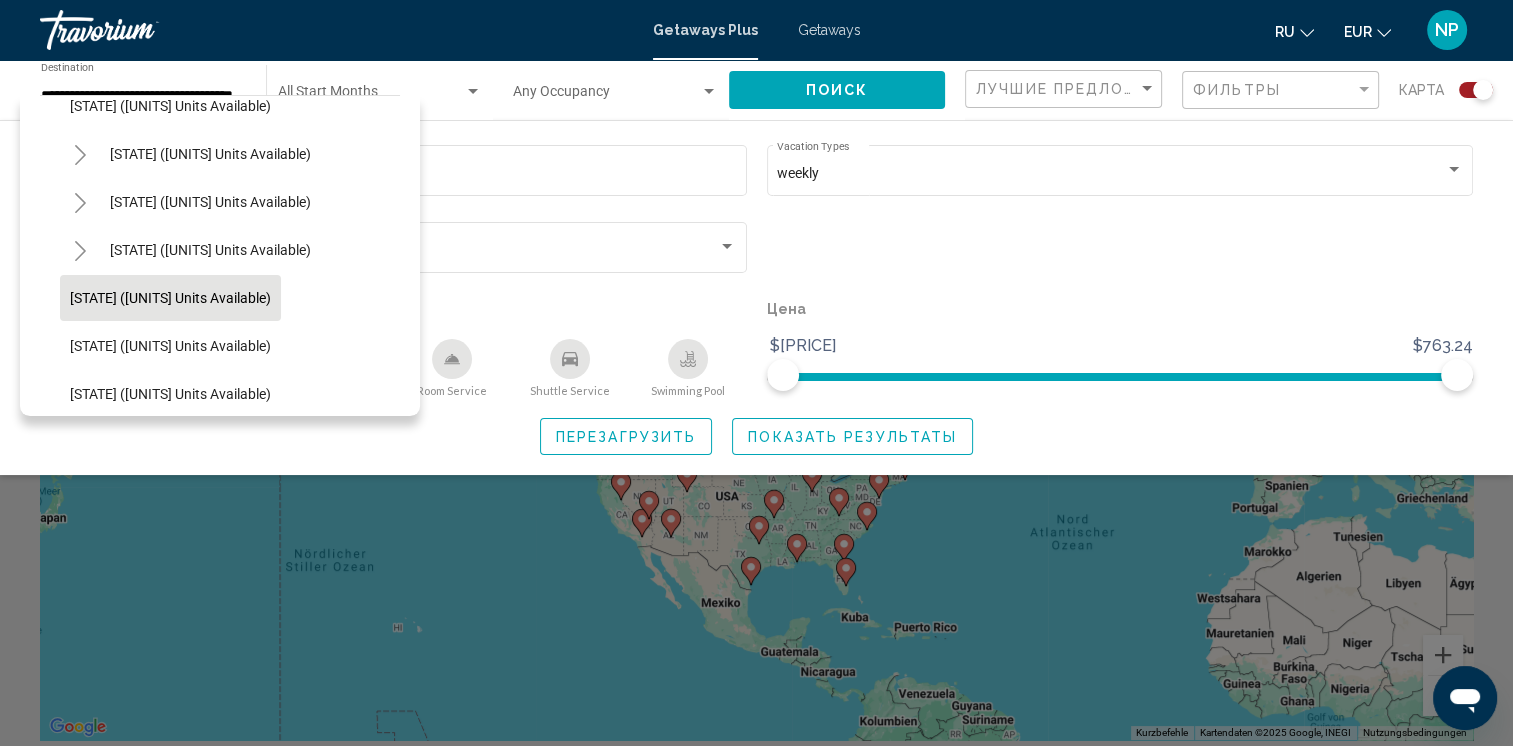 scroll, scrollTop: 200, scrollLeft: 0, axis: vertical 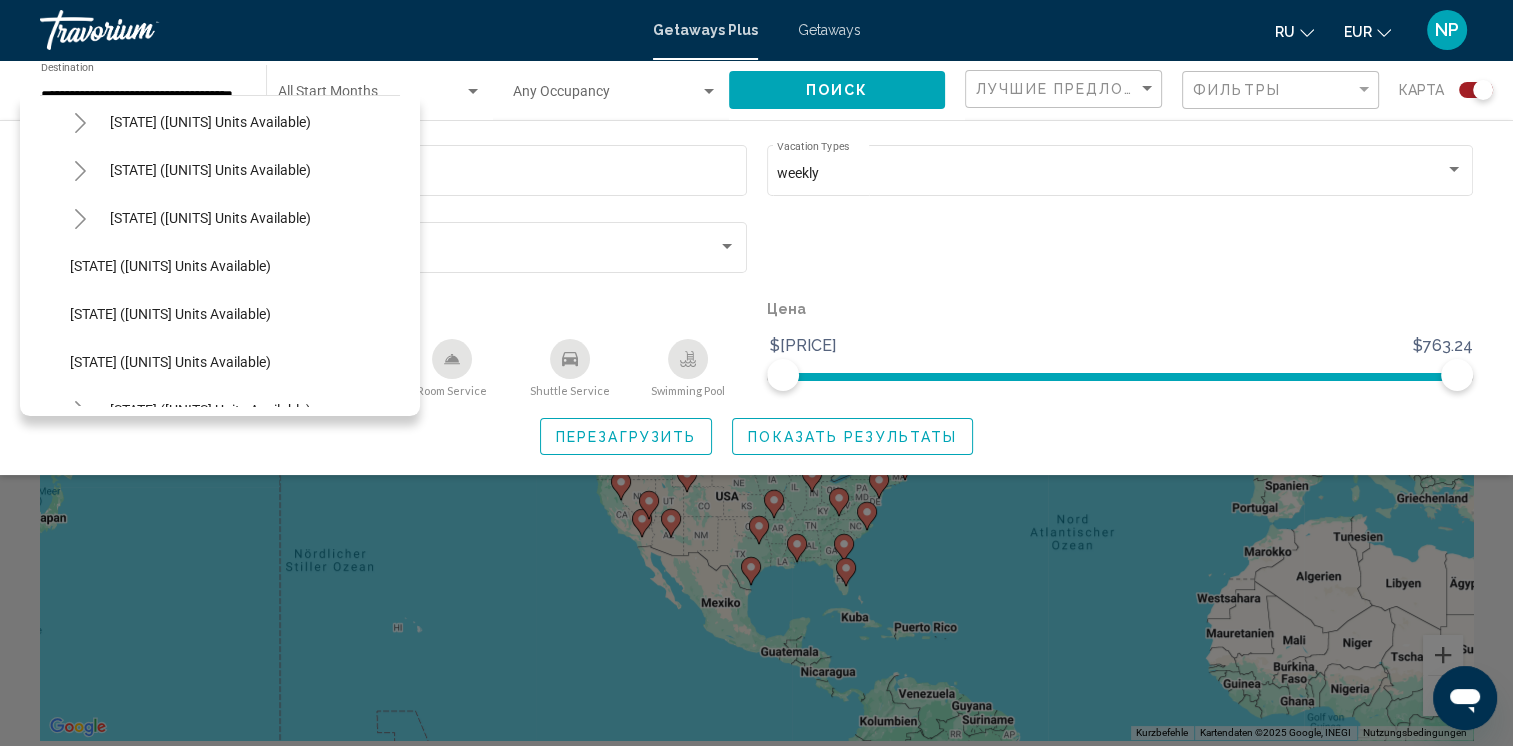 click at bounding box center [80, 219] 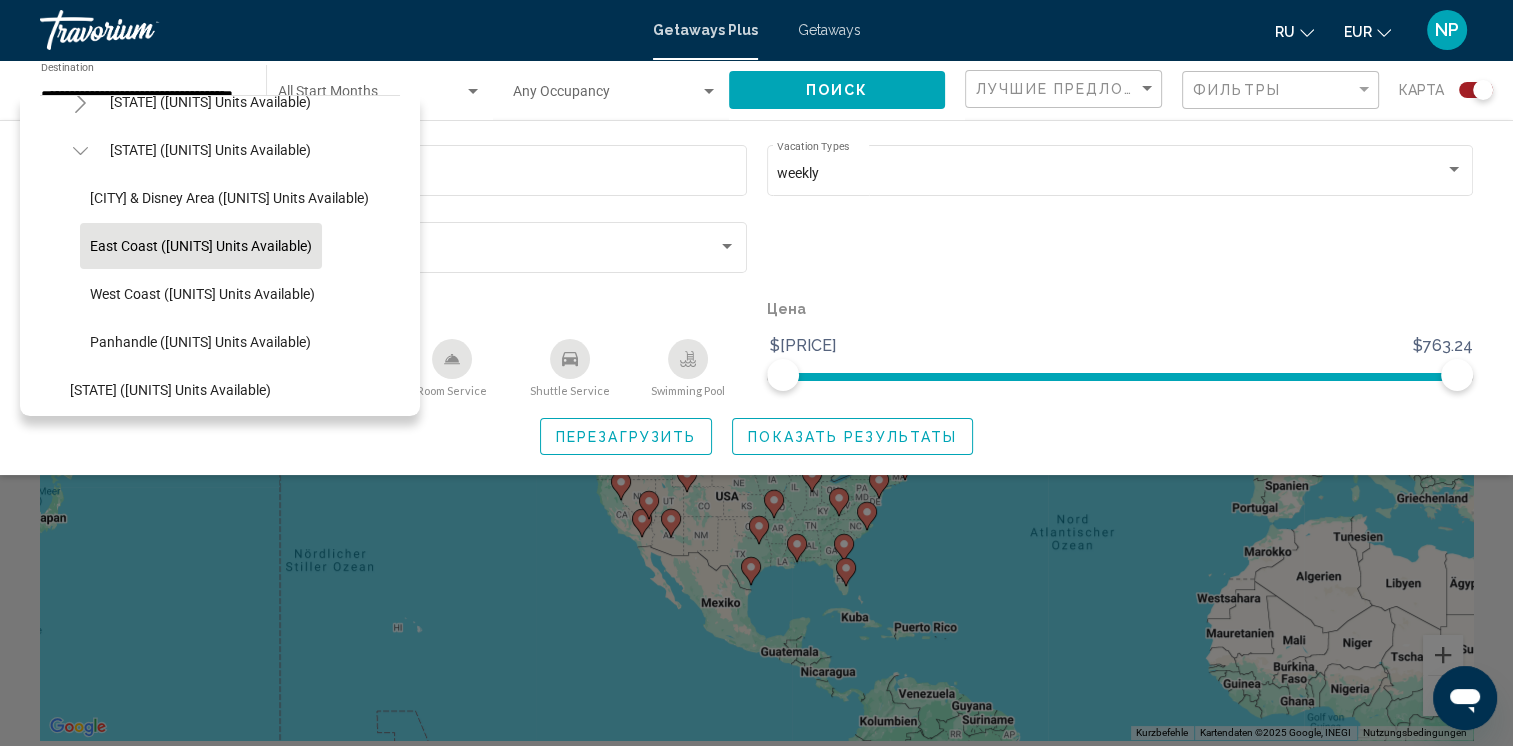 scroll, scrollTop: 300, scrollLeft: 0, axis: vertical 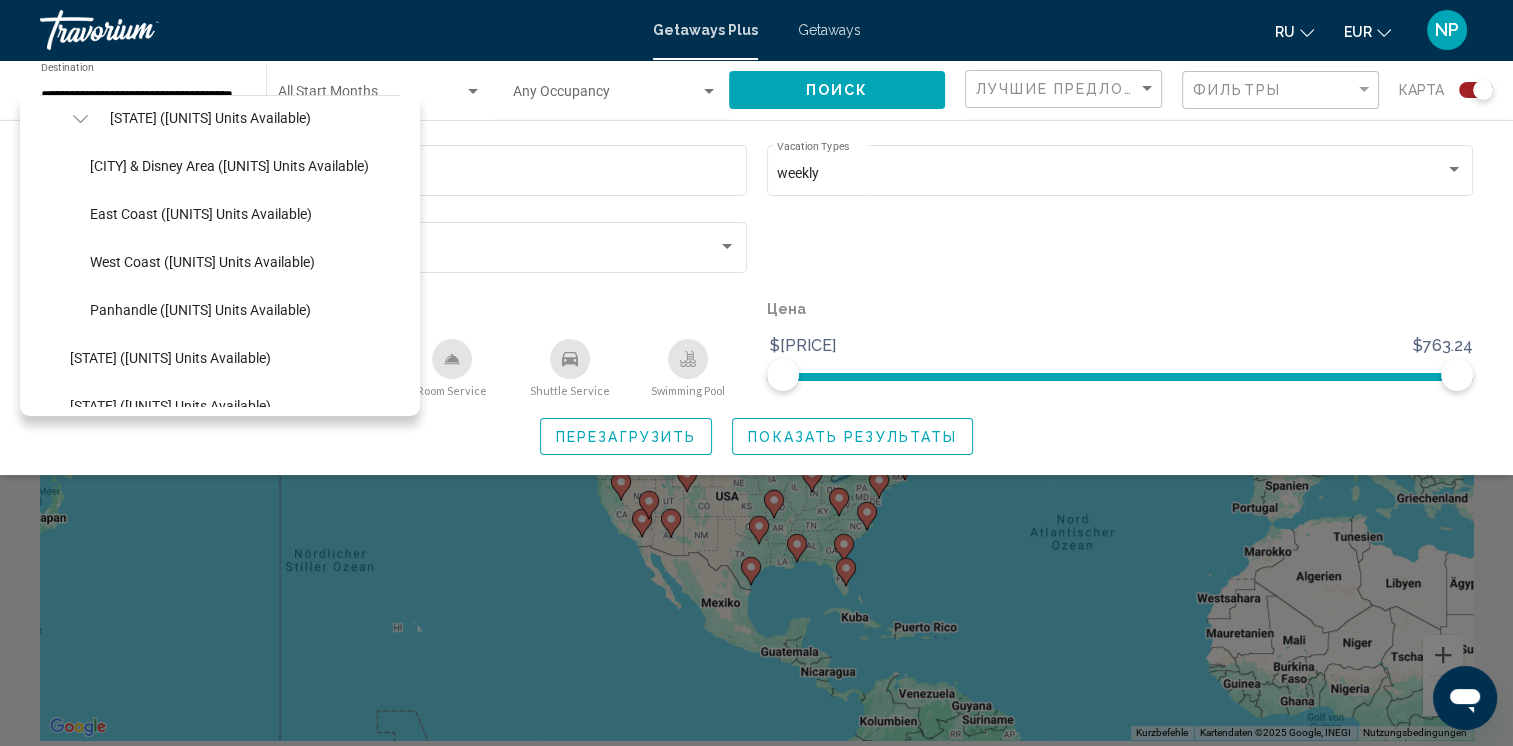 click at bounding box center (80, 119) 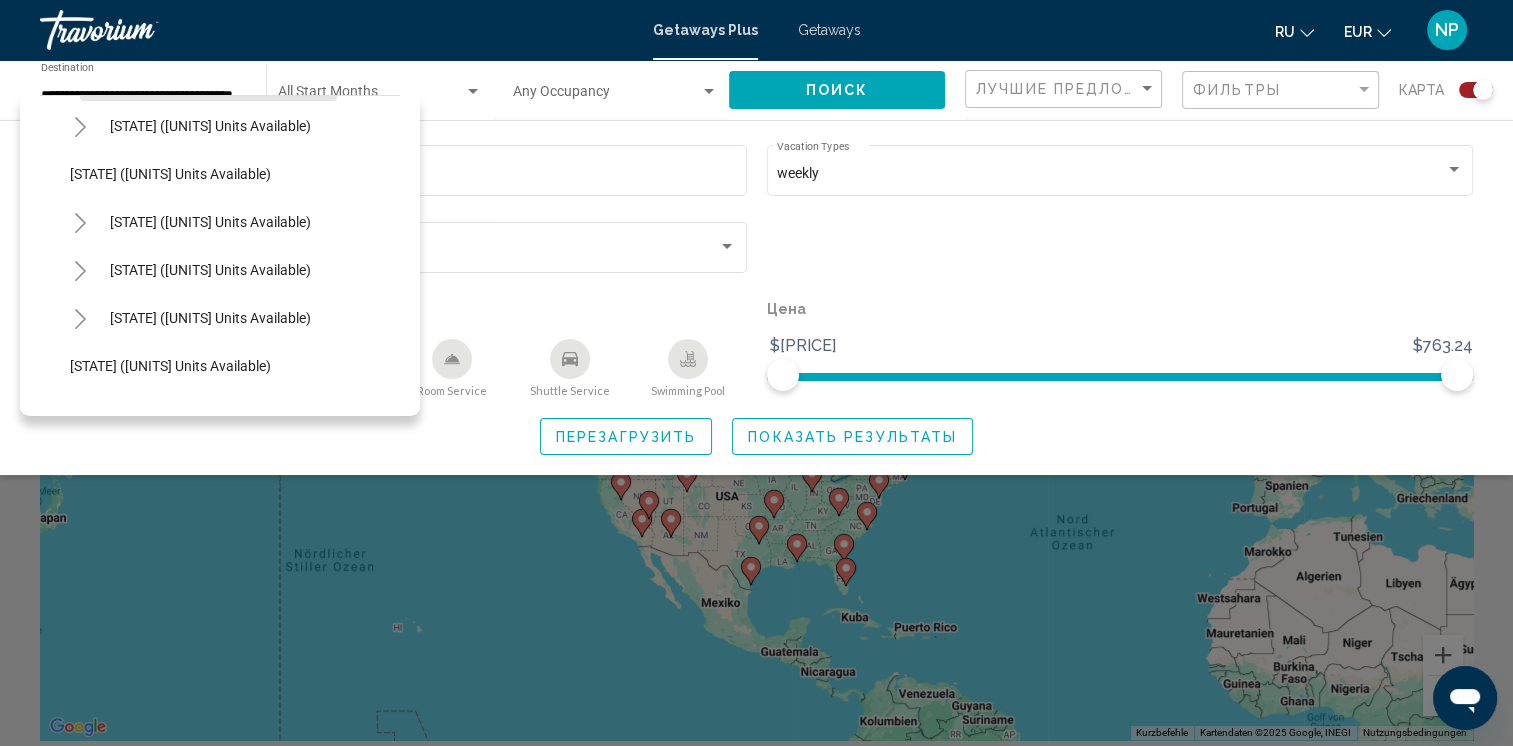 scroll, scrollTop: 0, scrollLeft: 0, axis: both 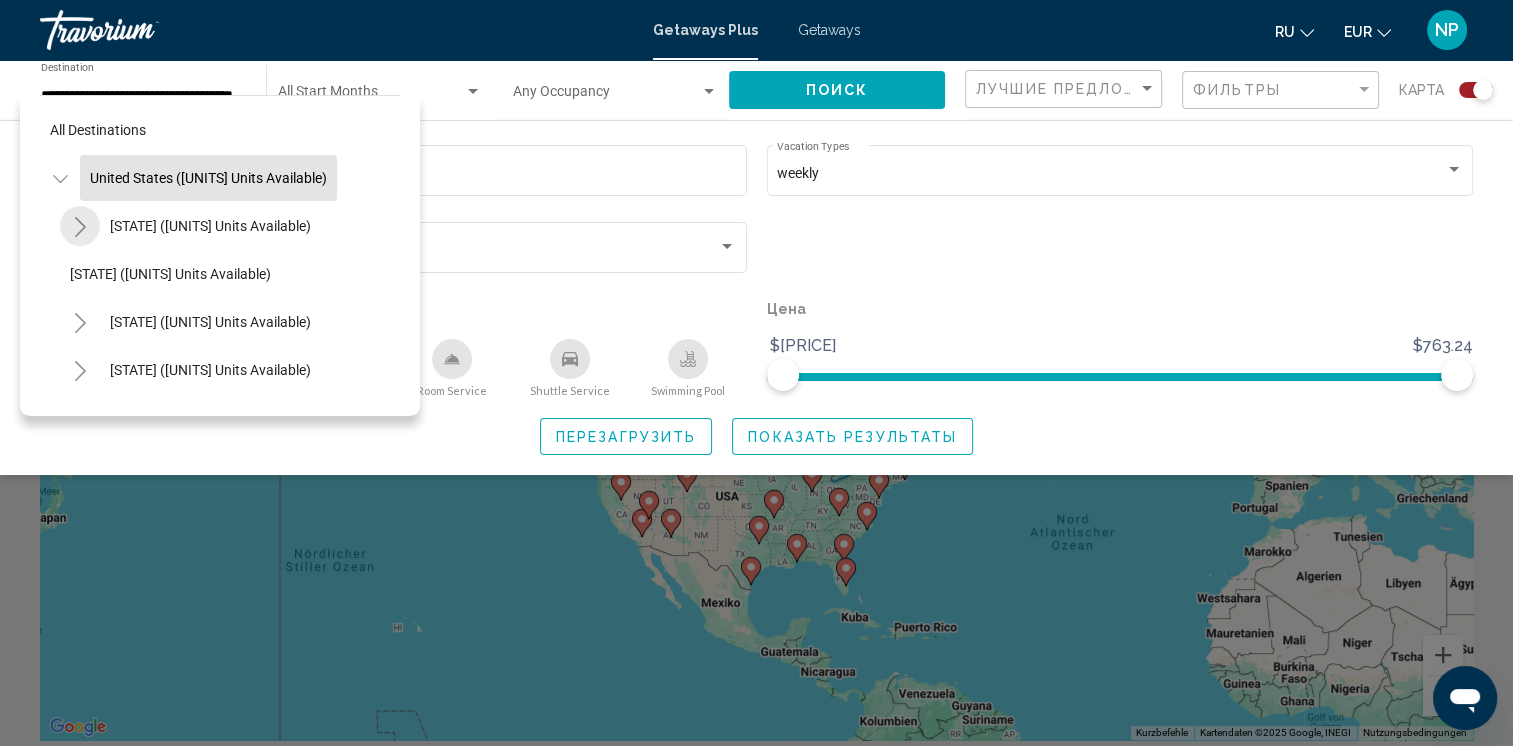 click at bounding box center [80, 227] 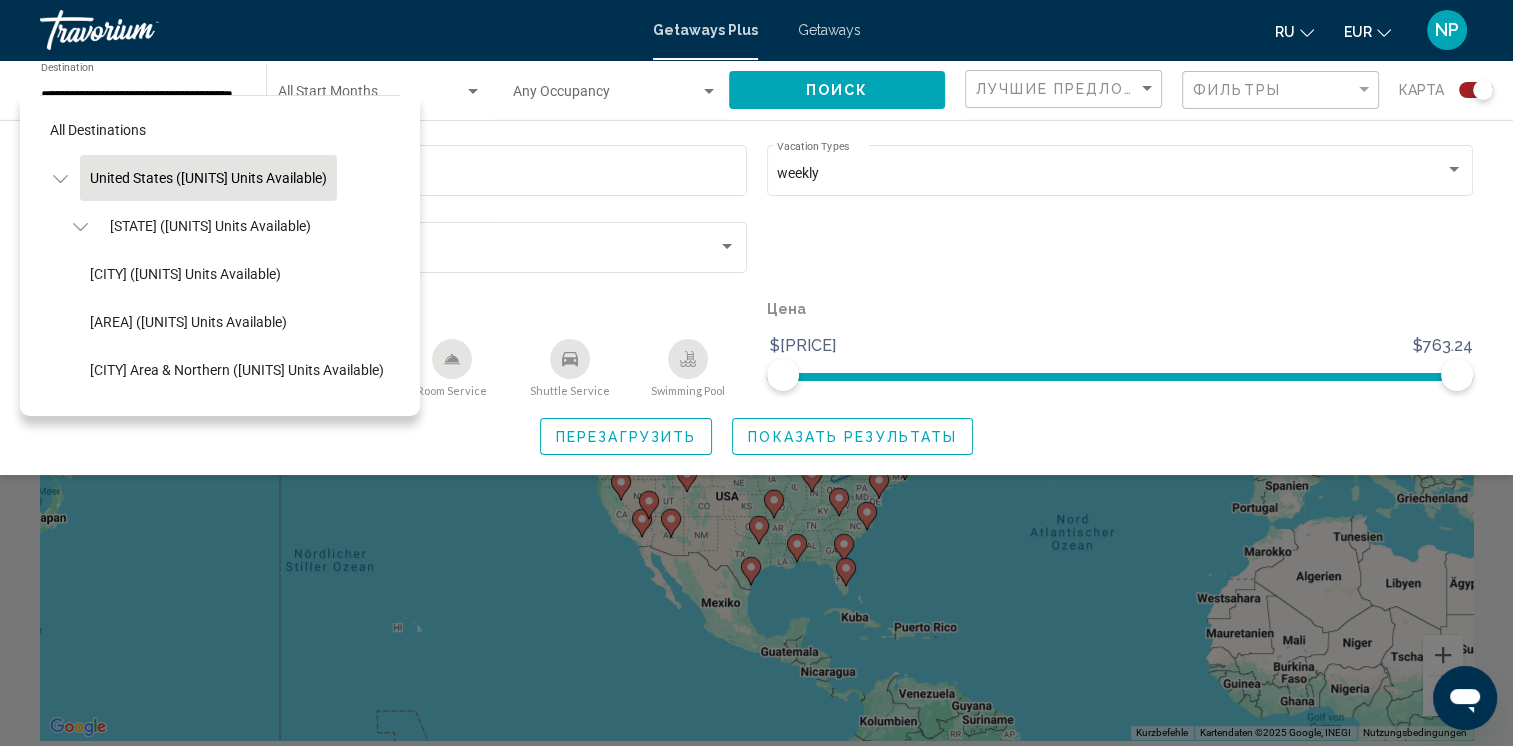 click at bounding box center [80, 227] 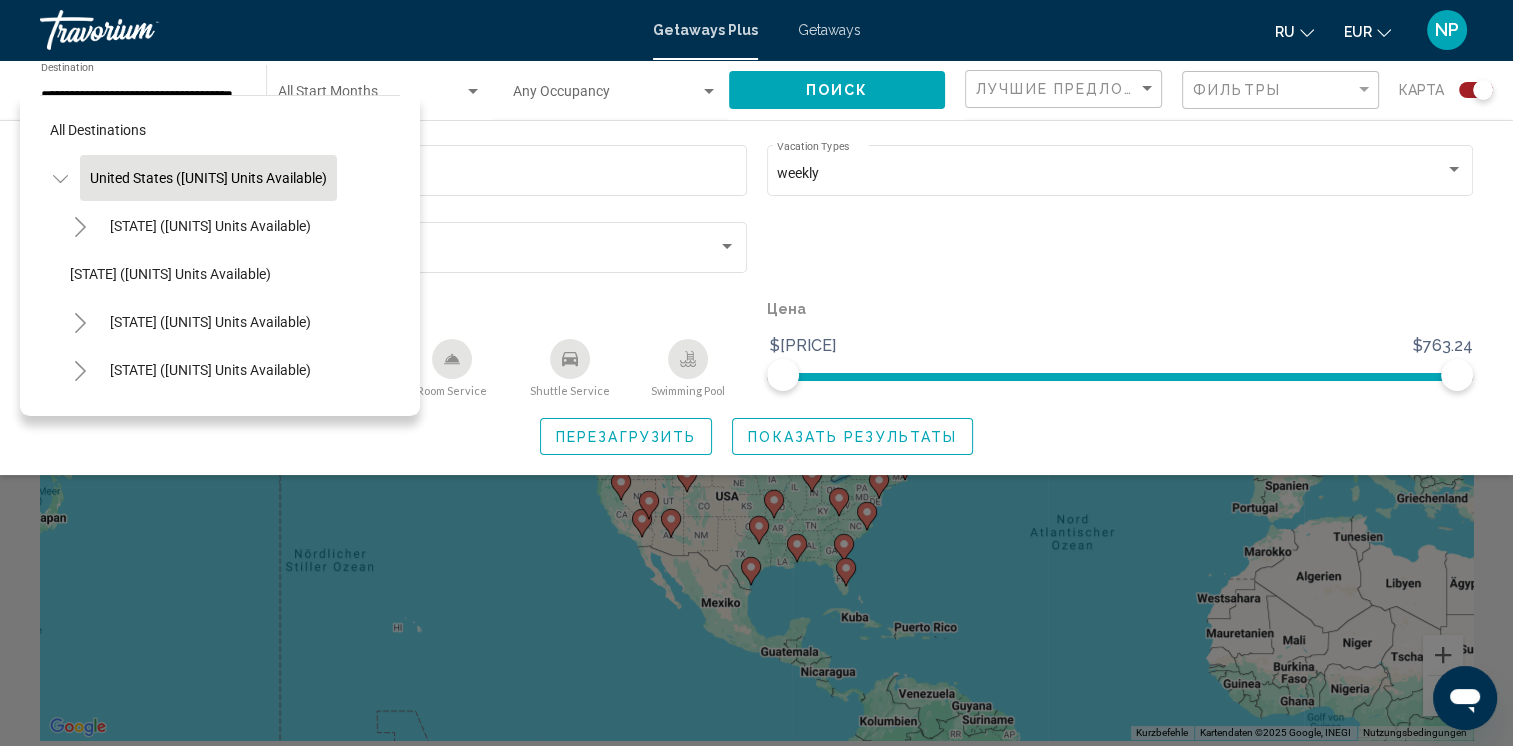 click at bounding box center (60, 179) 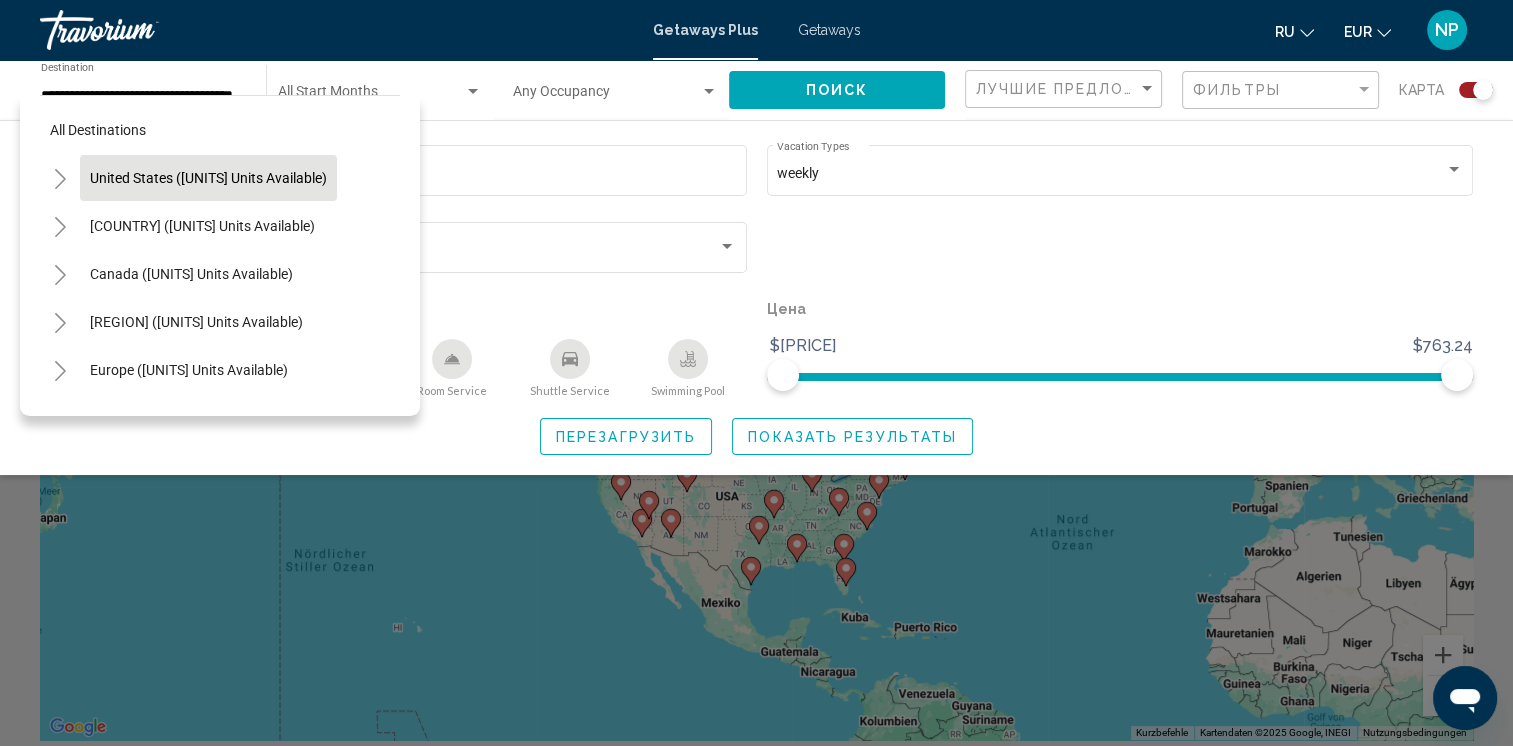 click at bounding box center (60, 226) 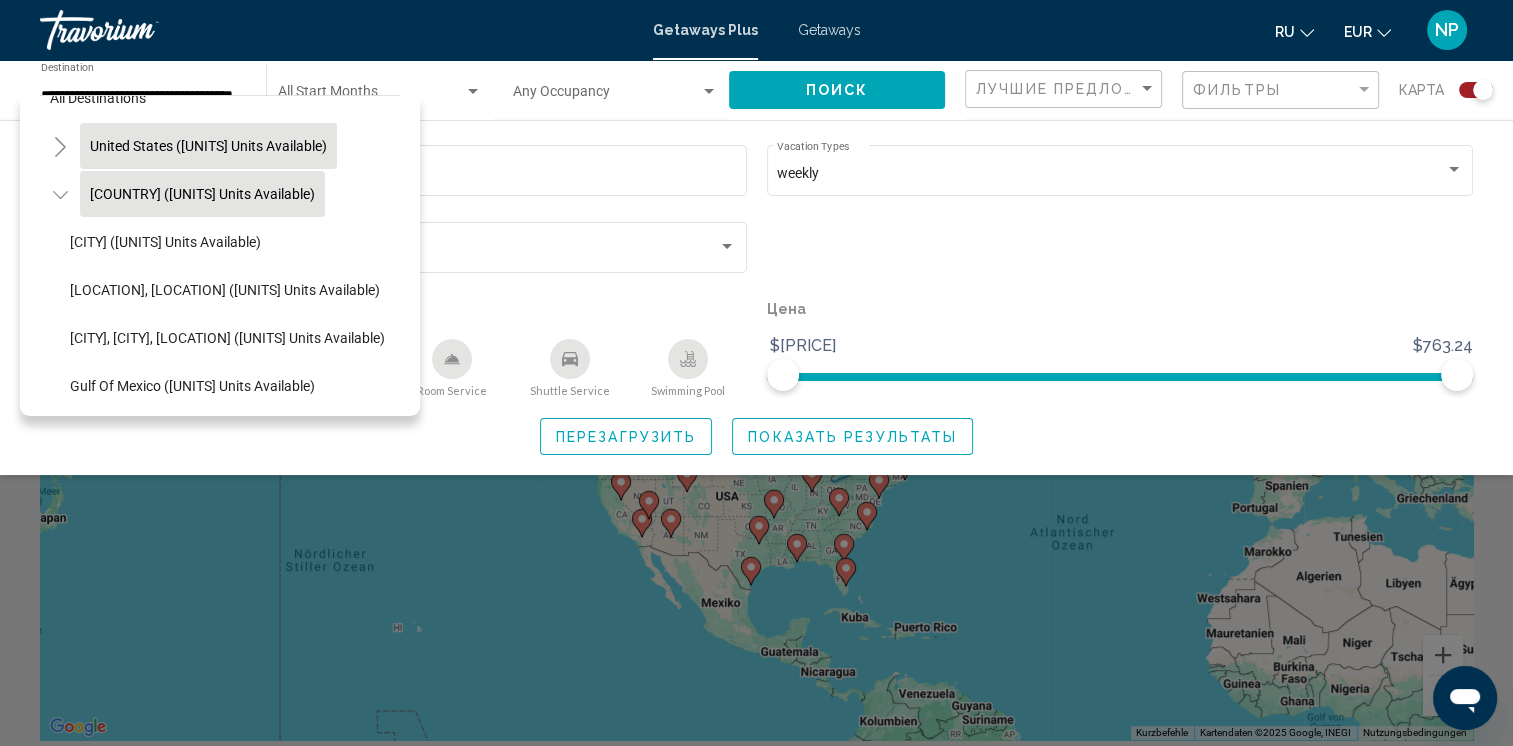 scroll, scrollTop: 0, scrollLeft: 0, axis: both 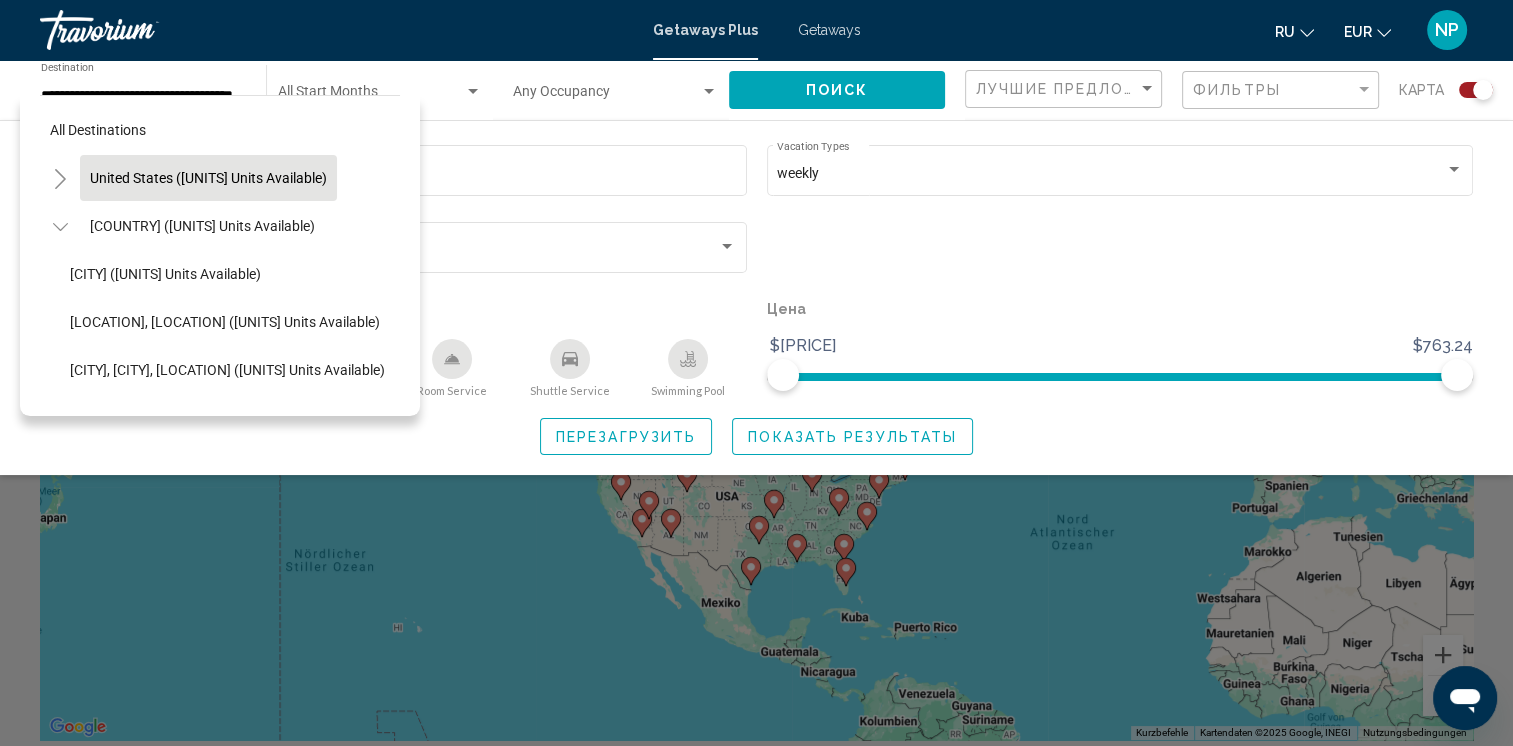 click at bounding box center (59, 227) 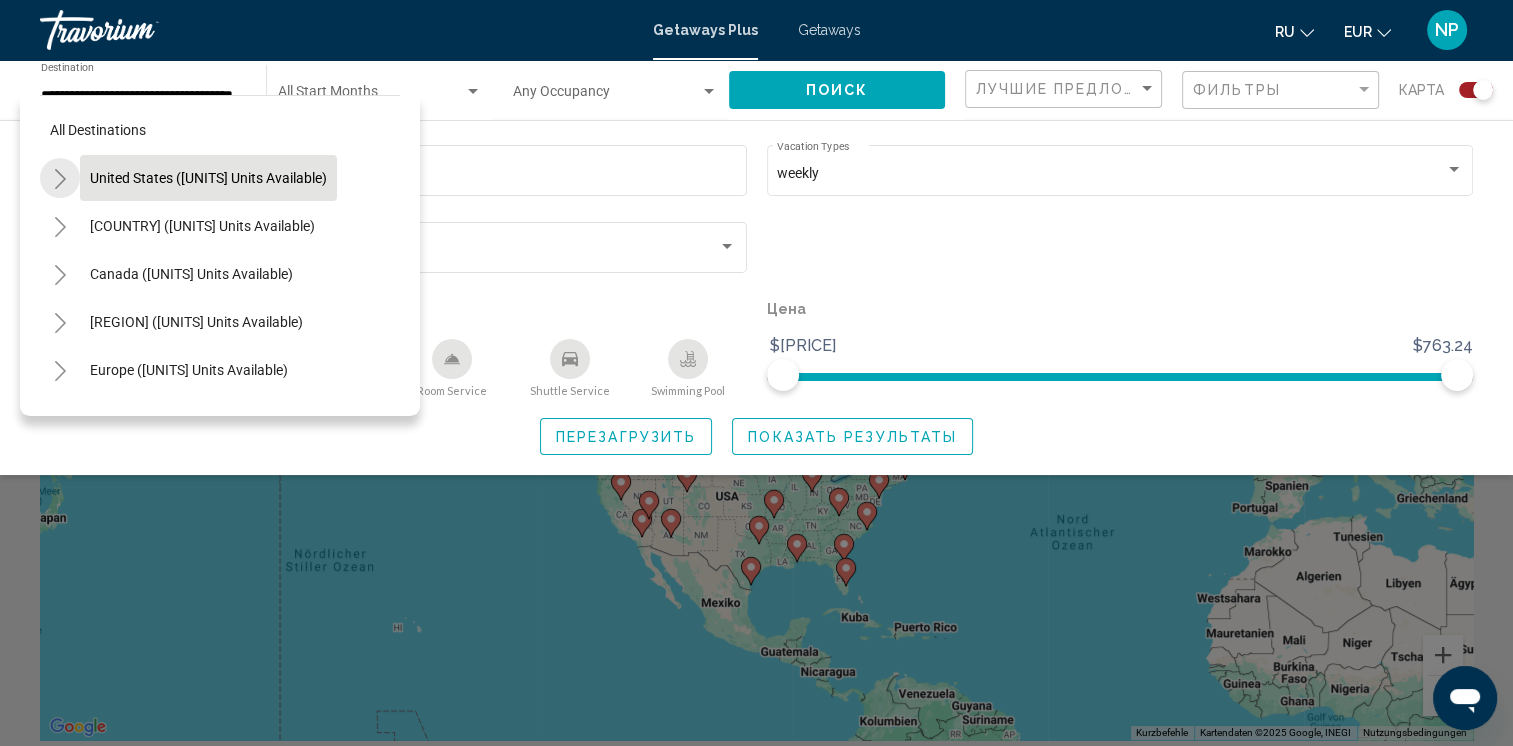click at bounding box center (60, 179) 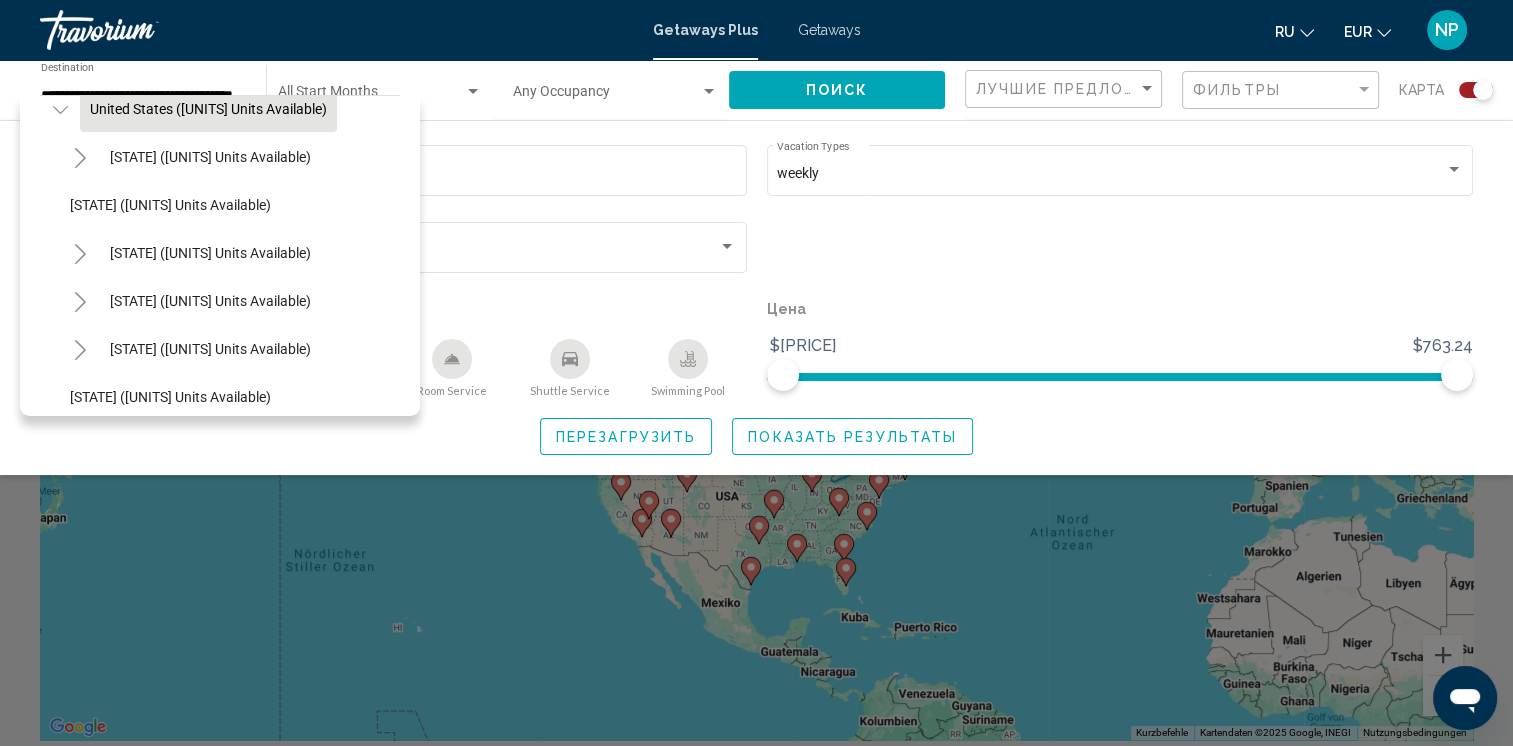 scroll, scrollTop: 100, scrollLeft: 0, axis: vertical 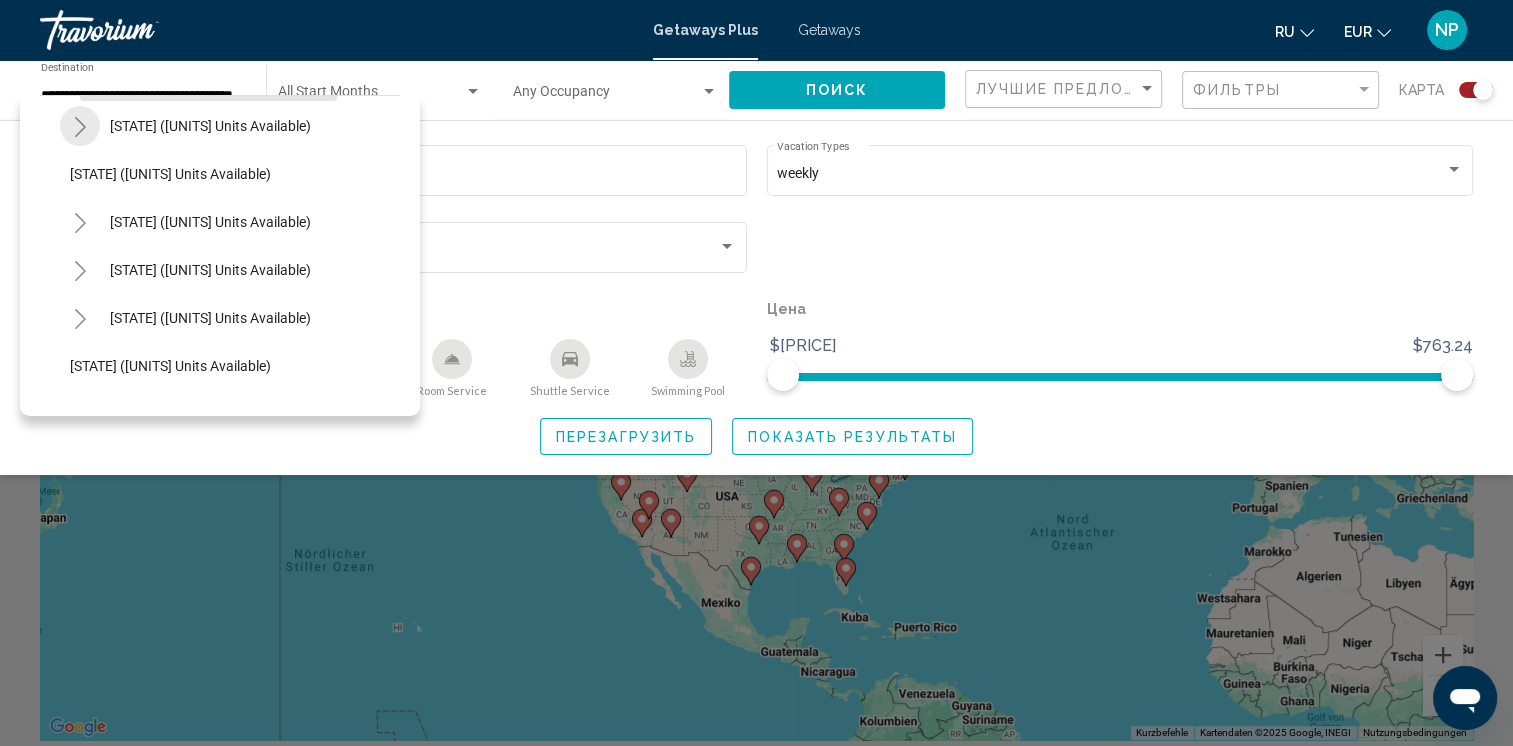 click at bounding box center (80, 127) 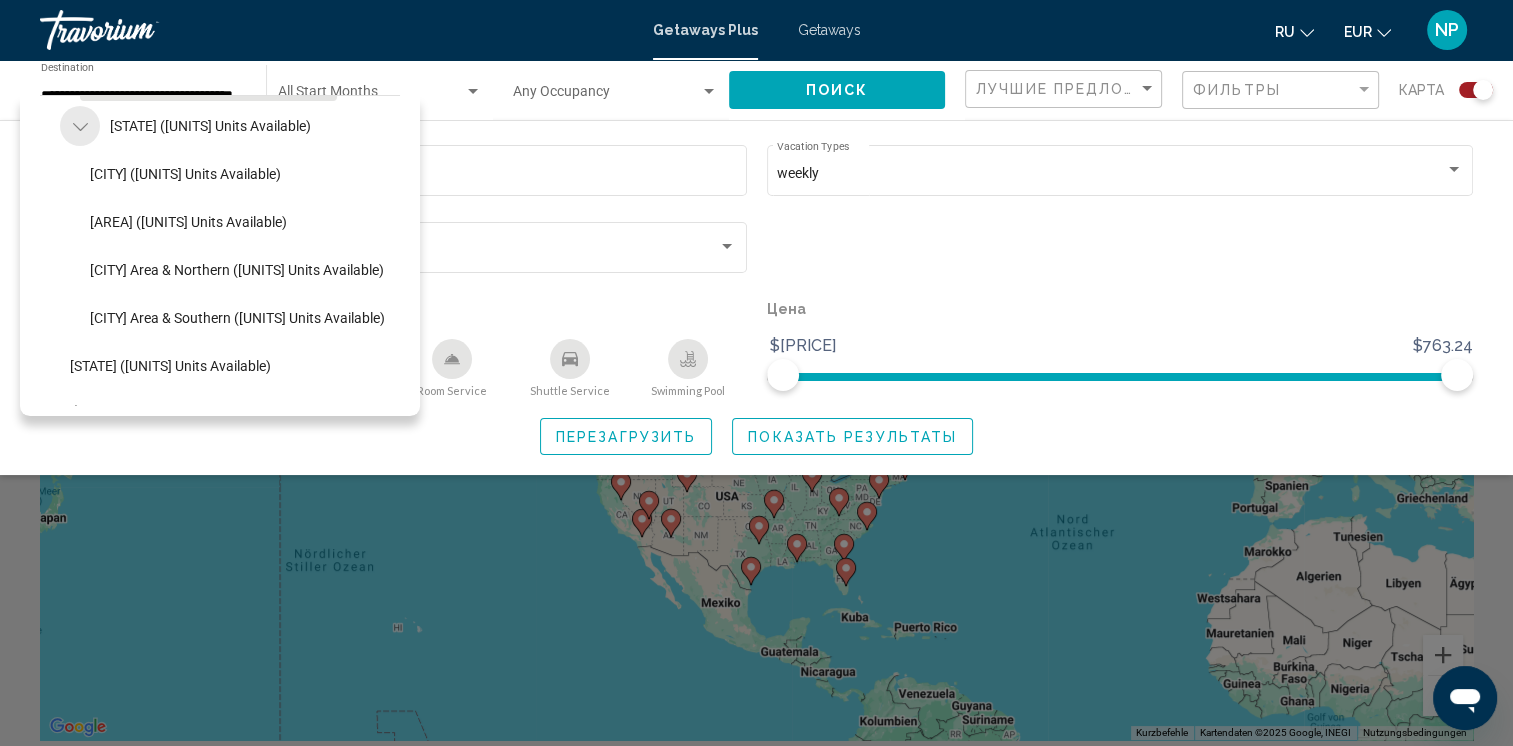 click at bounding box center (80, 127) 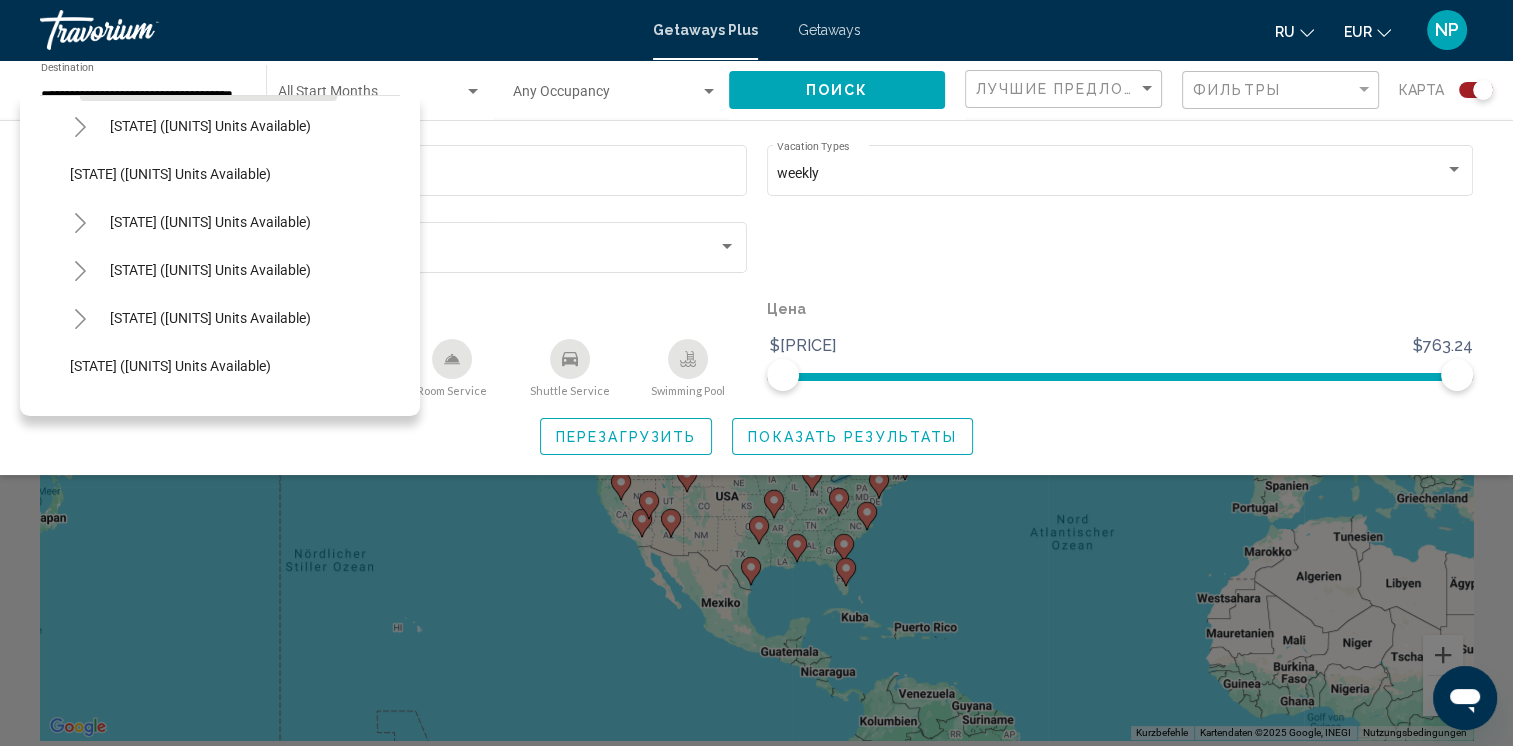 scroll, scrollTop: 0, scrollLeft: 0, axis: both 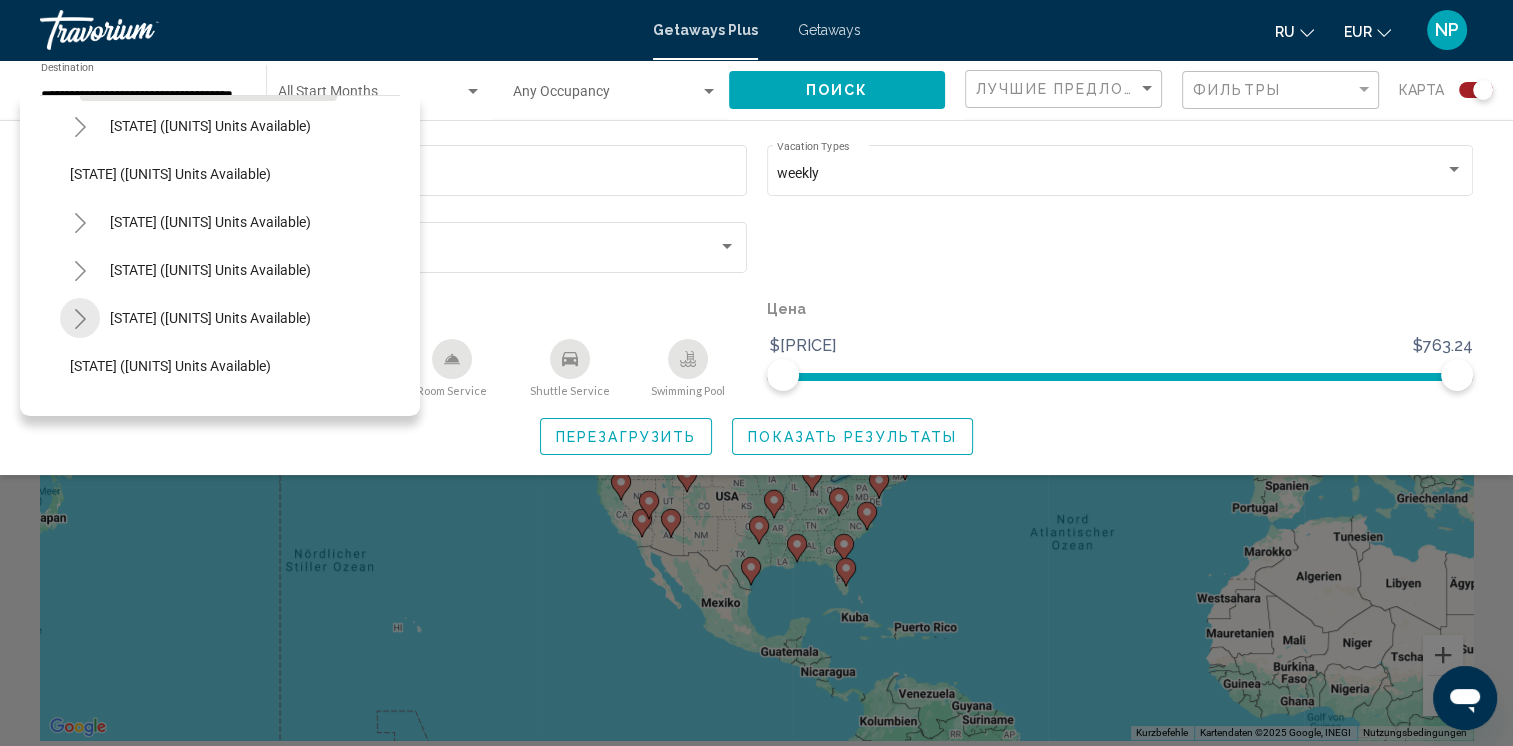 click at bounding box center (80, 319) 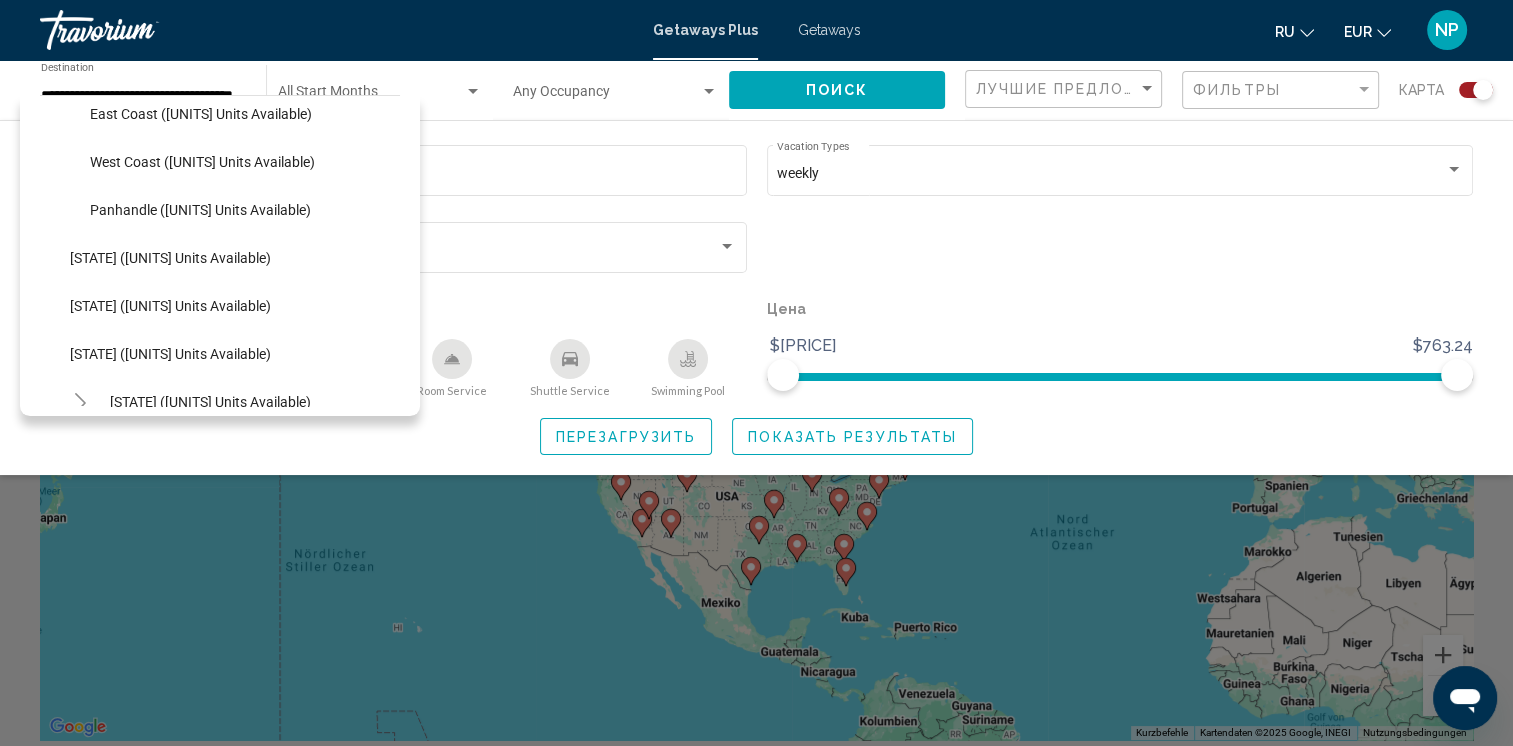 scroll, scrollTop: 200, scrollLeft: 0, axis: vertical 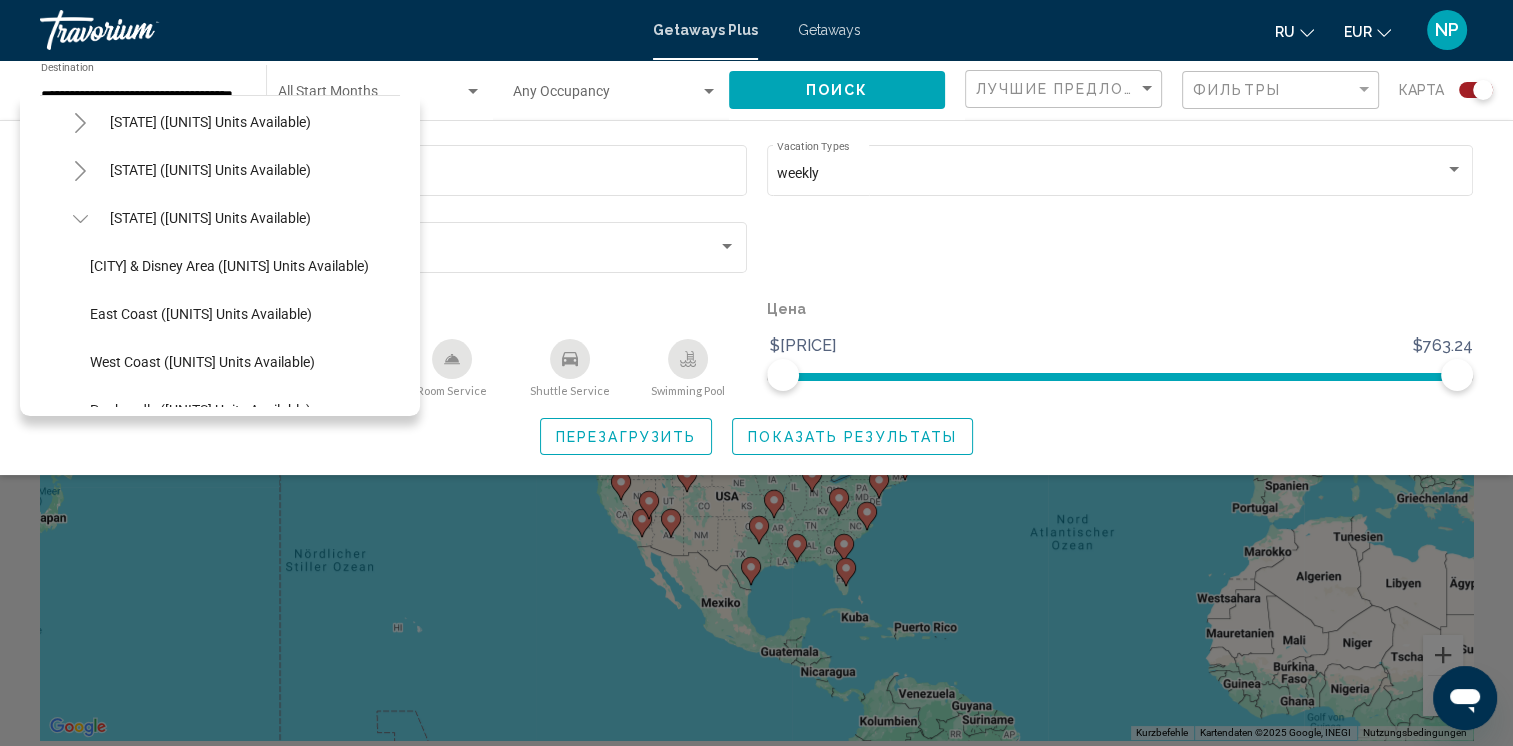click at bounding box center [80, 219] 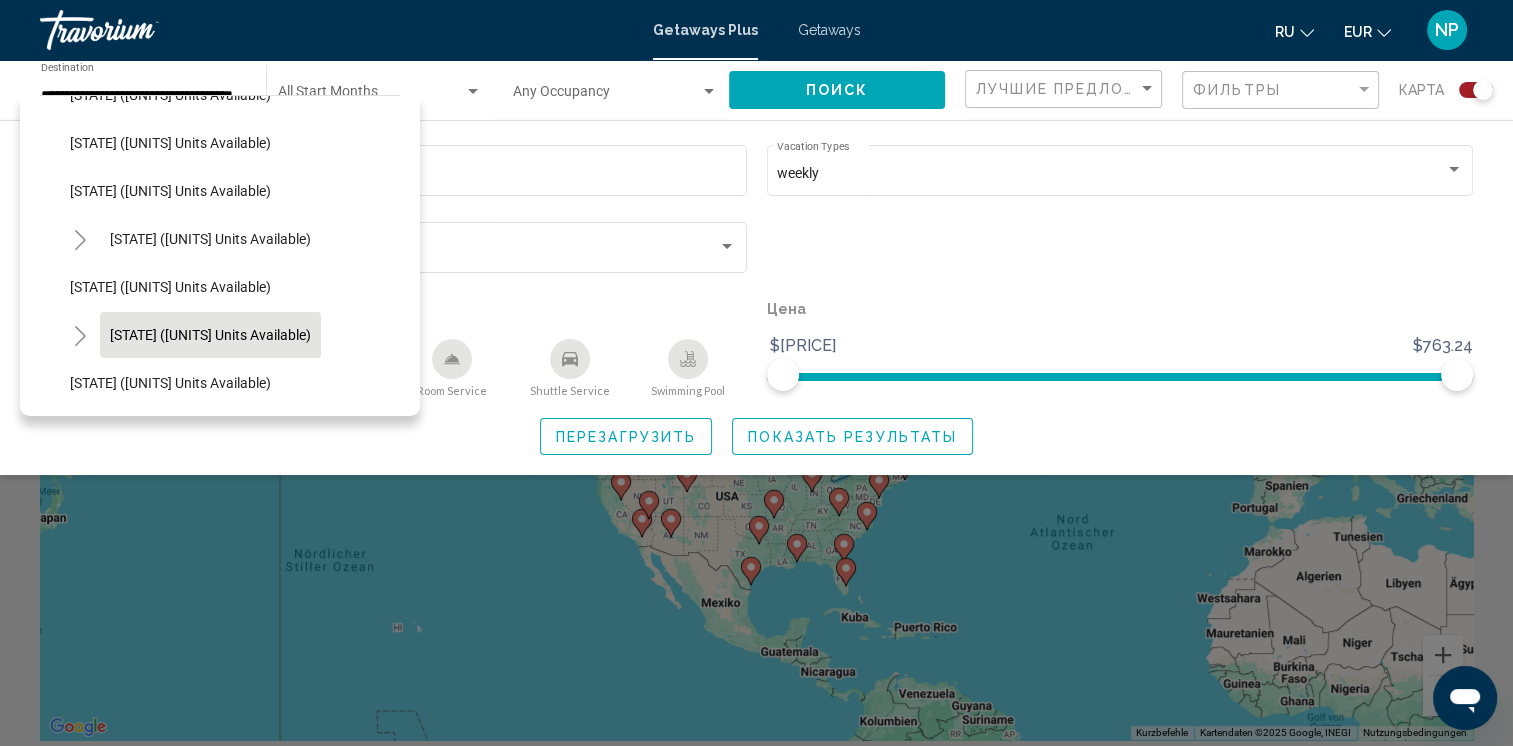 scroll, scrollTop: 400, scrollLeft: 0, axis: vertical 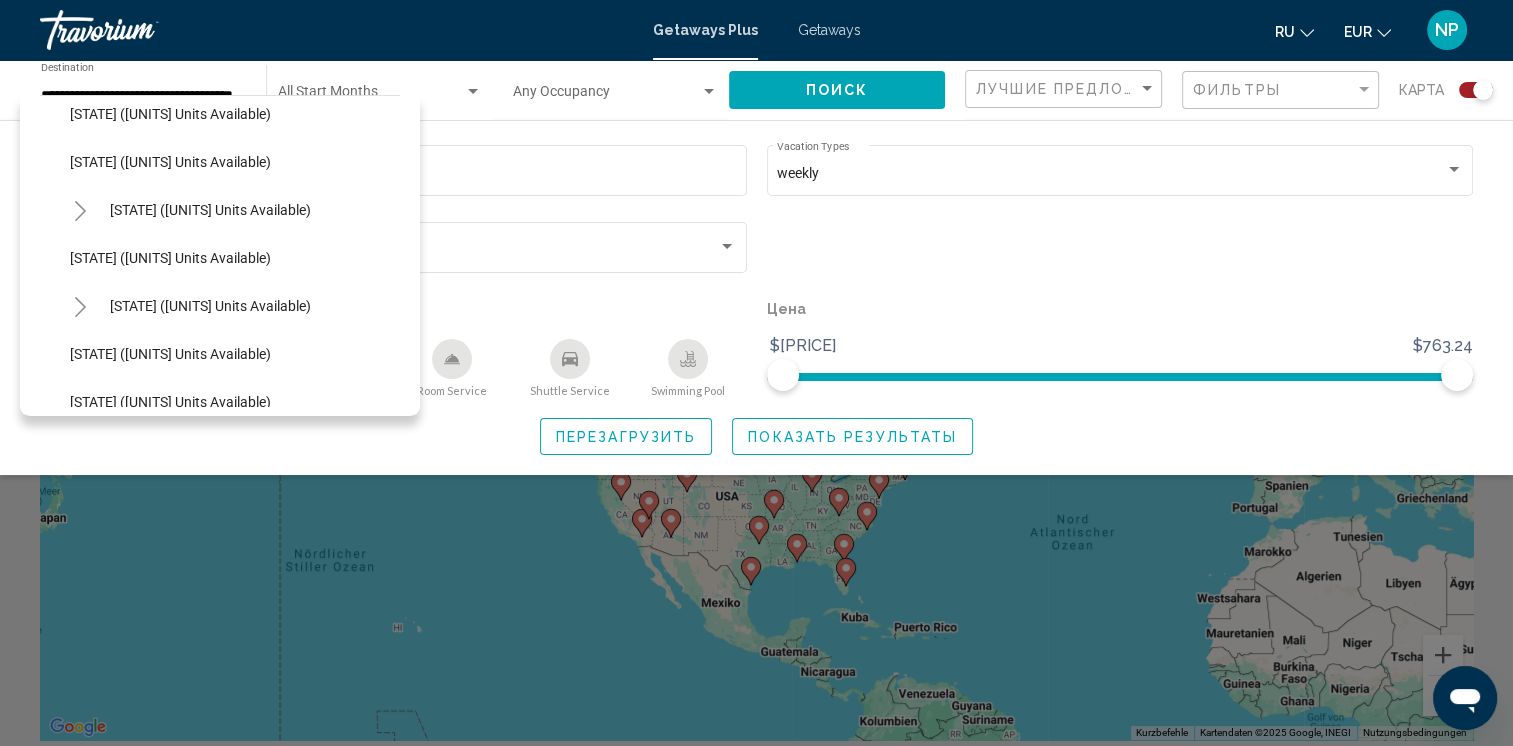 click at bounding box center [80, 211] 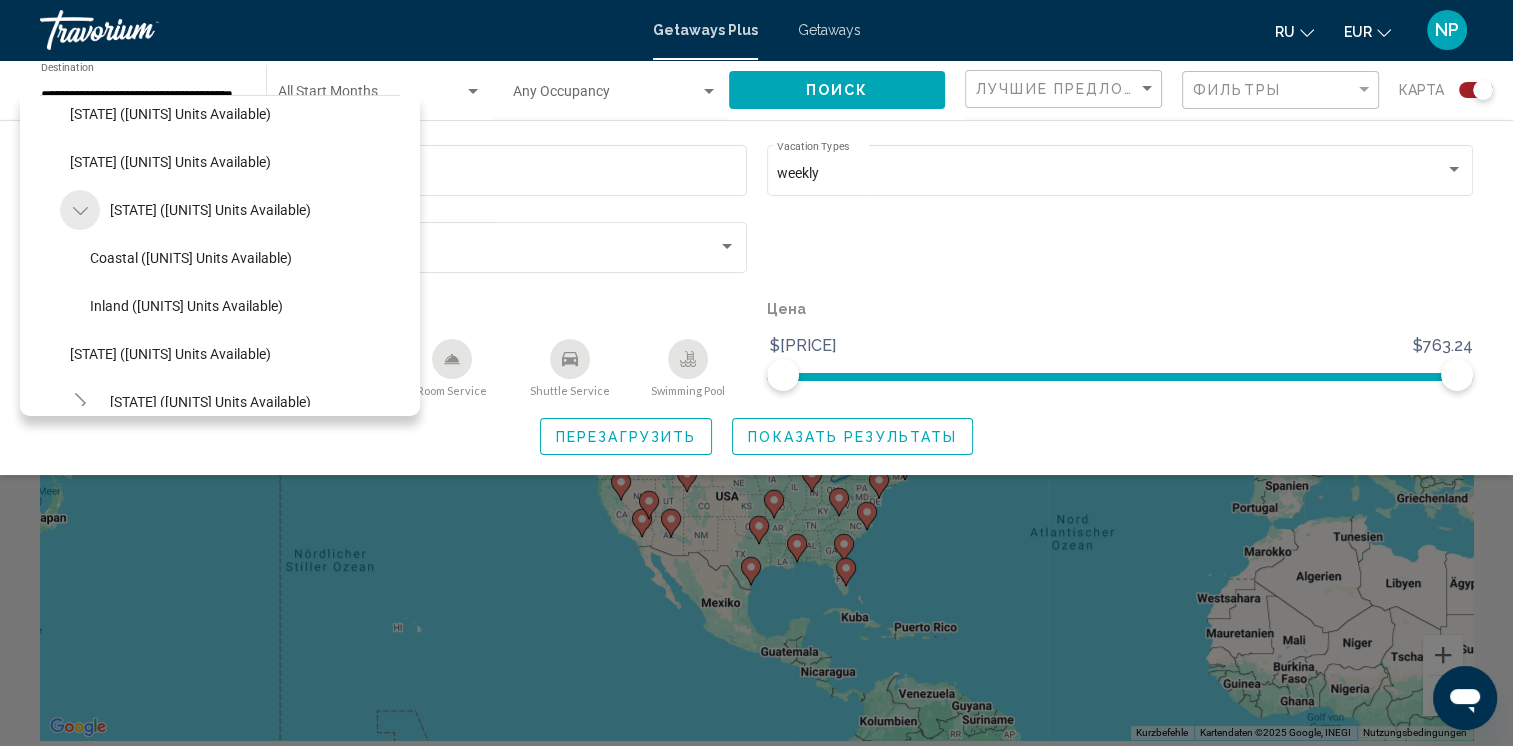 click at bounding box center [80, 211] 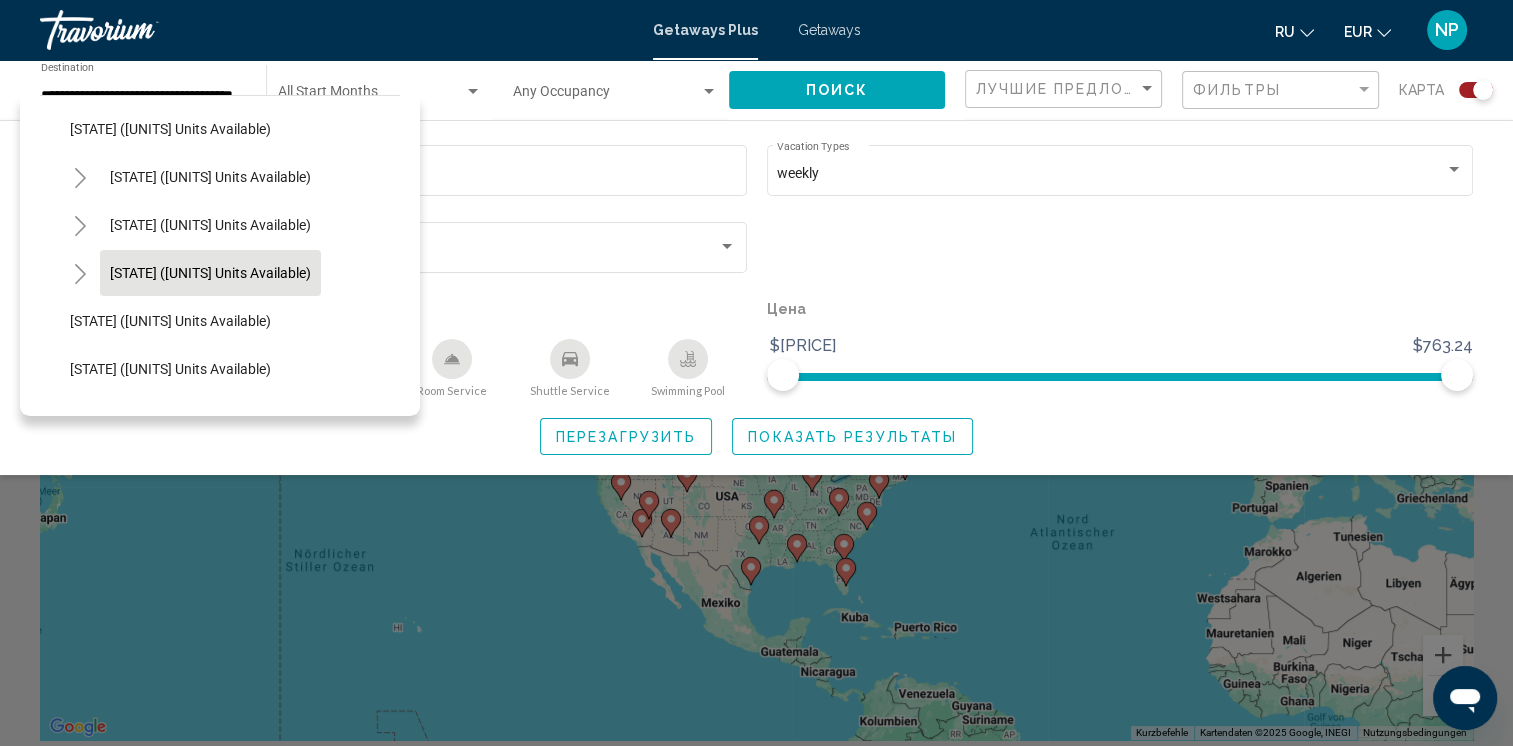 scroll, scrollTop: 100, scrollLeft: 0, axis: vertical 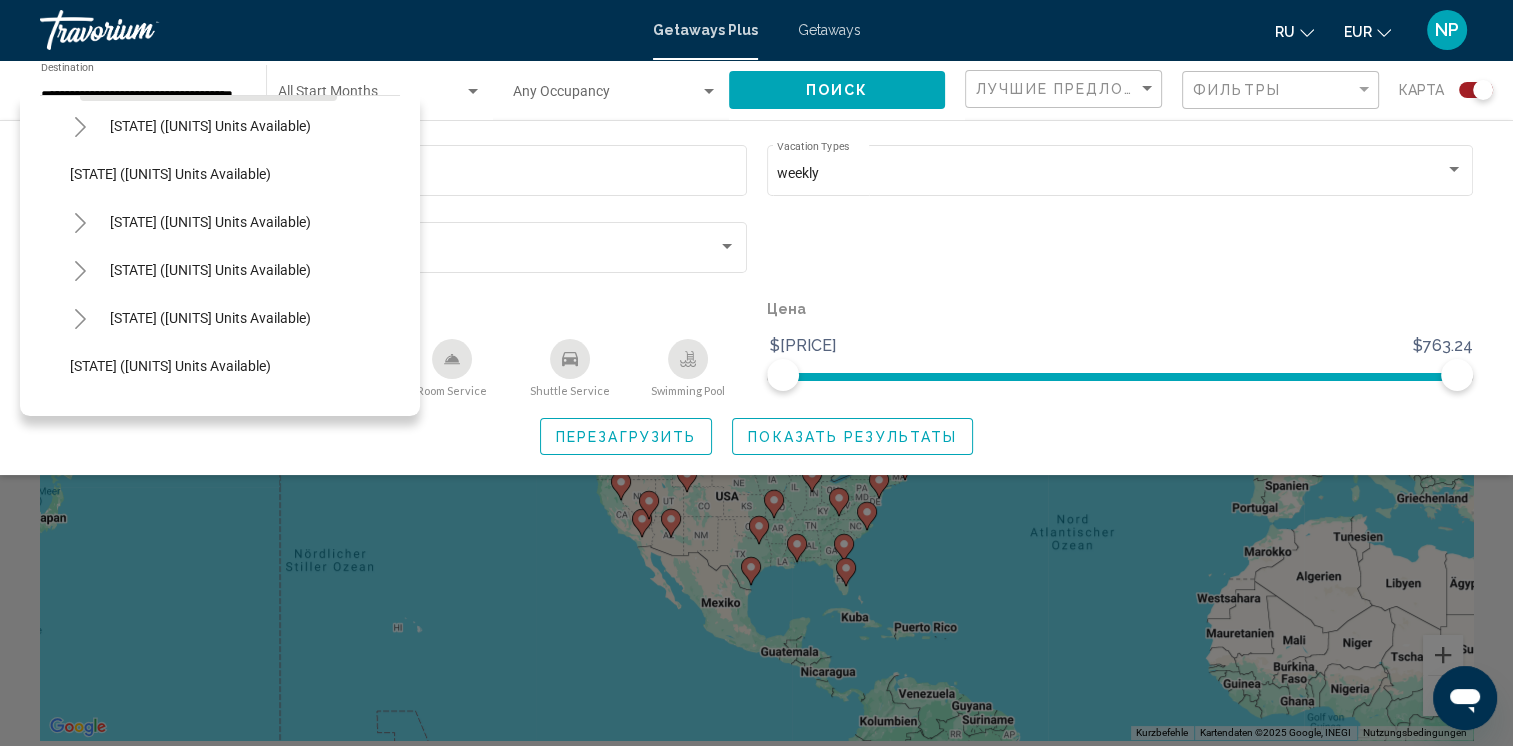 click at bounding box center [80, 319] 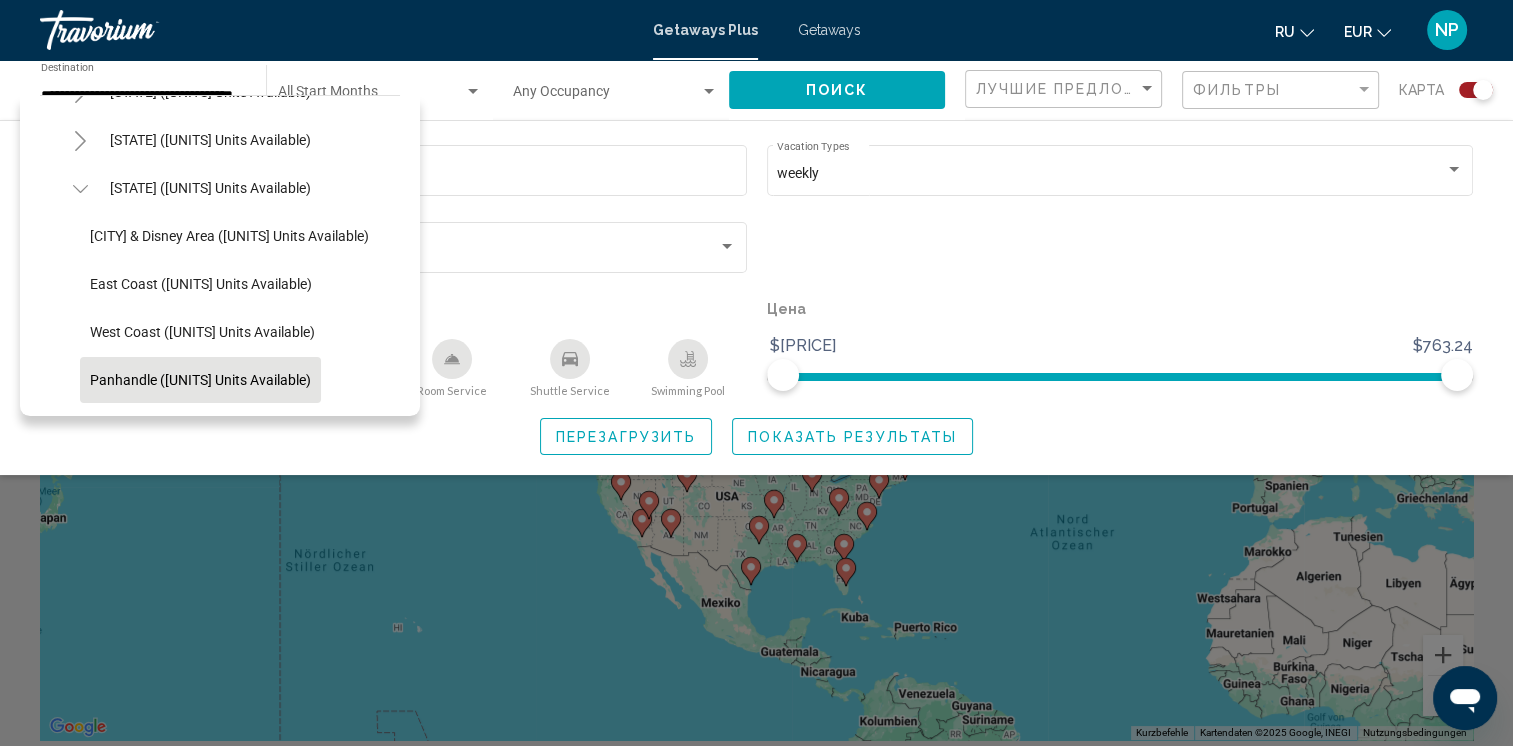 scroll, scrollTop: 200, scrollLeft: 0, axis: vertical 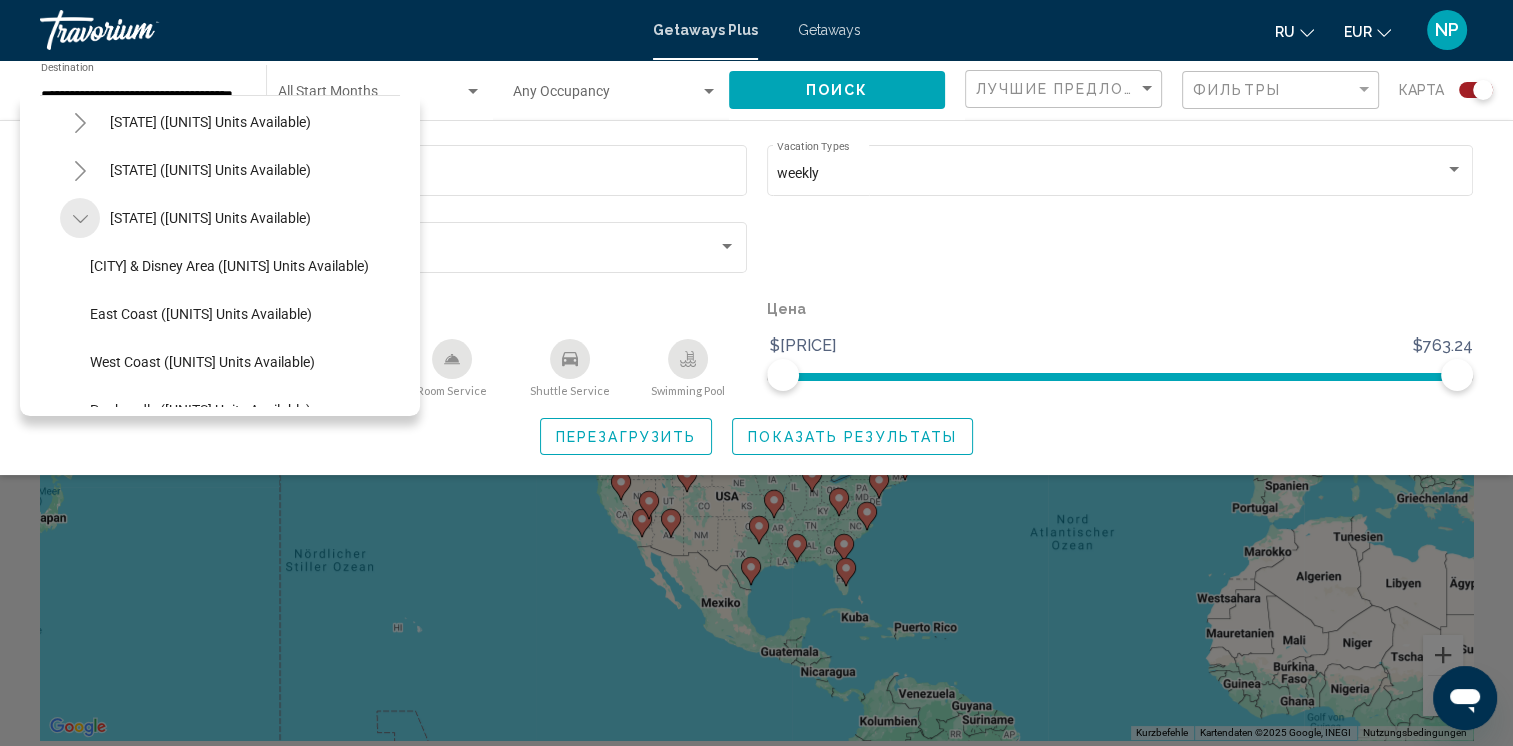 click at bounding box center [80, 219] 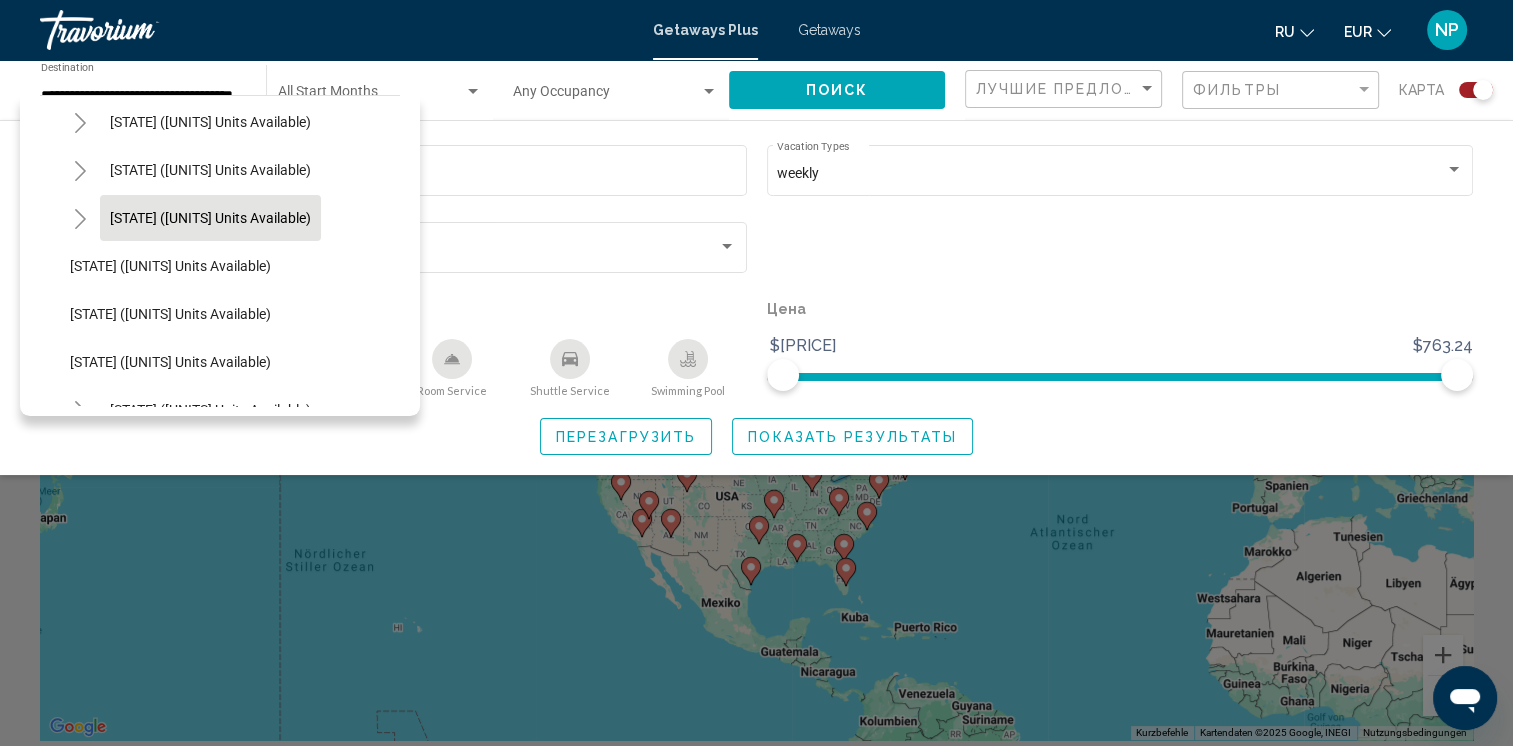 scroll, scrollTop: 100, scrollLeft: 0, axis: vertical 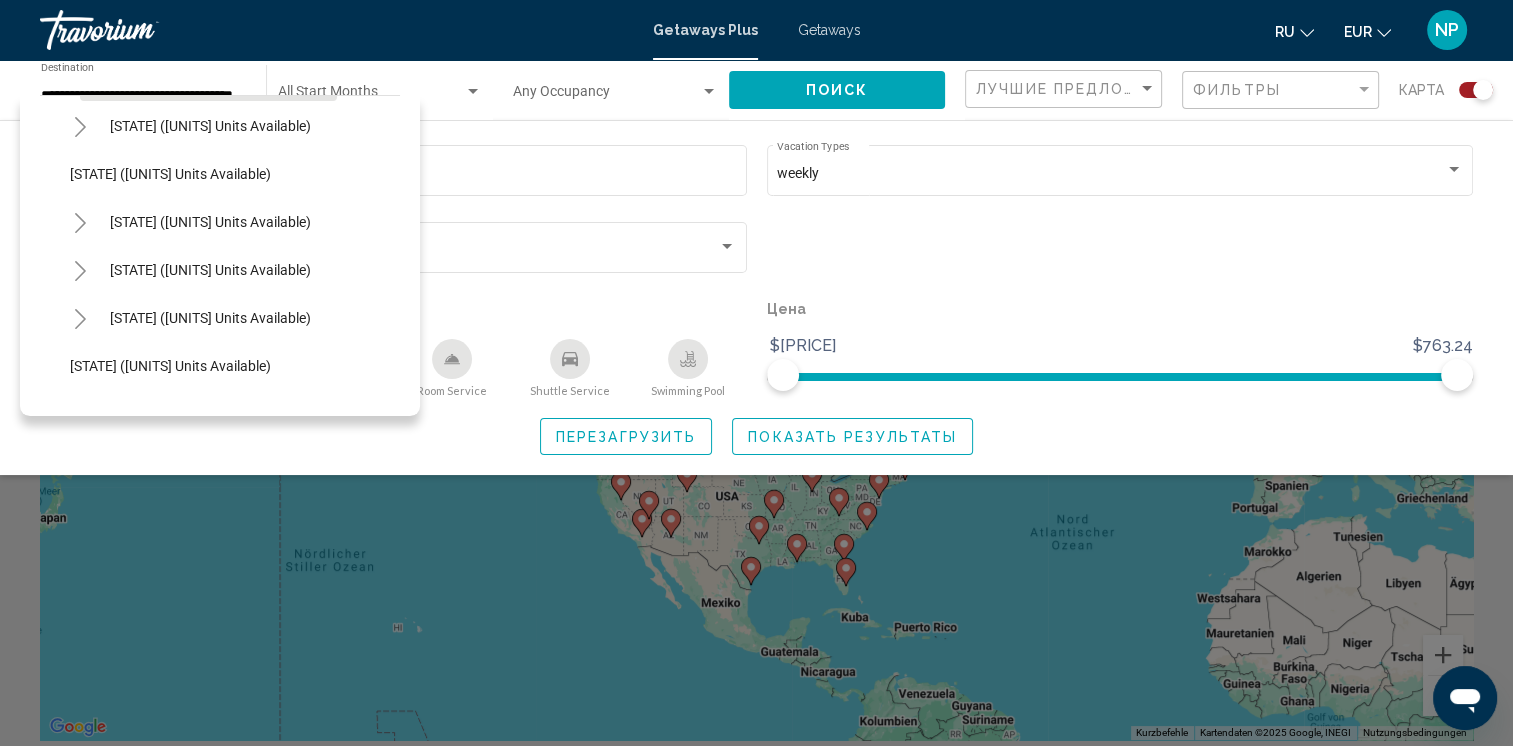 click at bounding box center (80, 223) 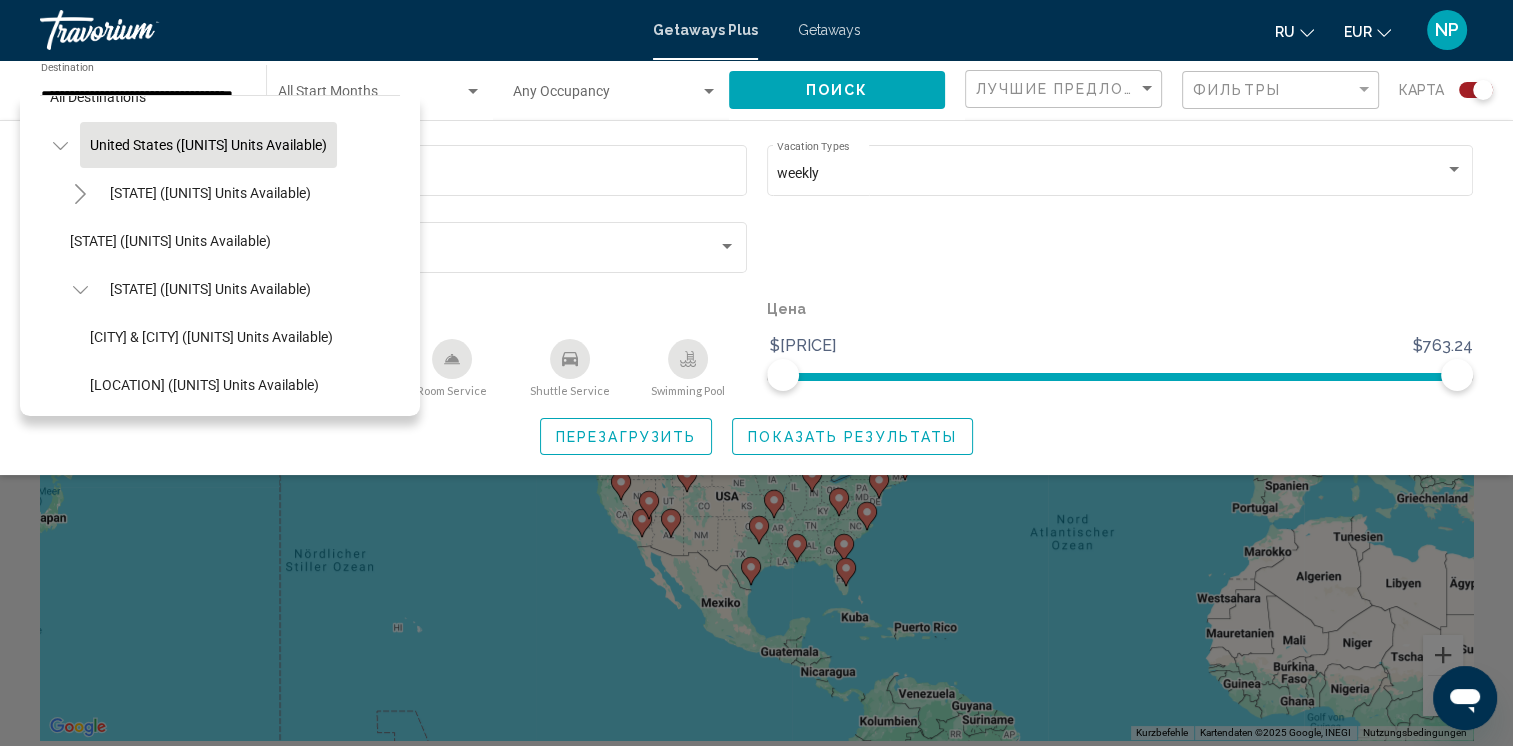 scroll, scrollTop: 0, scrollLeft: 0, axis: both 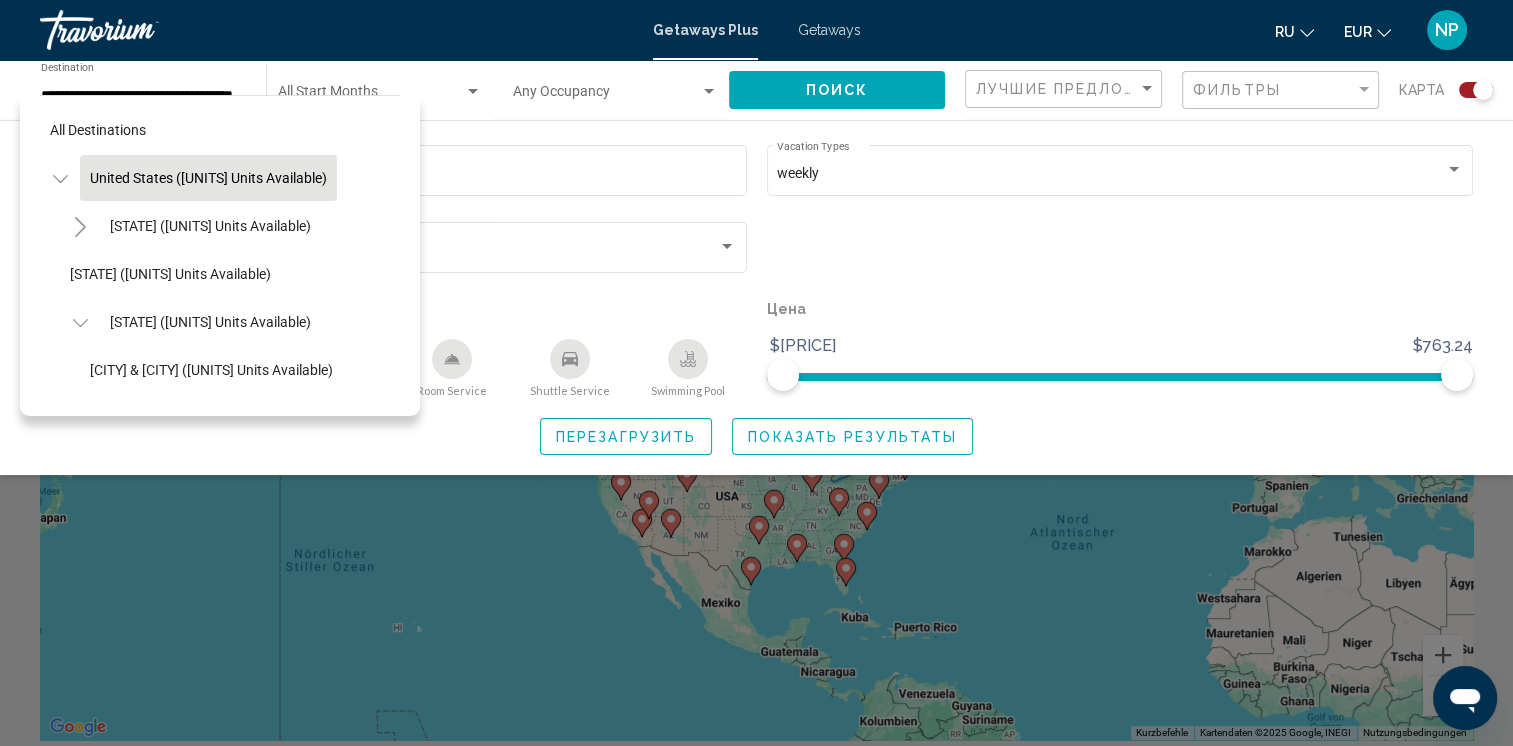 click at bounding box center (80, 323) 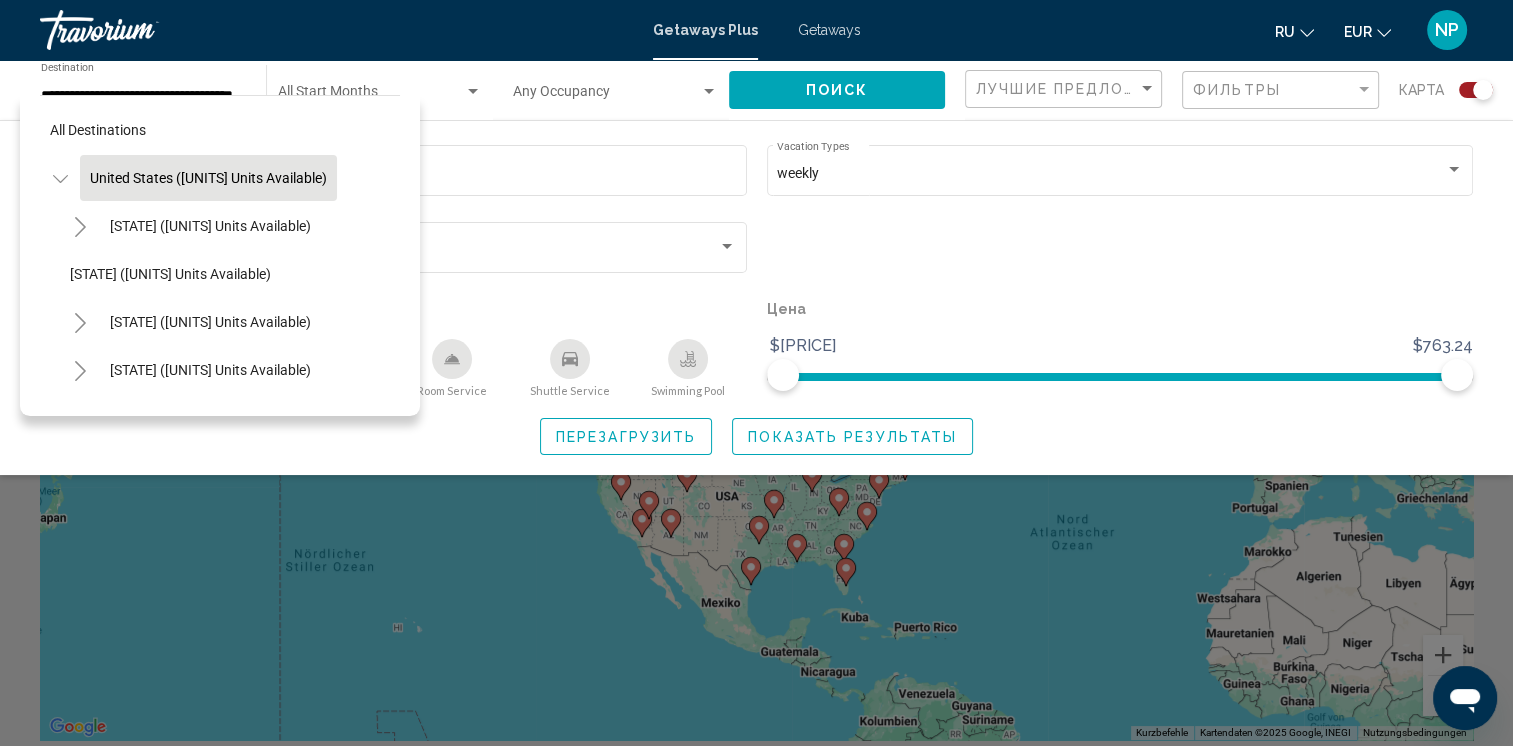 click at bounding box center [59, 179] 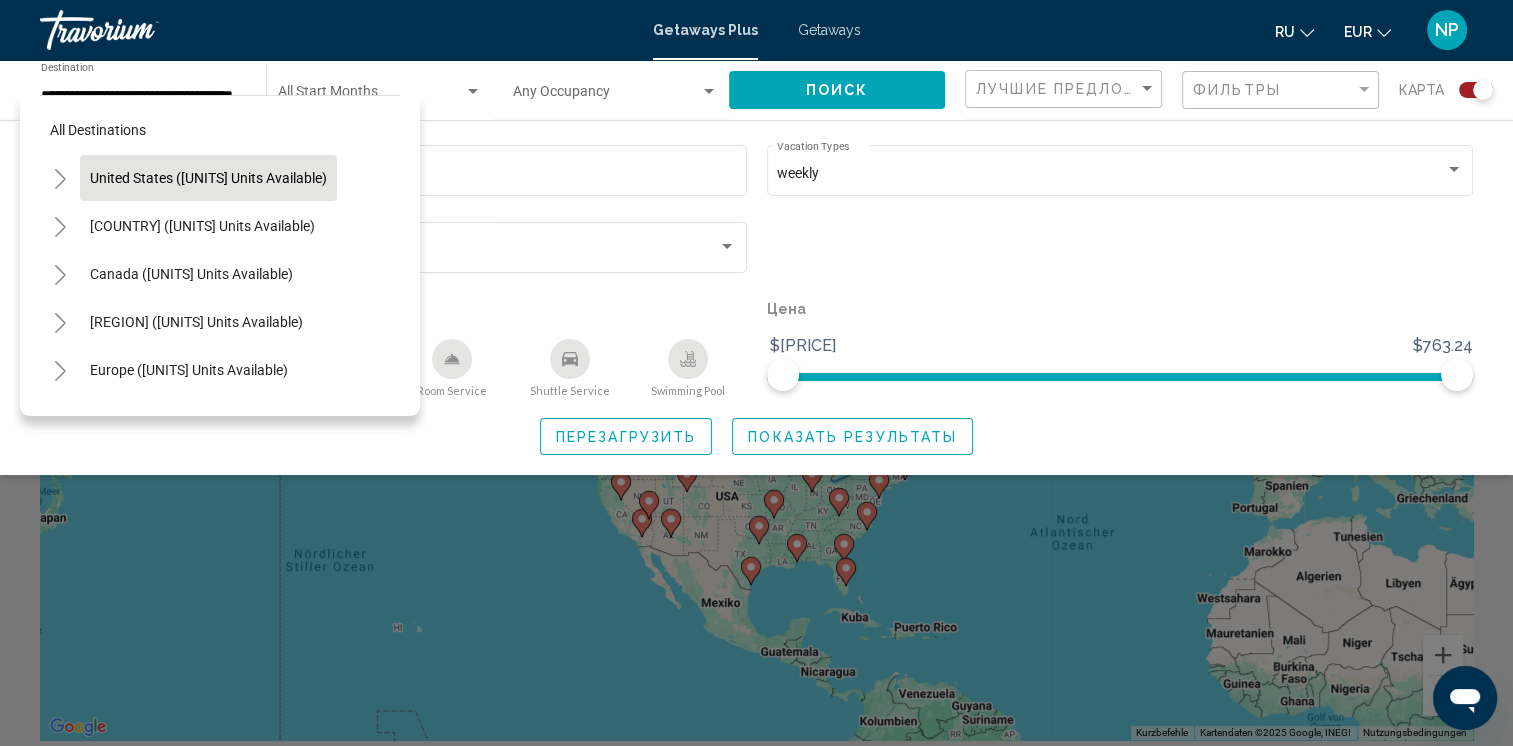 scroll, scrollTop: 339, scrollLeft: 0, axis: vertical 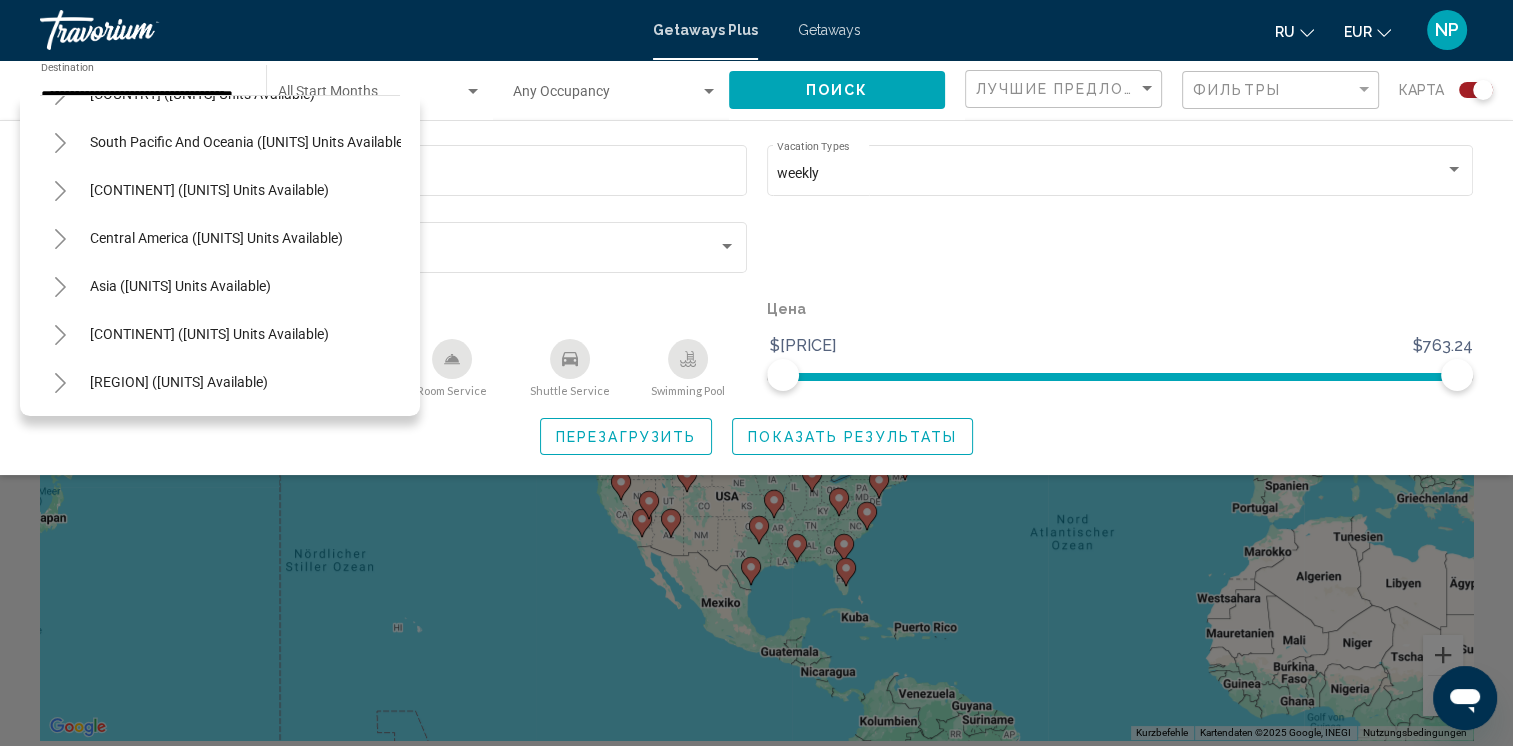 click at bounding box center (60, 239) 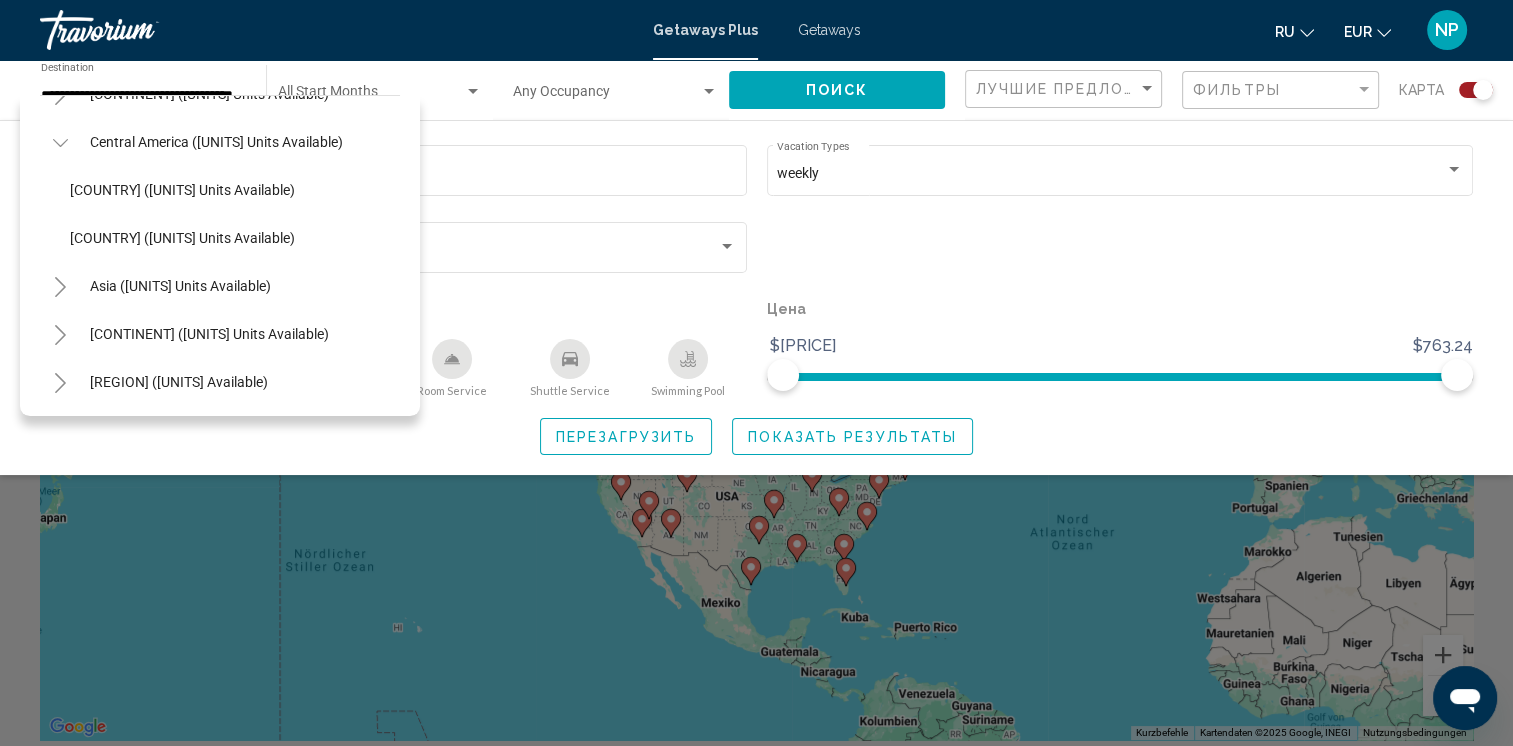 scroll, scrollTop: 335, scrollLeft: 0, axis: vertical 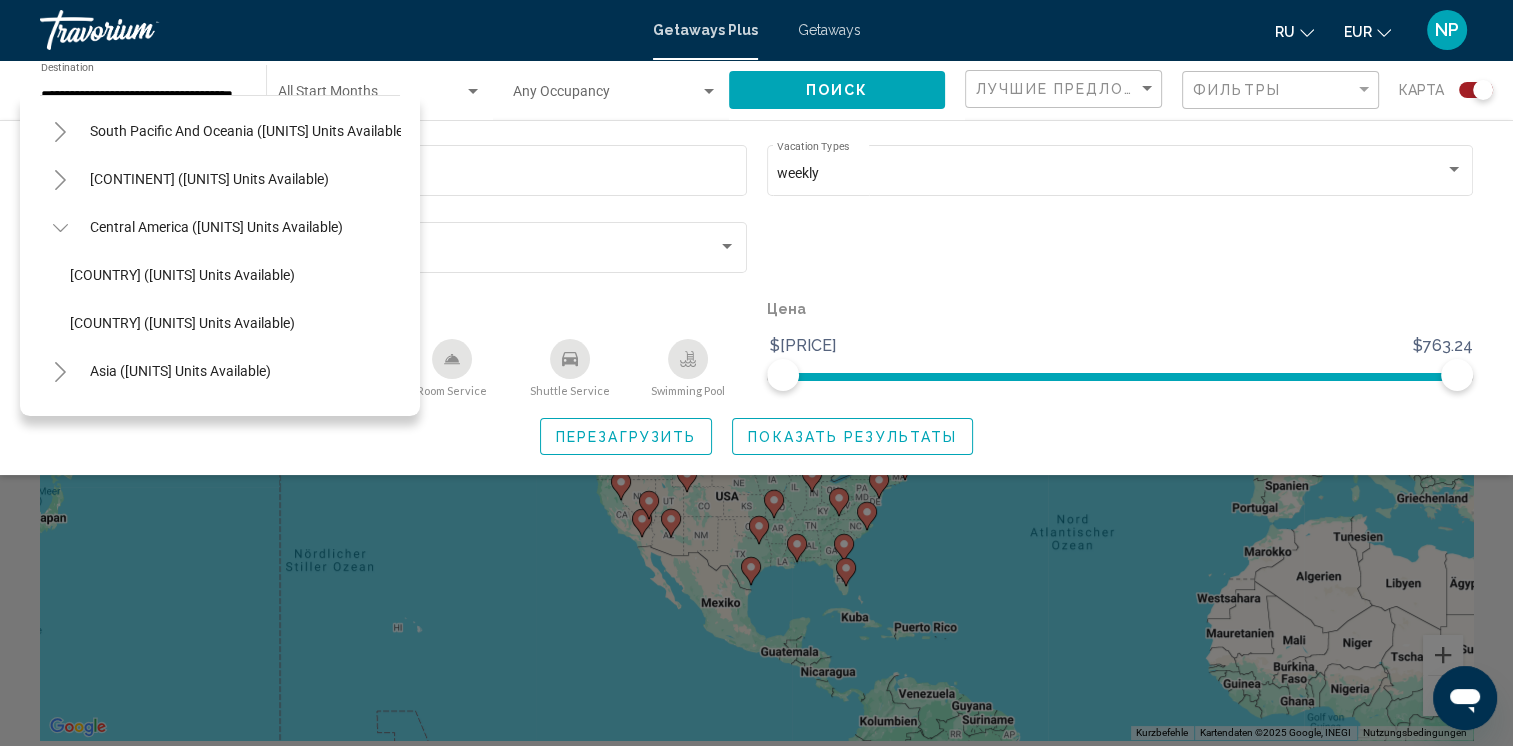 click at bounding box center (60, 228) 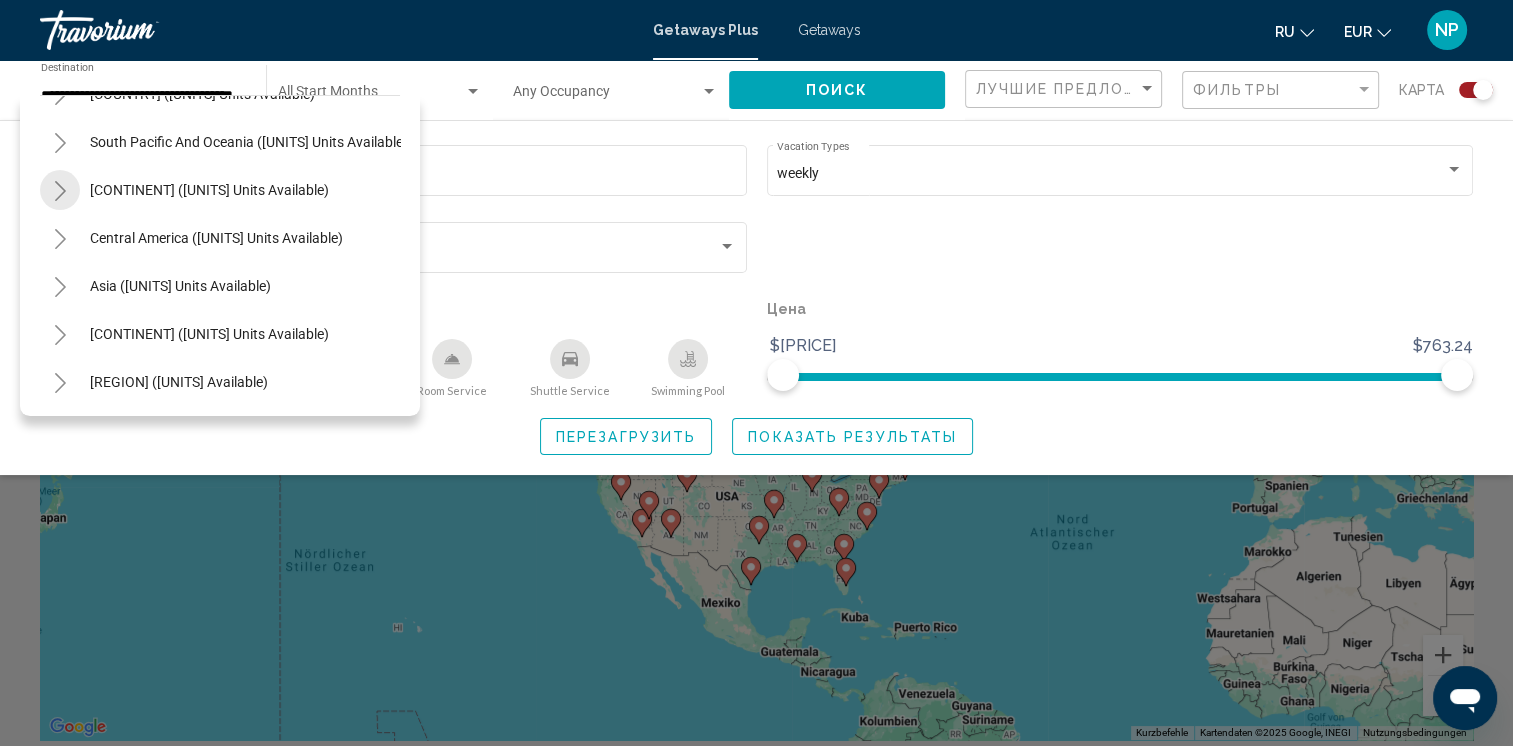 click at bounding box center (60, 191) 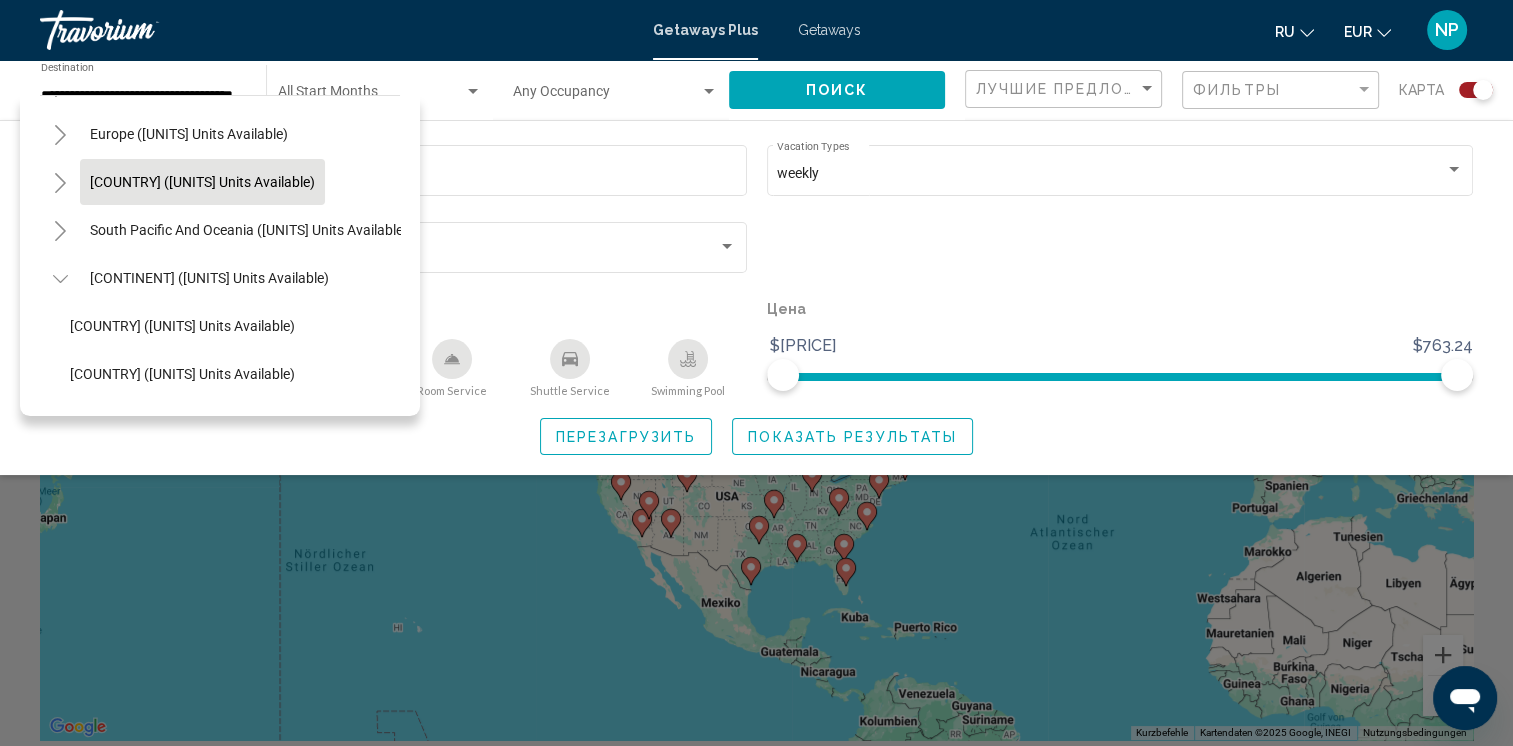 scroll, scrollTop: 235, scrollLeft: 0, axis: vertical 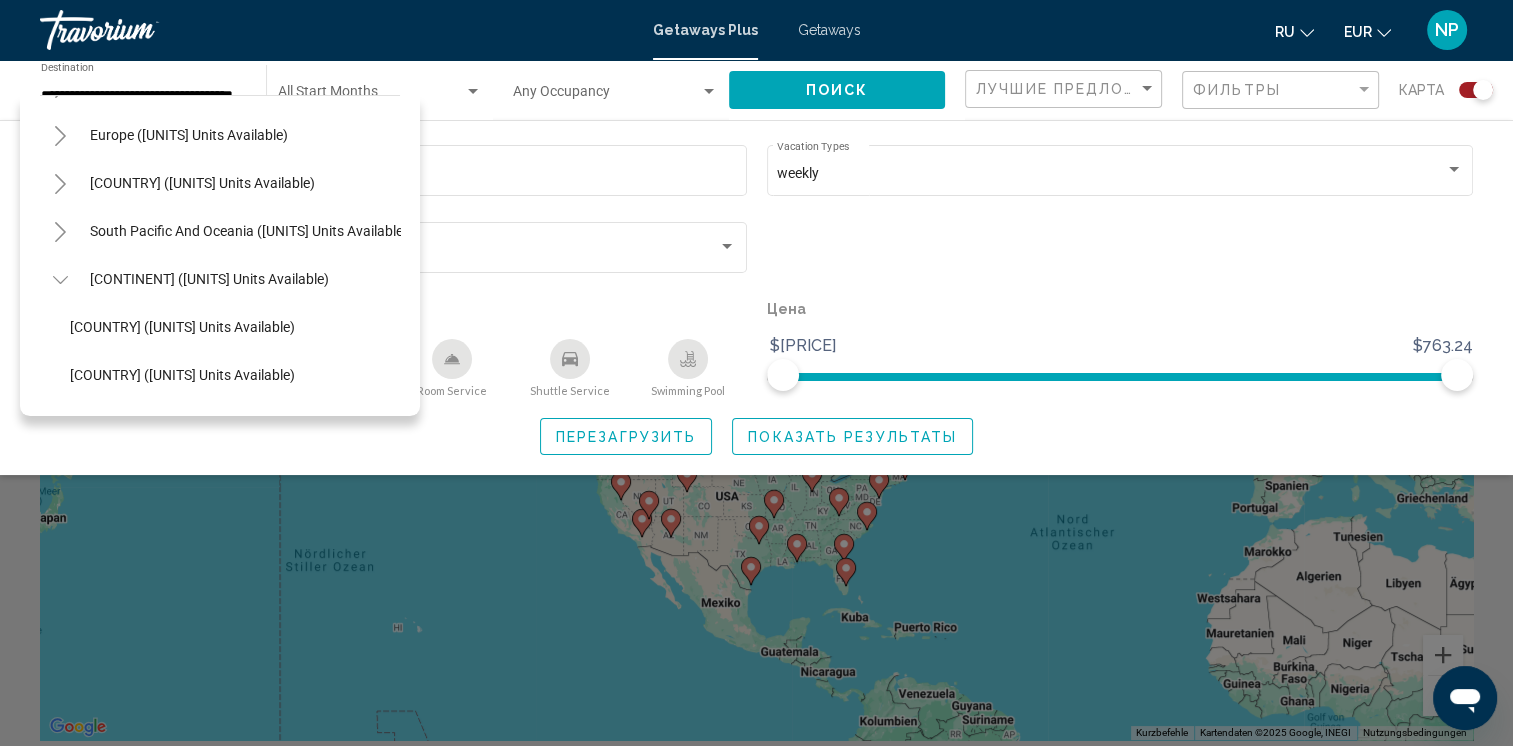 click at bounding box center [60, 280] 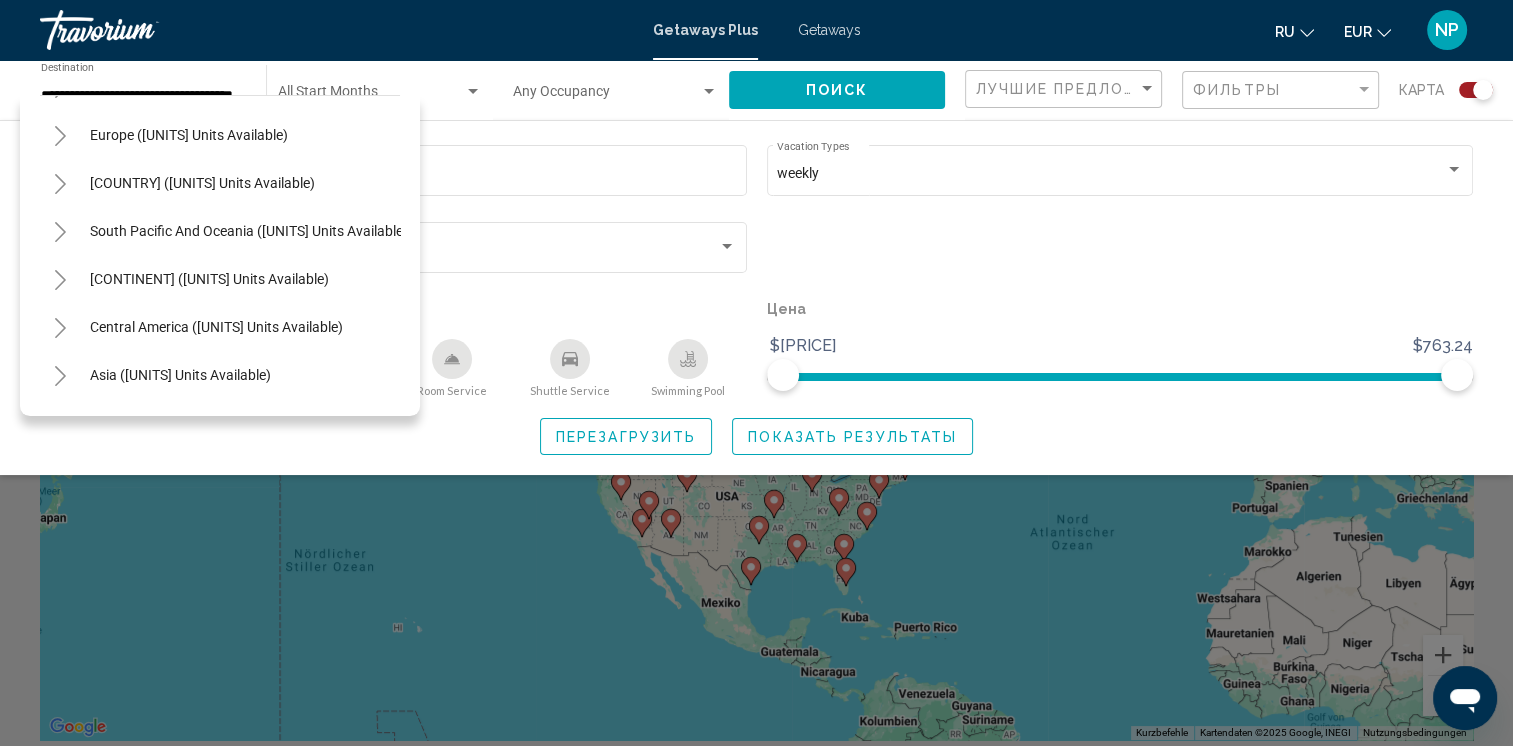 click at bounding box center (60, 232) 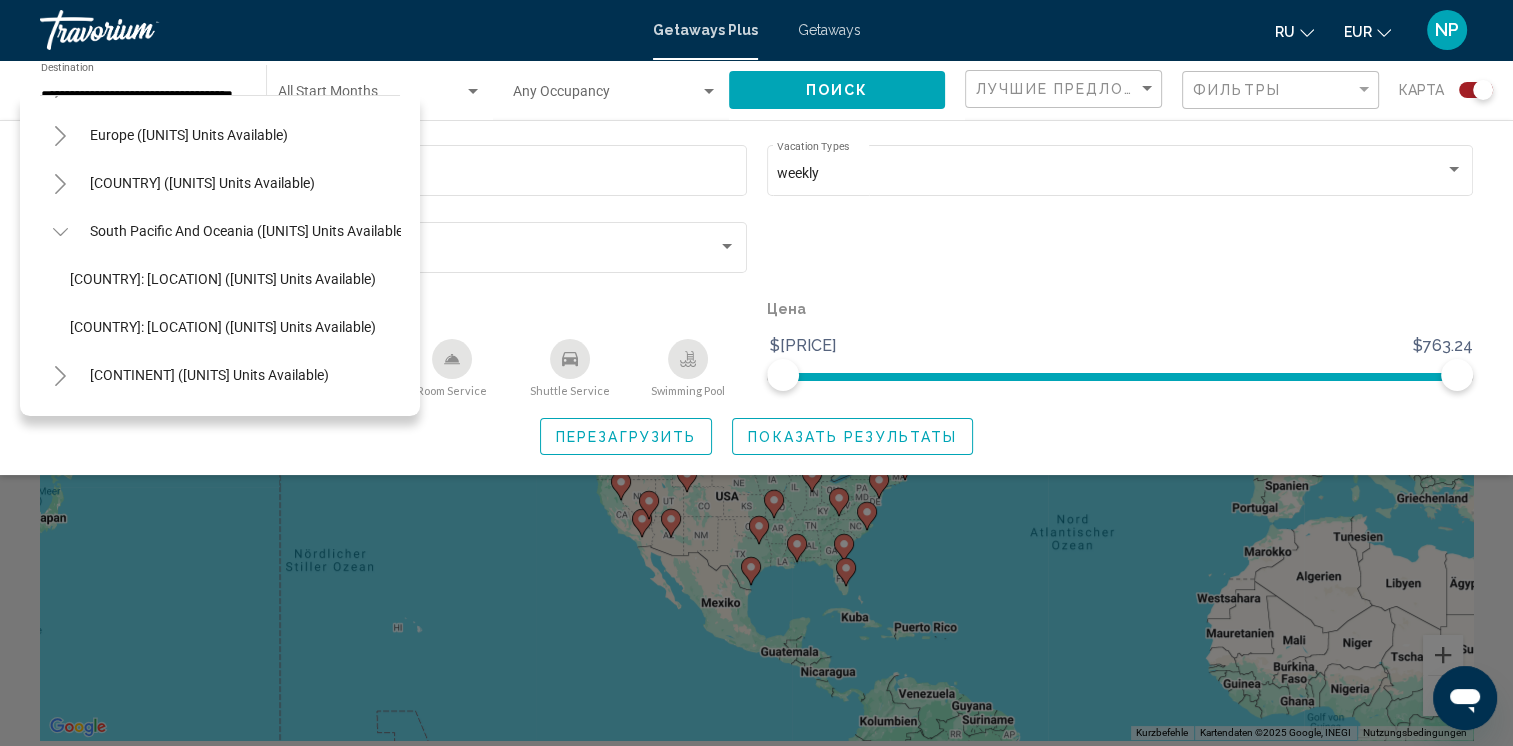 click at bounding box center [60, 232] 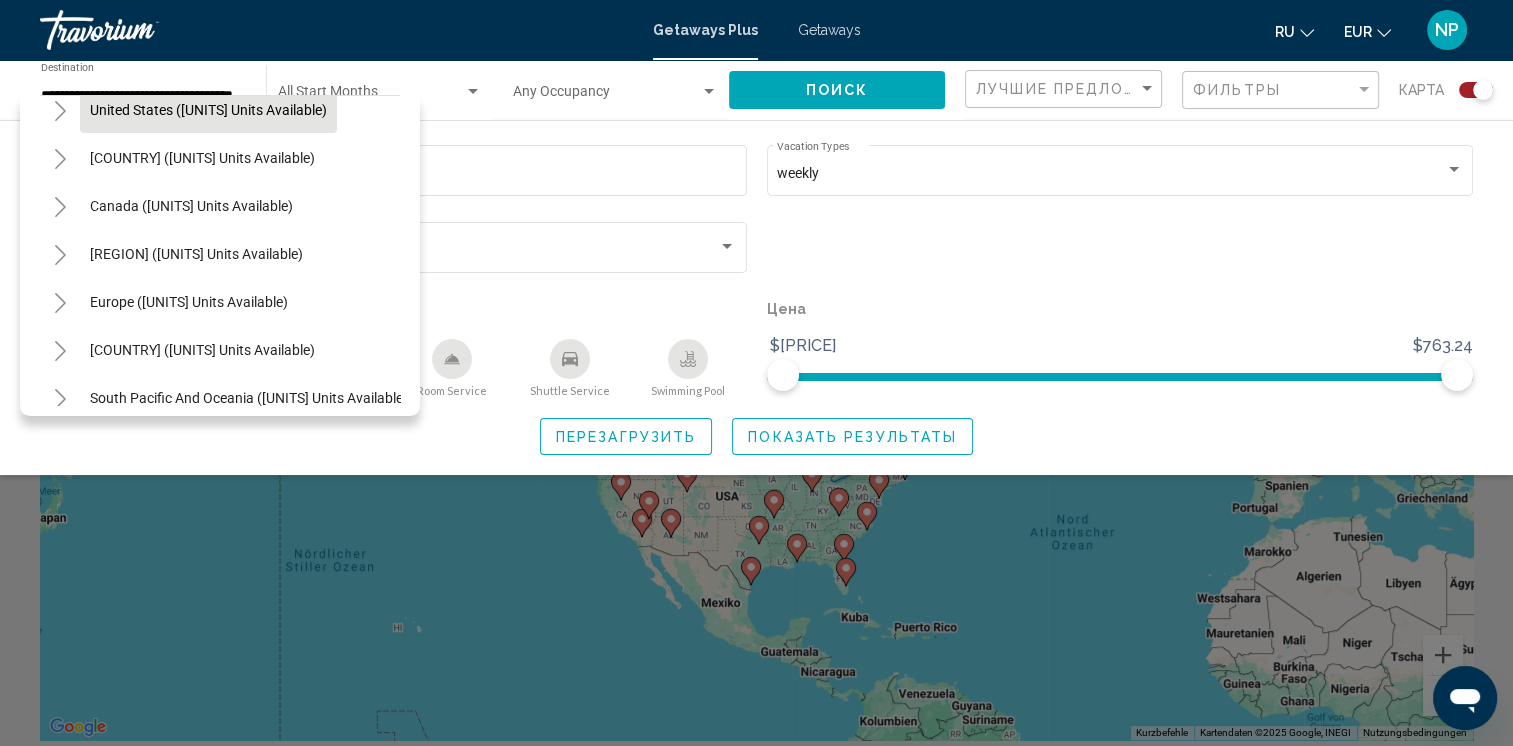 scroll, scrollTop: 35, scrollLeft: 0, axis: vertical 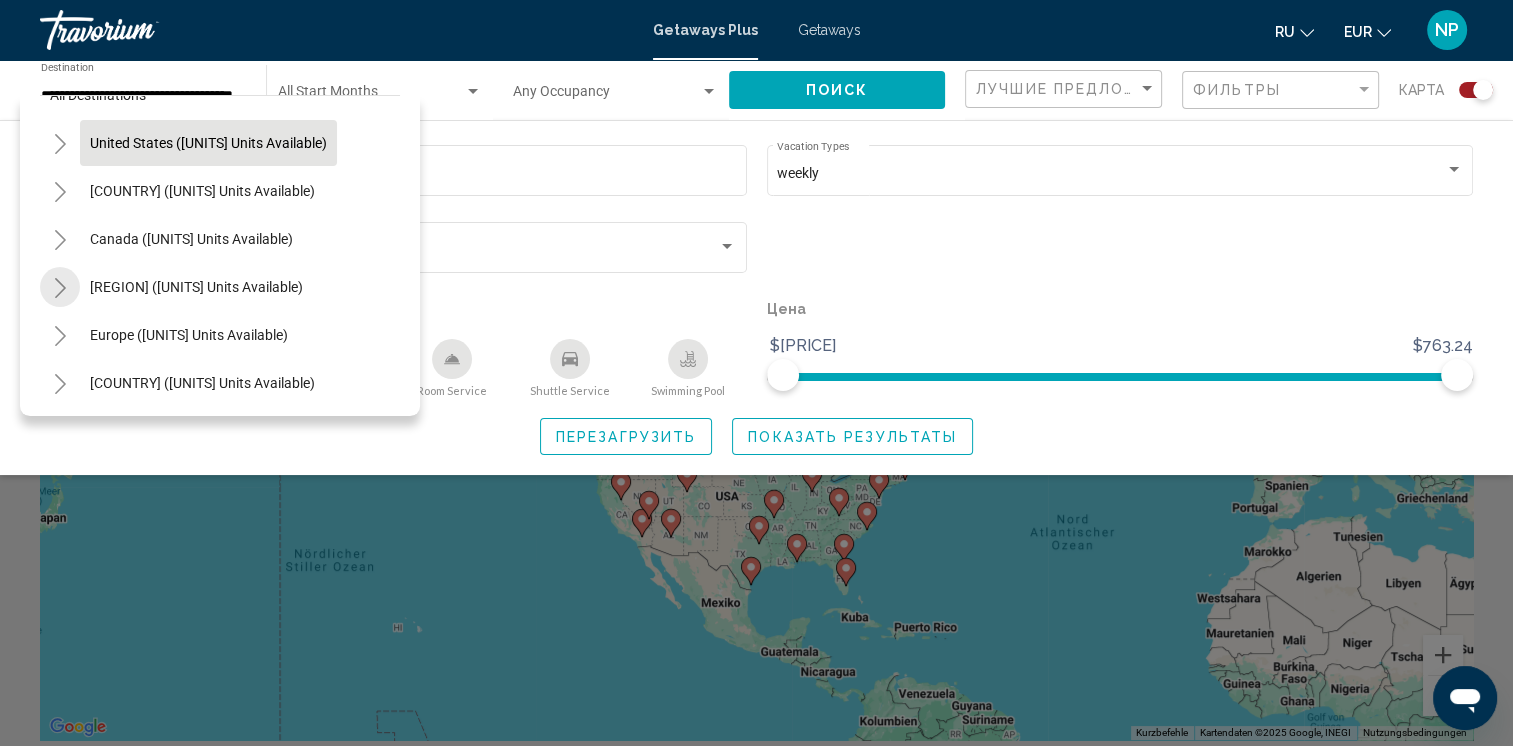 click at bounding box center (60, 288) 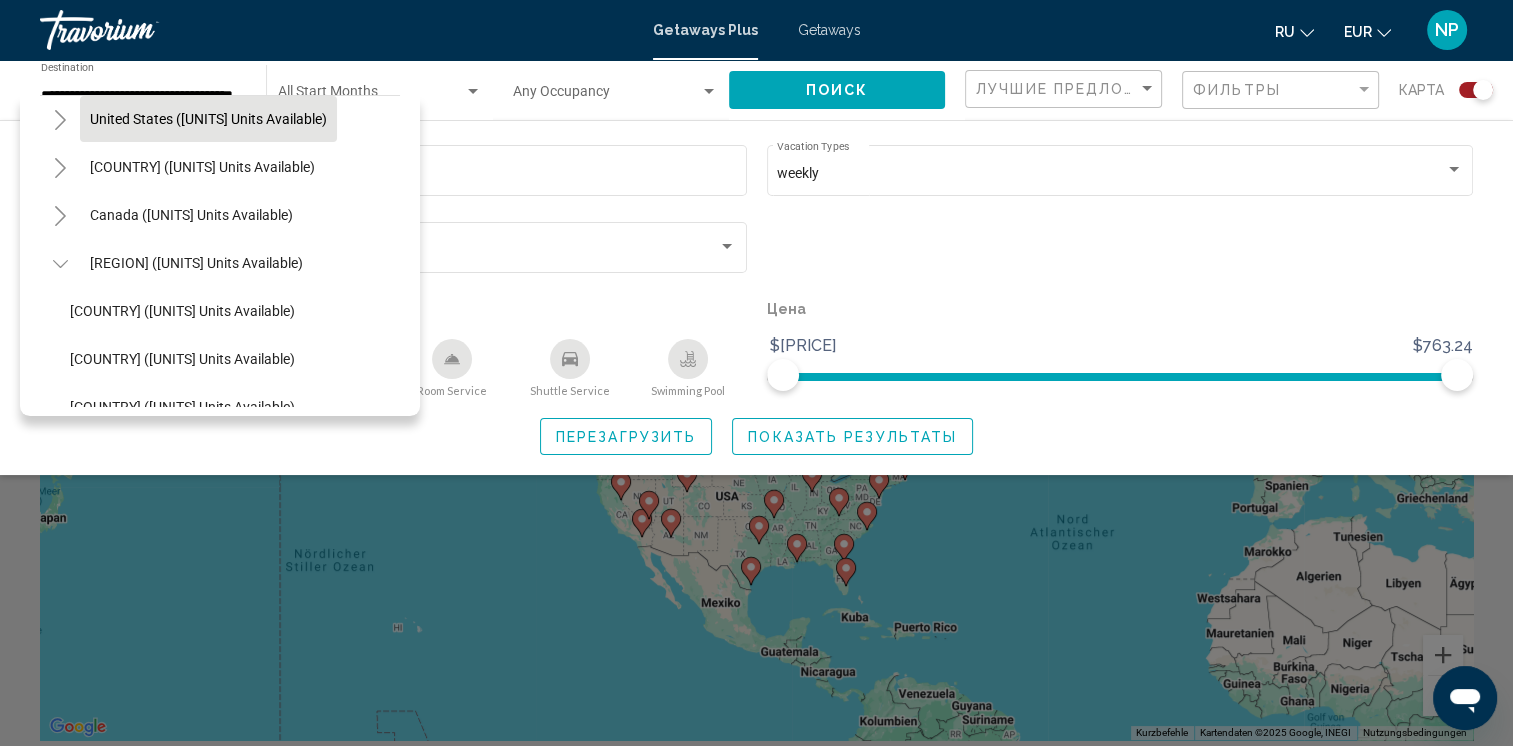 scroll, scrollTop: 35, scrollLeft: 0, axis: vertical 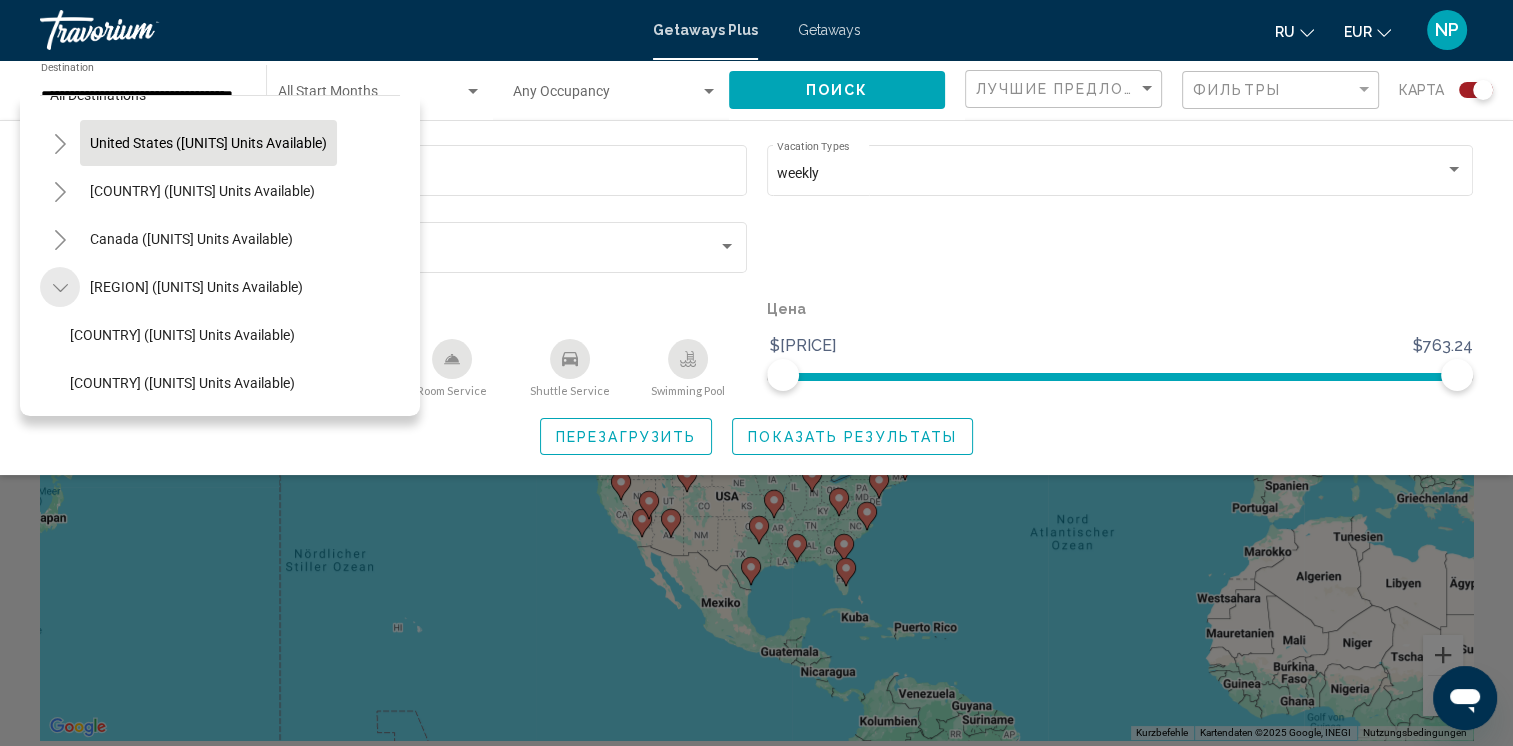 click at bounding box center (60, 288) 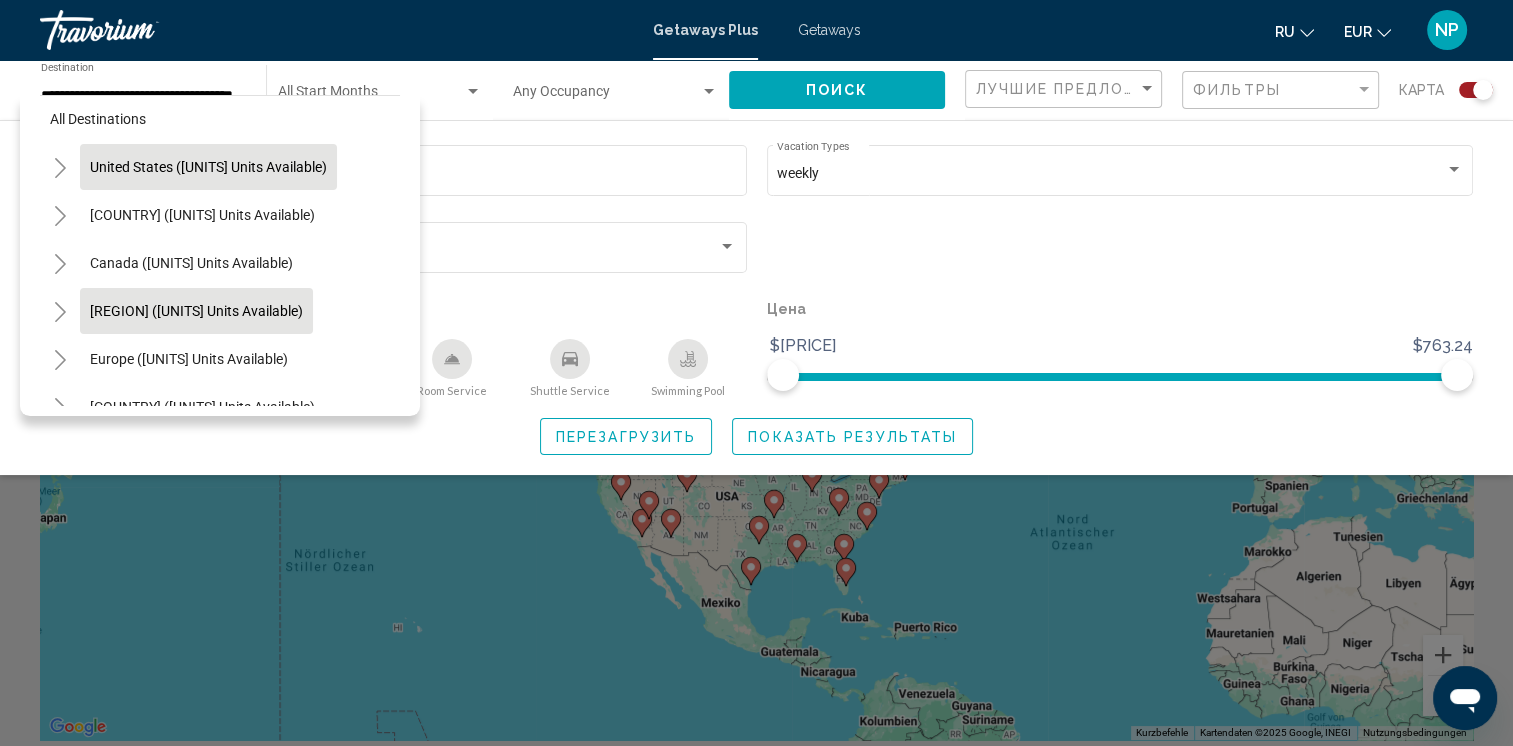 scroll, scrollTop: 0, scrollLeft: 0, axis: both 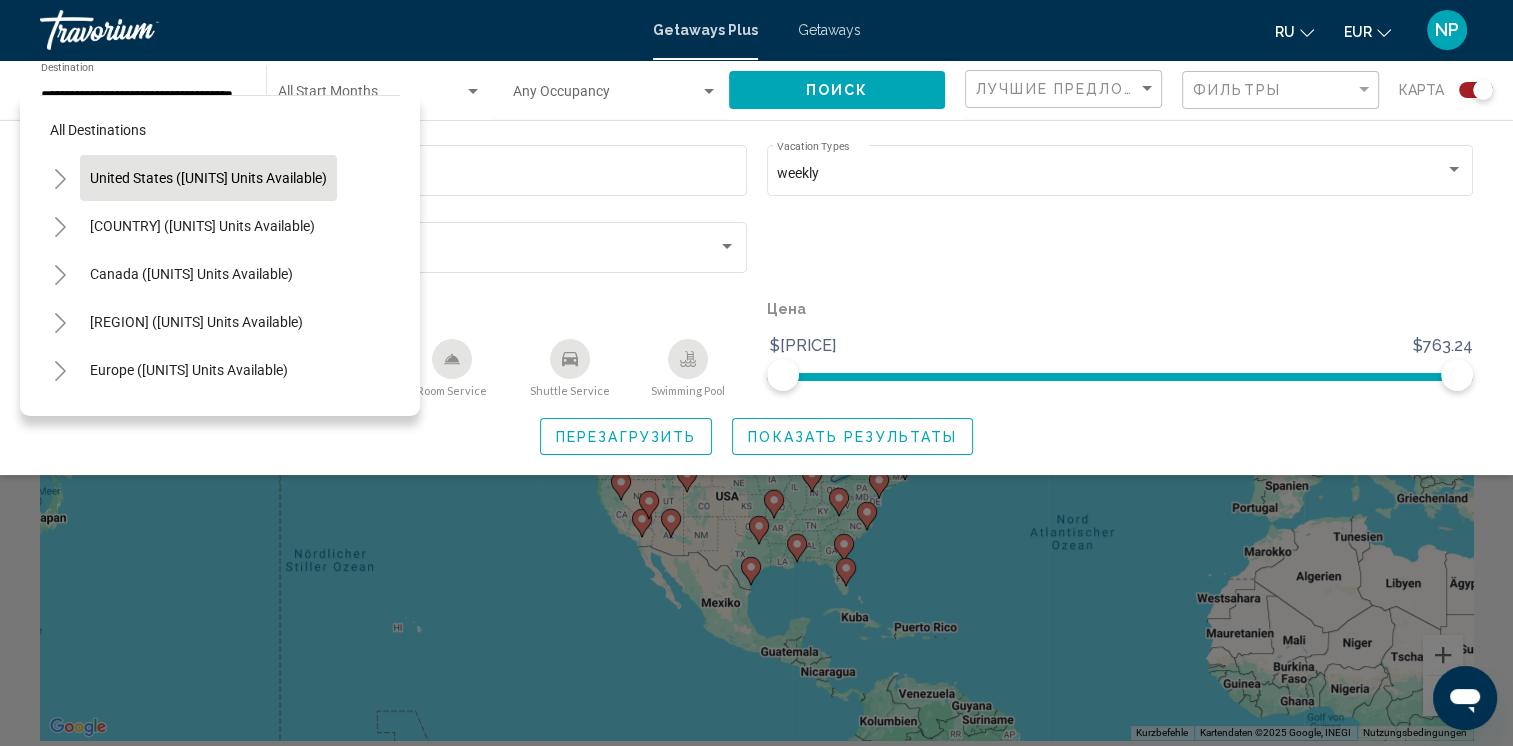 click on "GetawaysPlus Getaways ru
English Español Français Italiano Português русский EUR
USD ($) MXN (Mex$) CAD (Can$) GBP (£) EUR (€) AUD (A$) NZD (NZ$) CNY (CN¥) NP Авторизоваться" at bounding box center [756, 30] 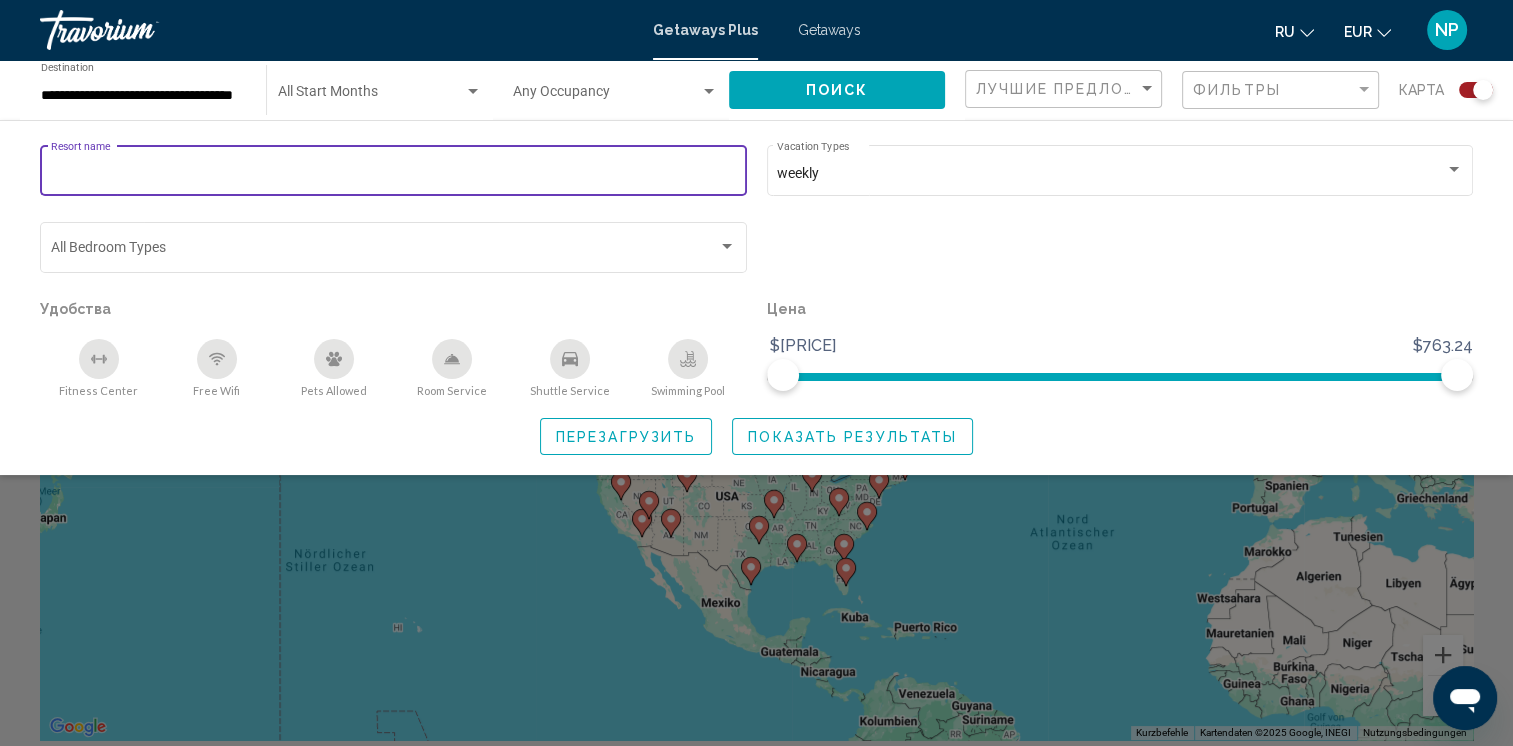 click on "Resort name" at bounding box center (394, 174) 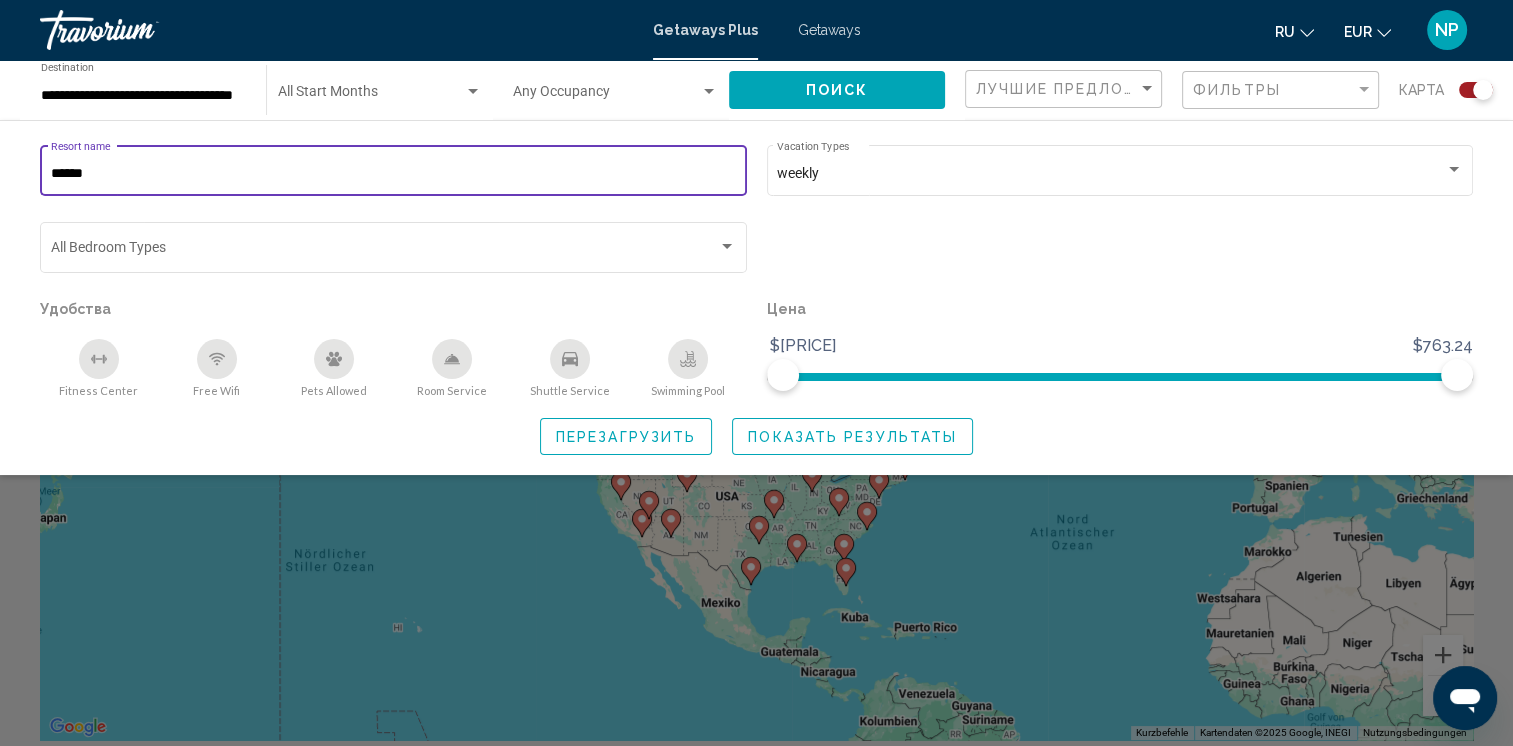type on "******" 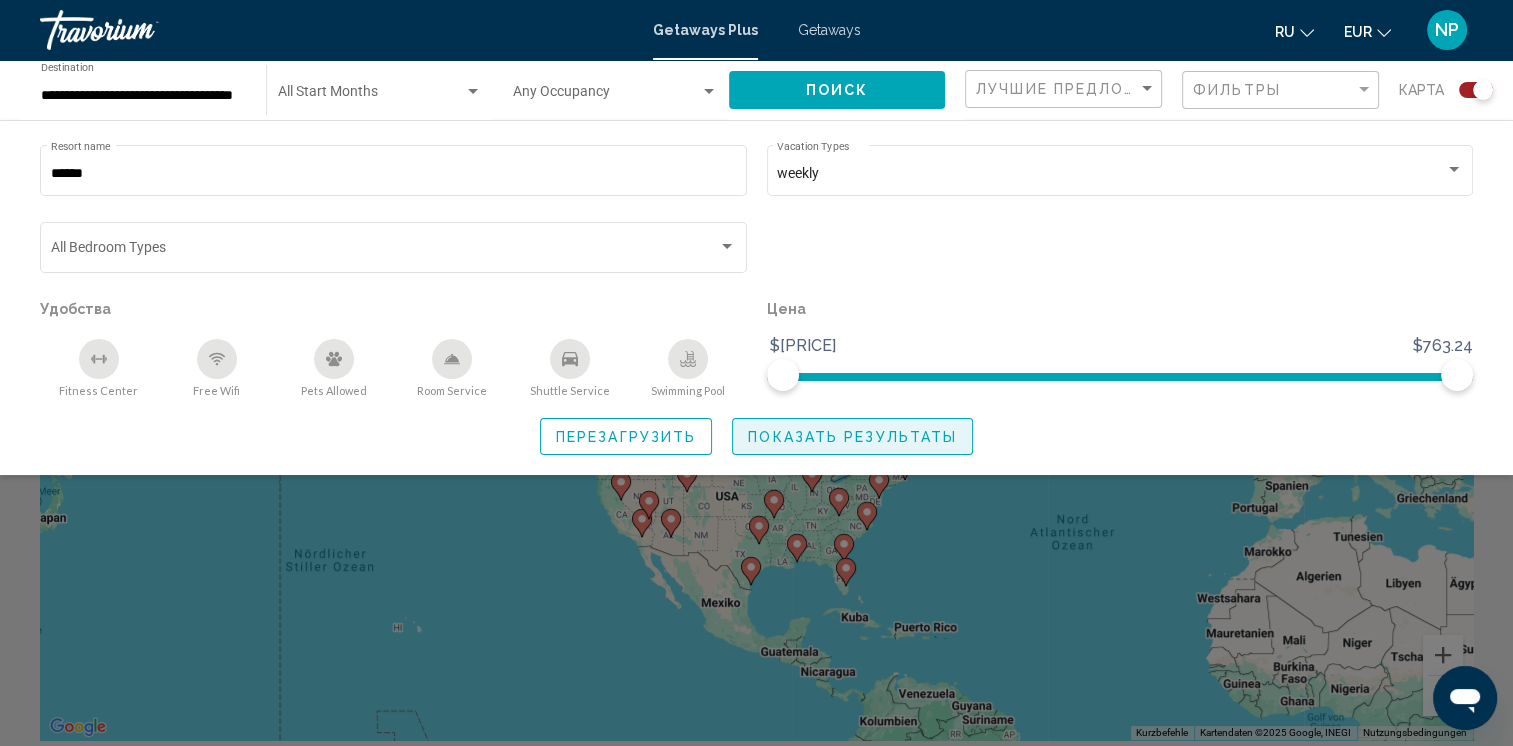 click on "Показать результаты" at bounding box center [852, 437] 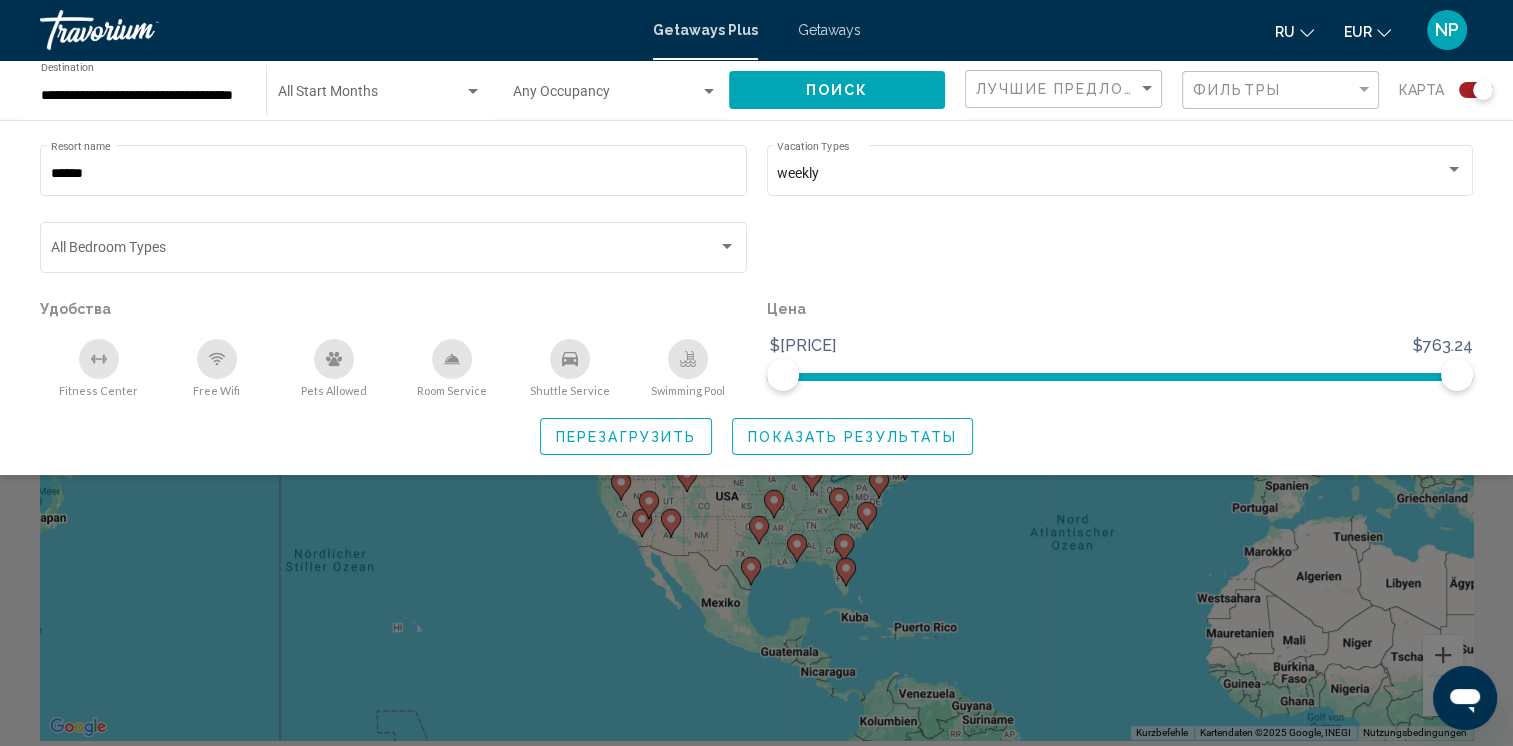 click on "Поиск" at bounding box center (837, 91) 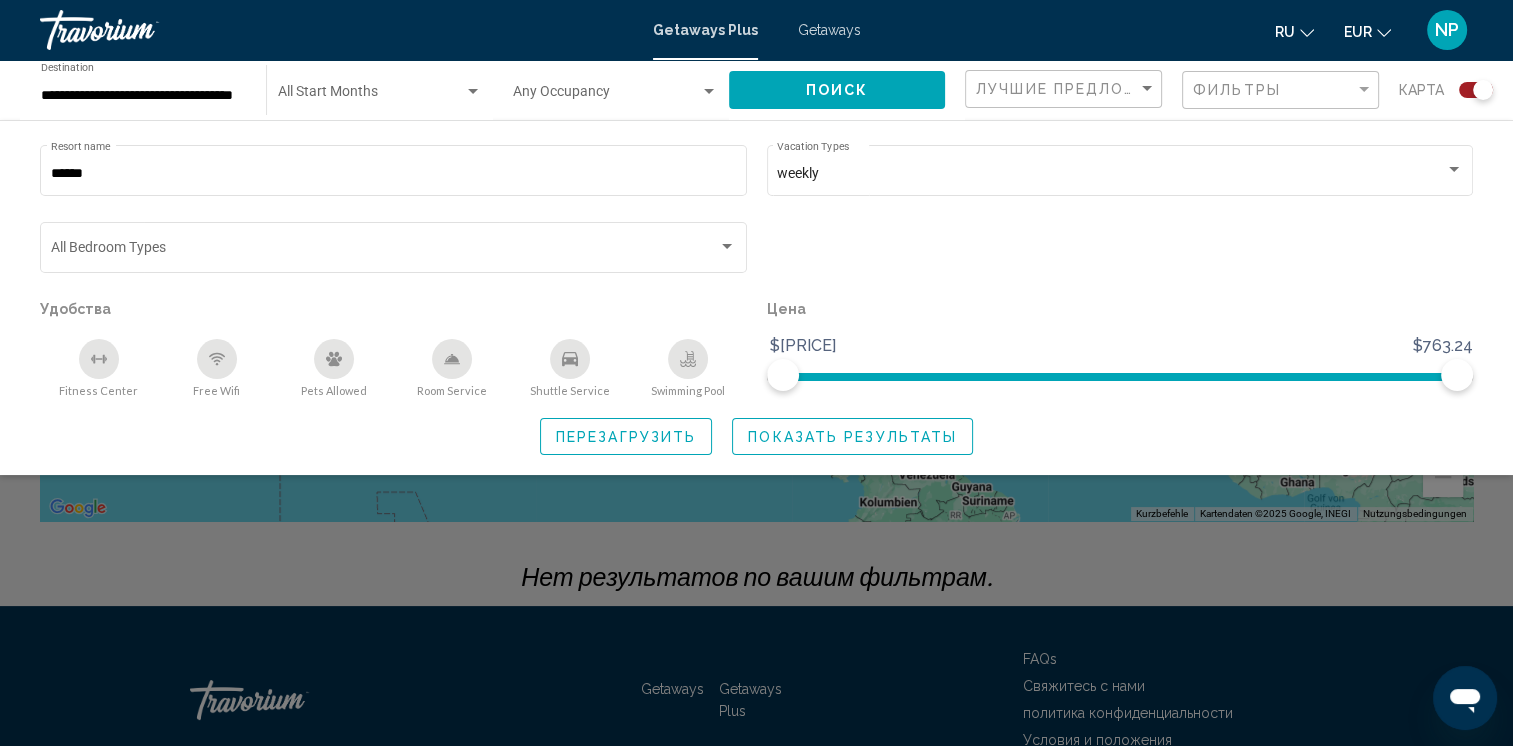scroll, scrollTop: 0, scrollLeft: 0, axis: both 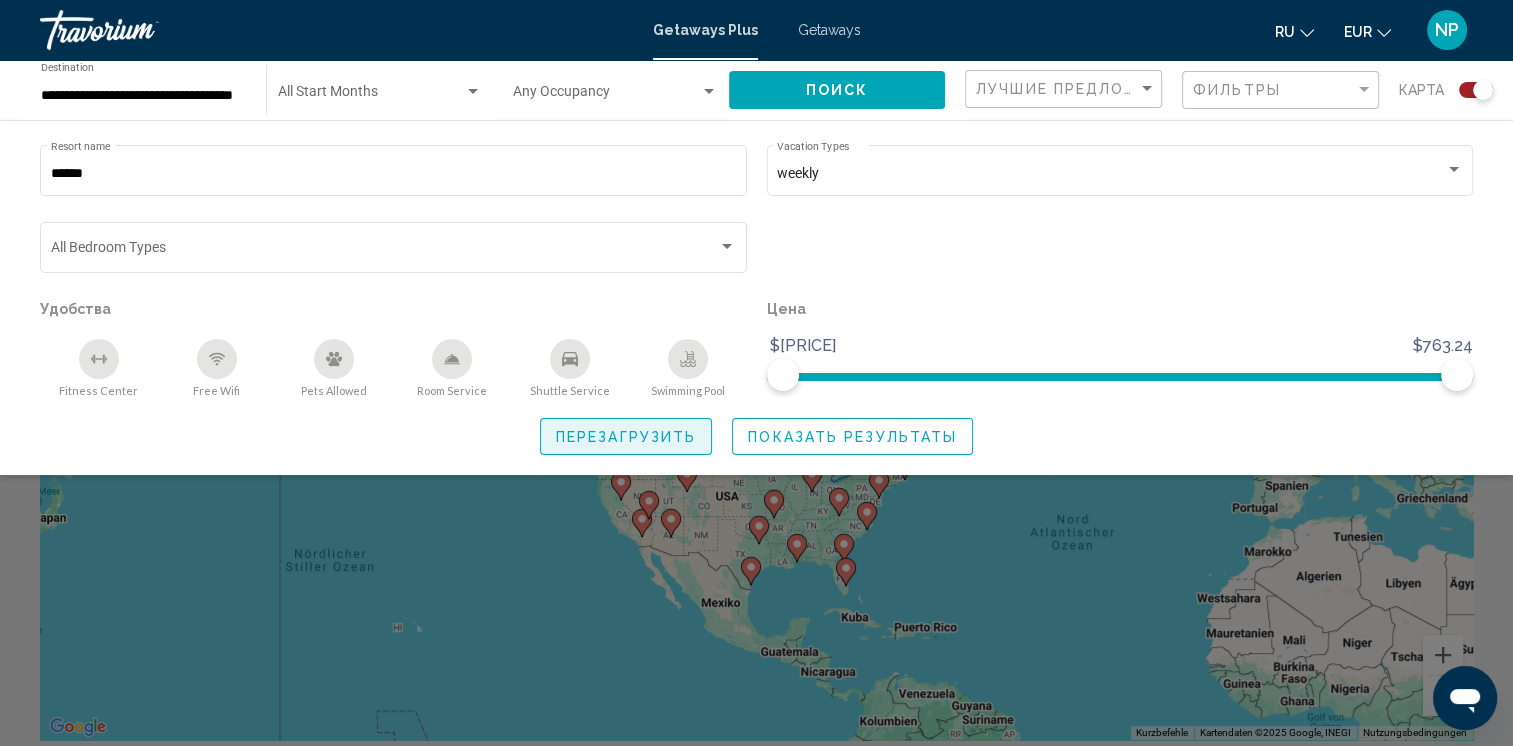click on "Перезагрузить" at bounding box center (626, 437) 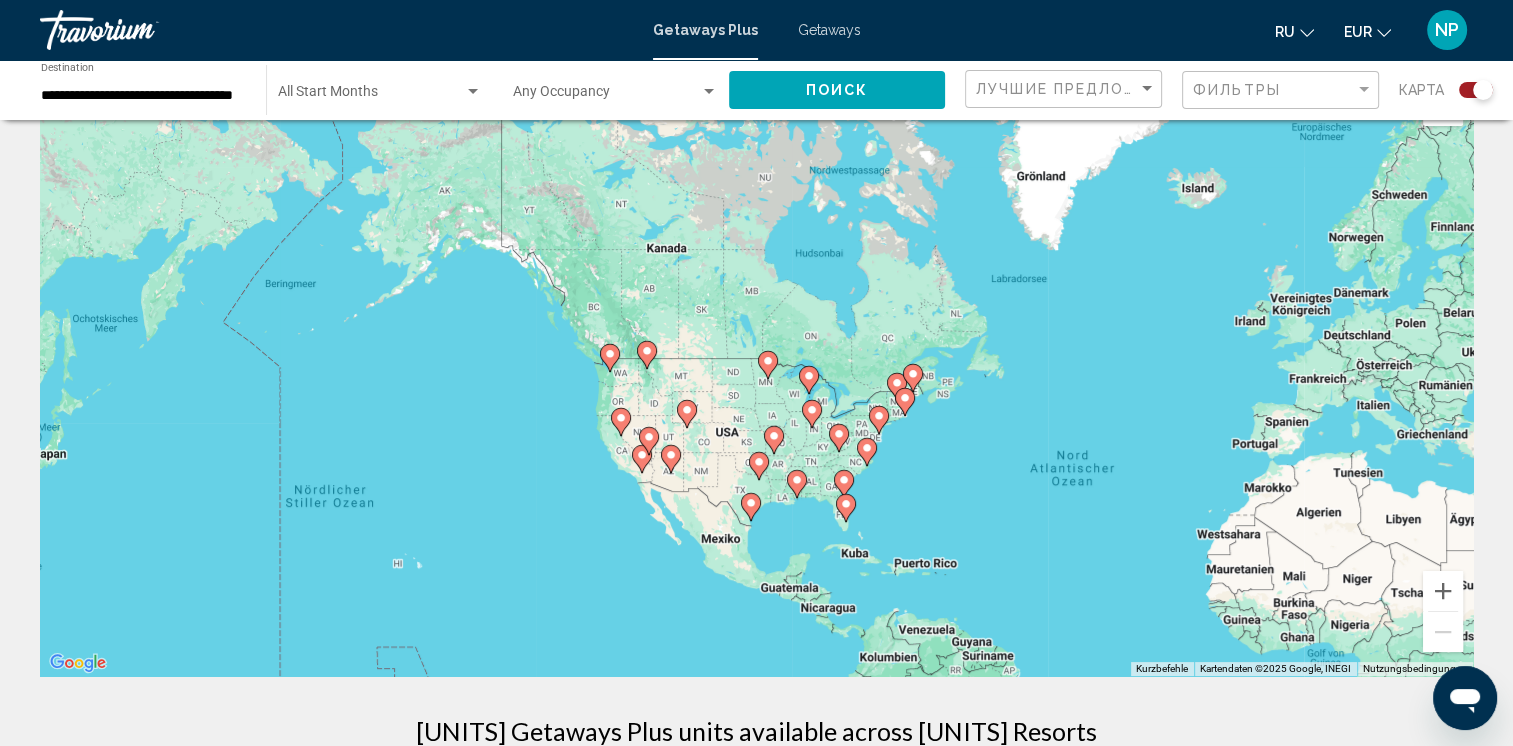 scroll, scrollTop: 0, scrollLeft: 0, axis: both 